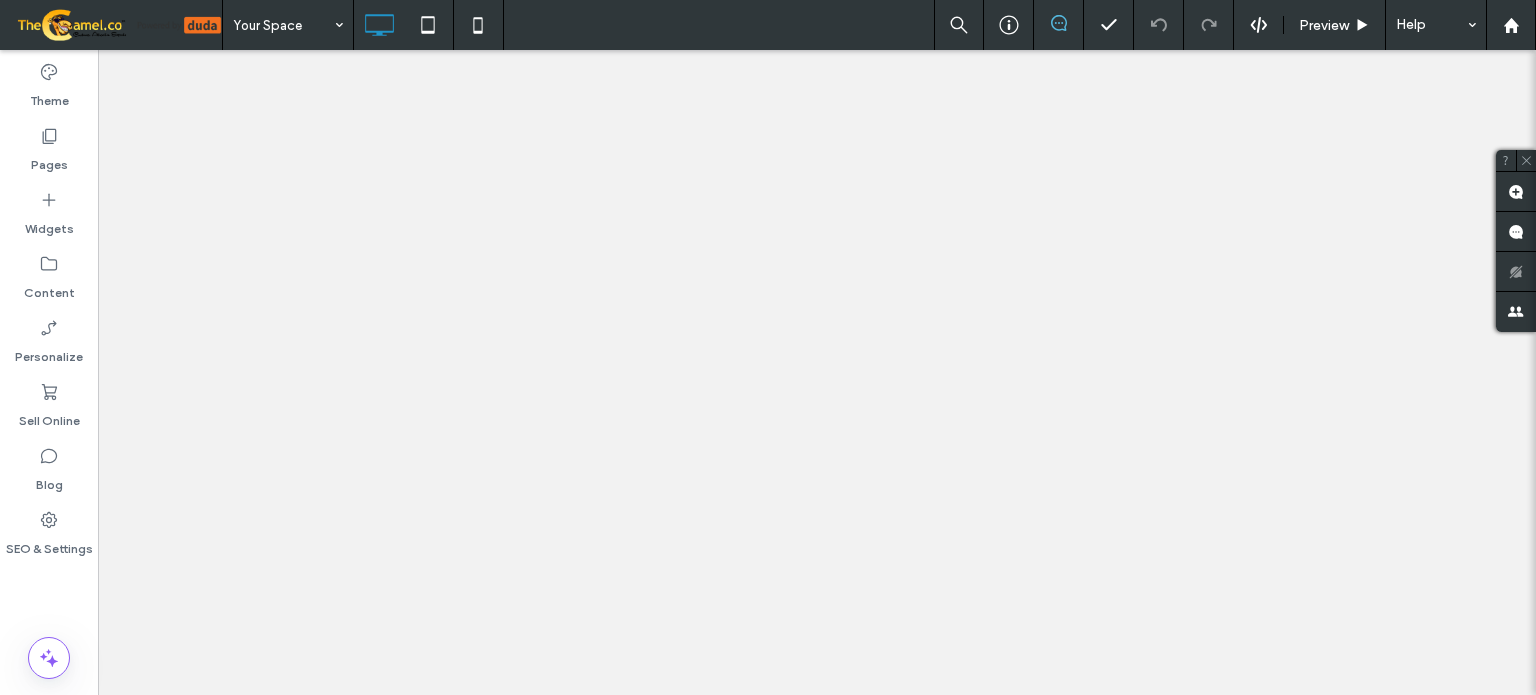 scroll, scrollTop: 0, scrollLeft: 0, axis: both 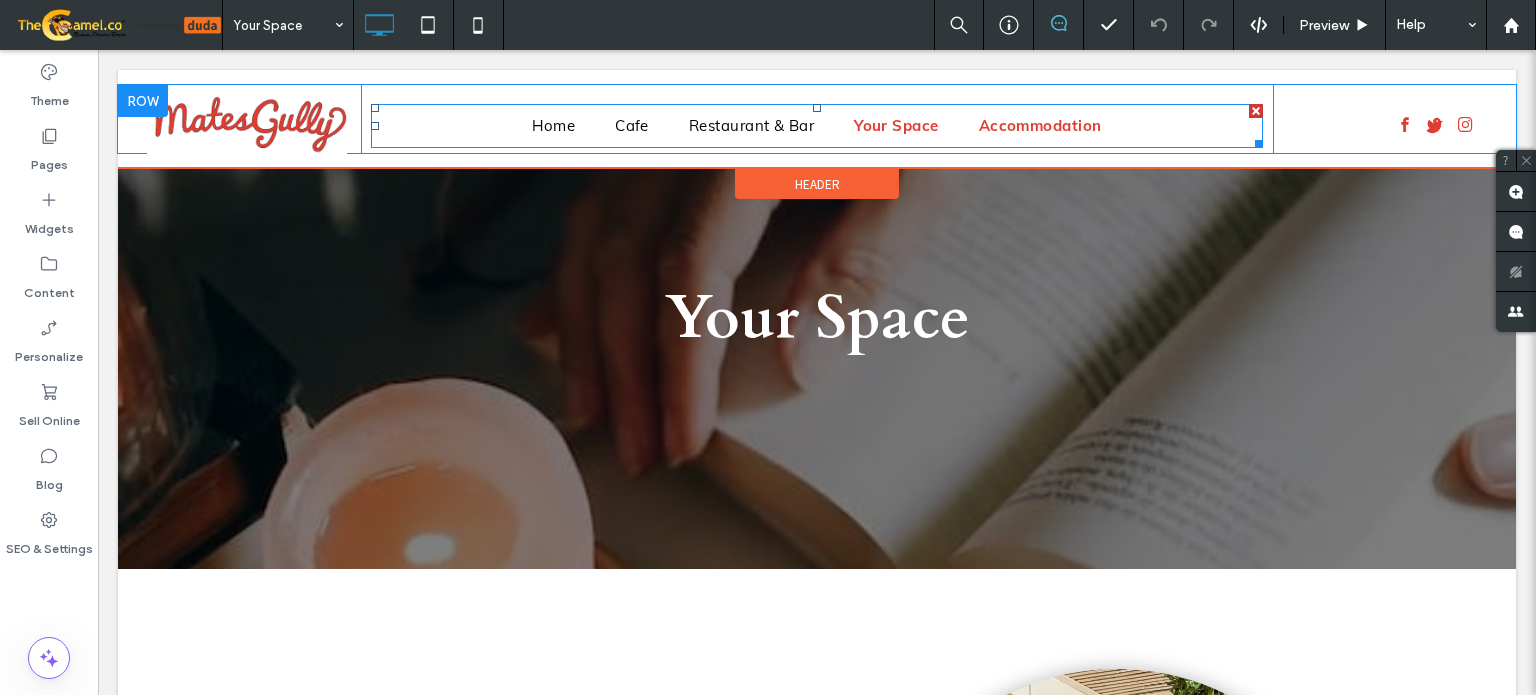 click on "Accommodation" at bounding box center (1040, 126) 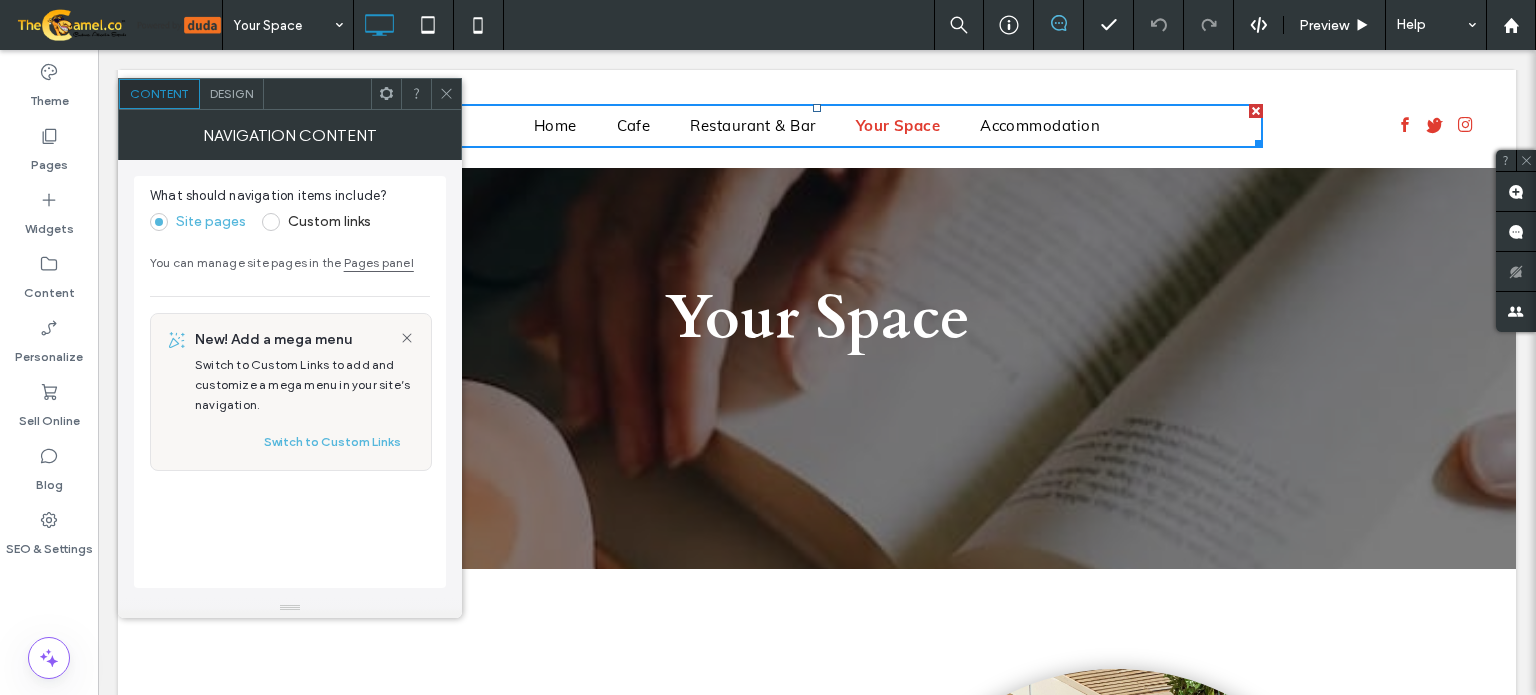 click at bounding box center (446, 94) 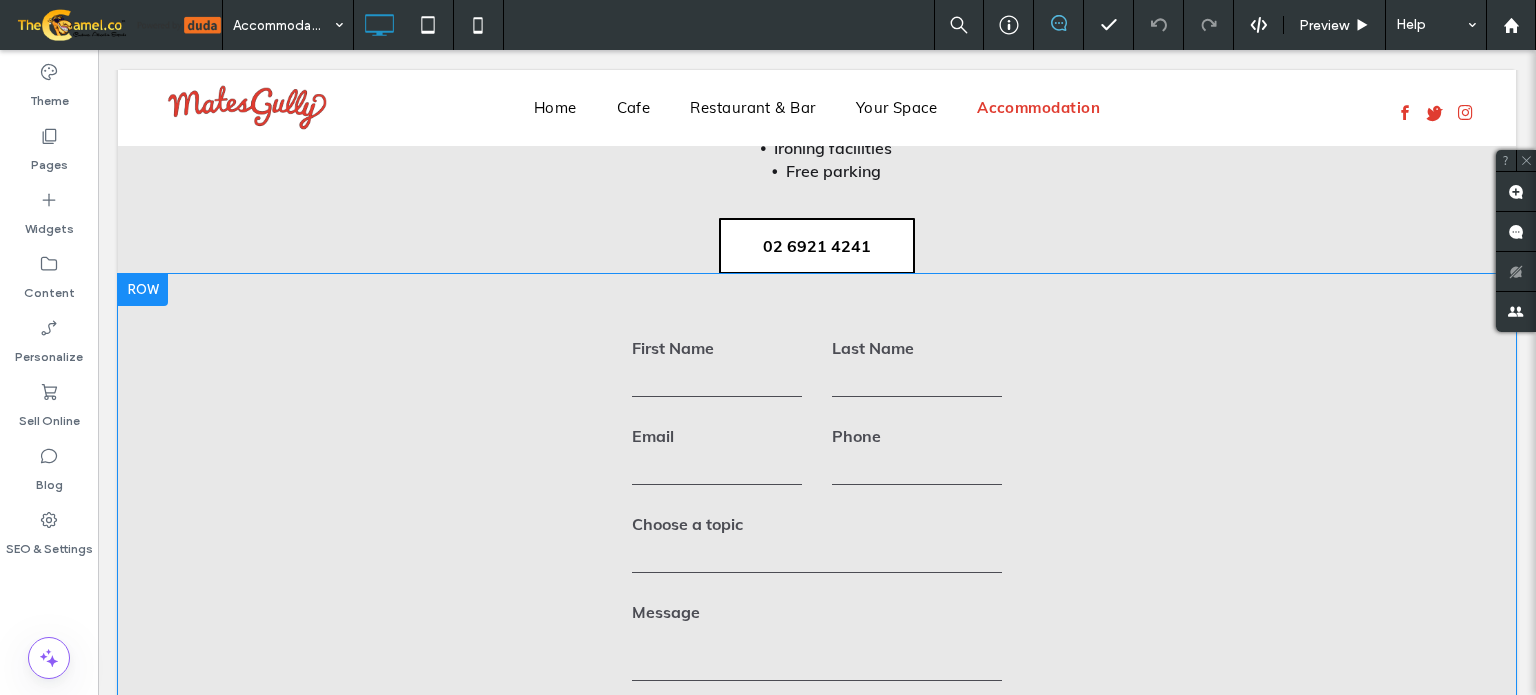 scroll, scrollTop: 3200, scrollLeft: 0, axis: vertical 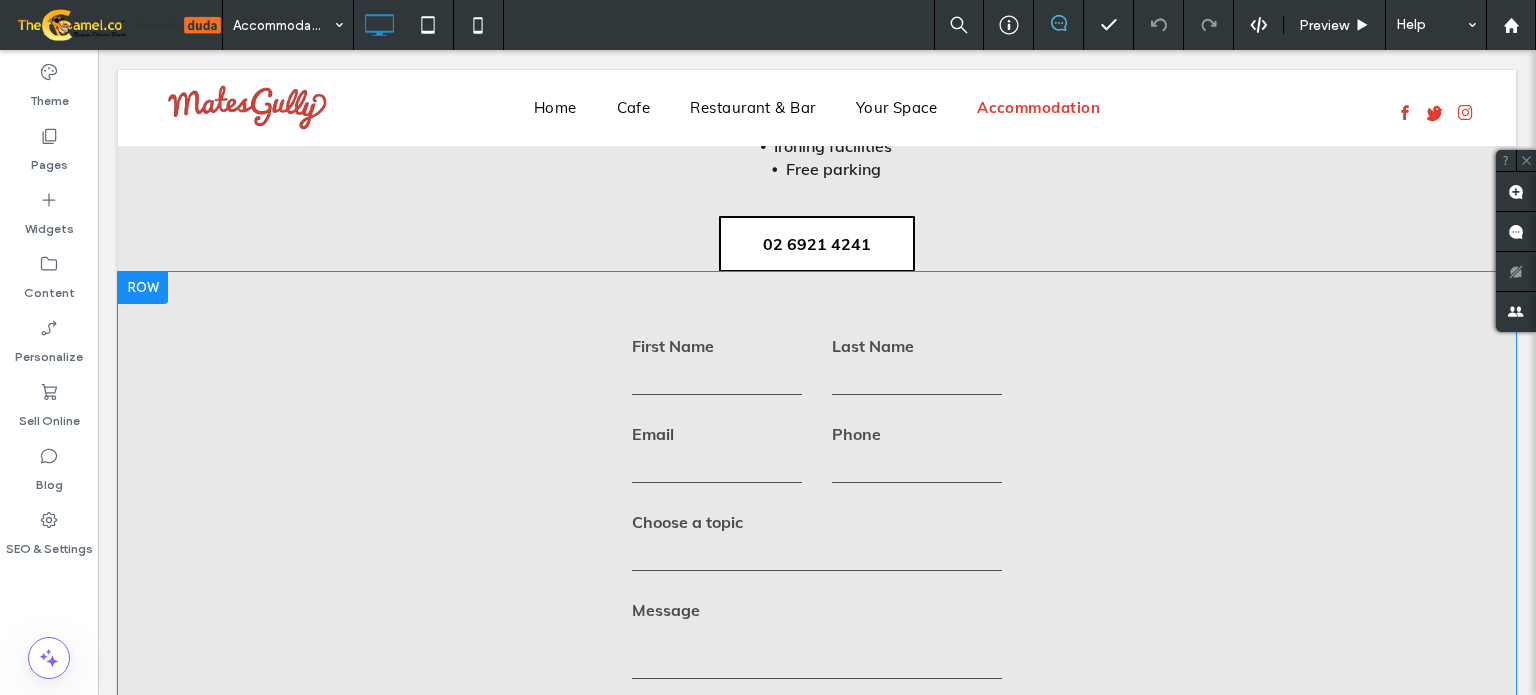 click on "**********" at bounding box center (817, 545) 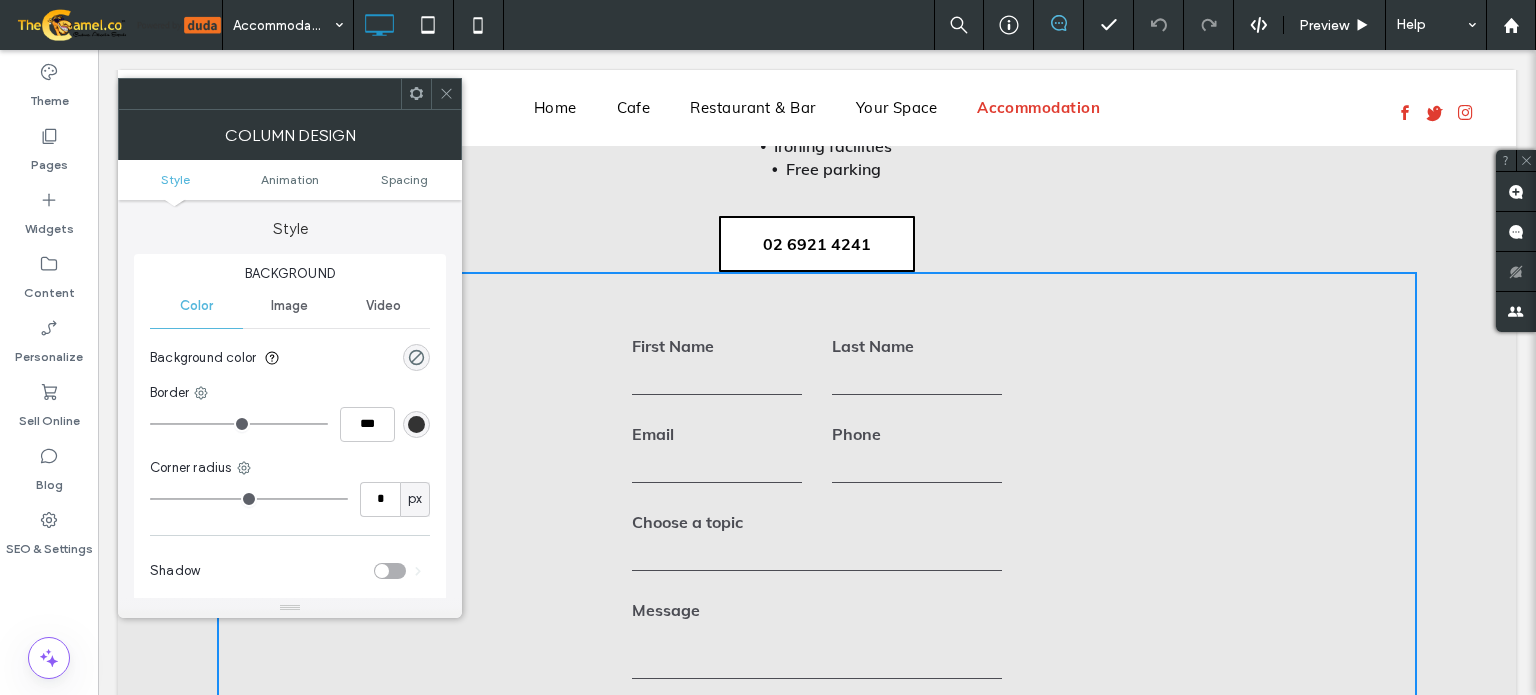 drag, startPoint x: 451, startPoint y: 84, endPoint x: 433, endPoint y: 101, distance: 24.758837 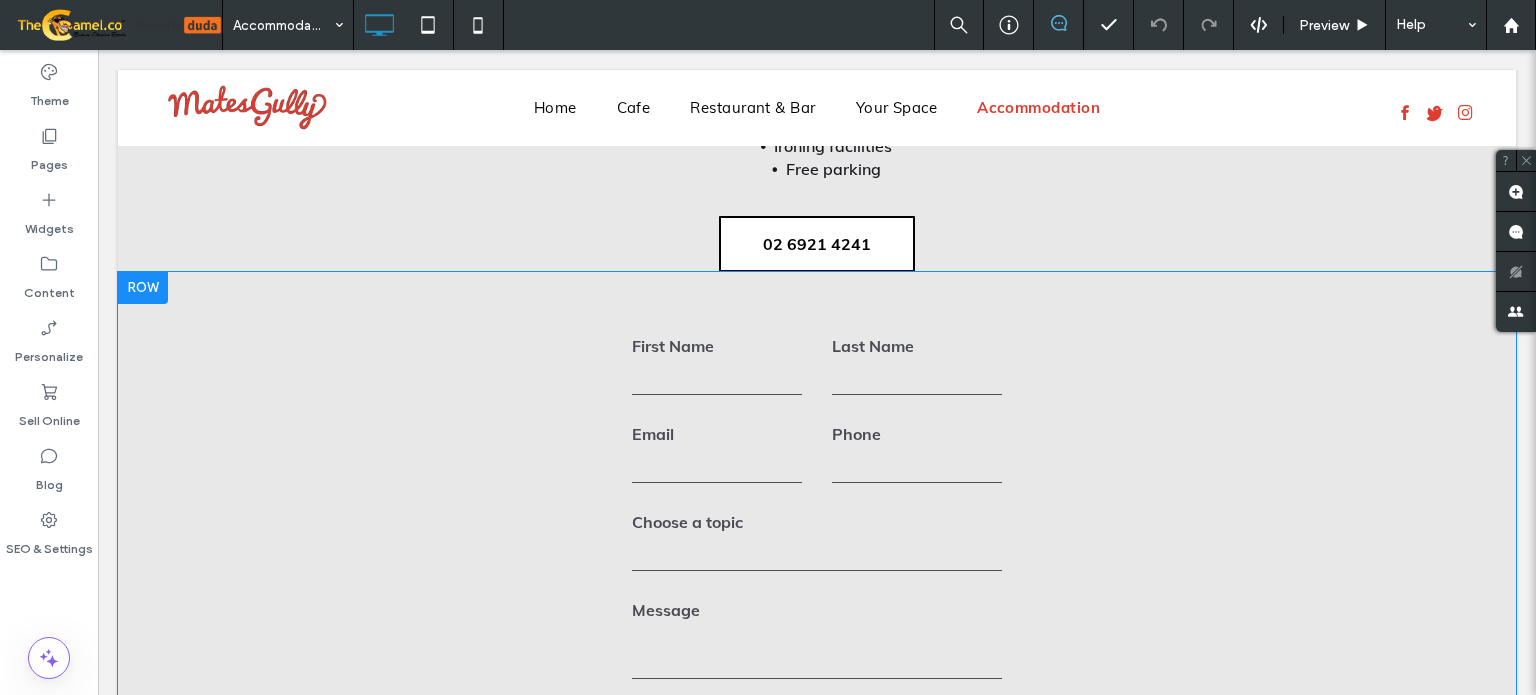 click at bounding box center [143, 288] 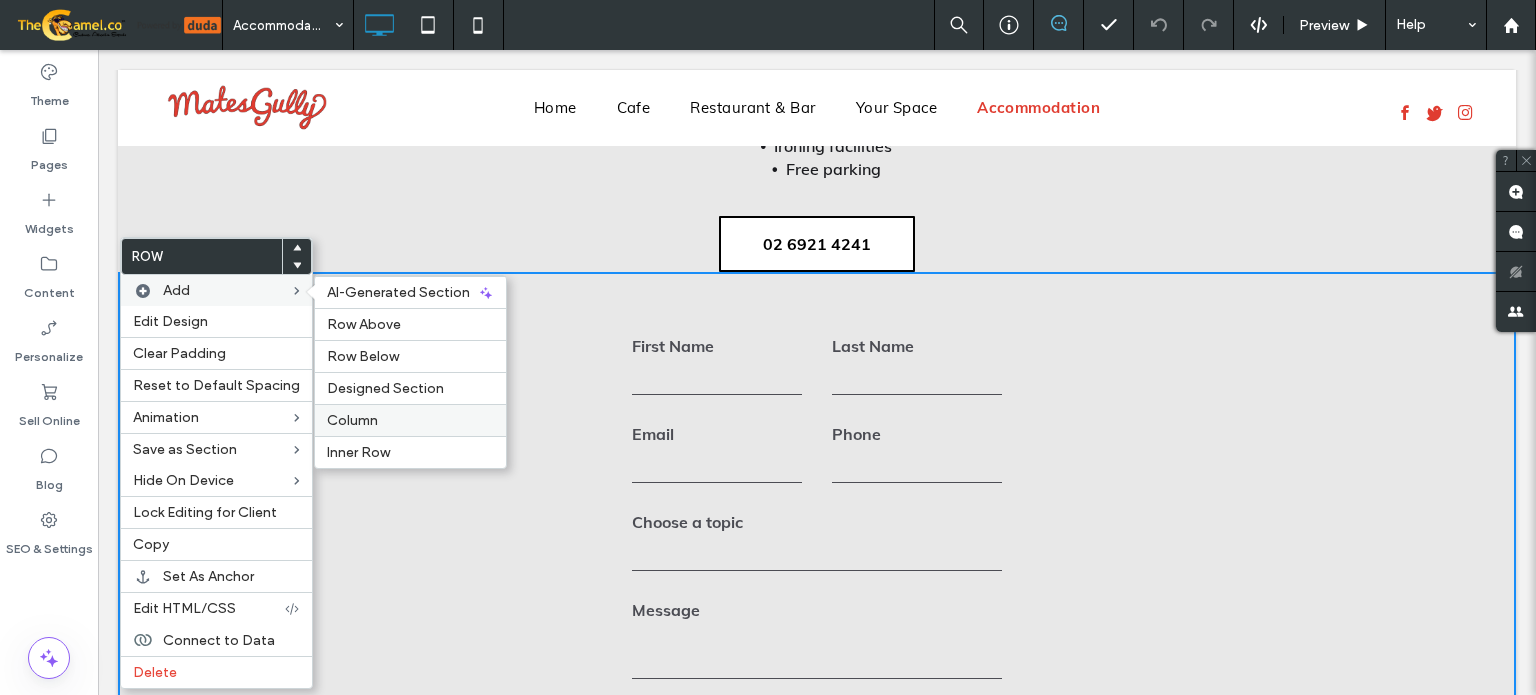 drag, startPoint x: 355, startPoint y: 418, endPoint x: 258, endPoint y: 371, distance: 107.78683 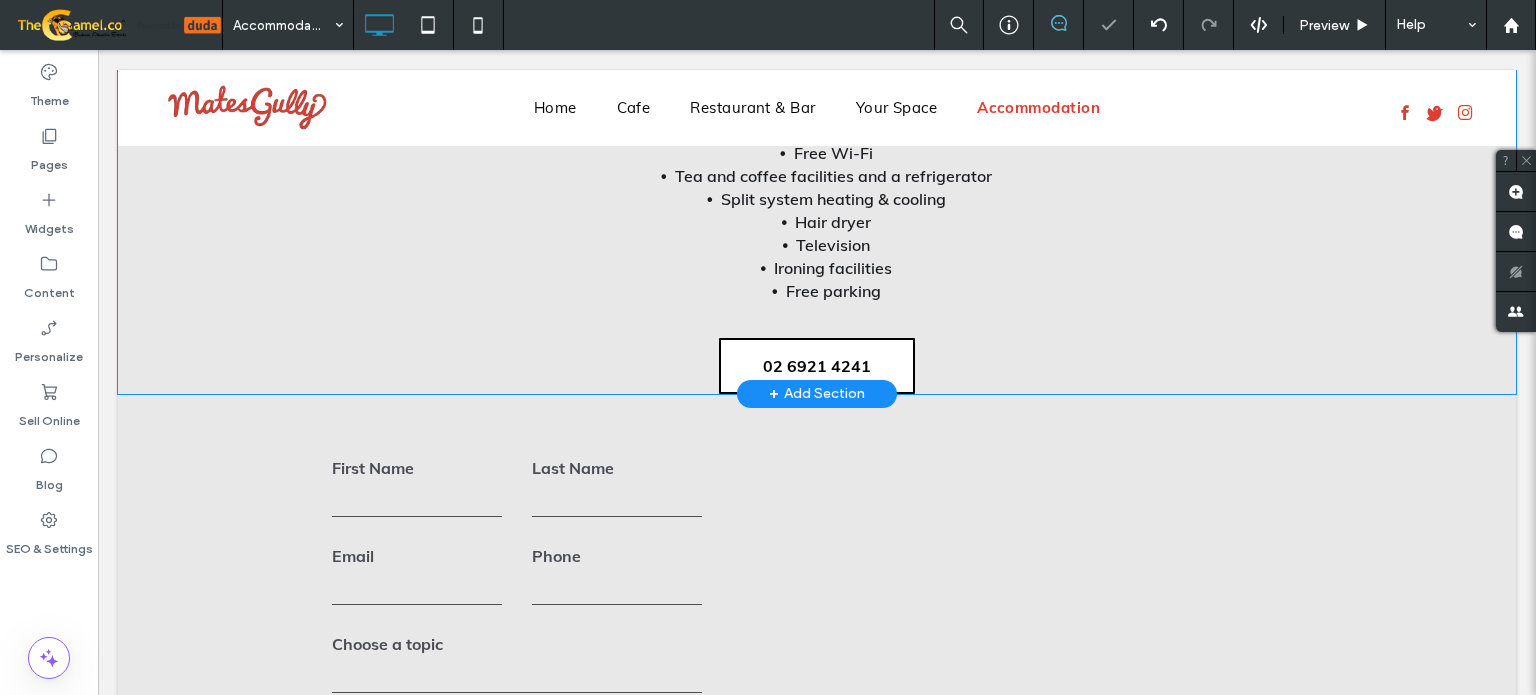 scroll, scrollTop: 2800, scrollLeft: 0, axis: vertical 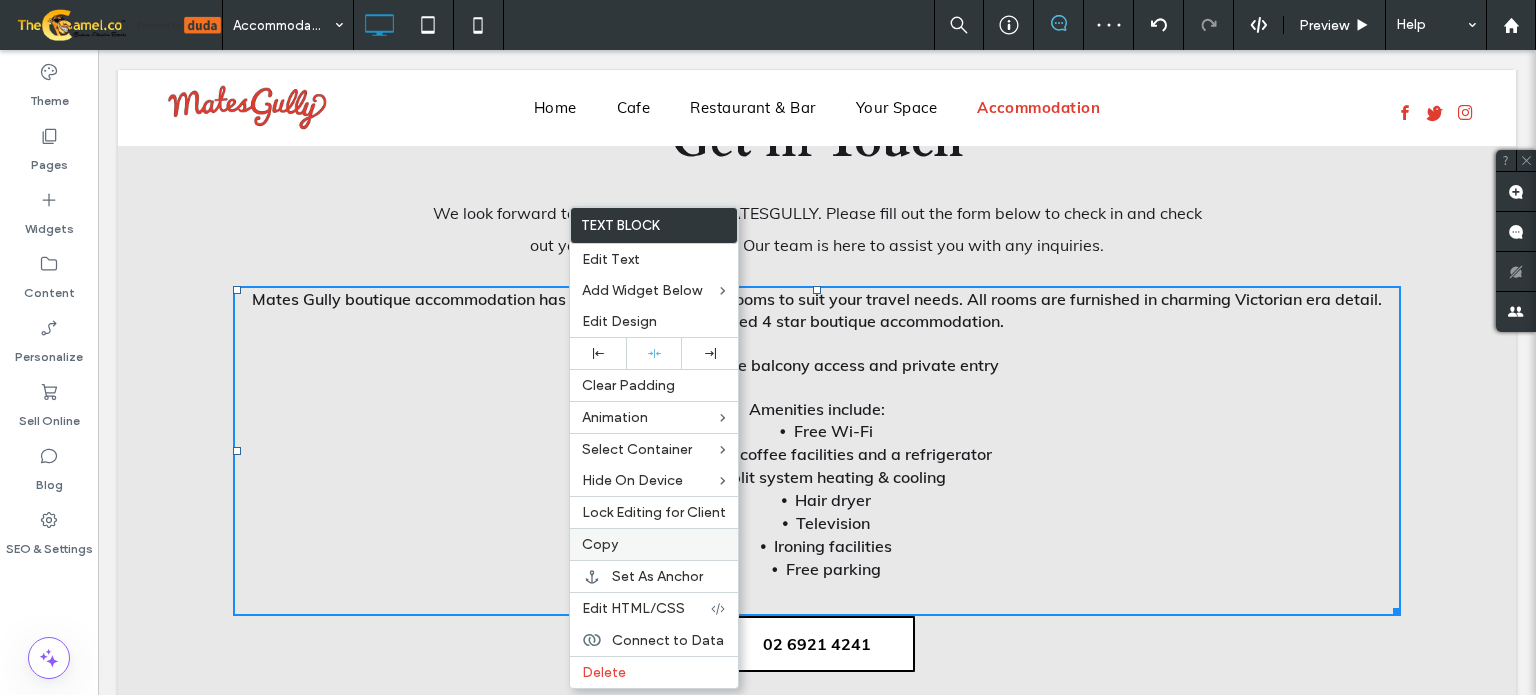 drag, startPoint x: 599, startPoint y: 539, endPoint x: 615, endPoint y: 539, distance: 16 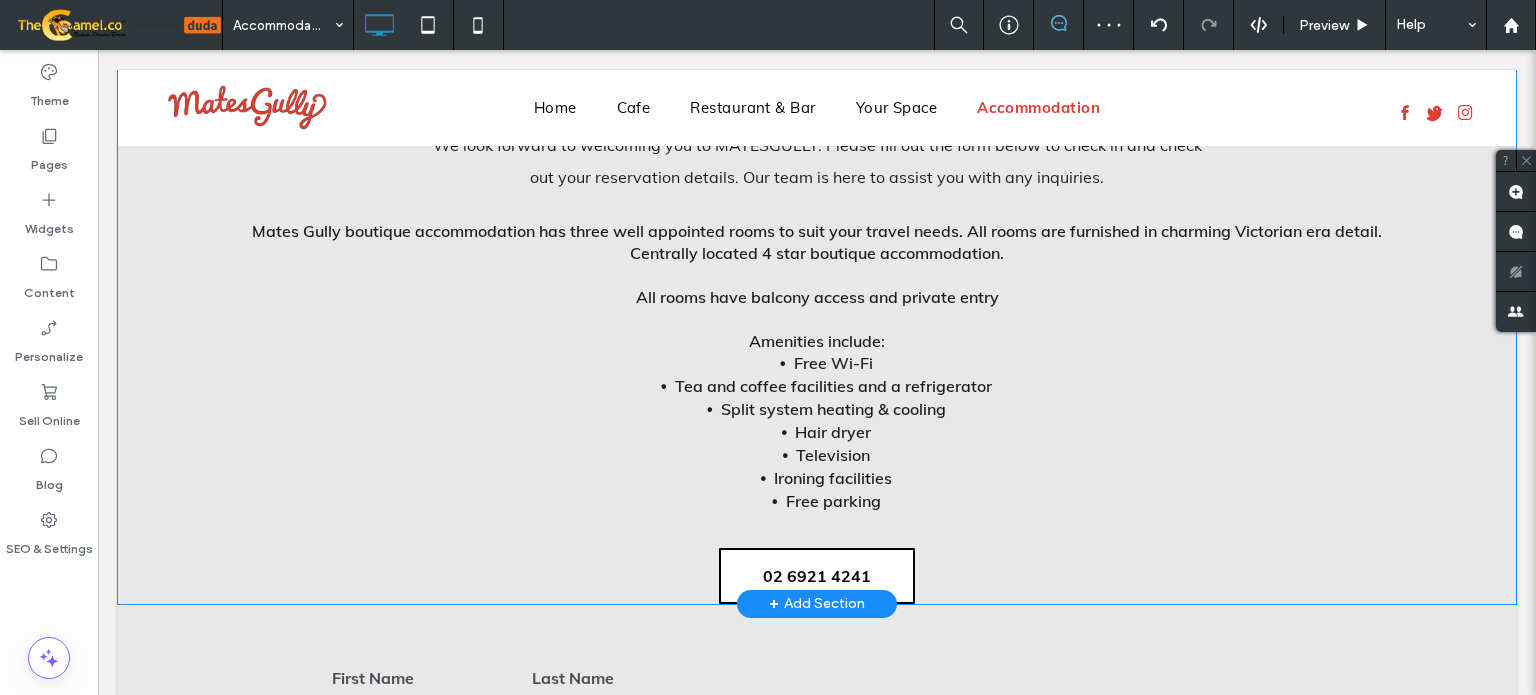 scroll, scrollTop: 3200, scrollLeft: 0, axis: vertical 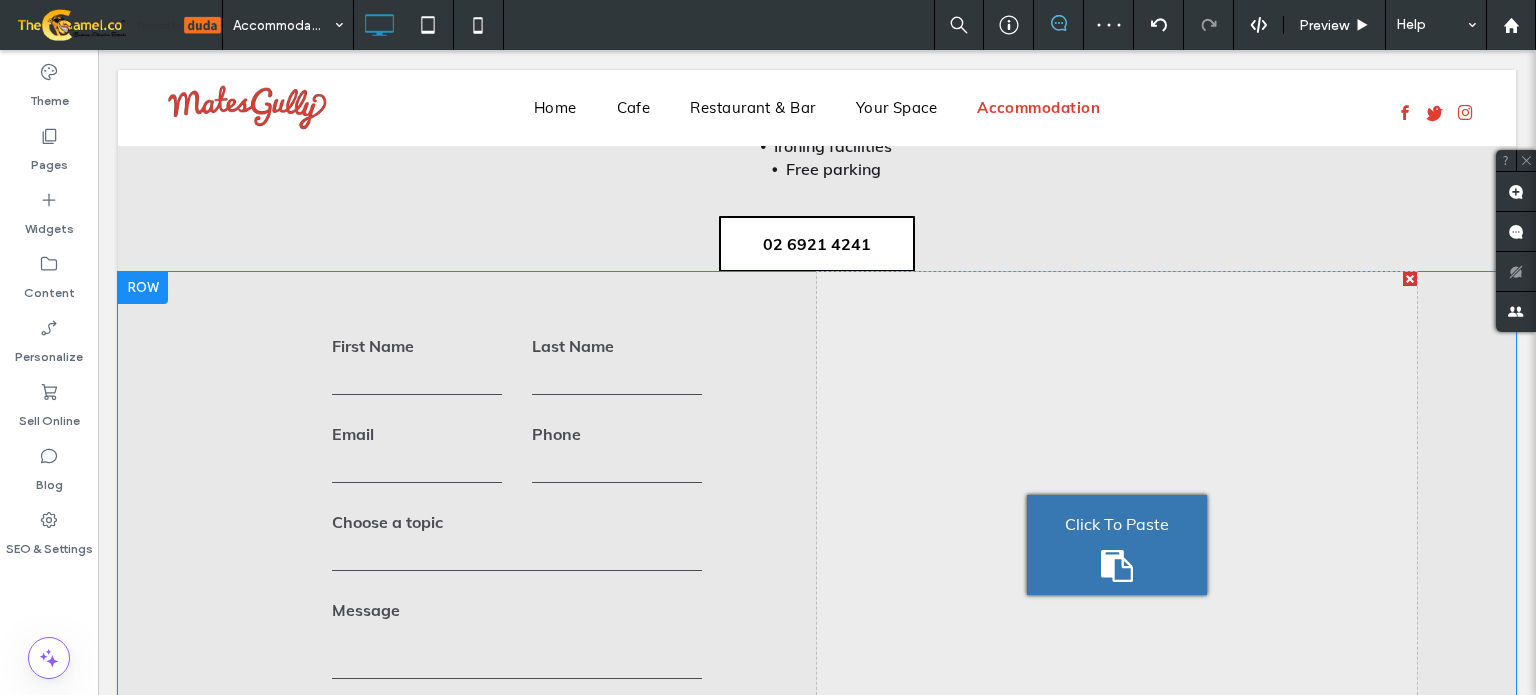 click on "Click To Paste" at bounding box center (1117, 524) 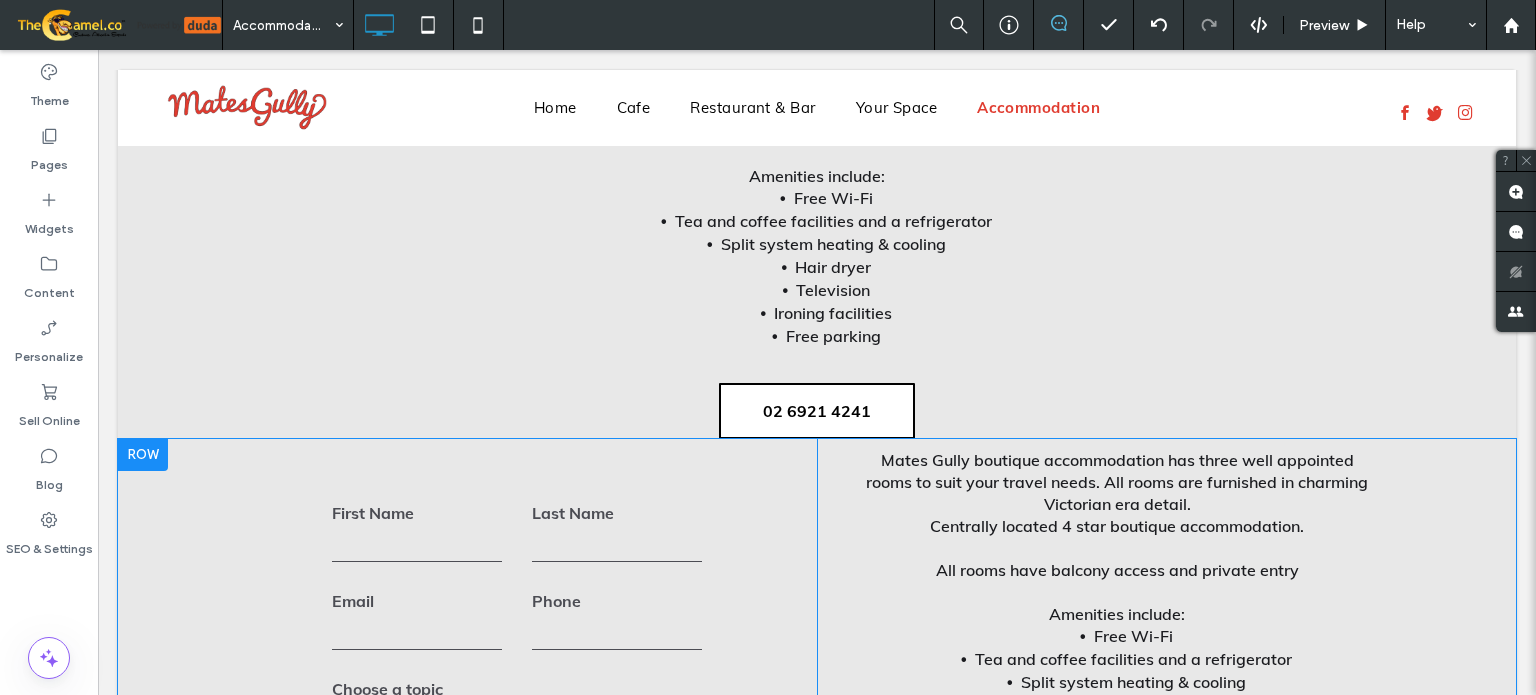 scroll, scrollTop: 2700, scrollLeft: 0, axis: vertical 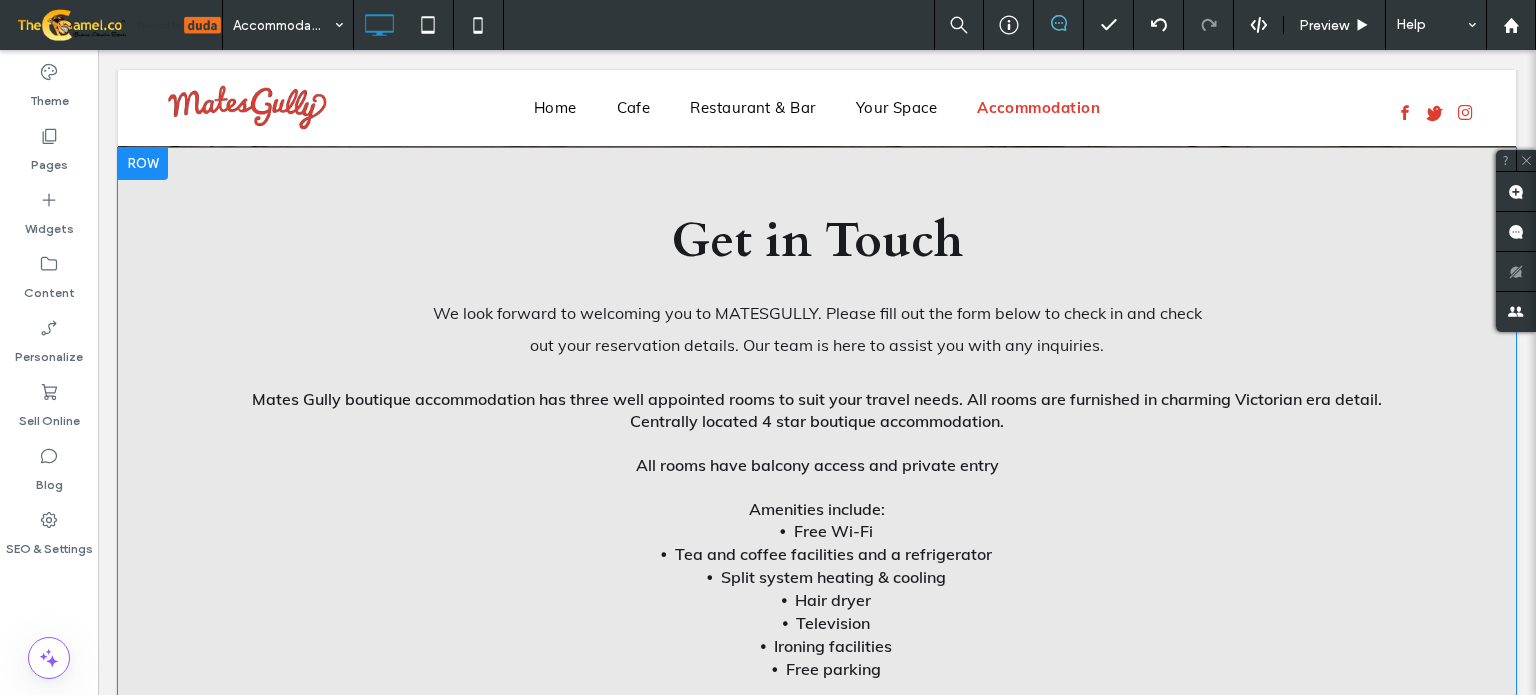 click at bounding box center [143, 164] 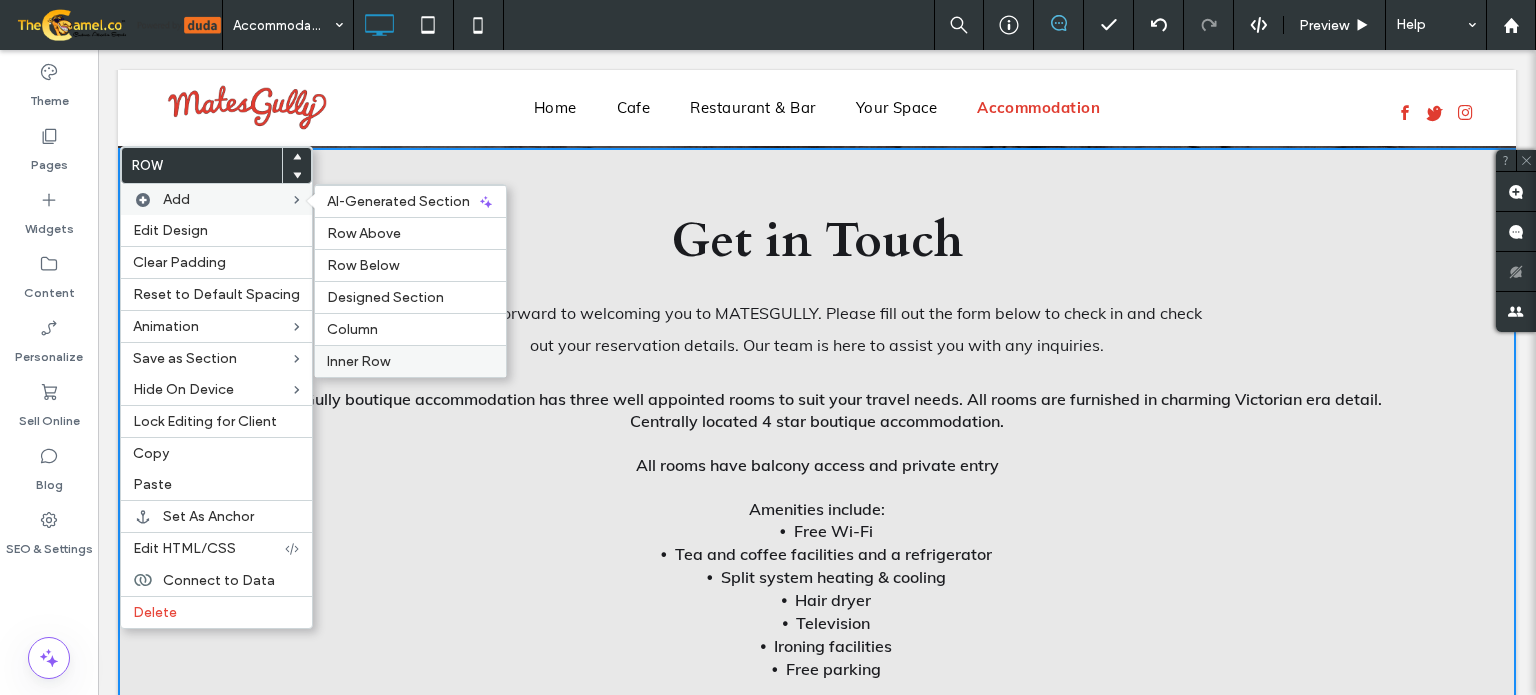 click on "Inner Row" at bounding box center [358, 361] 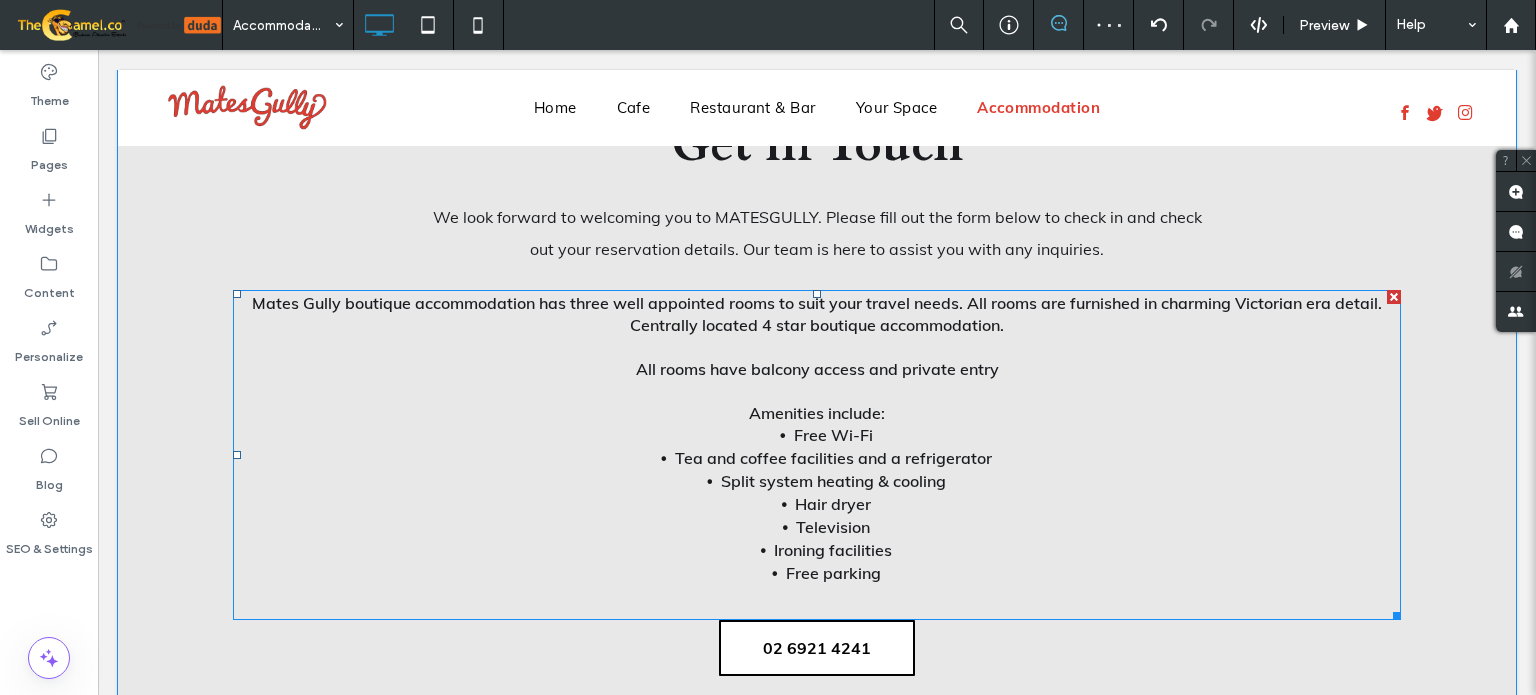 scroll, scrollTop: 3000, scrollLeft: 0, axis: vertical 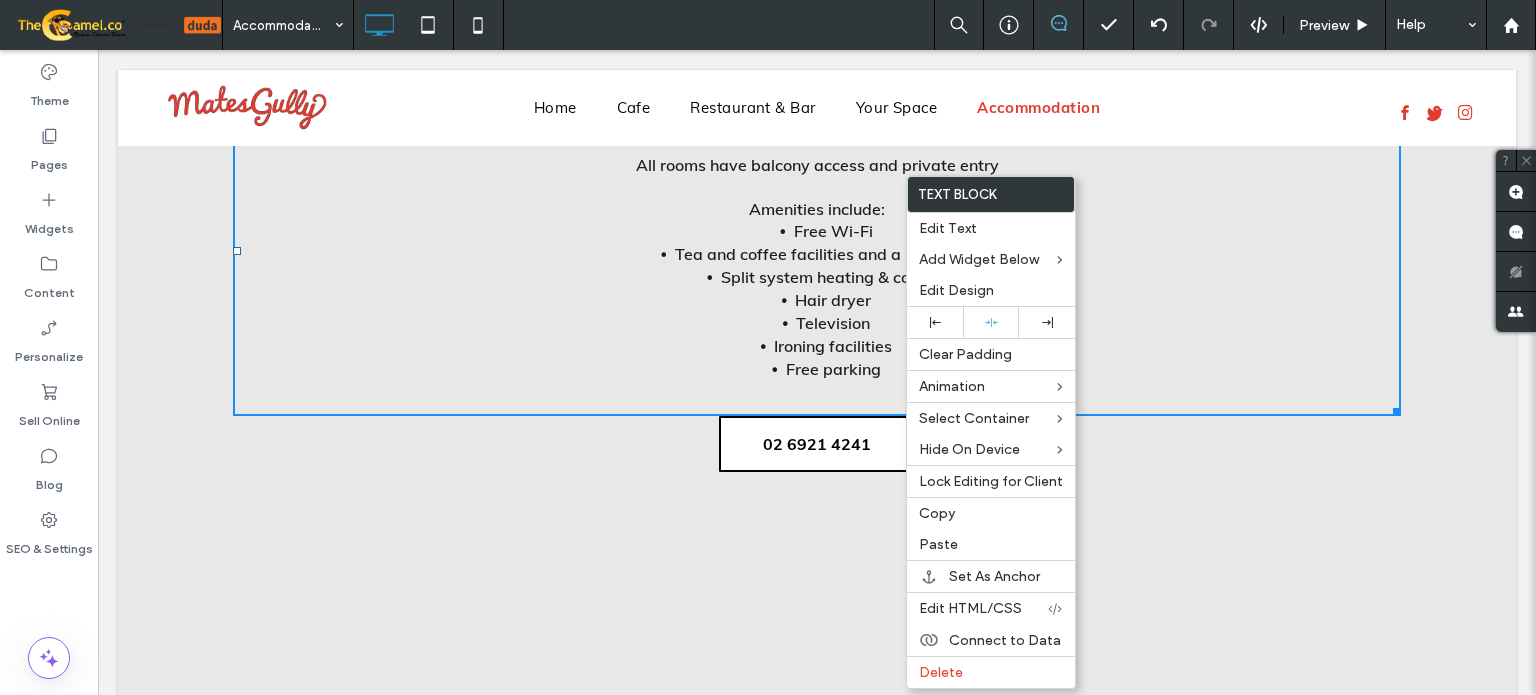 drag, startPoint x: 960, startPoint y: 518, endPoint x: 848, endPoint y: 513, distance: 112.11155 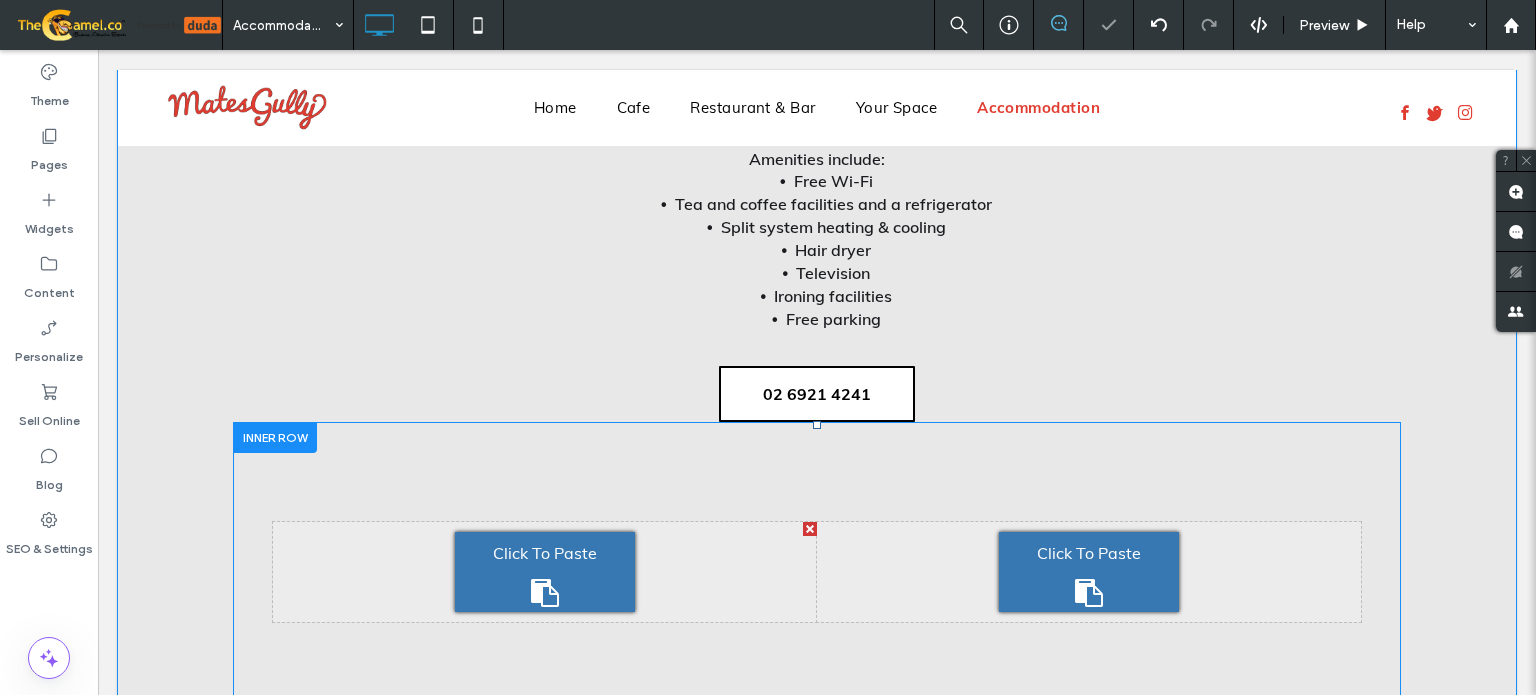 scroll, scrollTop: 3200, scrollLeft: 0, axis: vertical 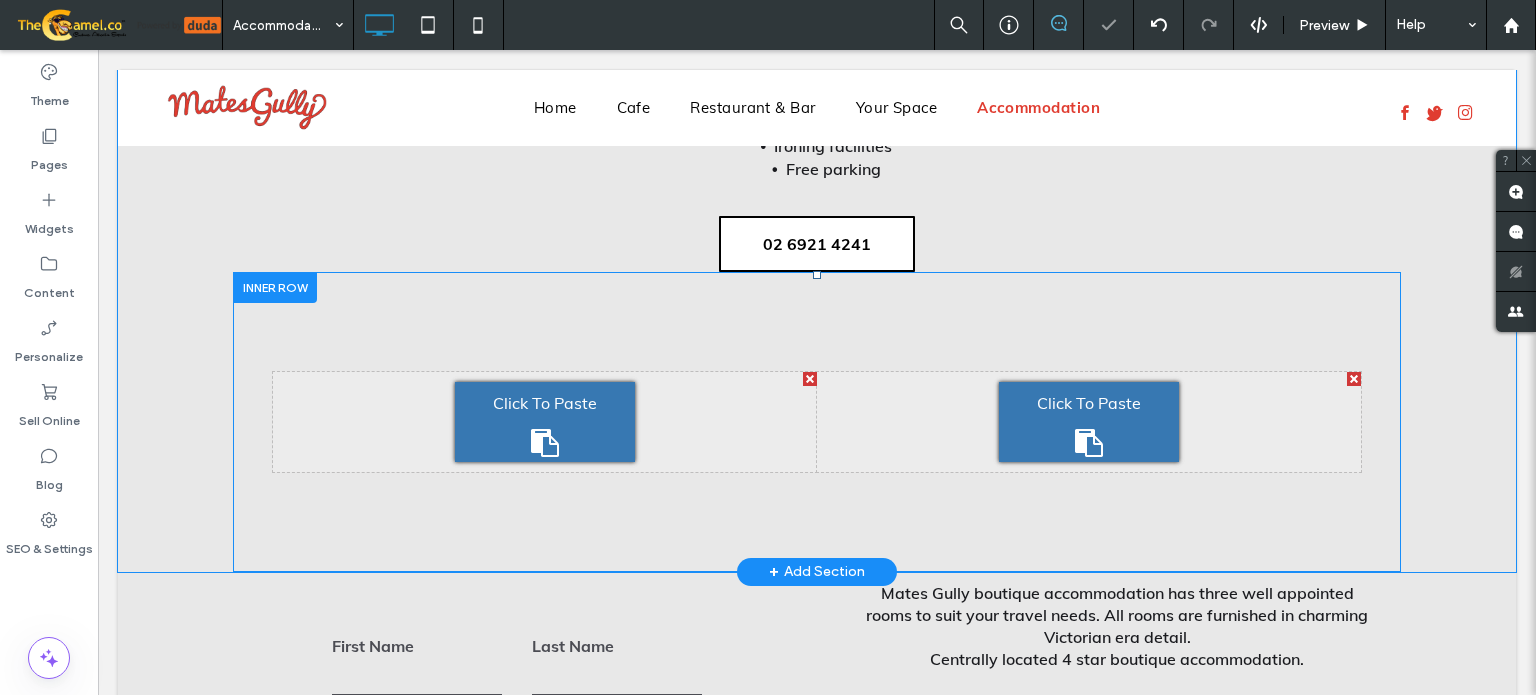 click 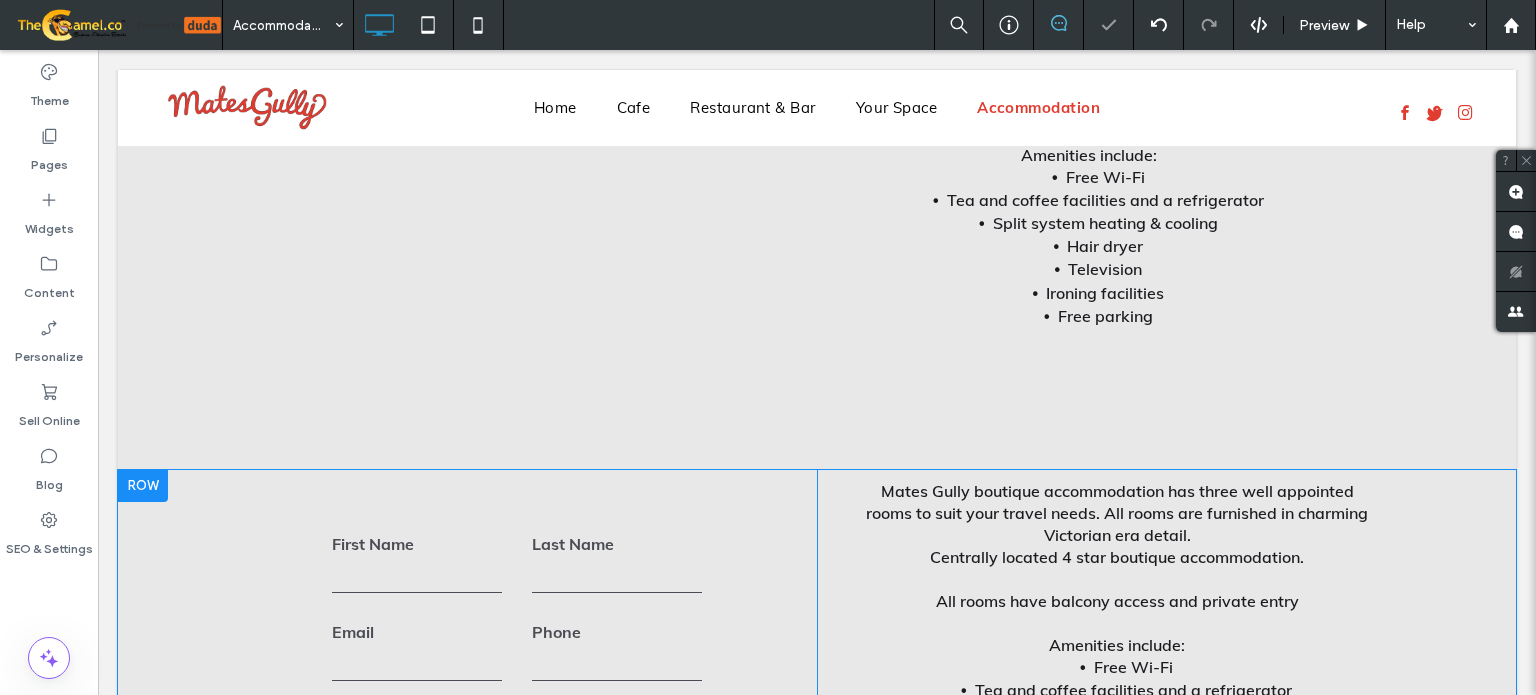 scroll, scrollTop: 3600, scrollLeft: 0, axis: vertical 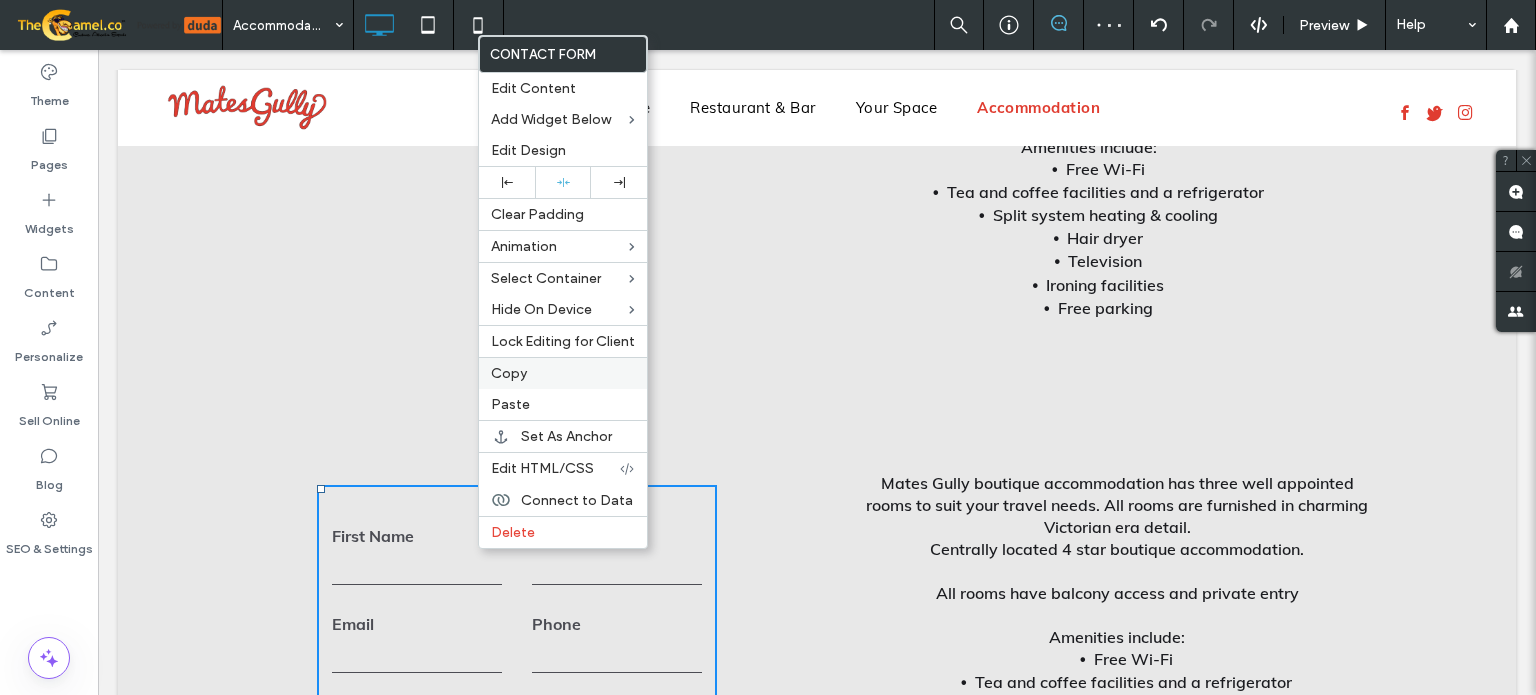 click on "Copy" at bounding box center (563, 373) 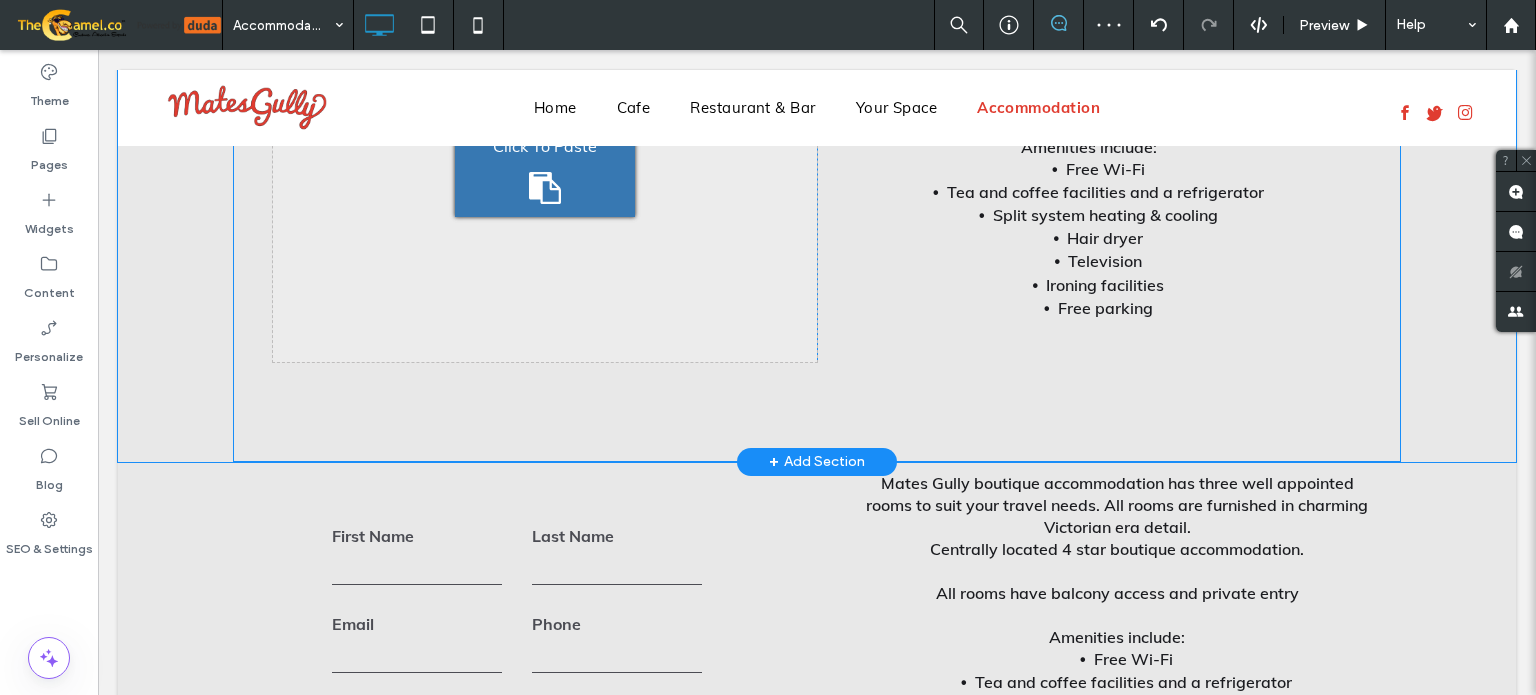 drag, startPoint x: 539, startPoint y: 197, endPoint x: 636, endPoint y: 247, distance: 109.128365 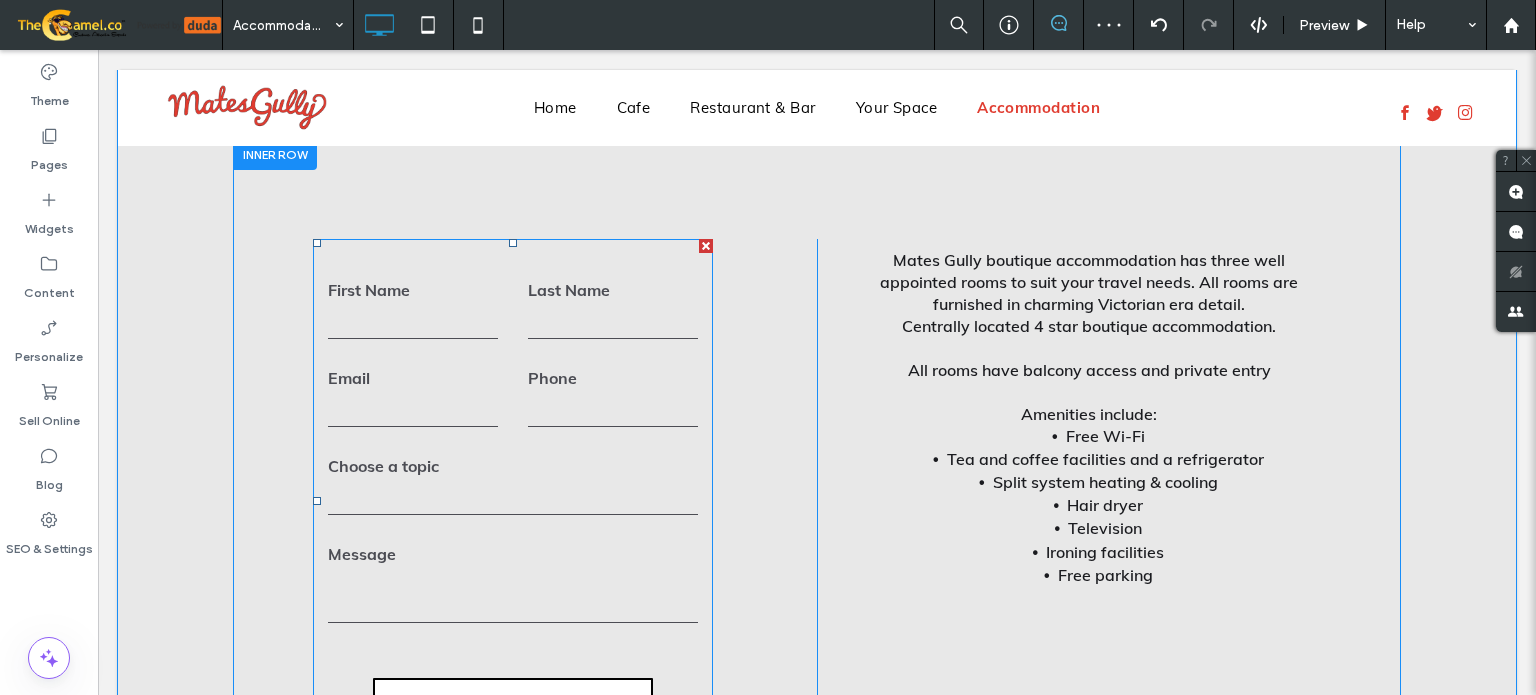 scroll, scrollTop: 3248, scrollLeft: 0, axis: vertical 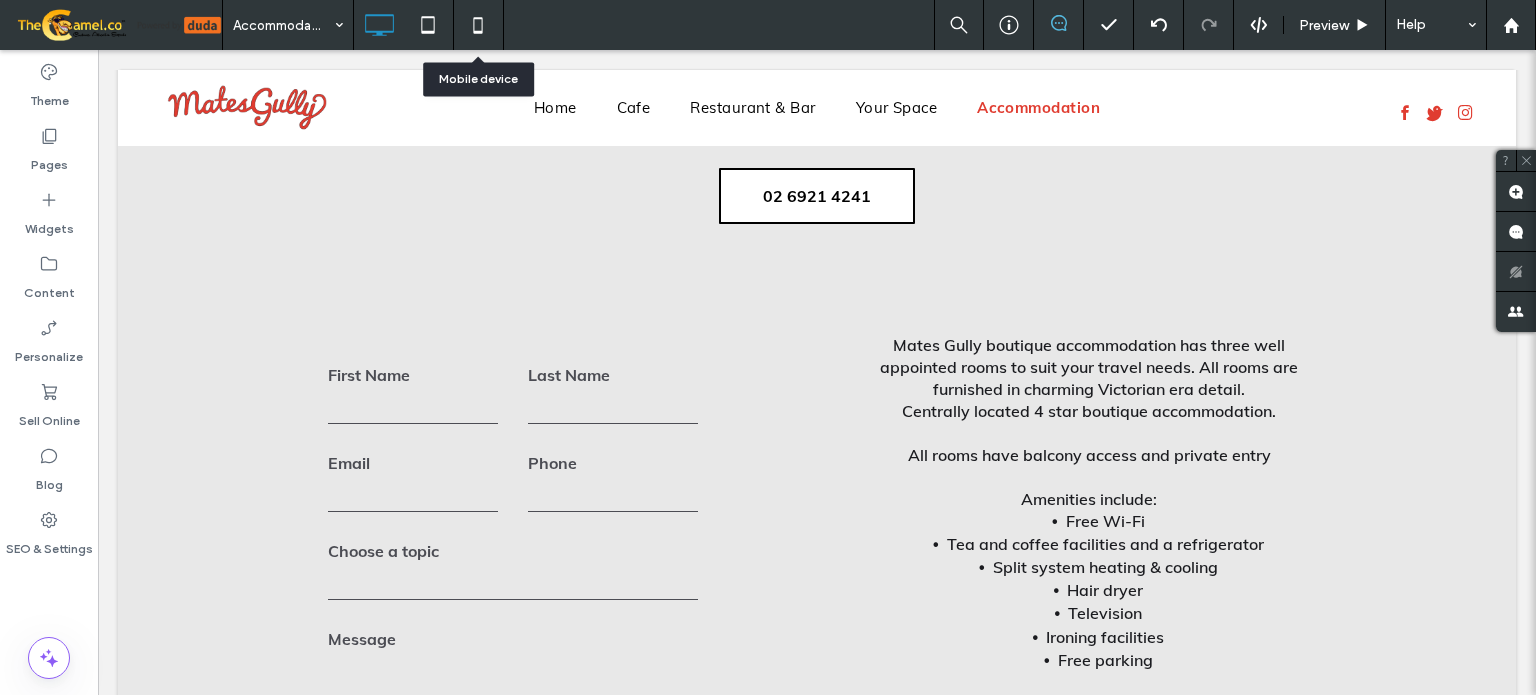 click 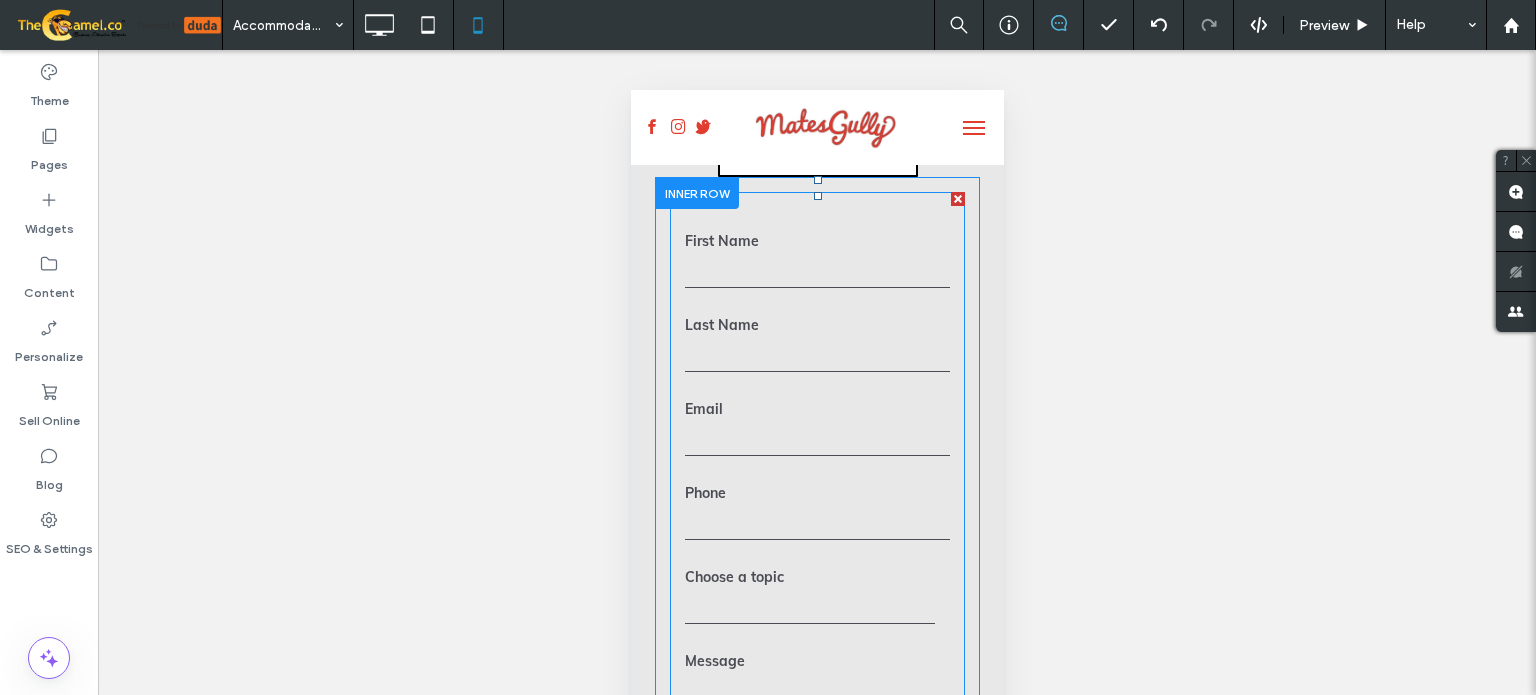 scroll, scrollTop: 3400, scrollLeft: 0, axis: vertical 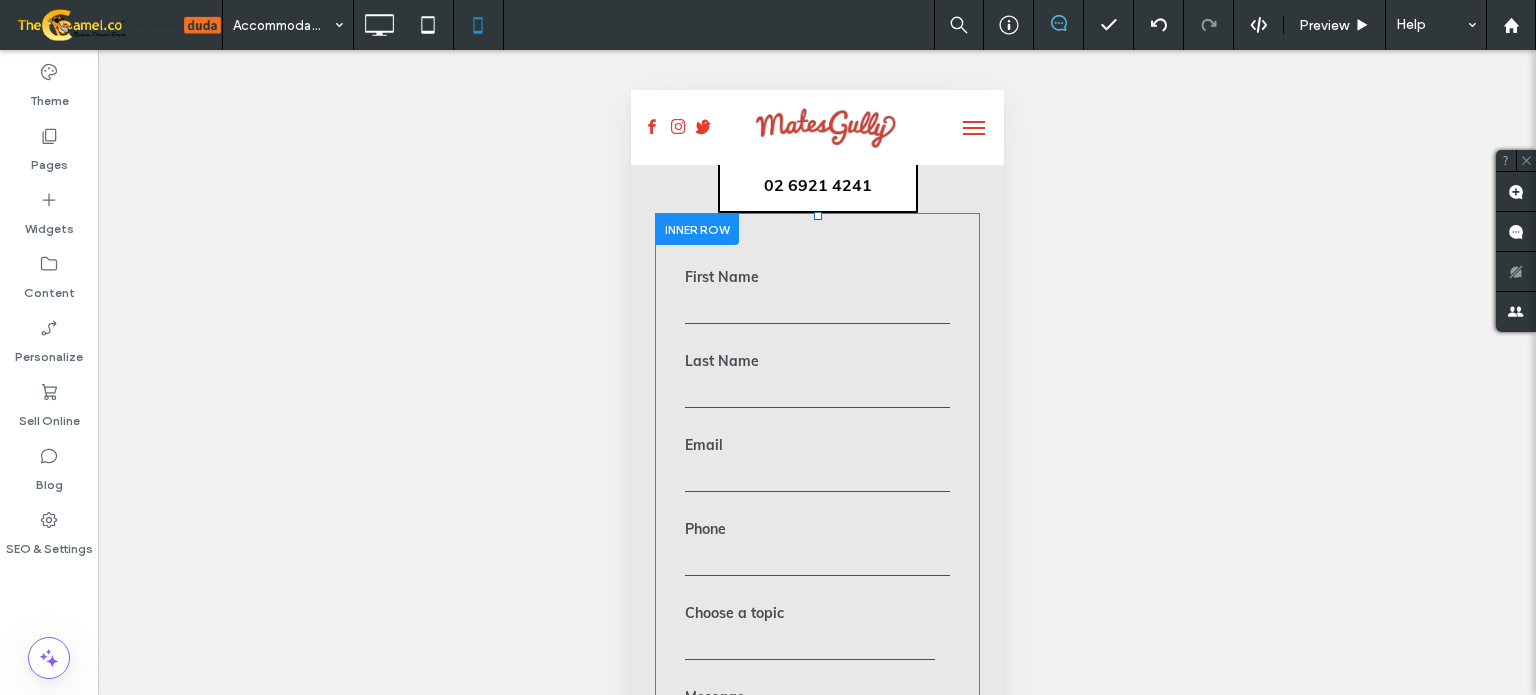 click at bounding box center [696, 228] 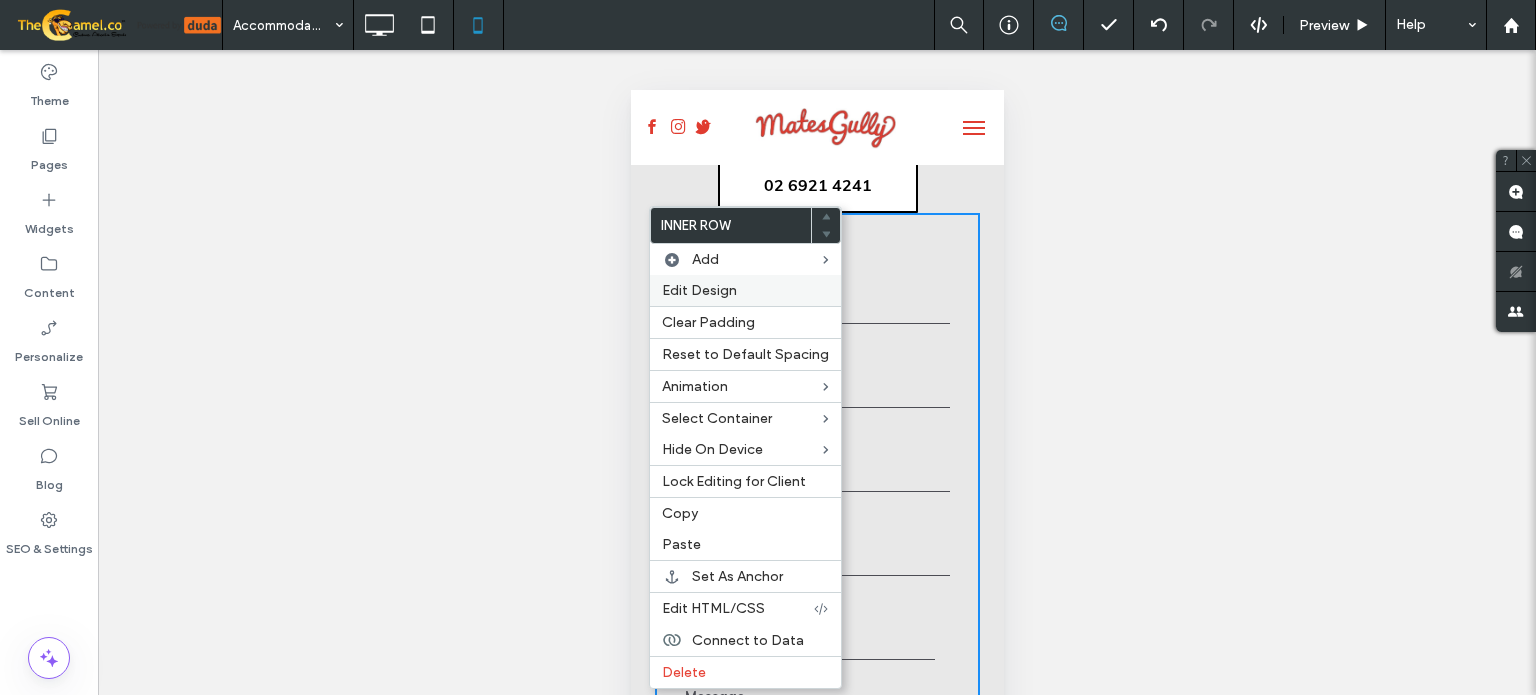 click on "Edit Design" at bounding box center (699, 290) 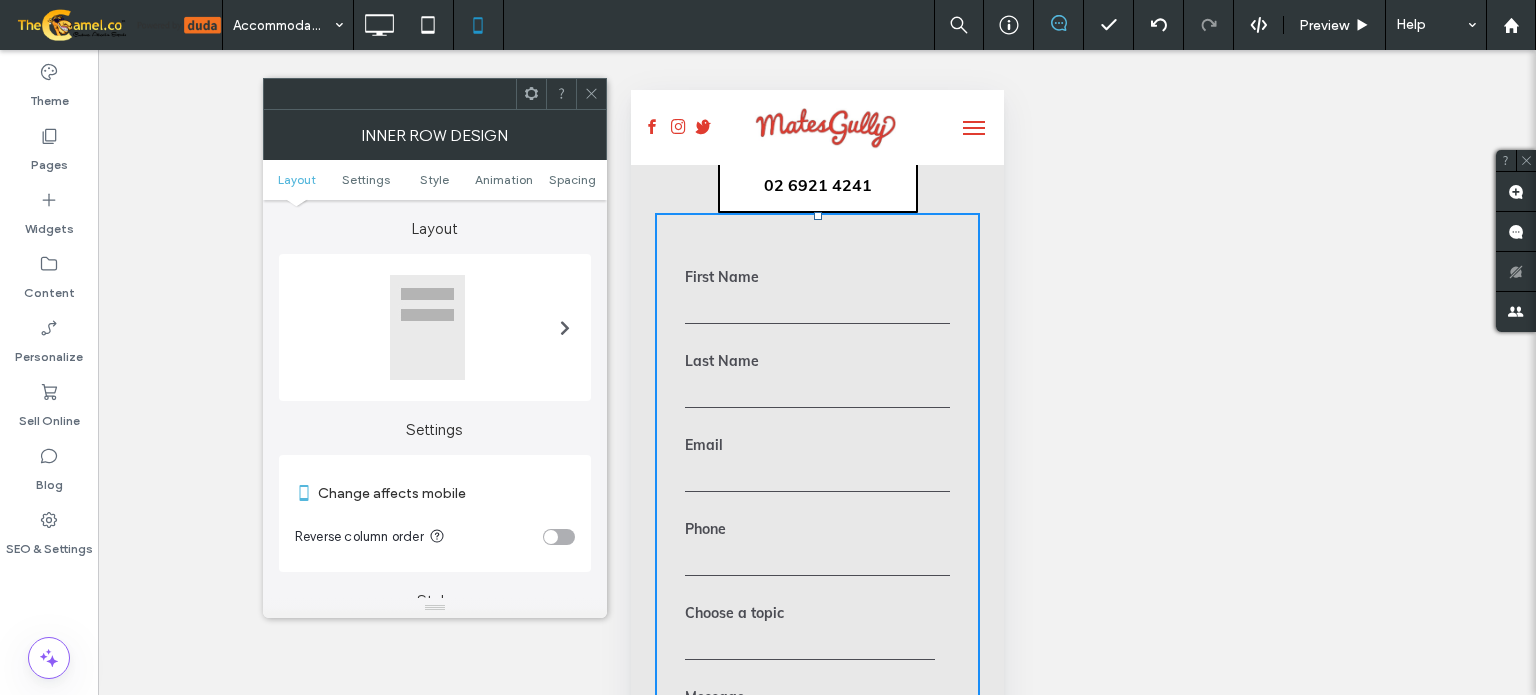 click at bounding box center [551, 537] 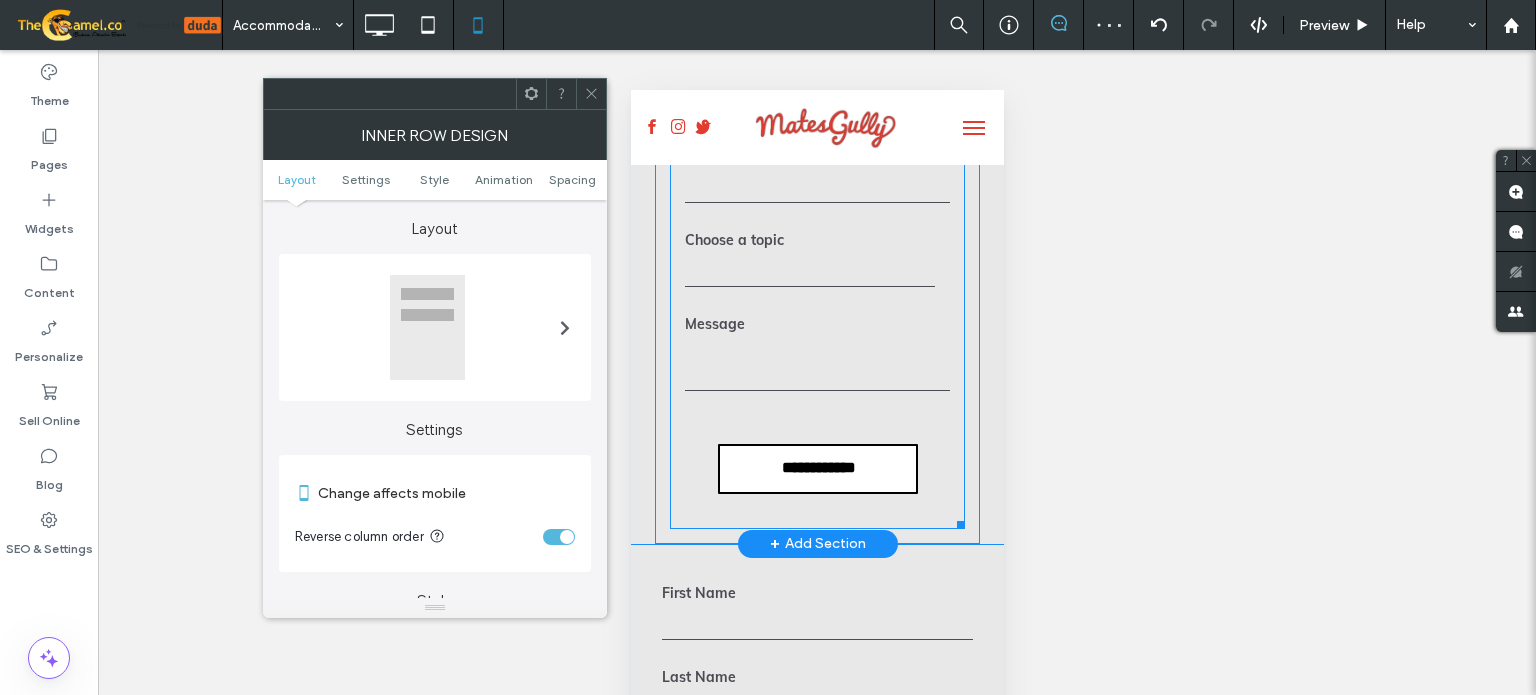 scroll, scrollTop: 4200, scrollLeft: 0, axis: vertical 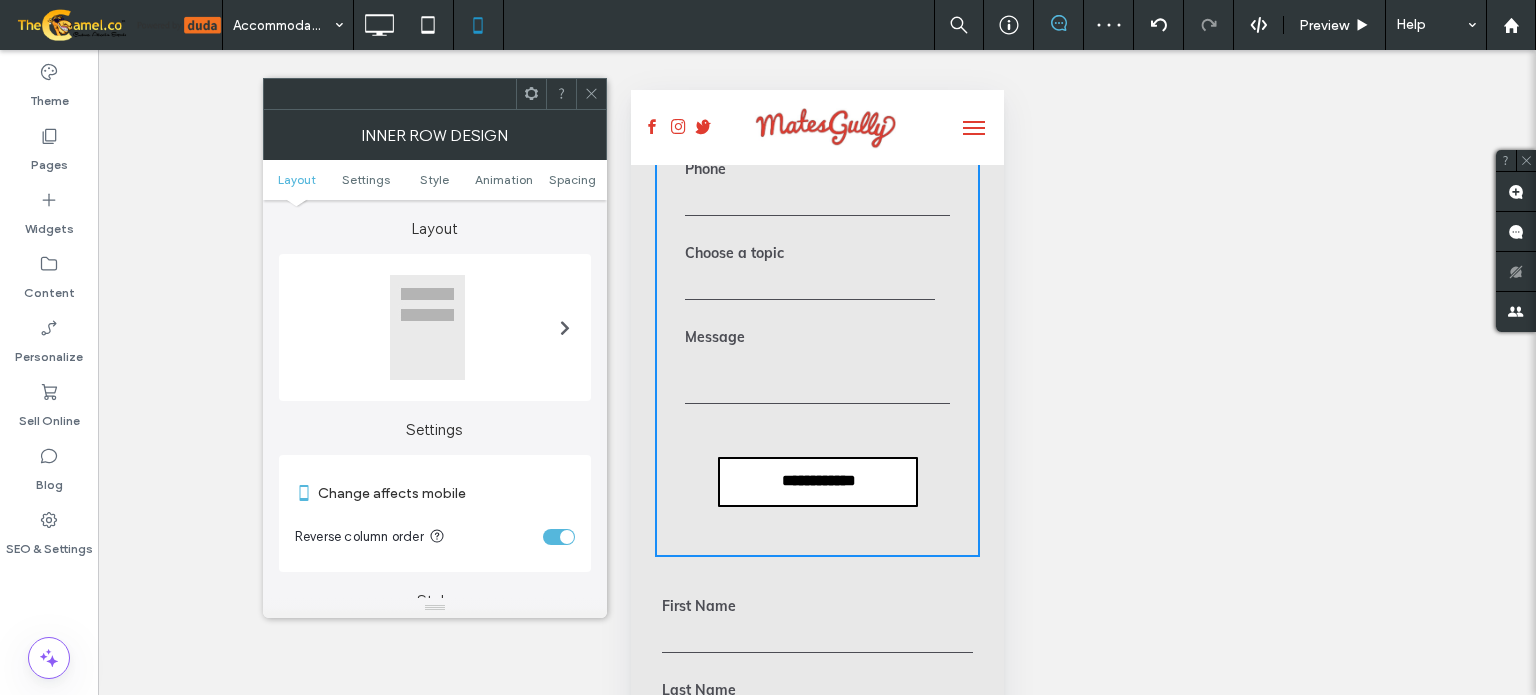 click 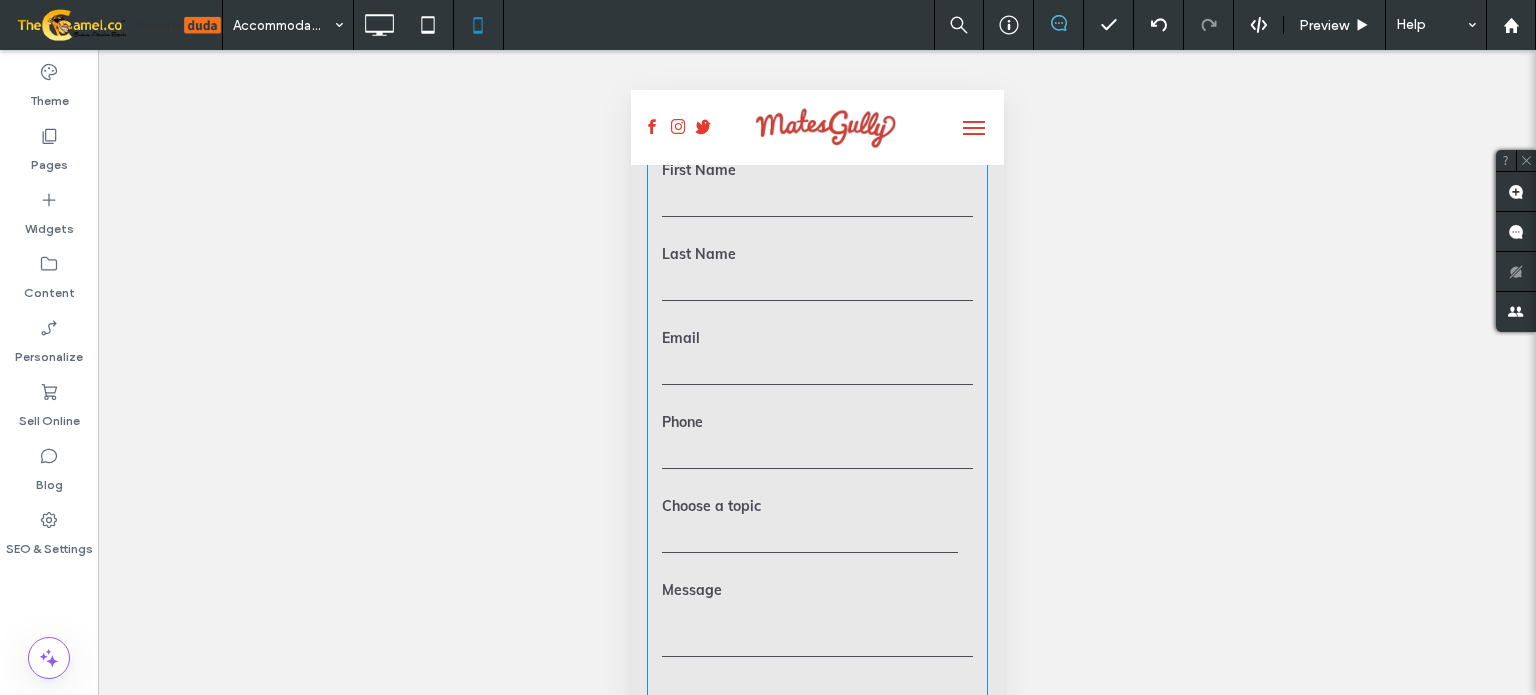 scroll, scrollTop: 4500, scrollLeft: 0, axis: vertical 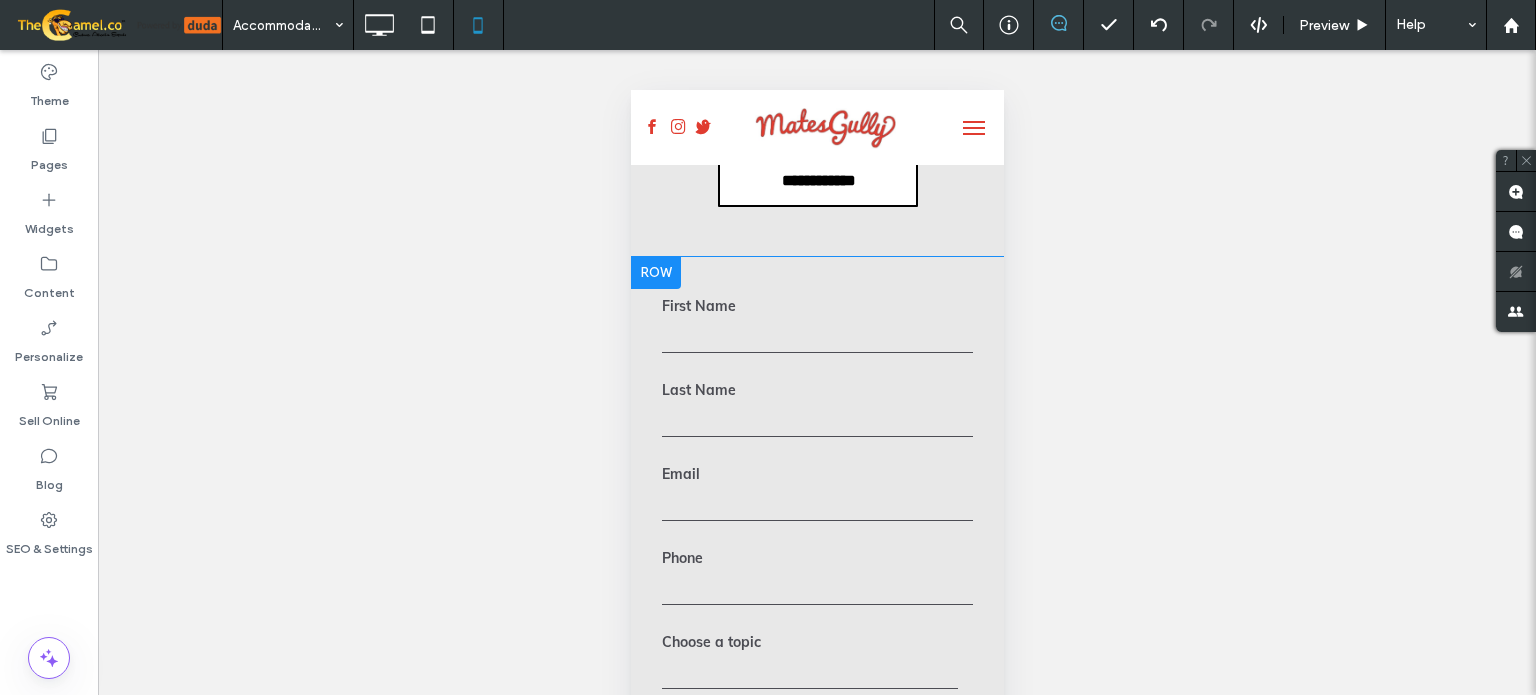 click at bounding box center (655, 273) 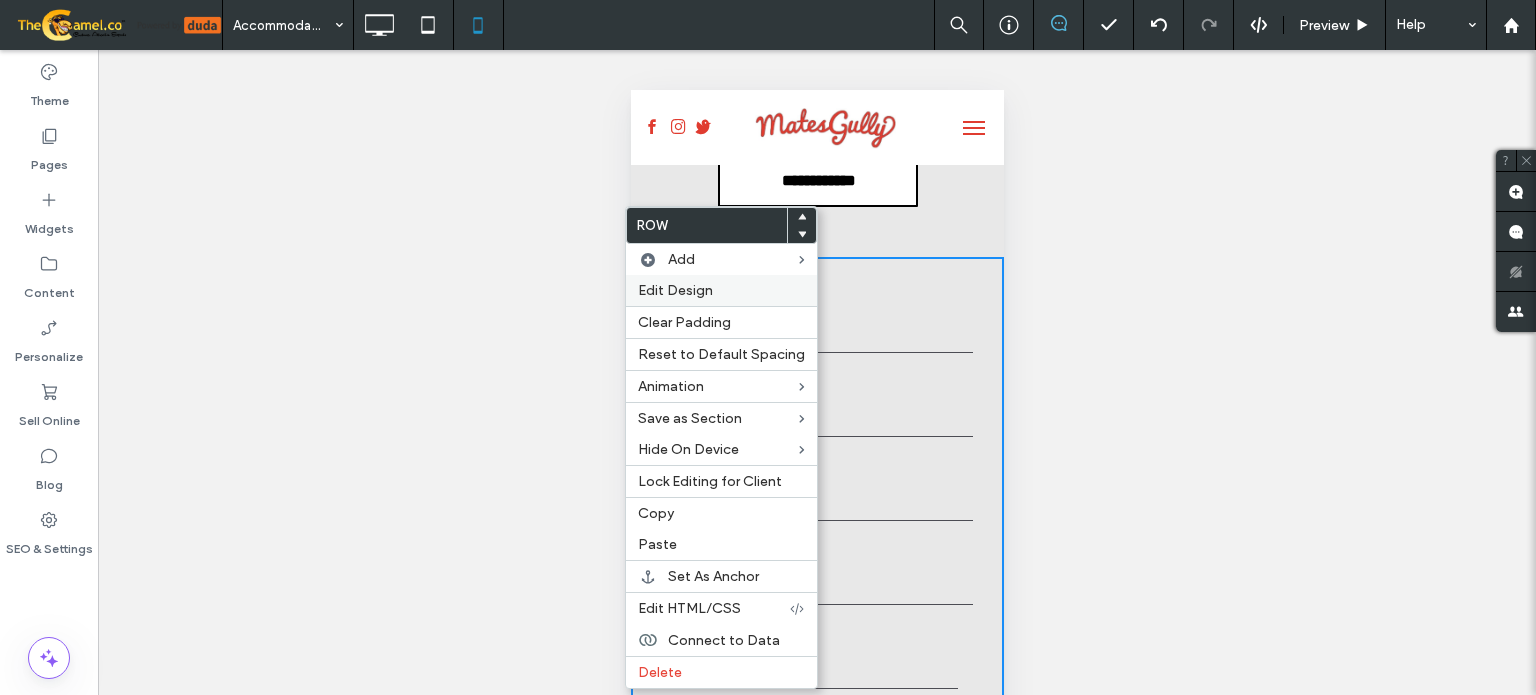 click on "Edit Design" at bounding box center (675, 290) 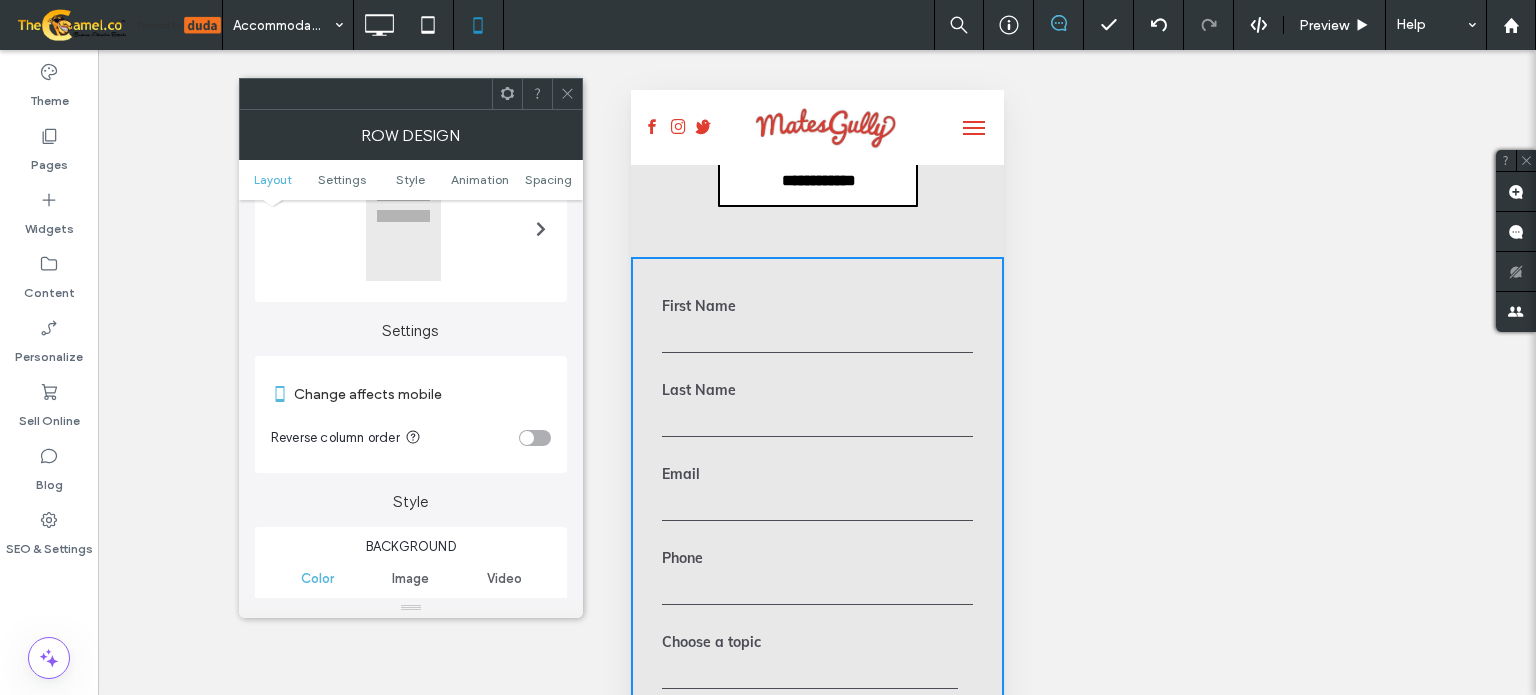 scroll, scrollTop: 100, scrollLeft: 0, axis: vertical 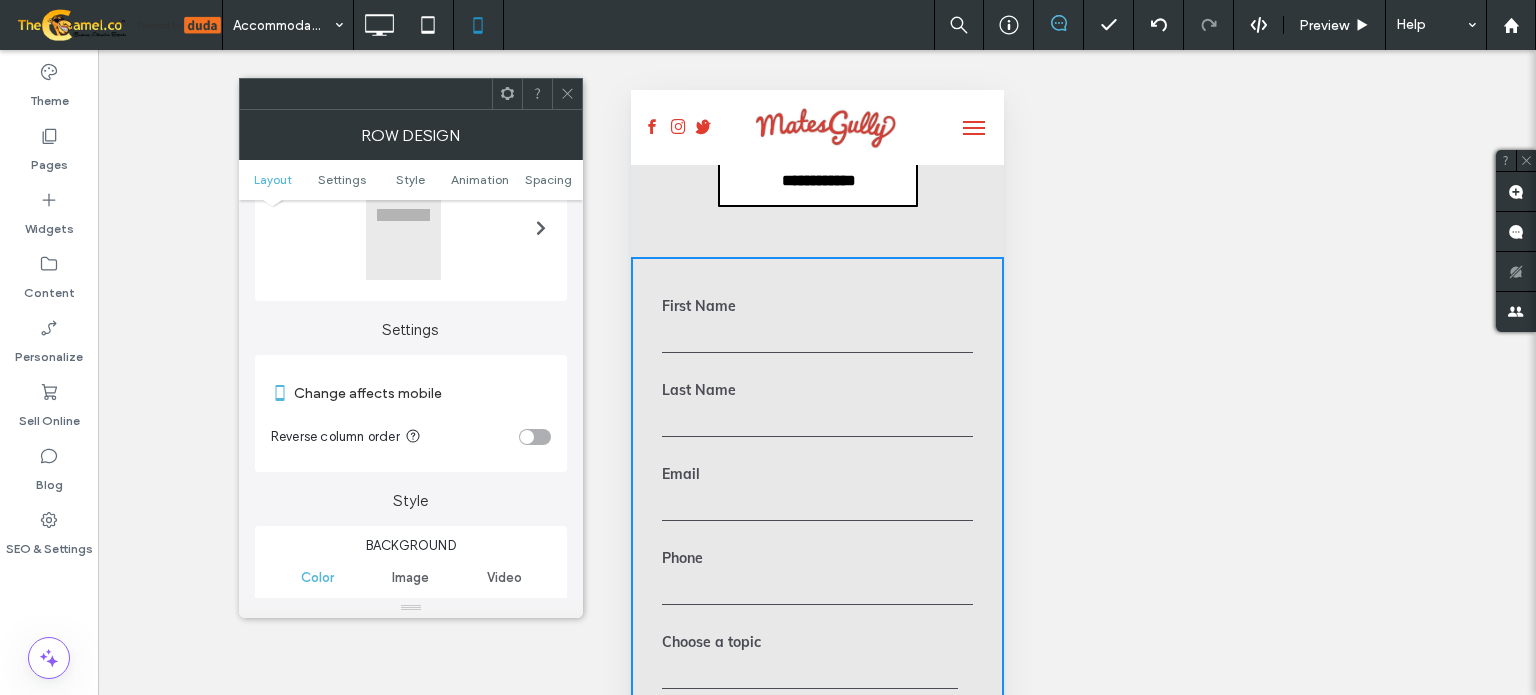 click at bounding box center (527, 437) 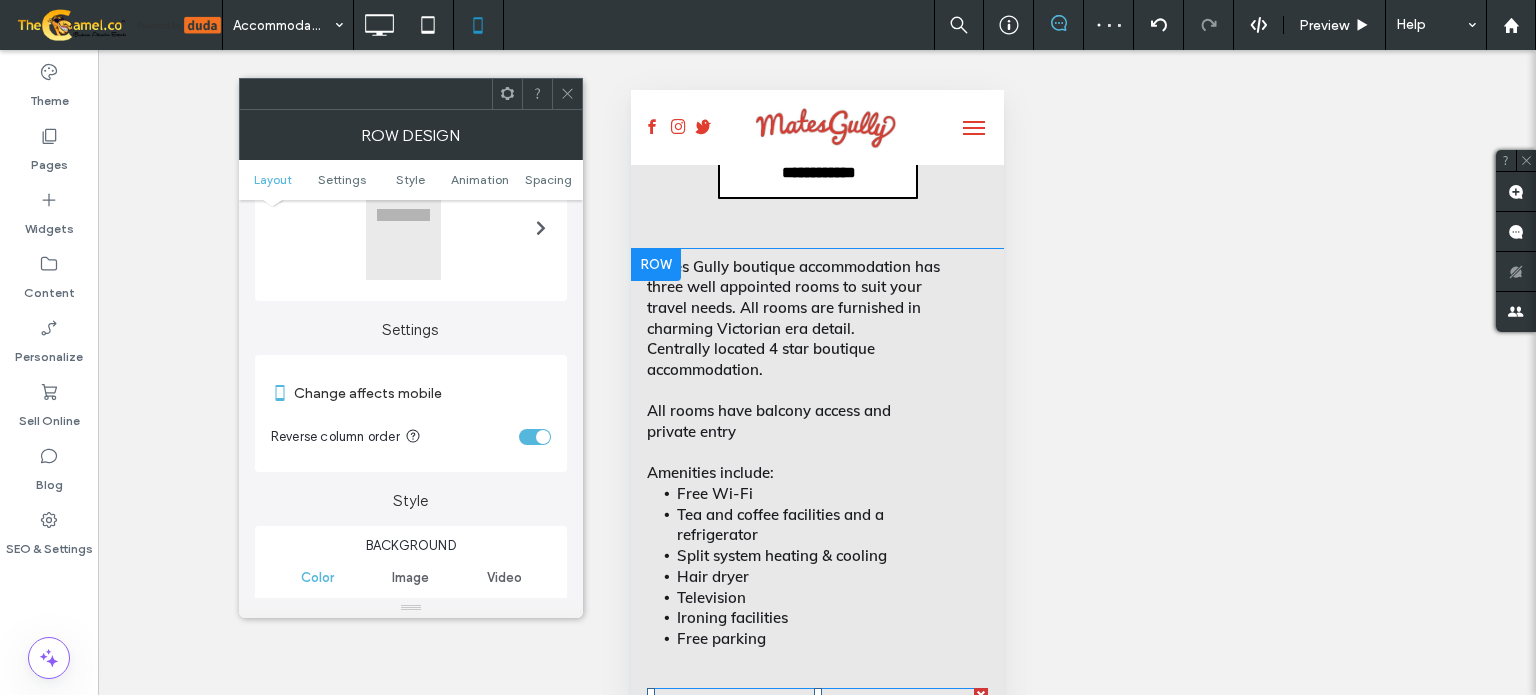 scroll, scrollTop: 4500, scrollLeft: 0, axis: vertical 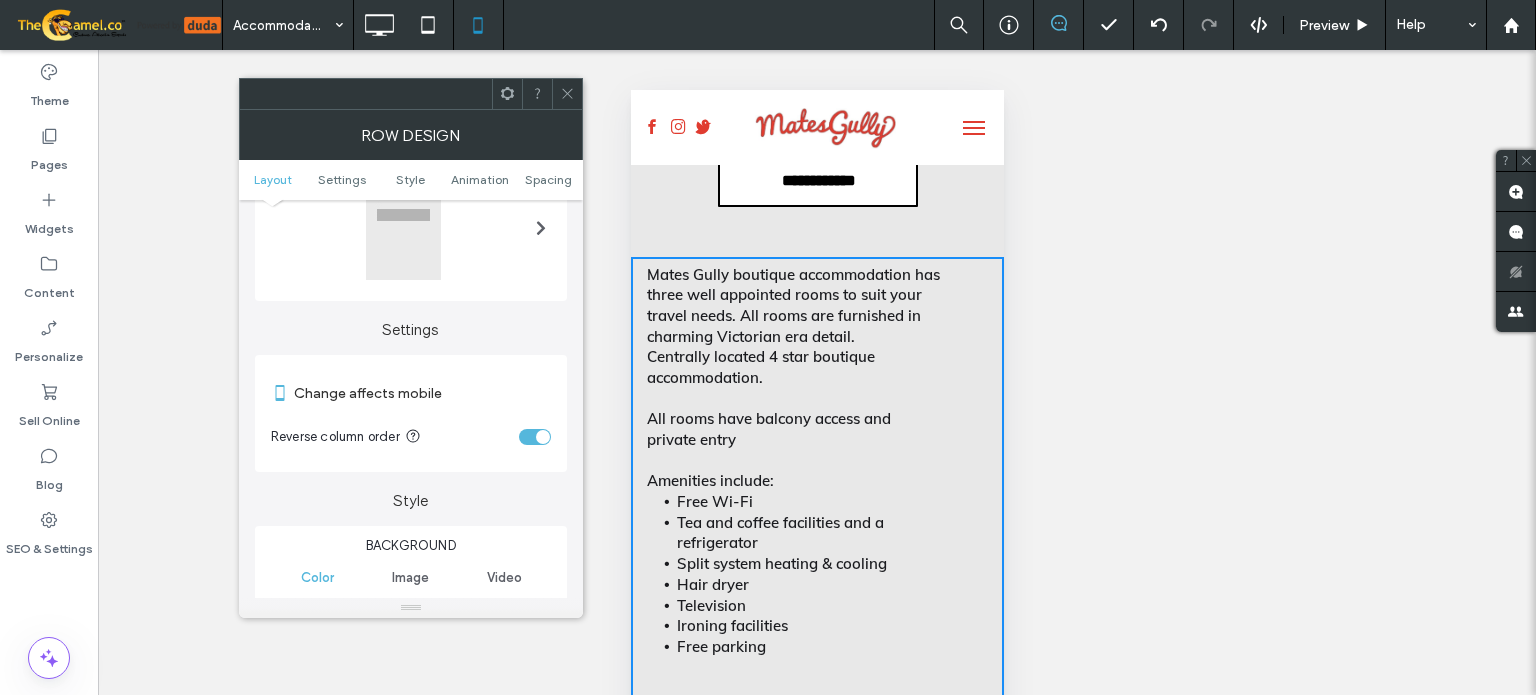 click 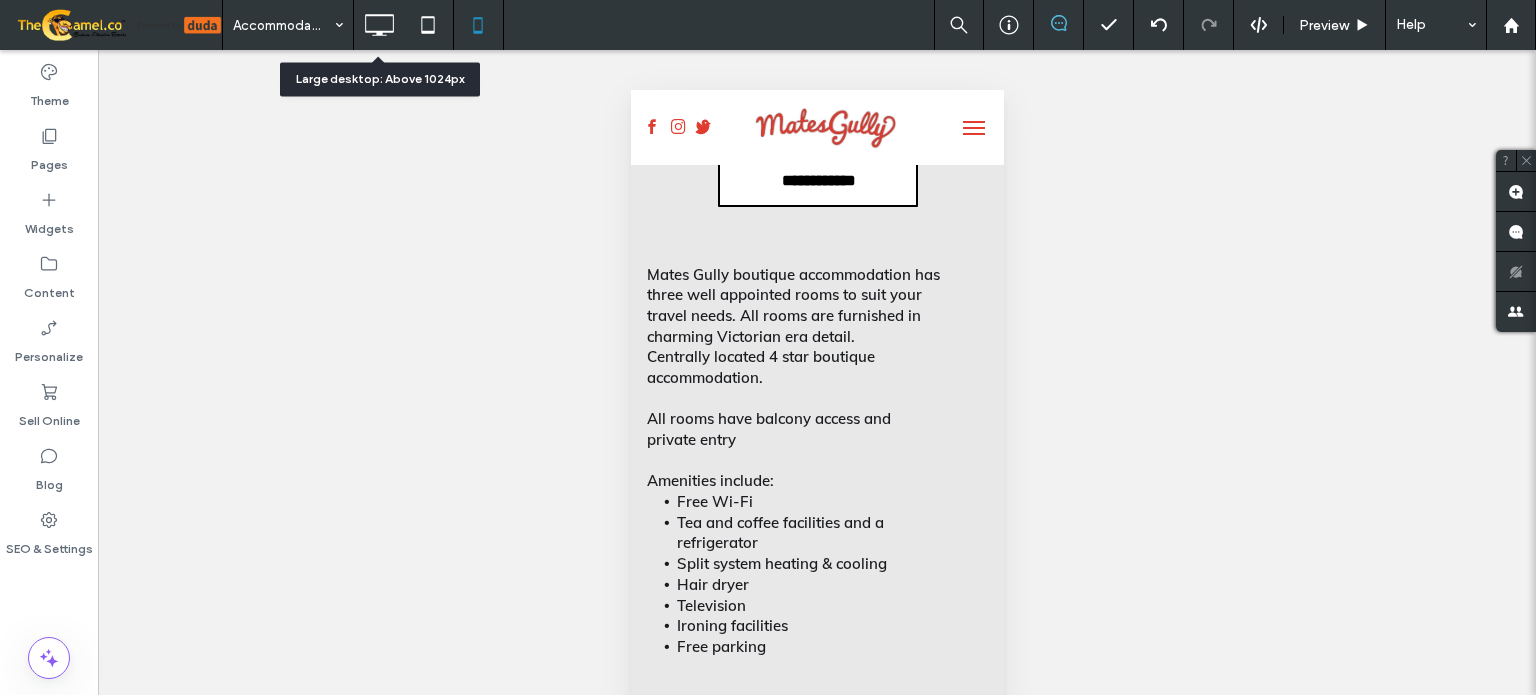 click 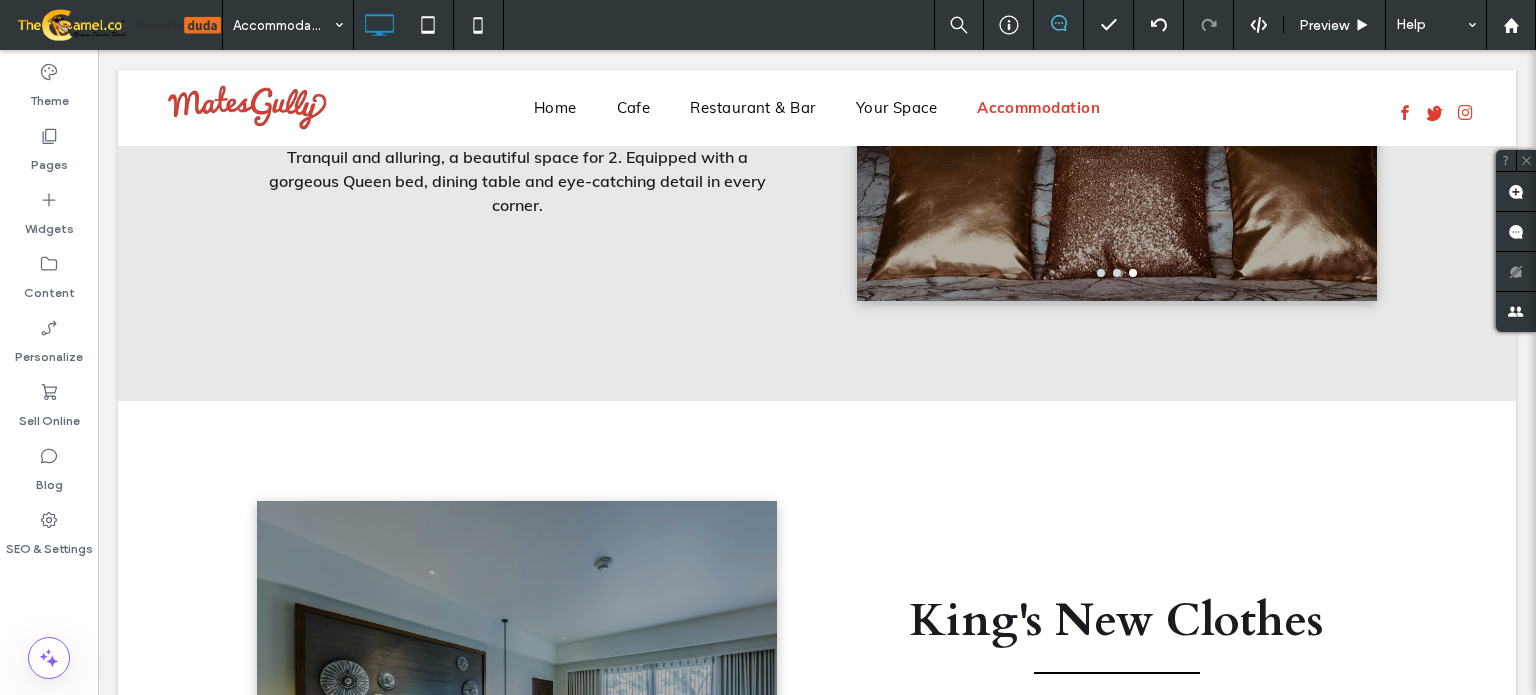scroll, scrollTop: 1463, scrollLeft: 0, axis: vertical 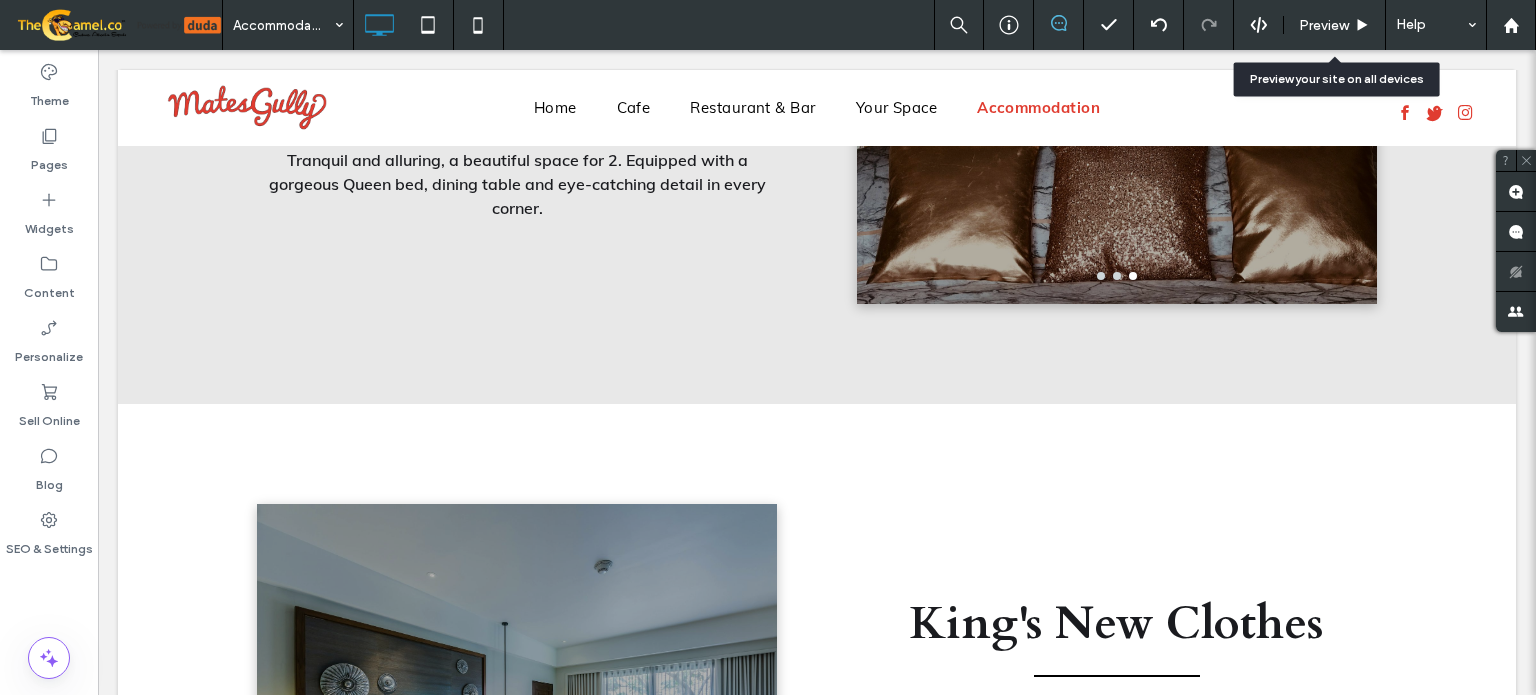 click on "Preview" at bounding box center (1334, 25) 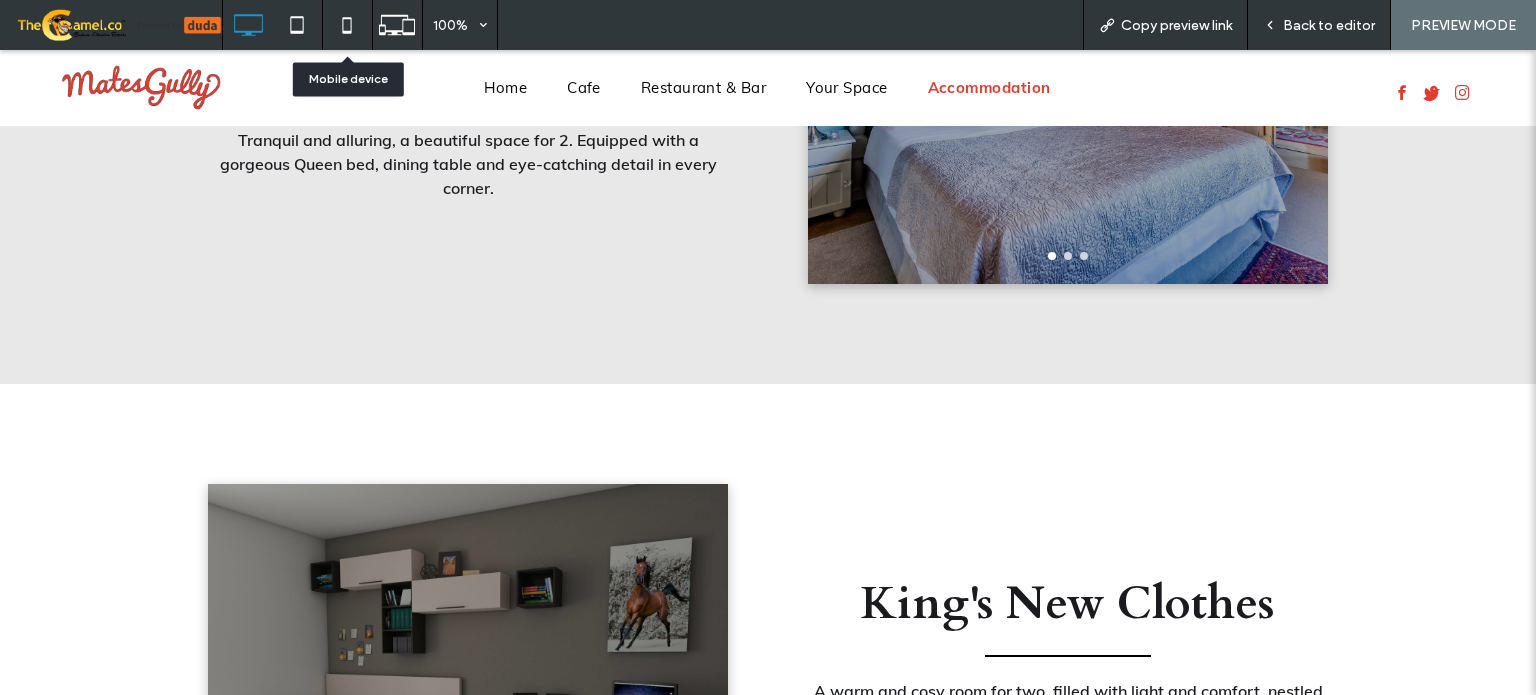click 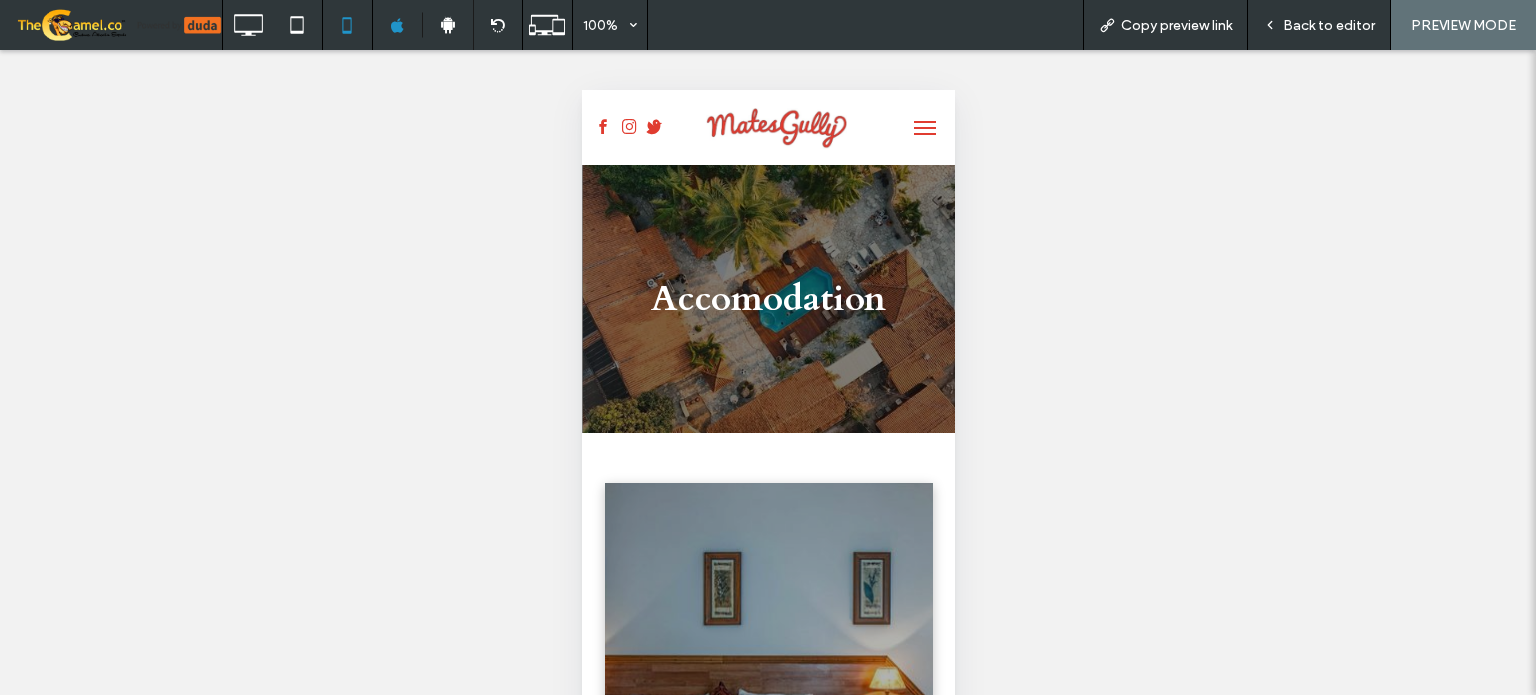 scroll, scrollTop: 0, scrollLeft: 0, axis: both 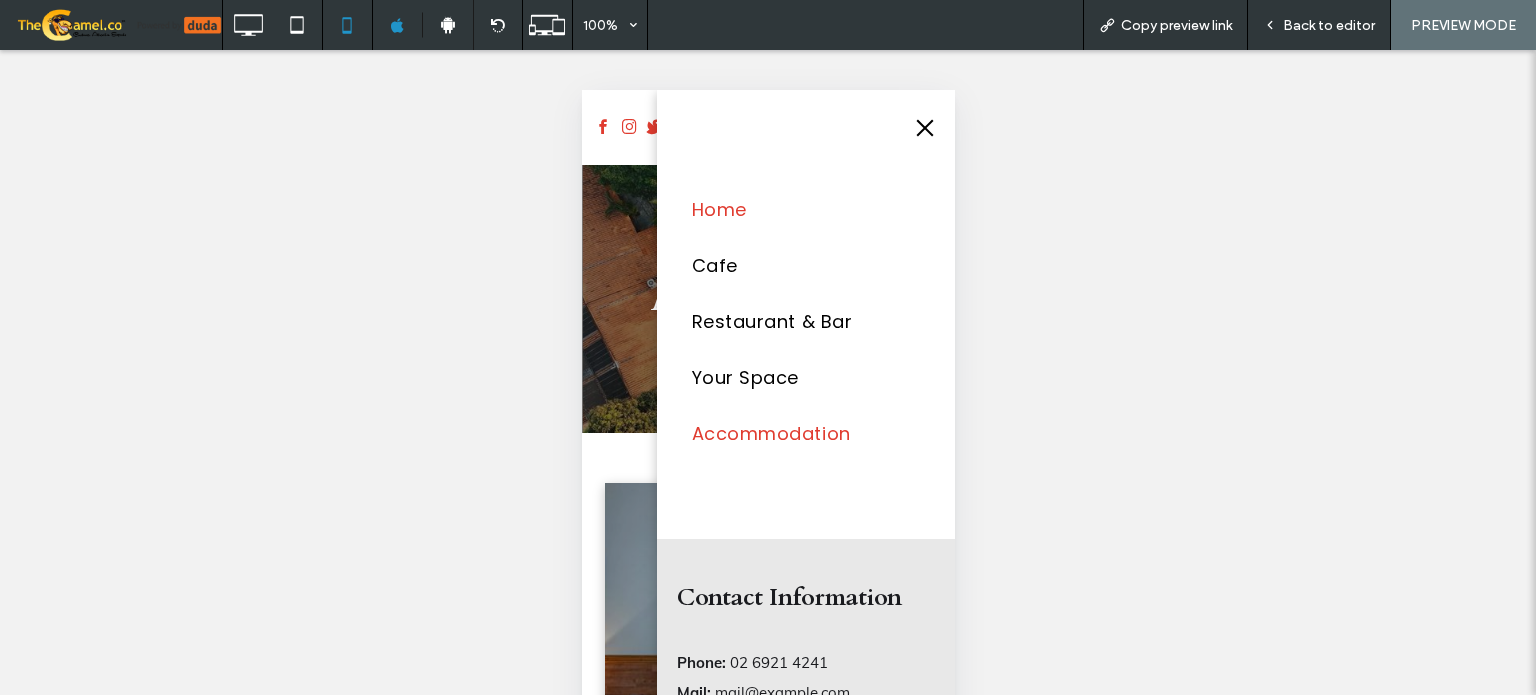 click on "Home" at bounding box center (718, 210) 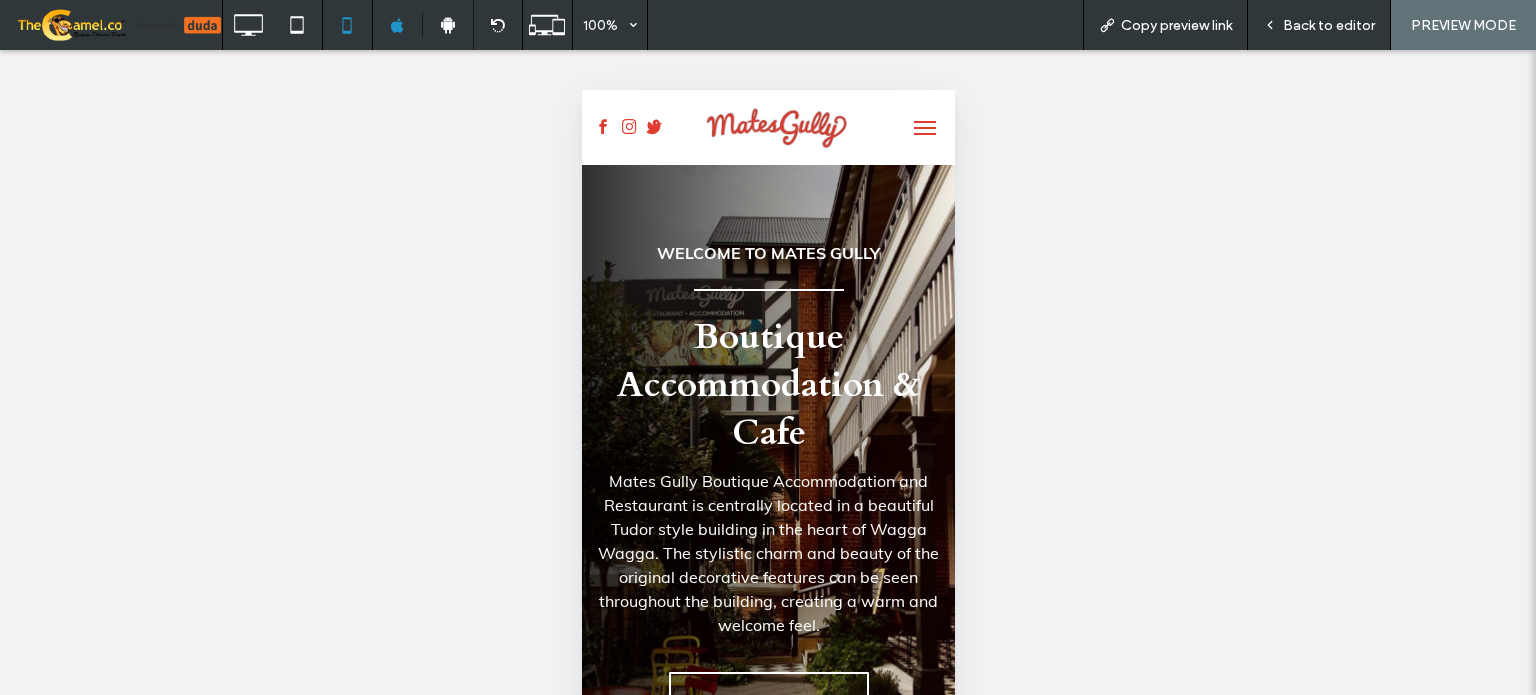 scroll, scrollTop: 0, scrollLeft: 0, axis: both 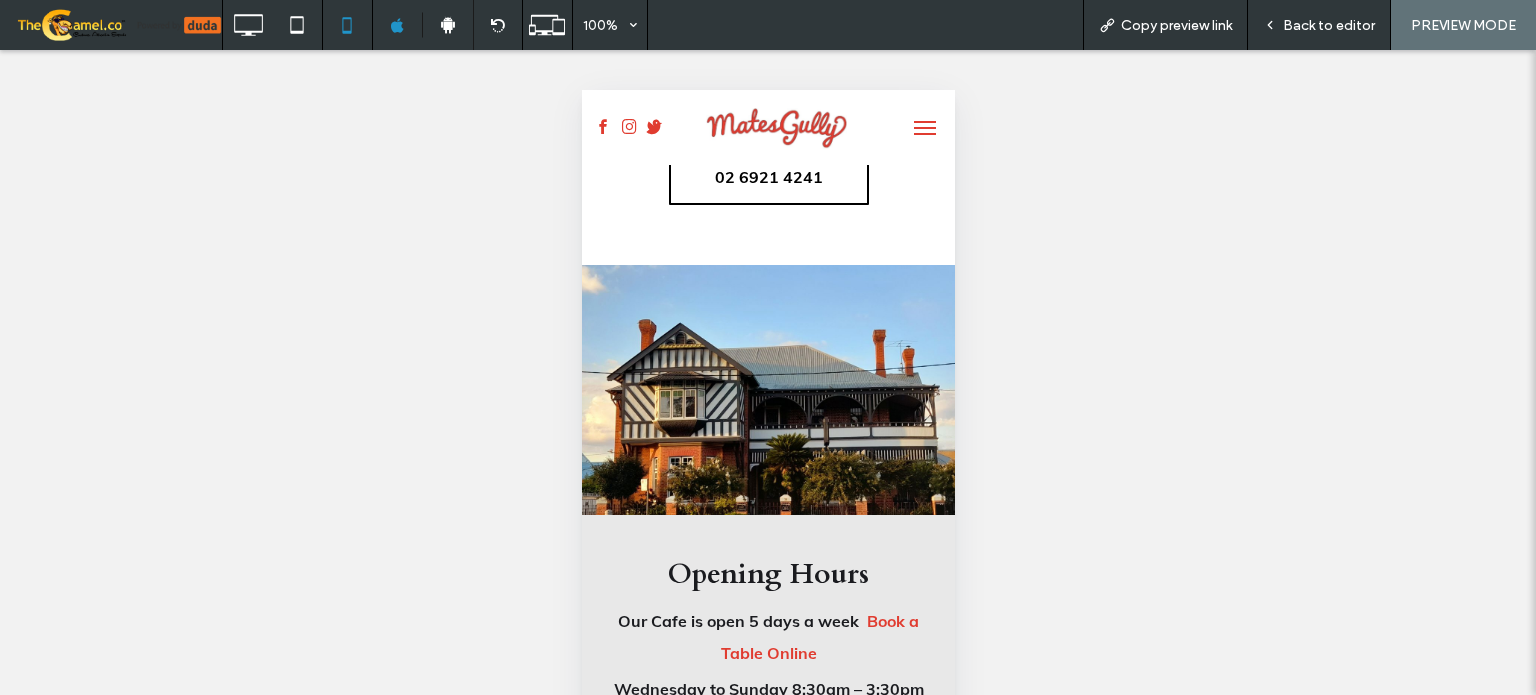 click on "Back to editor" at bounding box center [1329, 25] 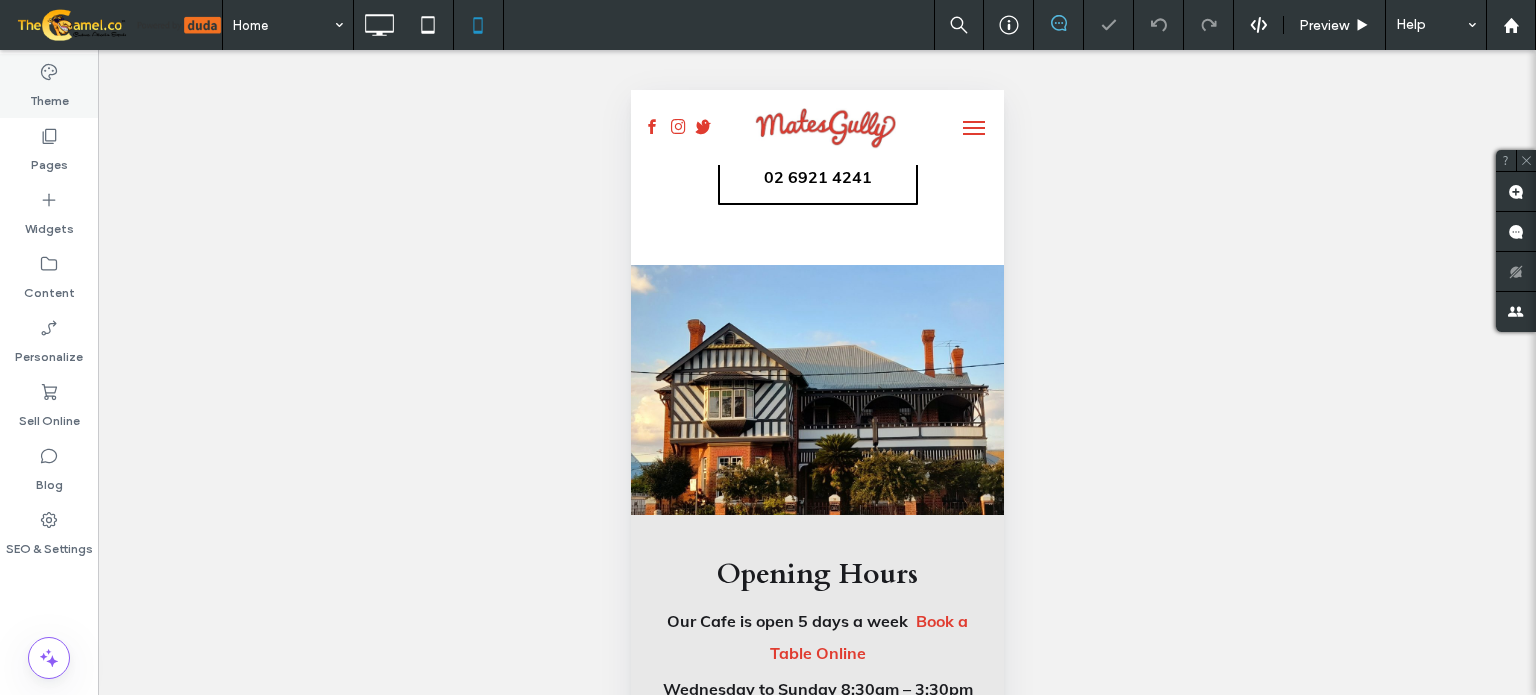 click on "Theme" at bounding box center [49, 96] 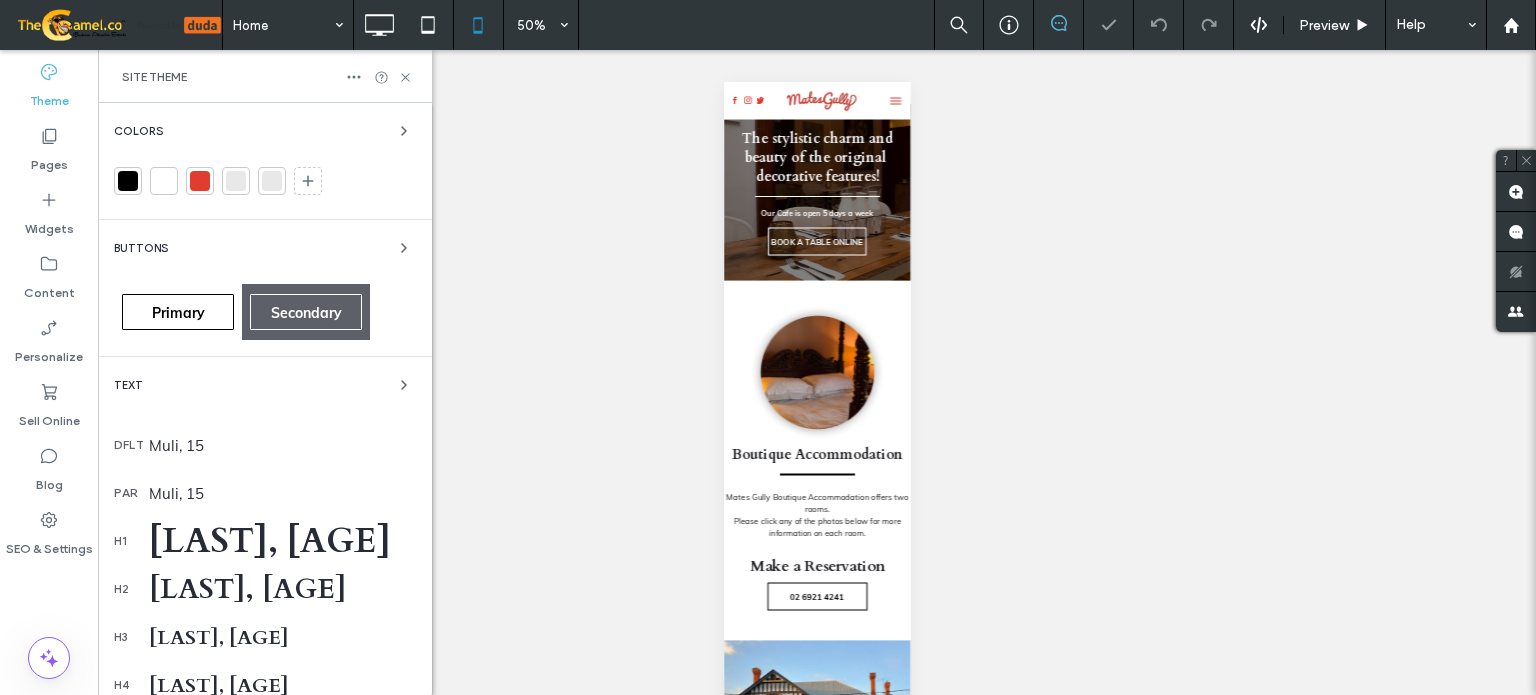 scroll, scrollTop: 2753, scrollLeft: 0, axis: vertical 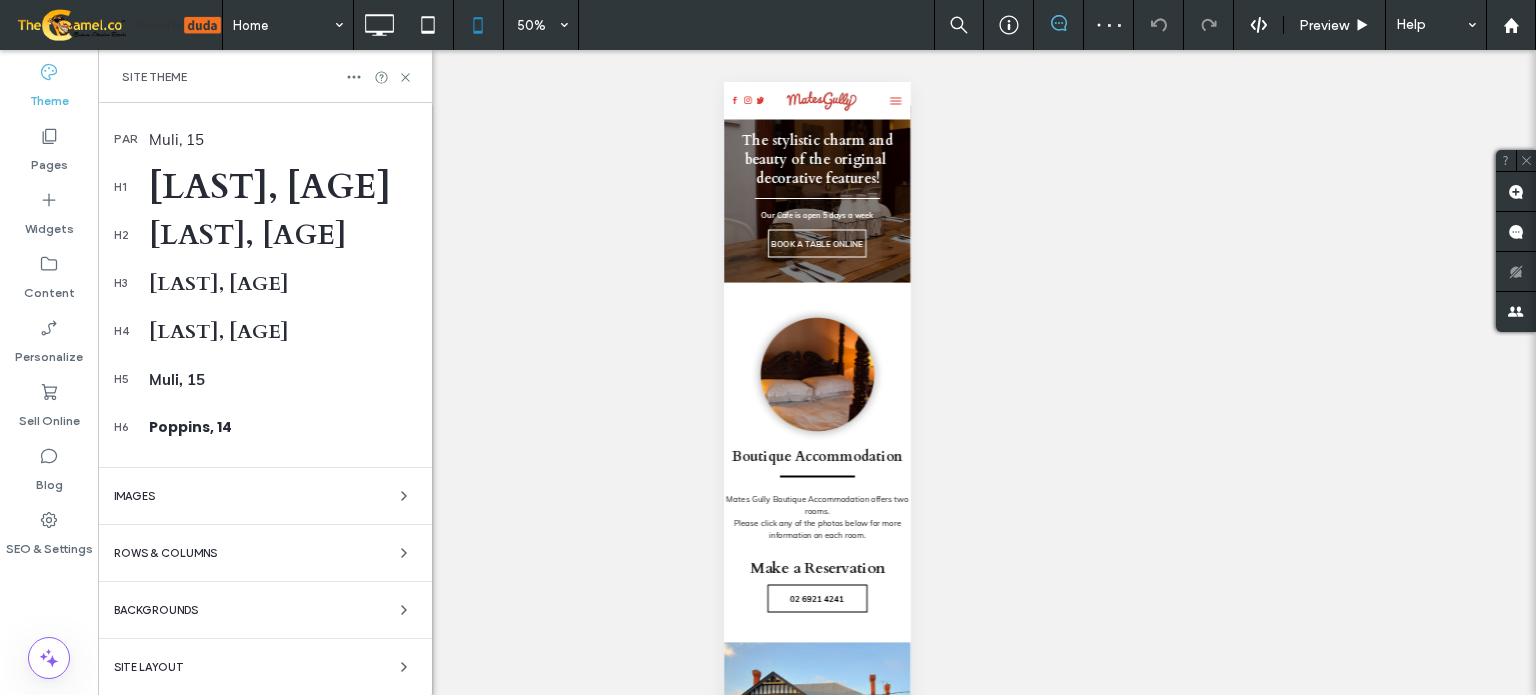 click on "Site Layout" at bounding box center [265, 667] 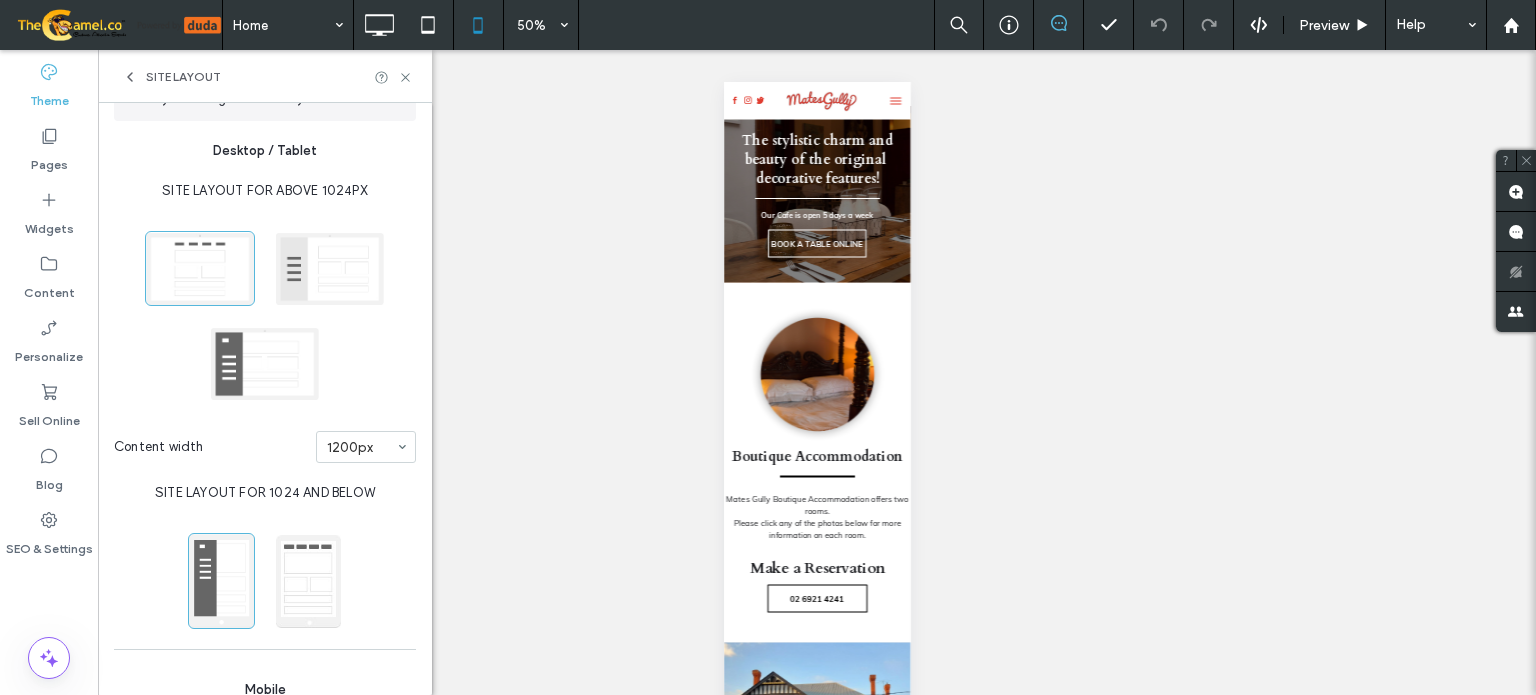 scroll, scrollTop: 0, scrollLeft: 0, axis: both 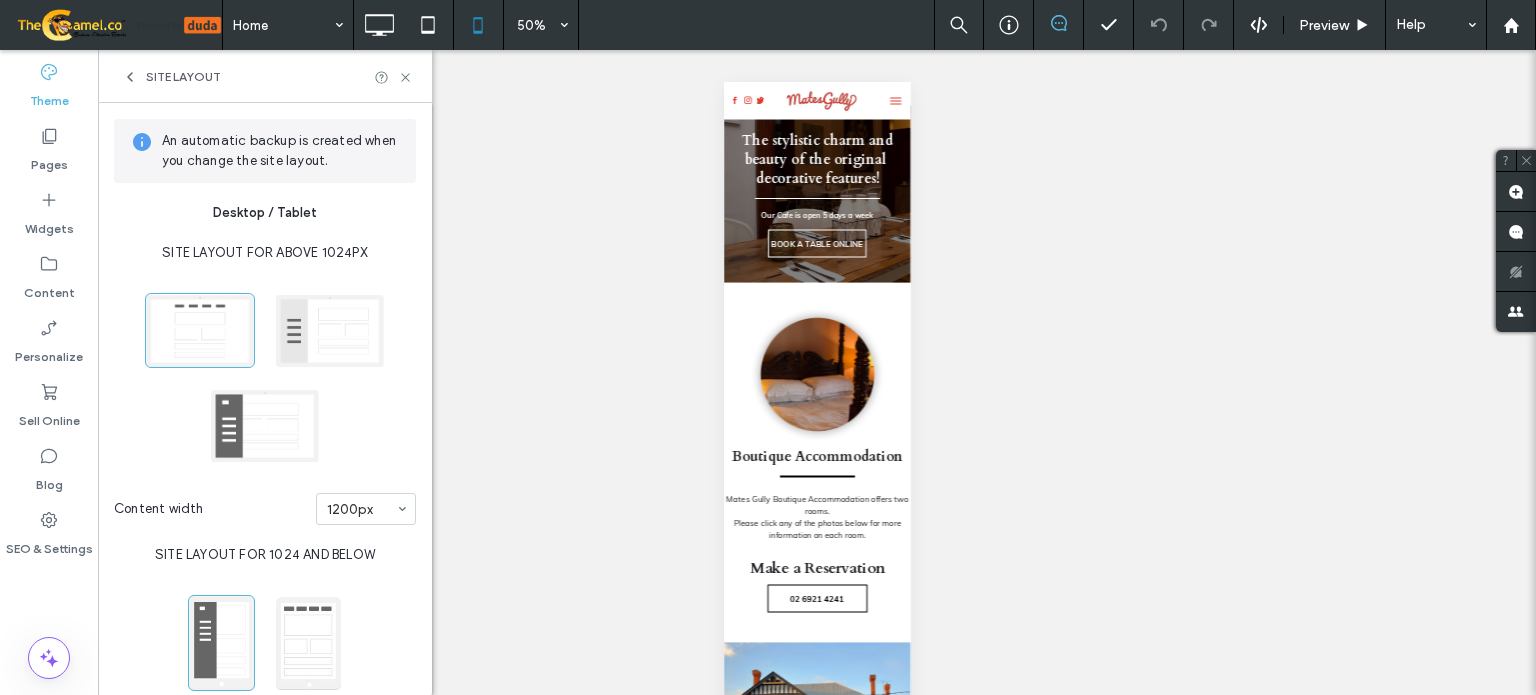click 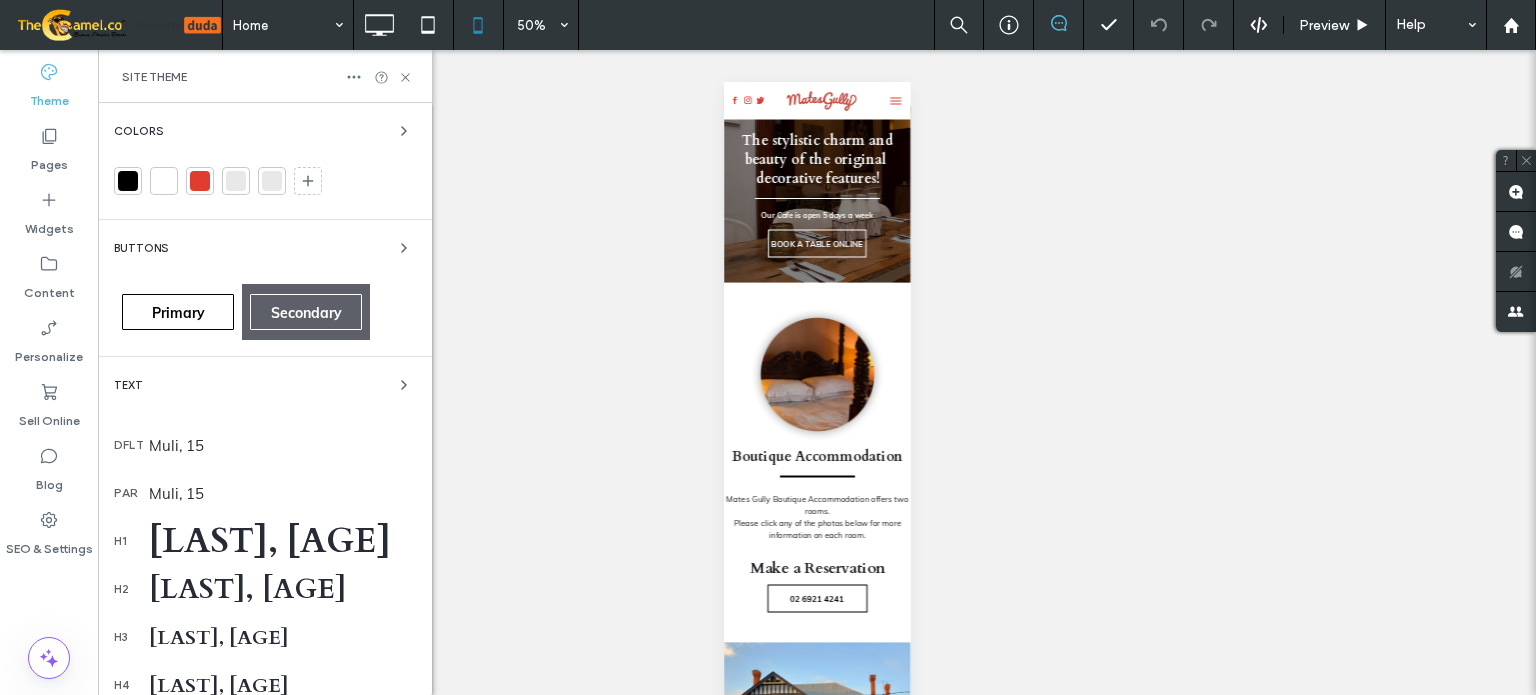 scroll, scrollTop: 354, scrollLeft: 0, axis: vertical 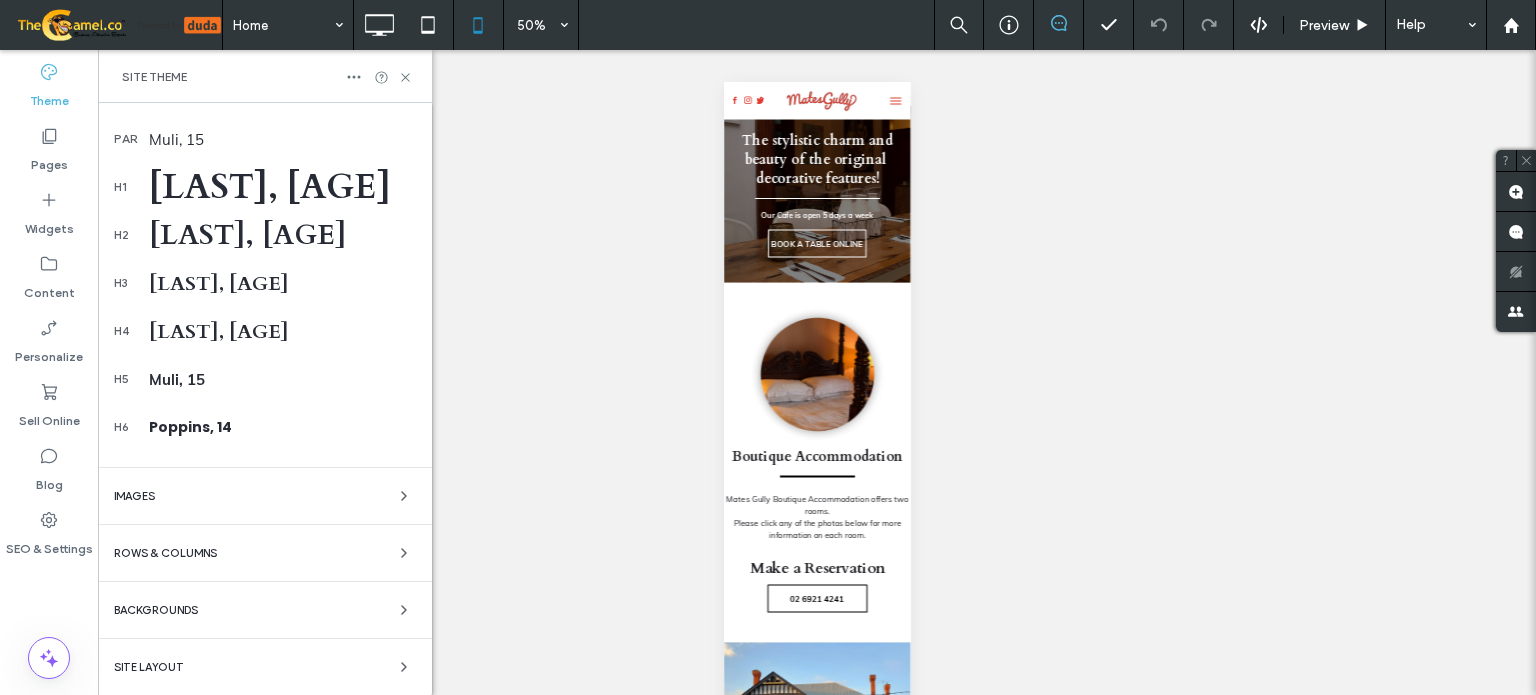 click on "Rows & Columns" at bounding box center [165, 553] 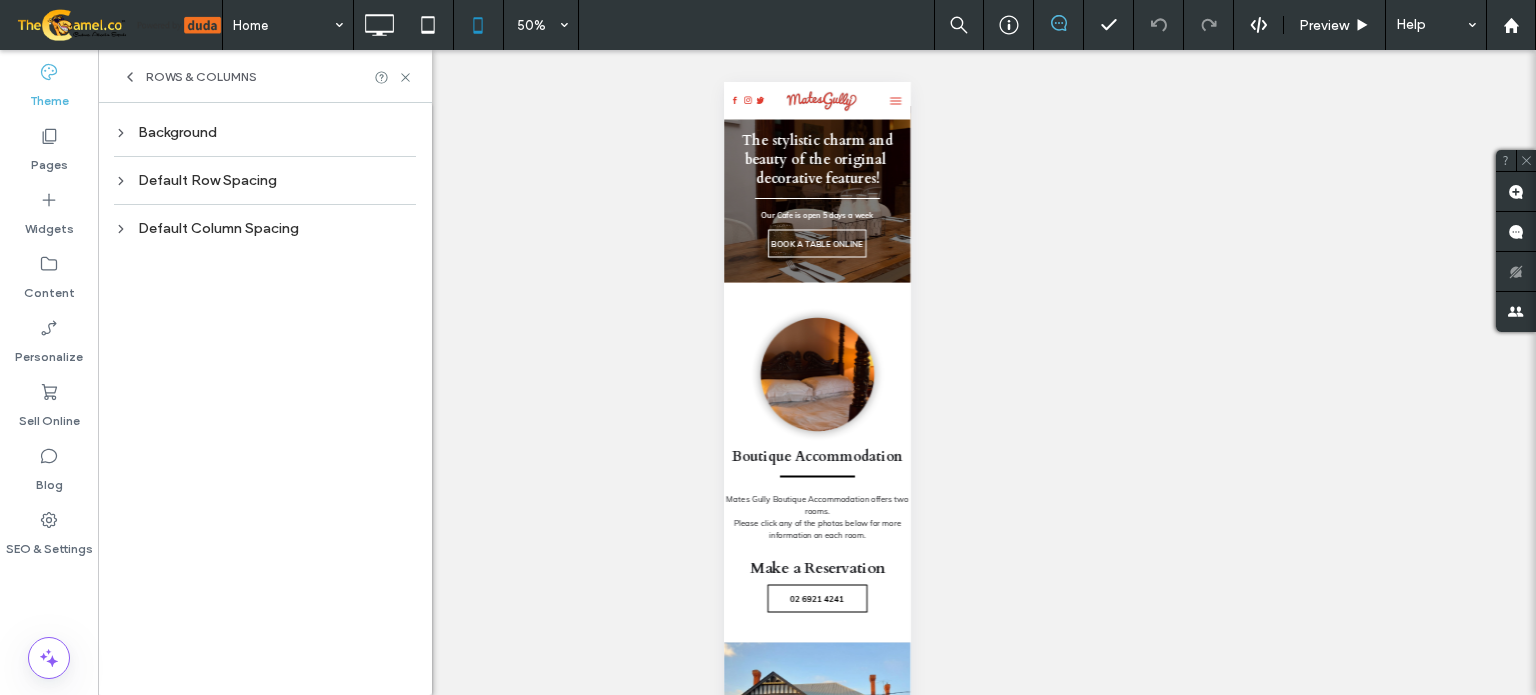 scroll, scrollTop: 0, scrollLeft: 0, axis: both 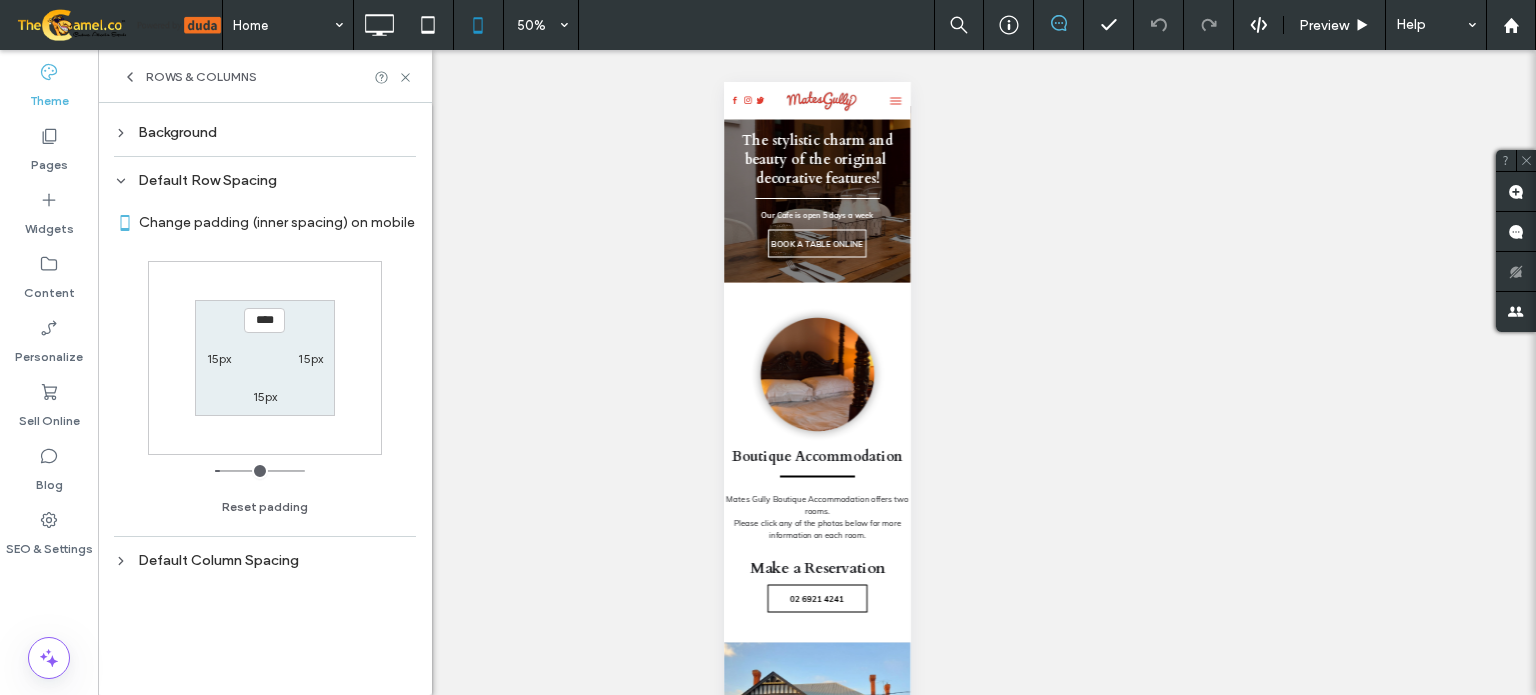 click on "Background Default Row Spacing Change padding (inner spacing) on mobile **** 15px 15px 15px Reset padding Default Column Spacing" at bounding box center (265, 399) 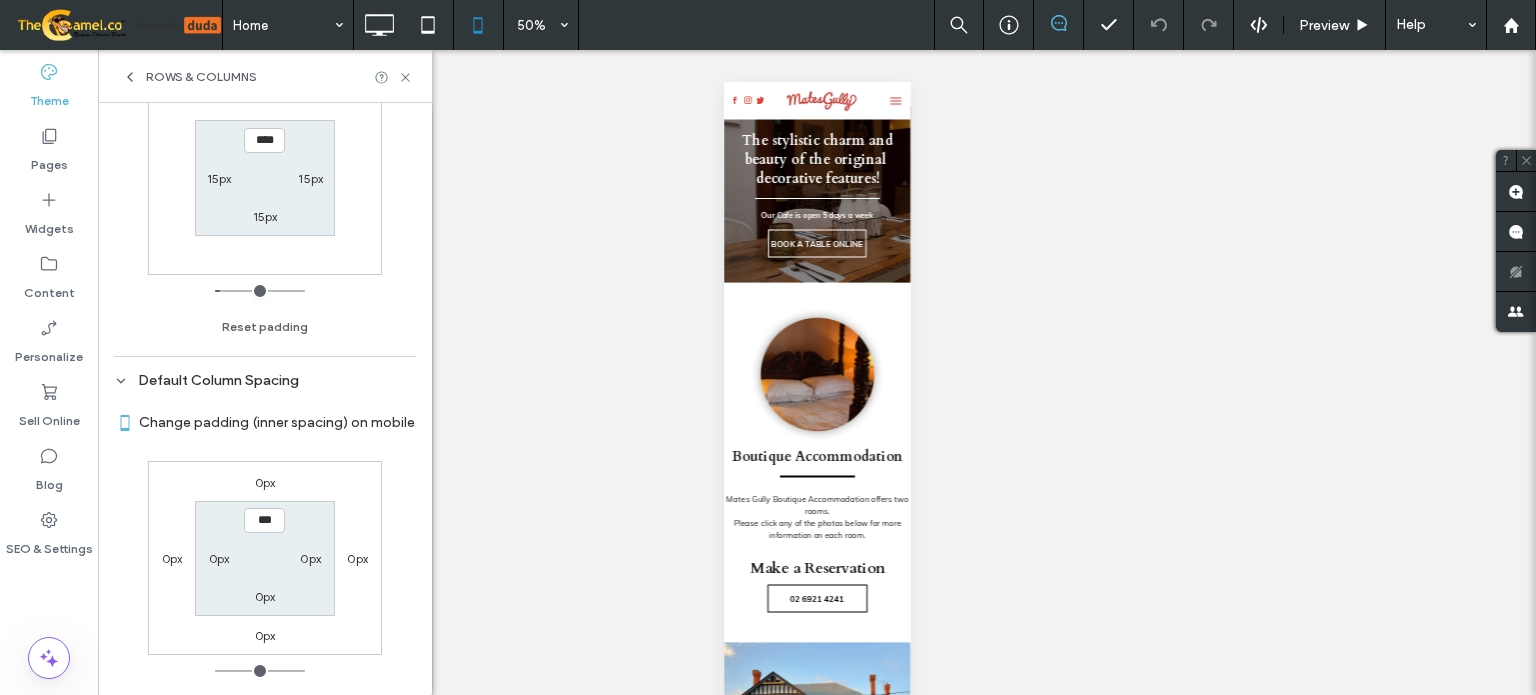 scroll, scrollTop: 226, scrollLeft: 0, axis: vertical 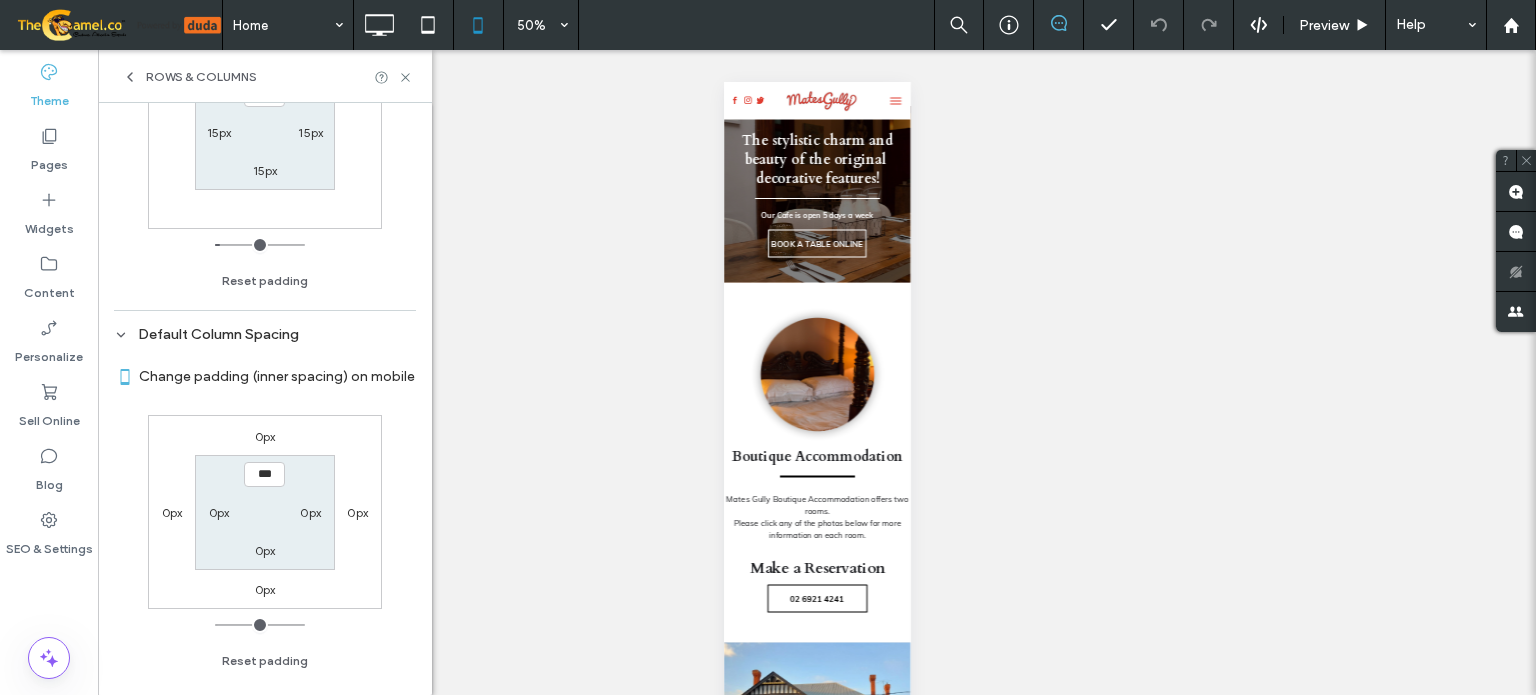 click on "0px" at bounding box center [219, 512] 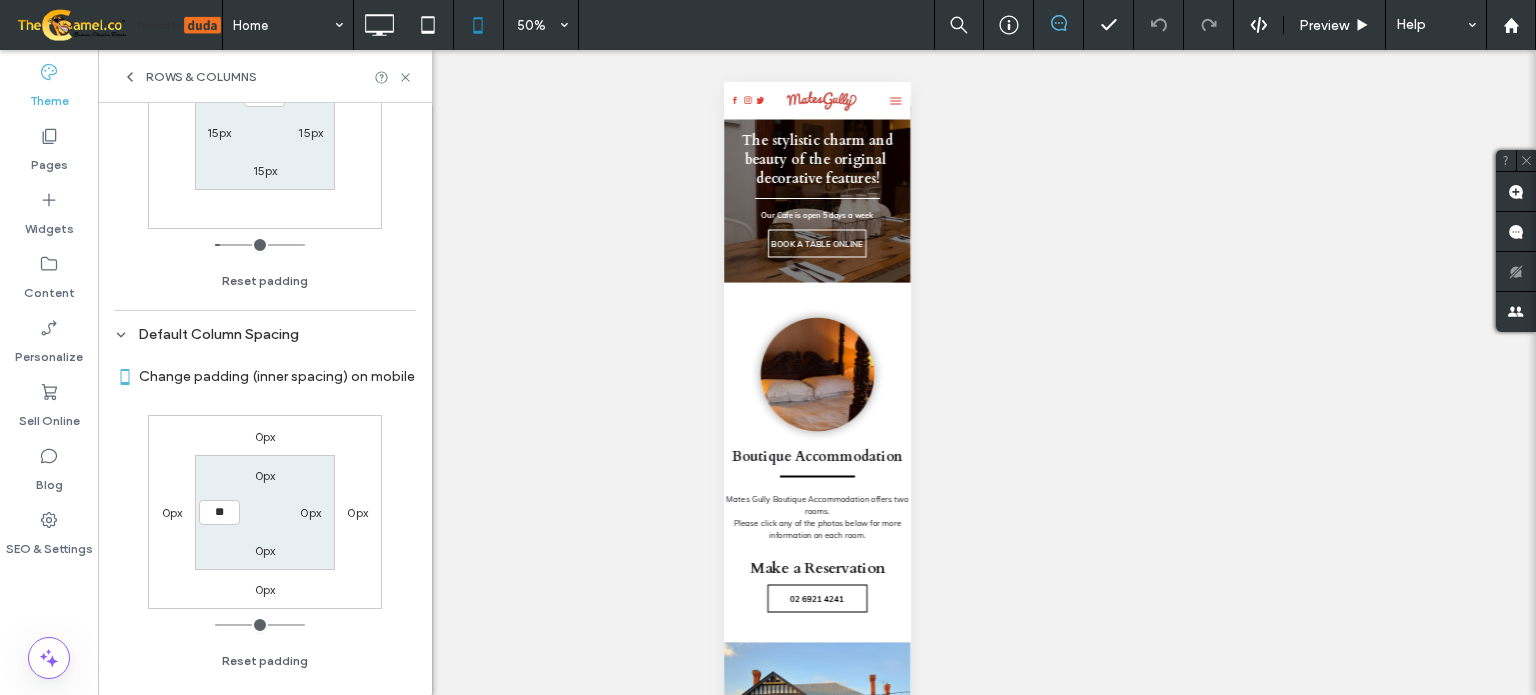 type on "**" 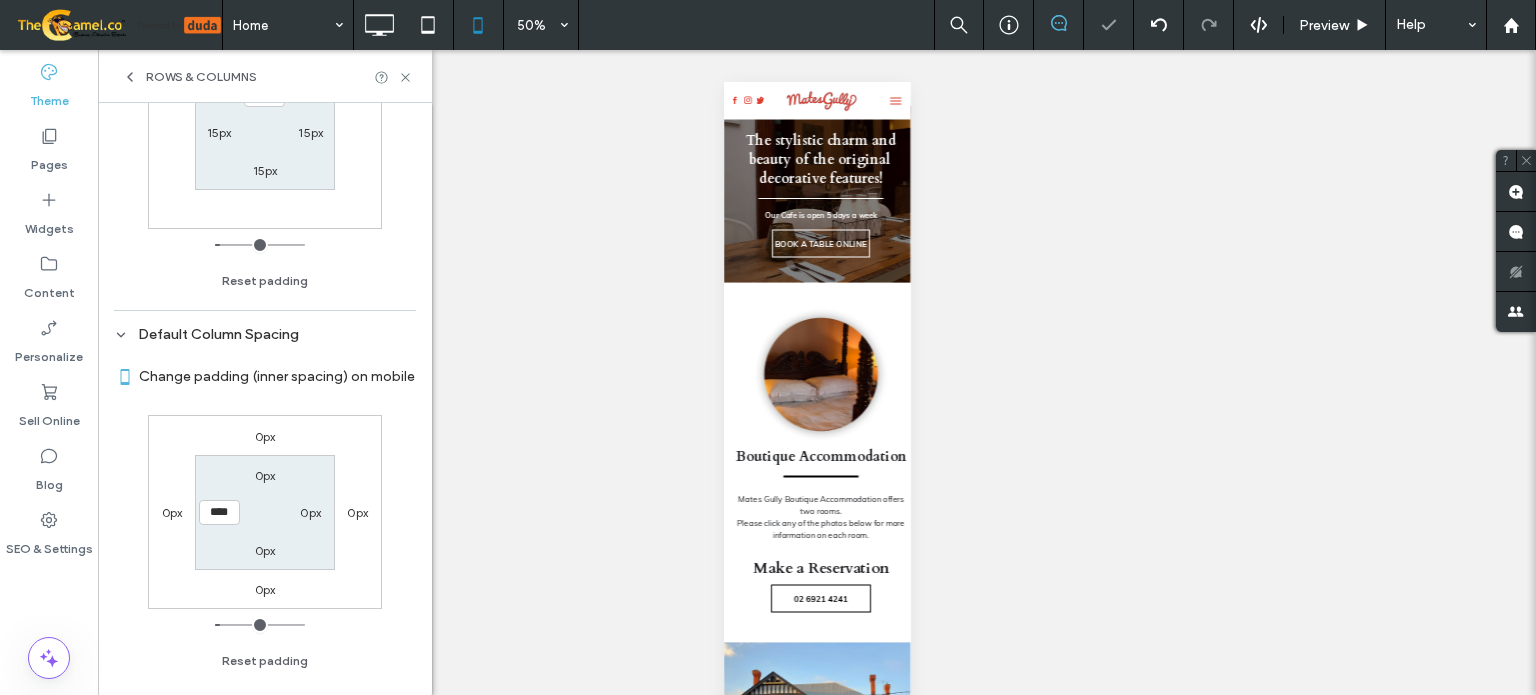 click on "0px" at bounding box center [311, 512] 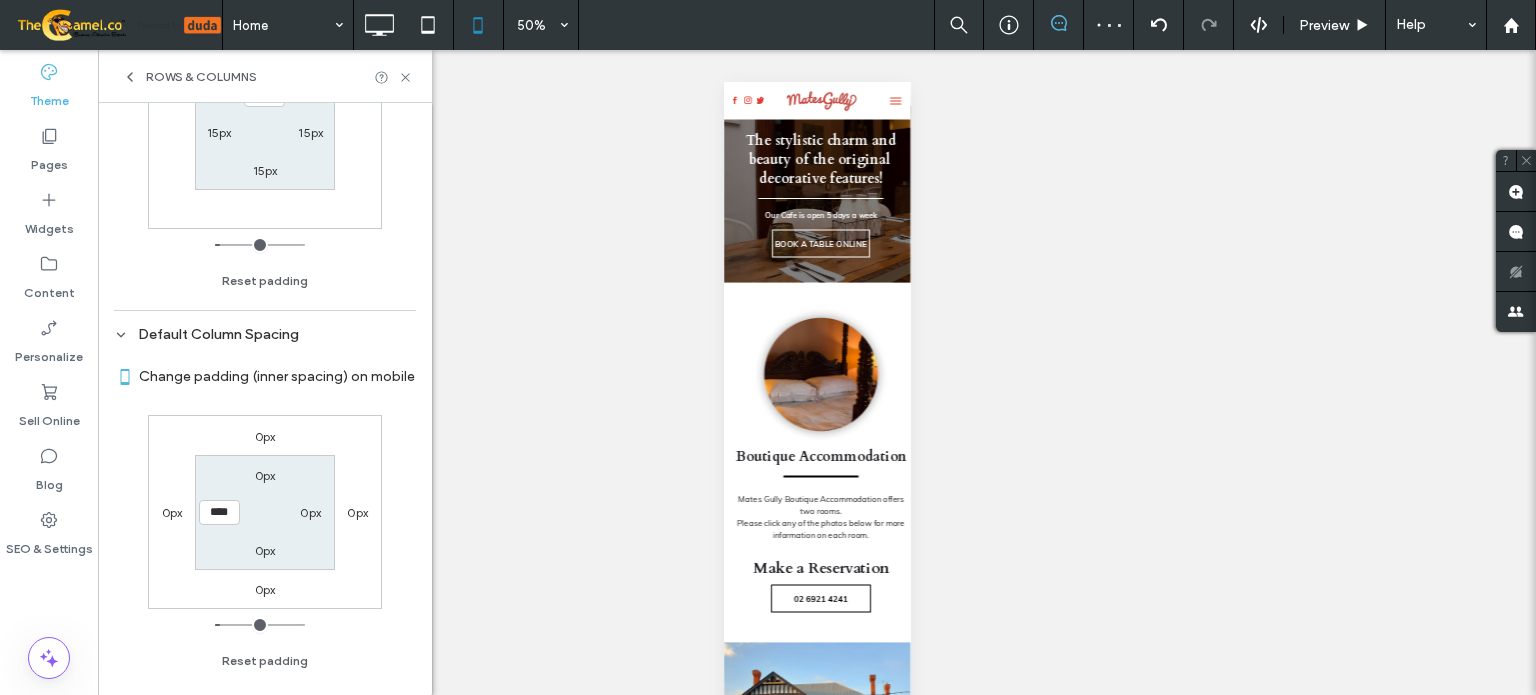 click on "0px" at bounding box center [311, 512] 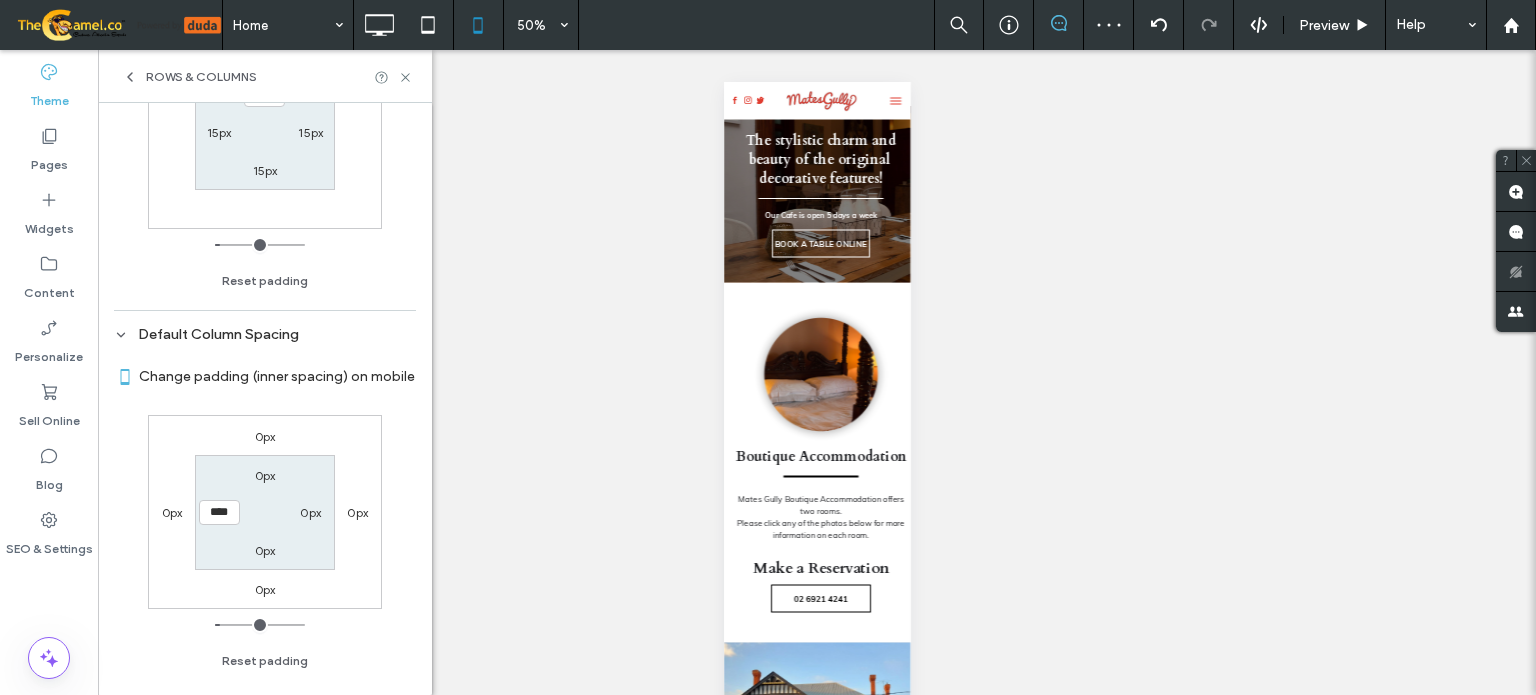 click on "0px" at bounding box center (310, 512) 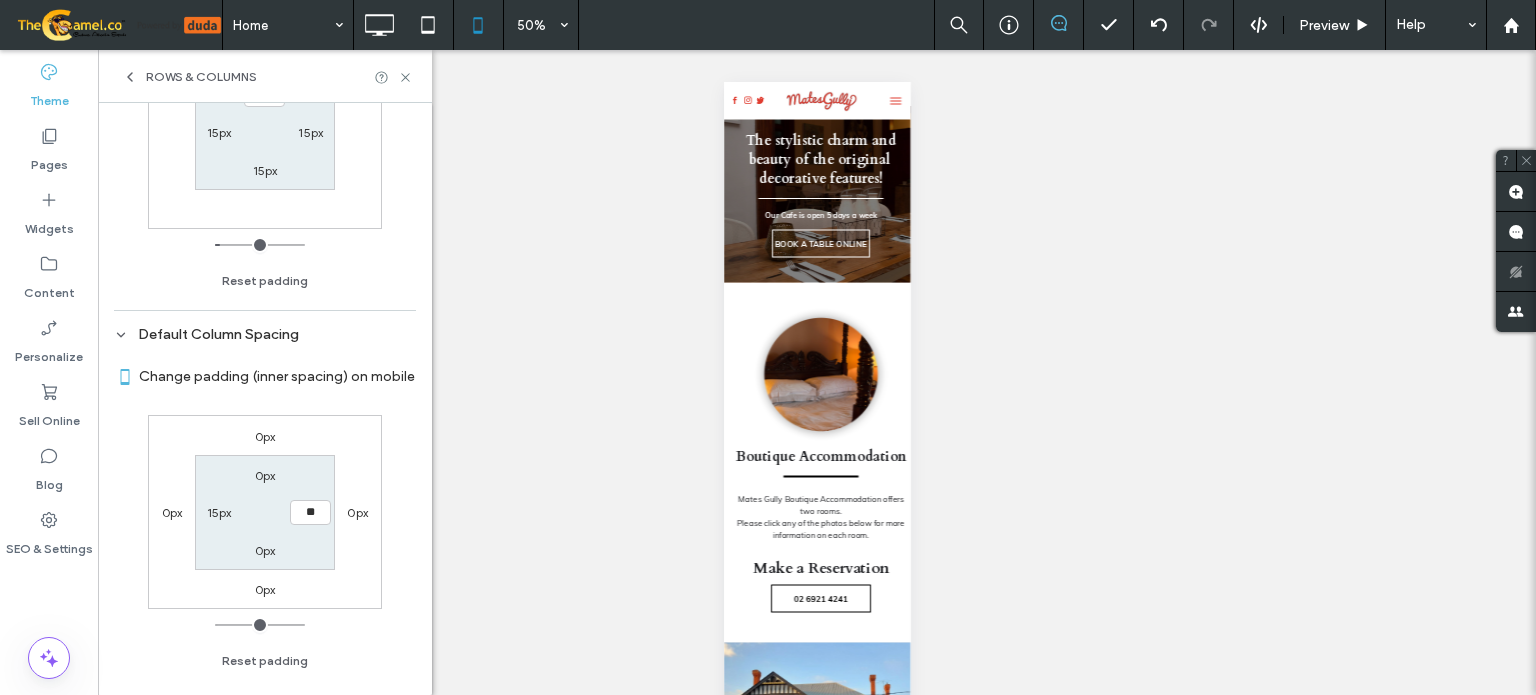 type on "**" 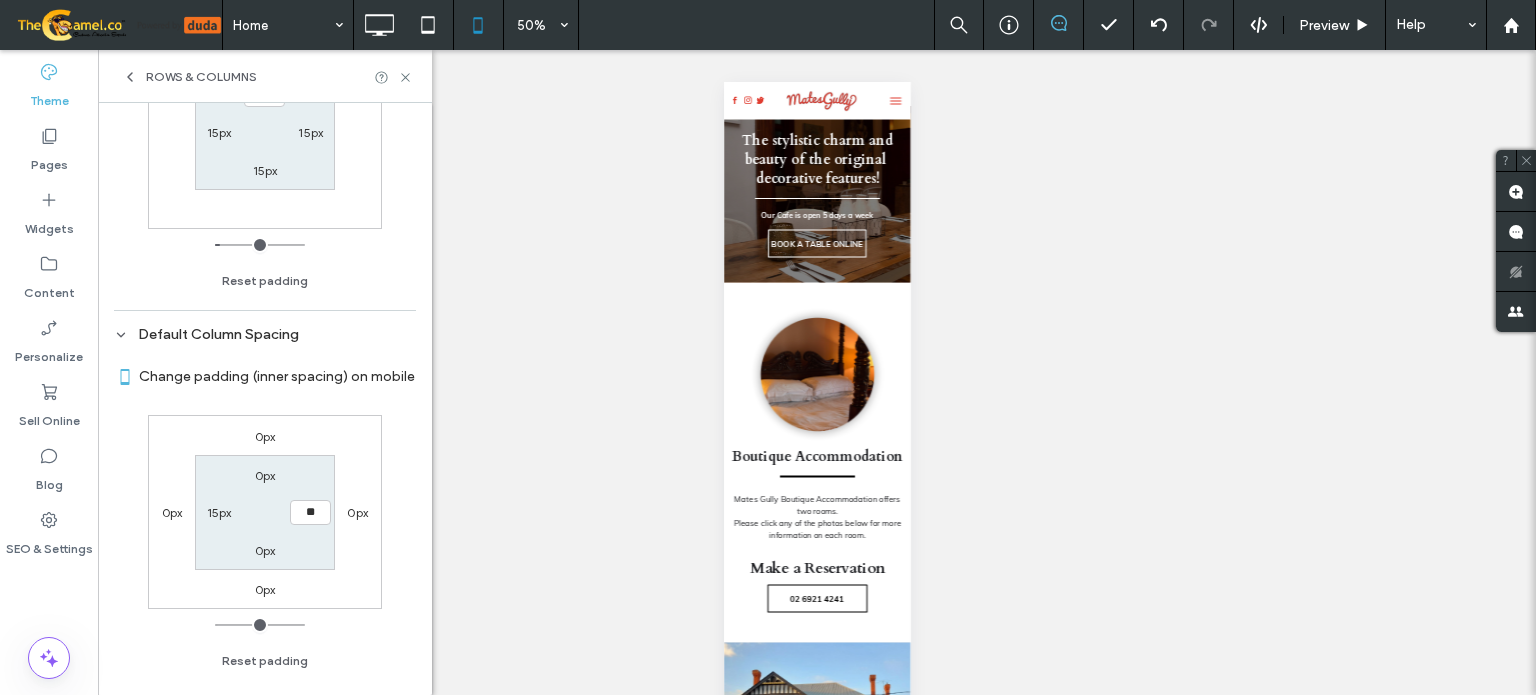 type on "**" 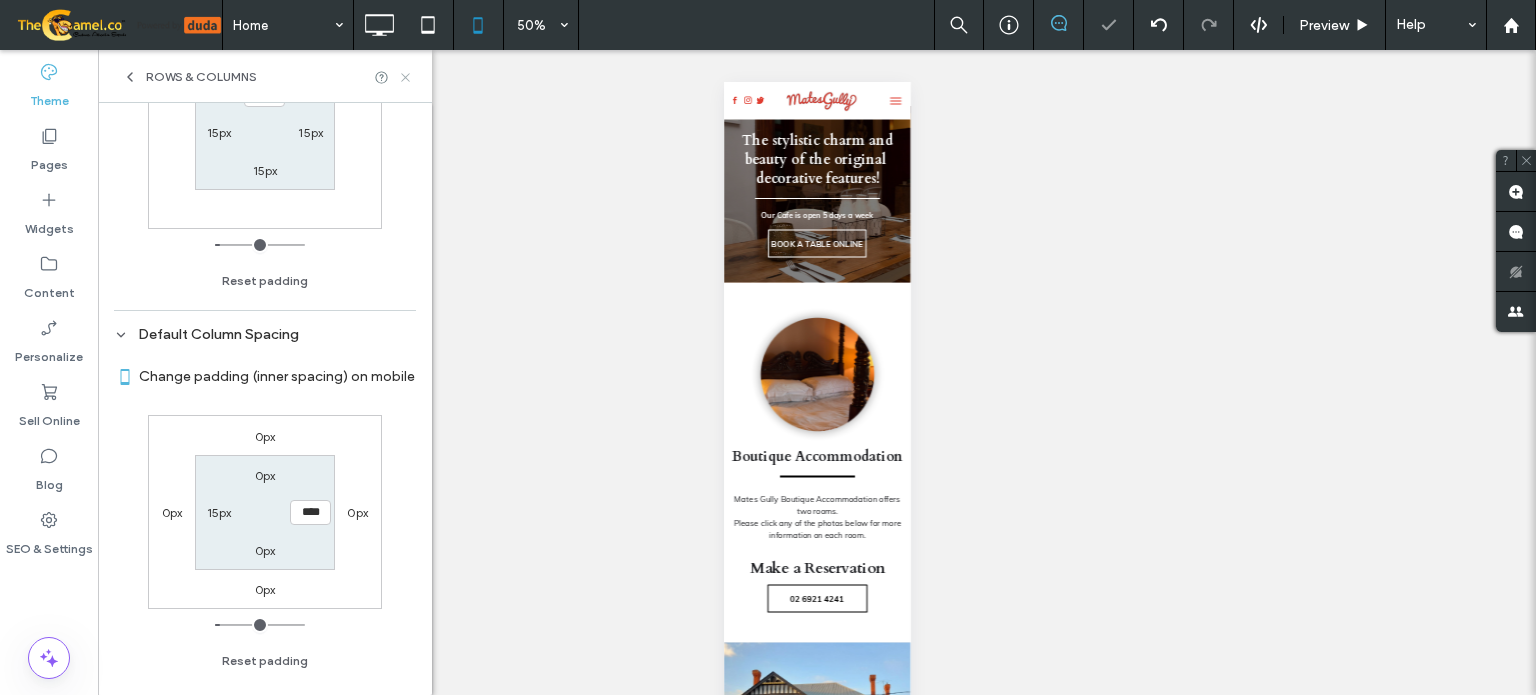 click 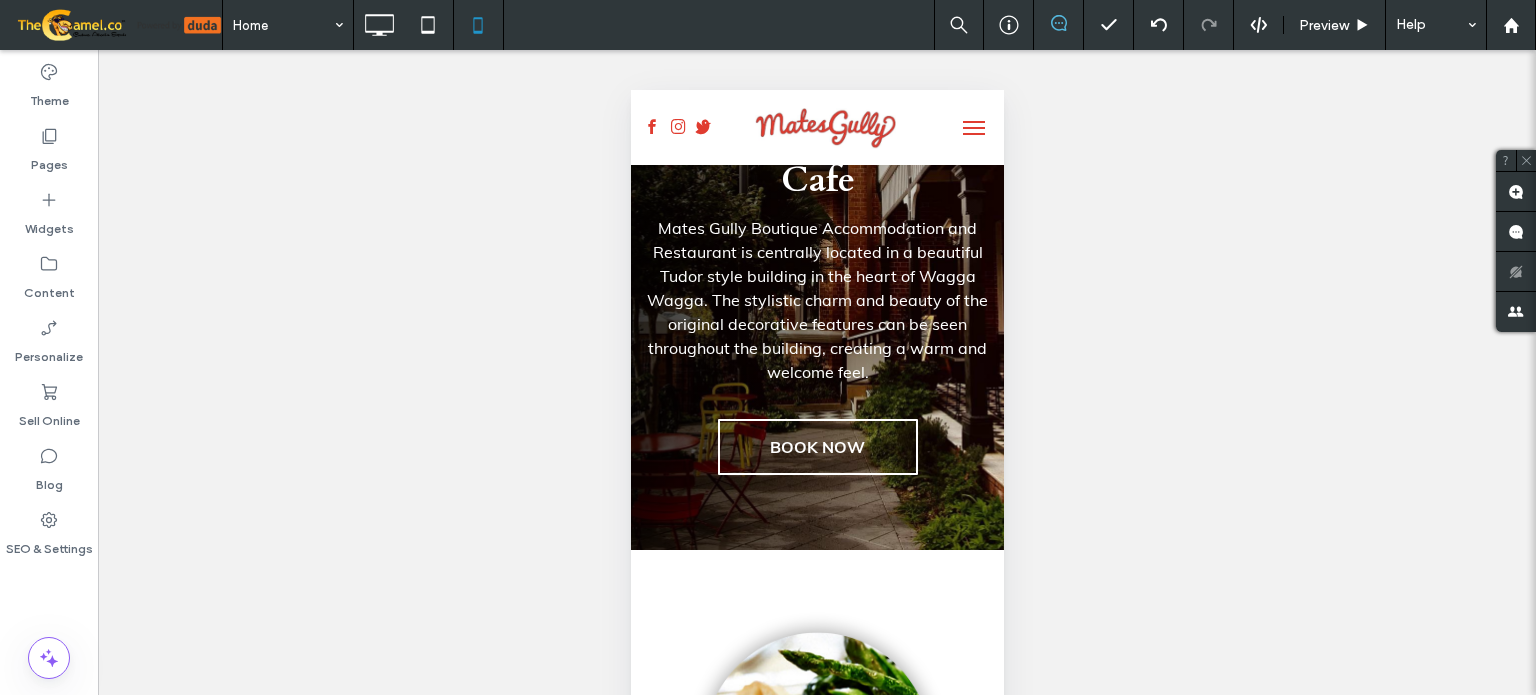 scroll, scrollTop: 0, scrollLeft: 0, axis: both 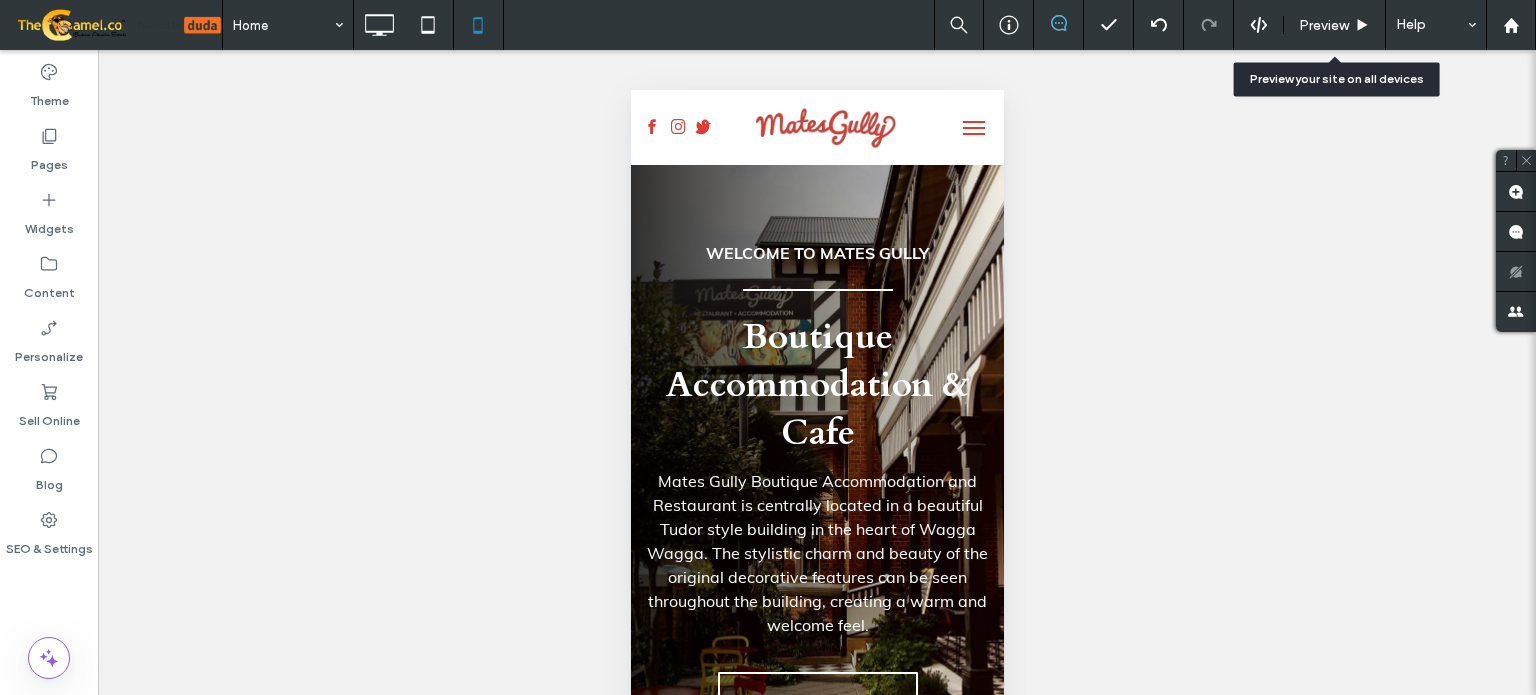 drag, startPoint x: 1337, startPoint y: 15, endPoint x: 918, endPoint y: 61, distance: 421.5175 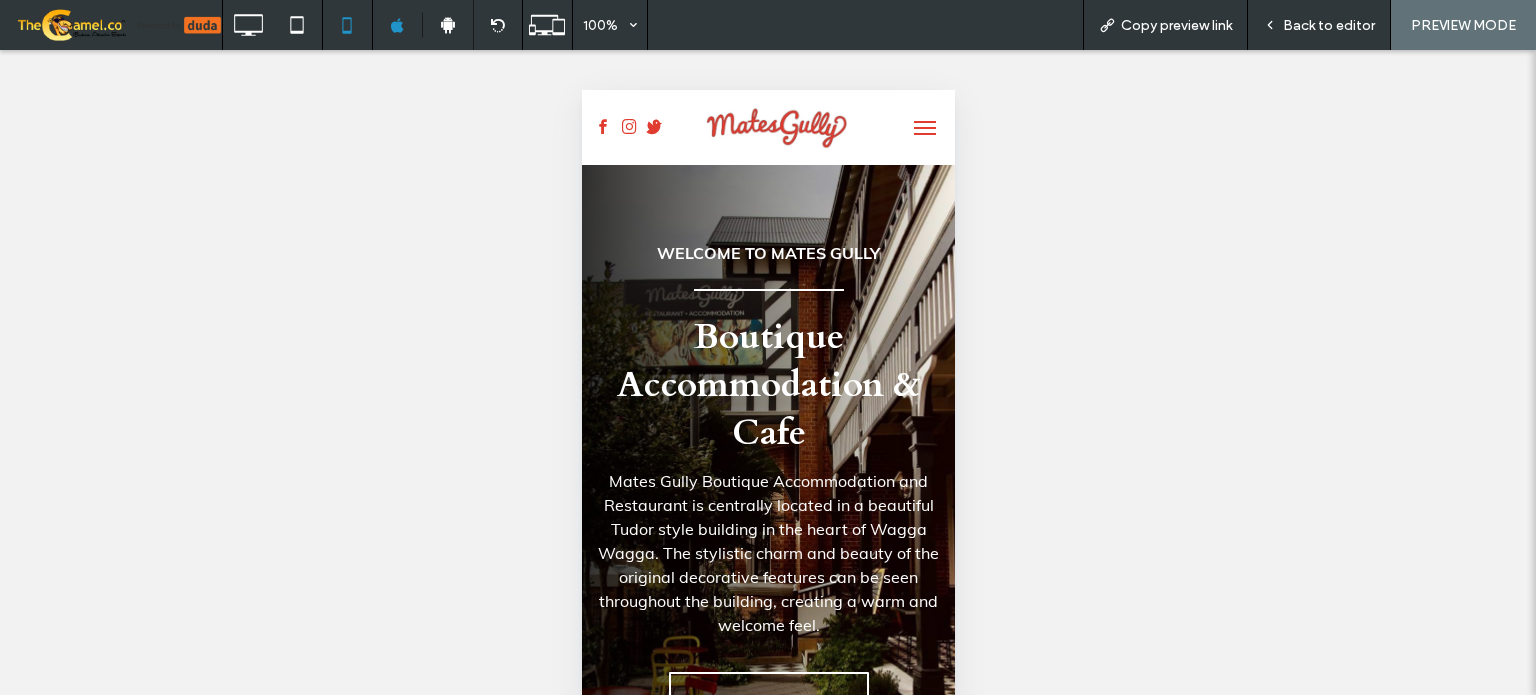 click at bounding box center [924, 128] 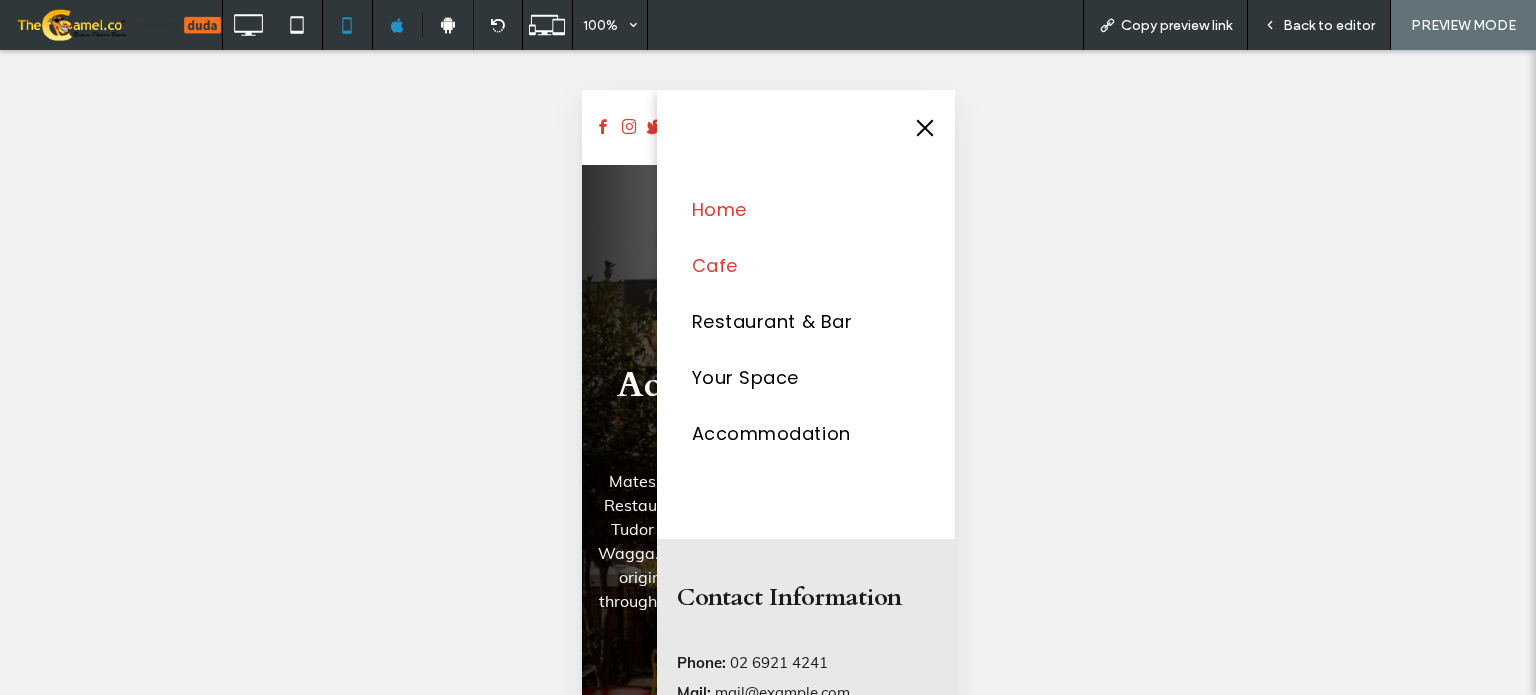 drag, startPoint x: 716, startPoint y: 271, endPoint x: 1285, endPoint y: 357, distance: 575.4624 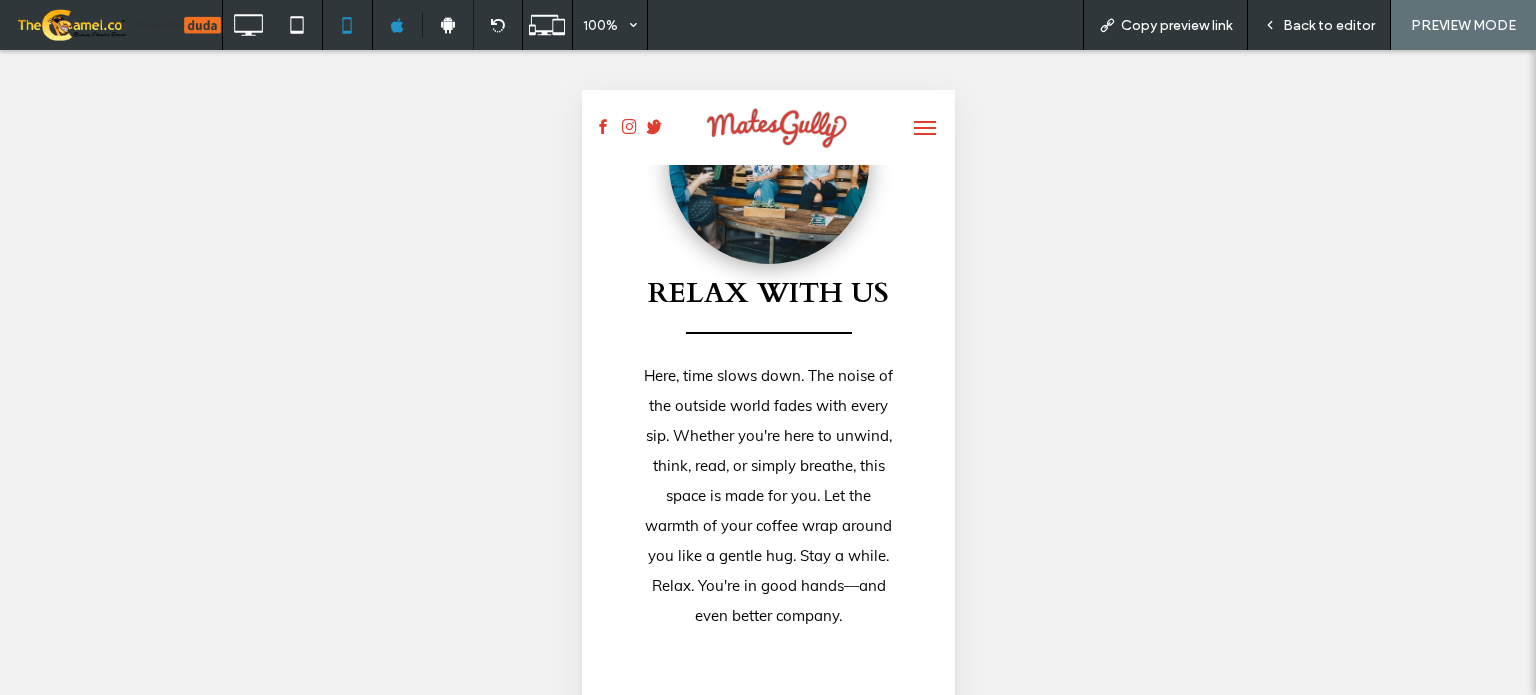 scroll, scrollTop: 3721, scrollLeft: 0, axis: vertical 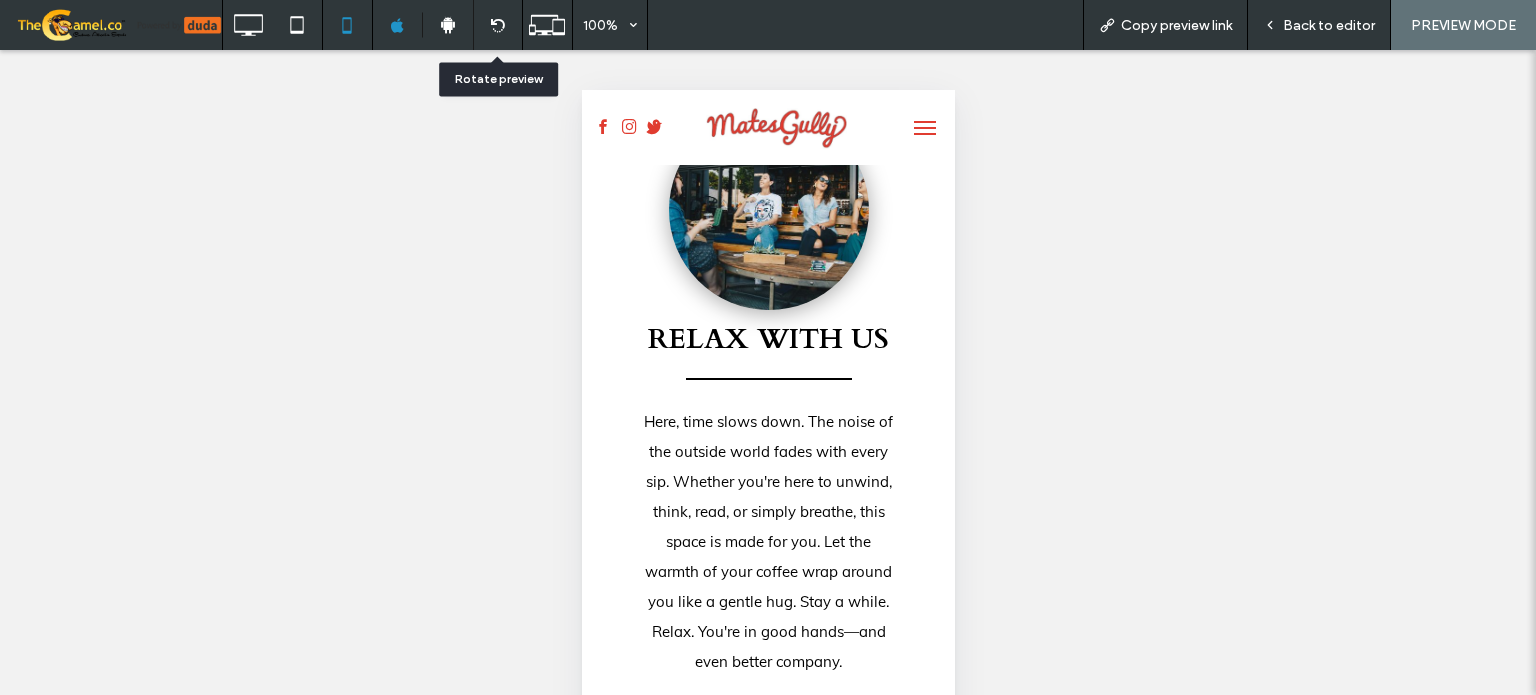 click at bounding box center (497, 25) 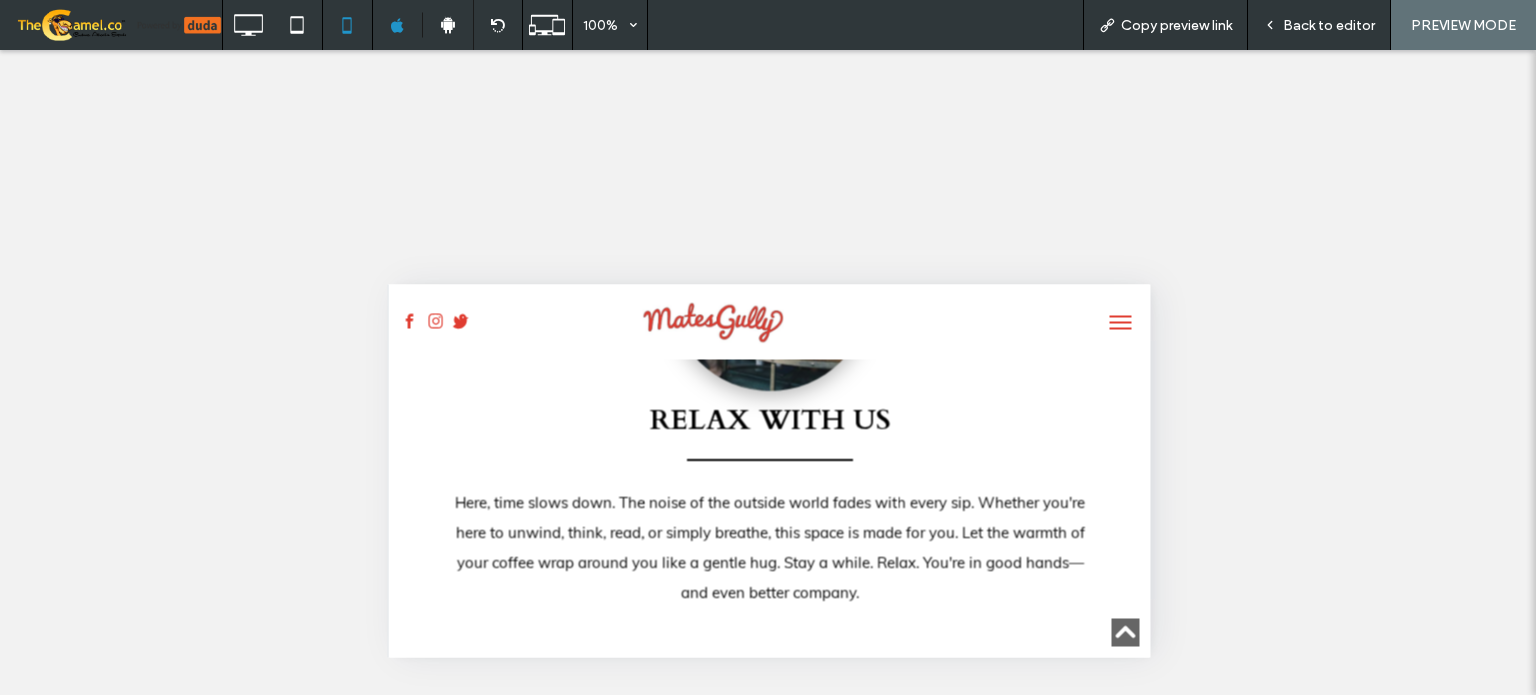 scroll, scrollTop: 3721, scrollLeft: 0, axis: vertical 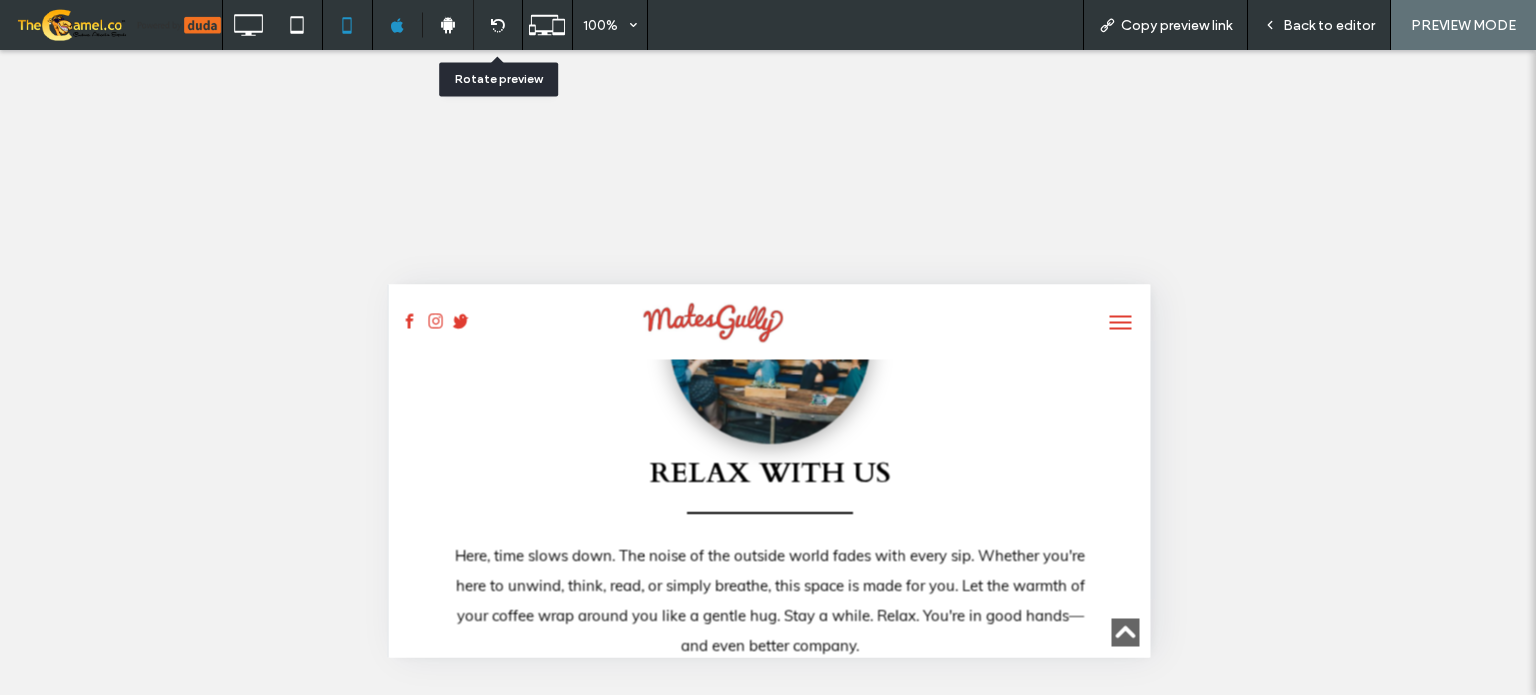 drag, startPoint x: 502, startPoint y: 27, endPoint x: 561, endPoint y: 100, distance: 93.8616 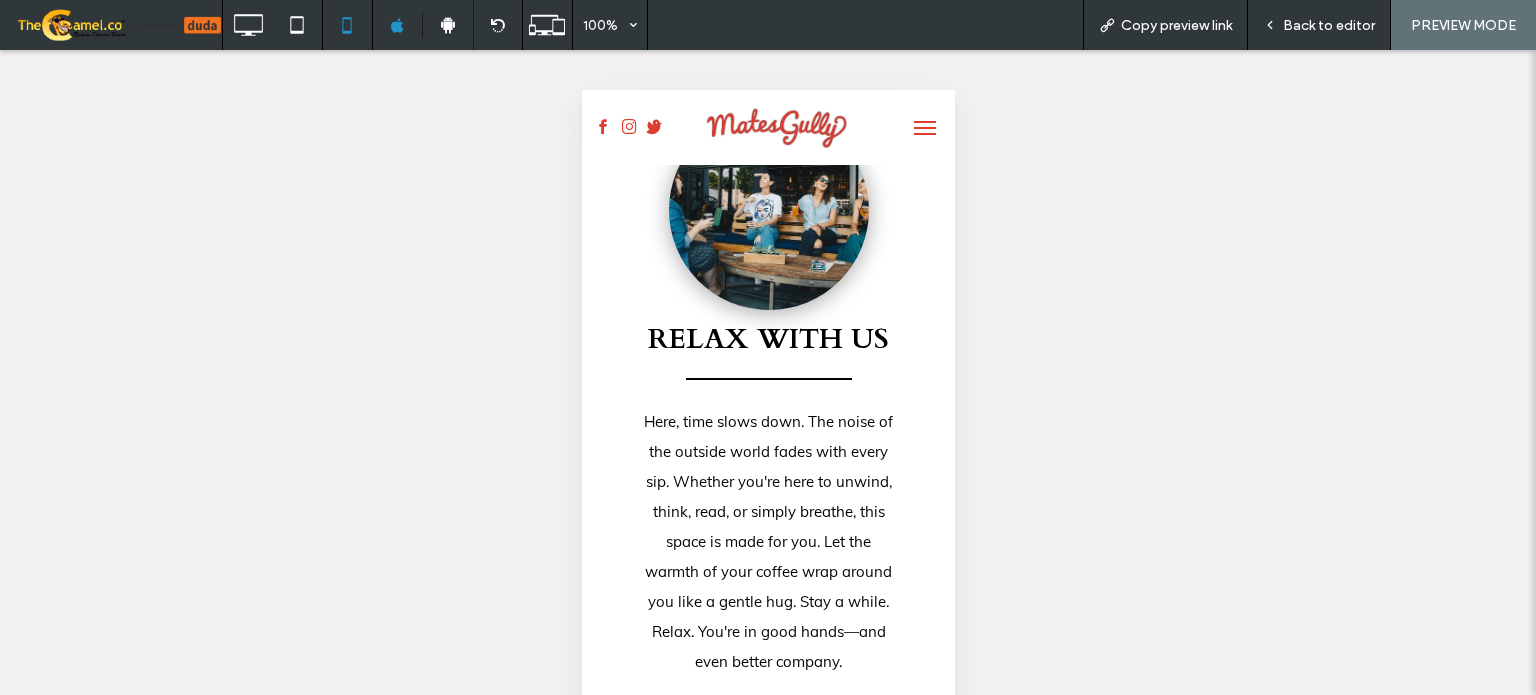 click on "Back to editor" at bounding box center [1319, 25] 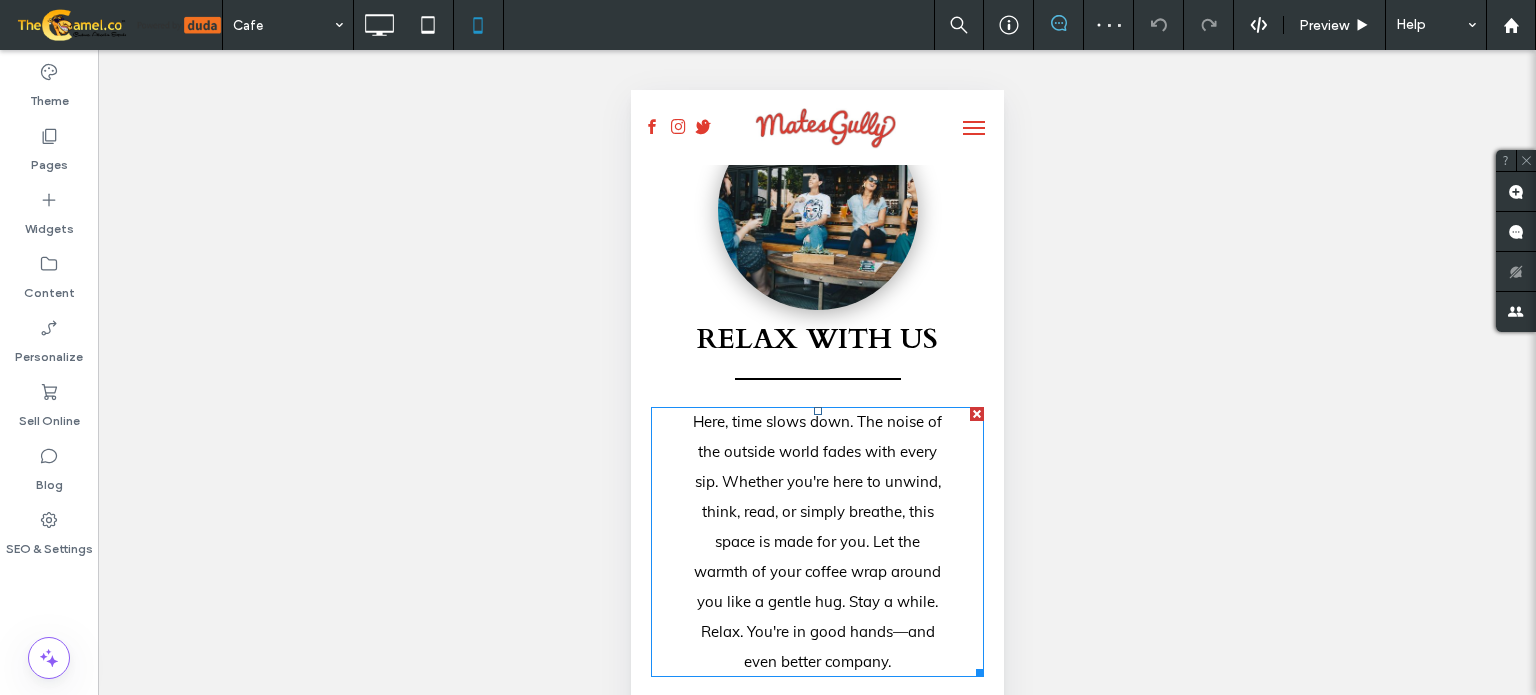 click on "Here, time slows down. The noise of the outside world fades with every sip. Whether you're here to unwind, think, read, or simply breathe, this space is made for you. Let the warmth of your coffee wrap around you like a gentle hug. Stay a while. Relax. You're in good hands—and even better company.﻿" at bounding box center [816, 542] 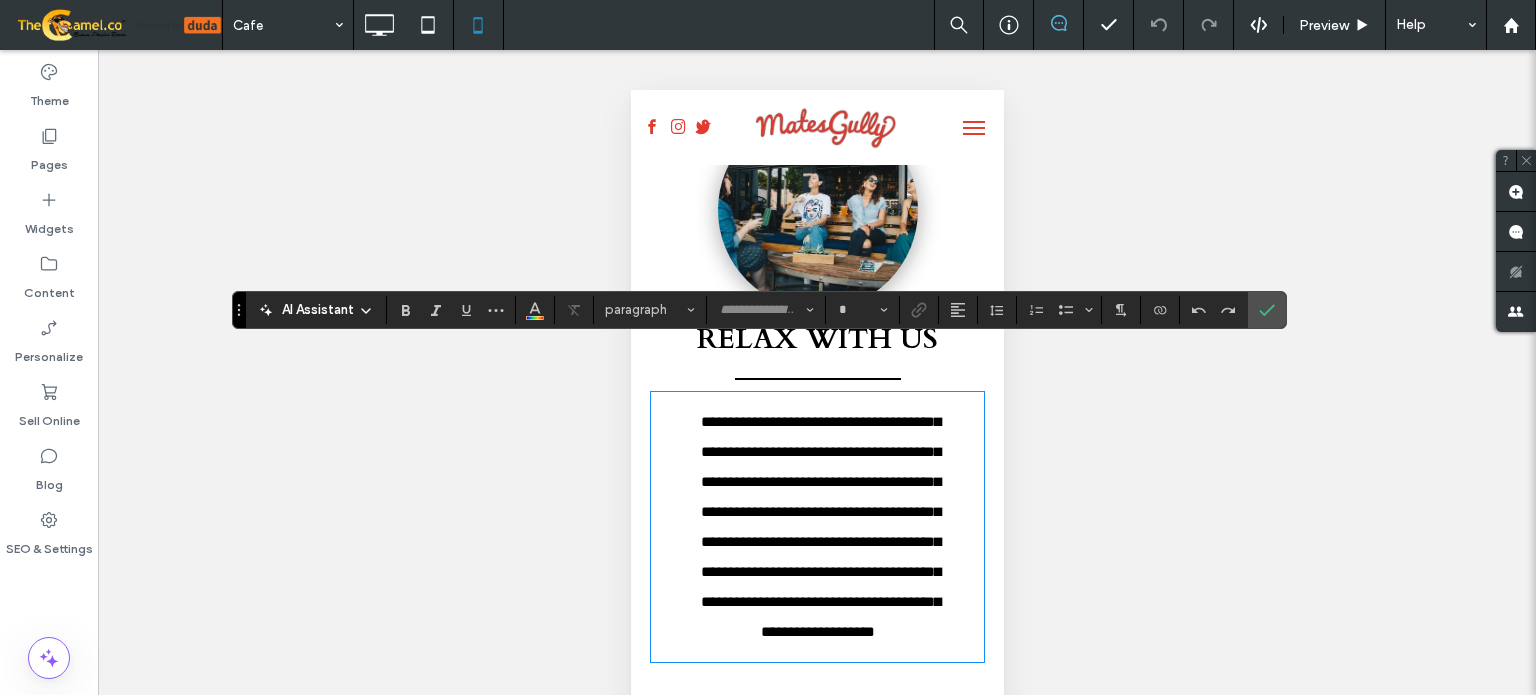 type on "****" 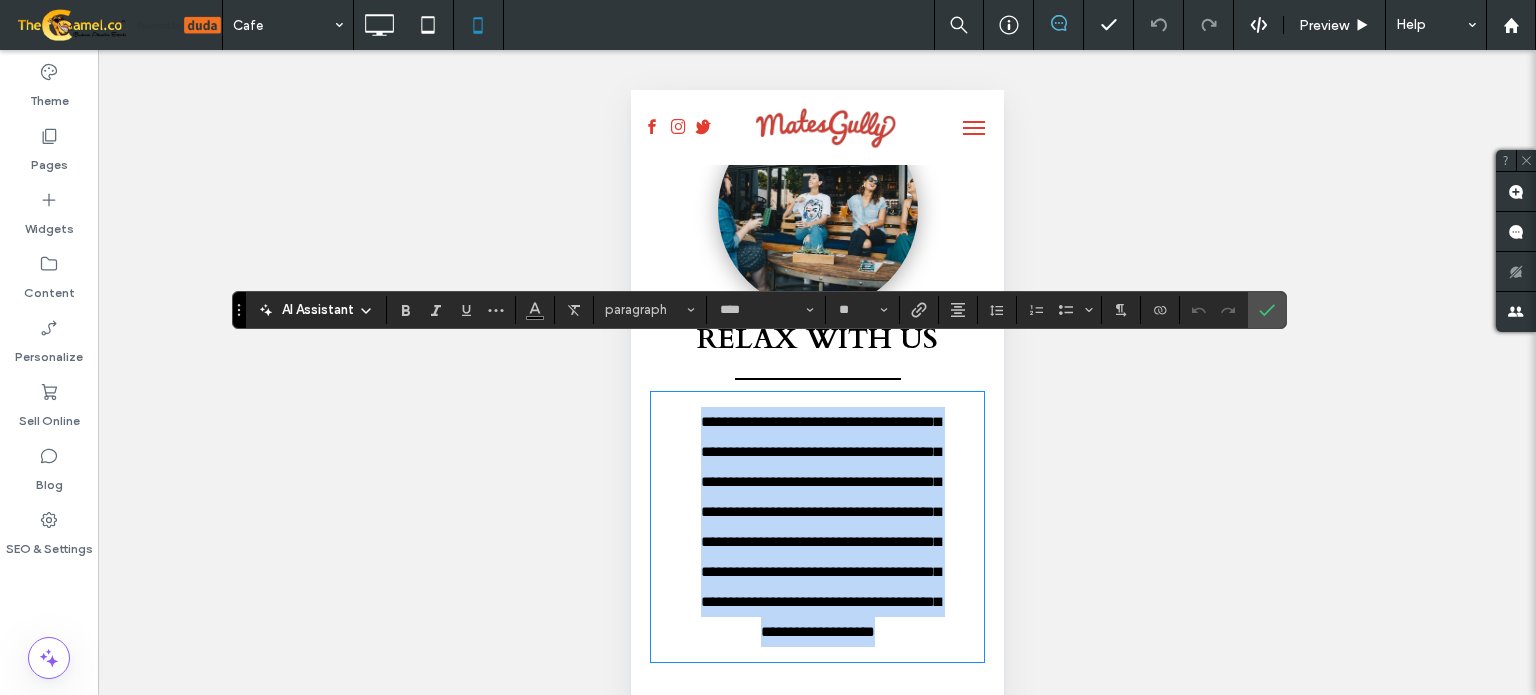 click on "**********" at bounding box center [820, 526] 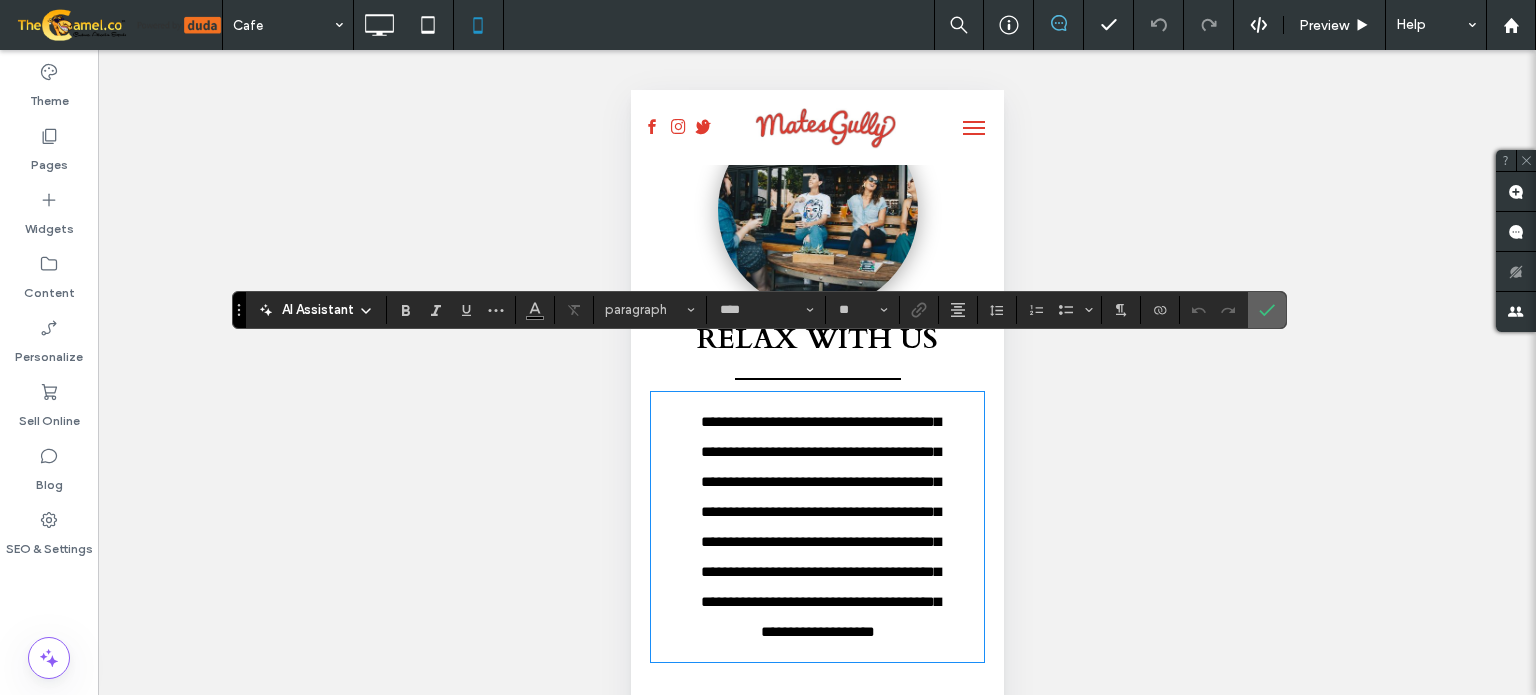 click 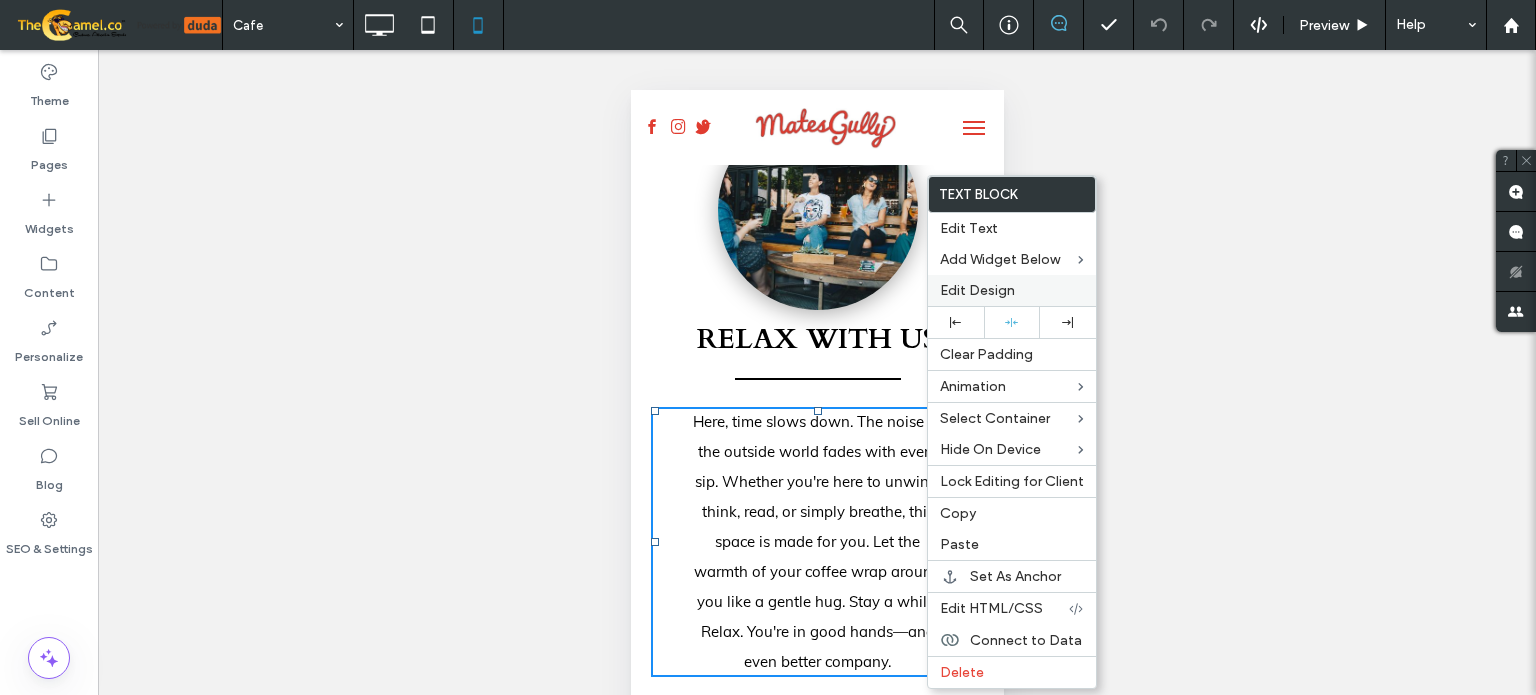 drag, startPoint x: 979, startPoint y: 287, endPoint x: 135, endPoint y: 213, distance: 847.23785 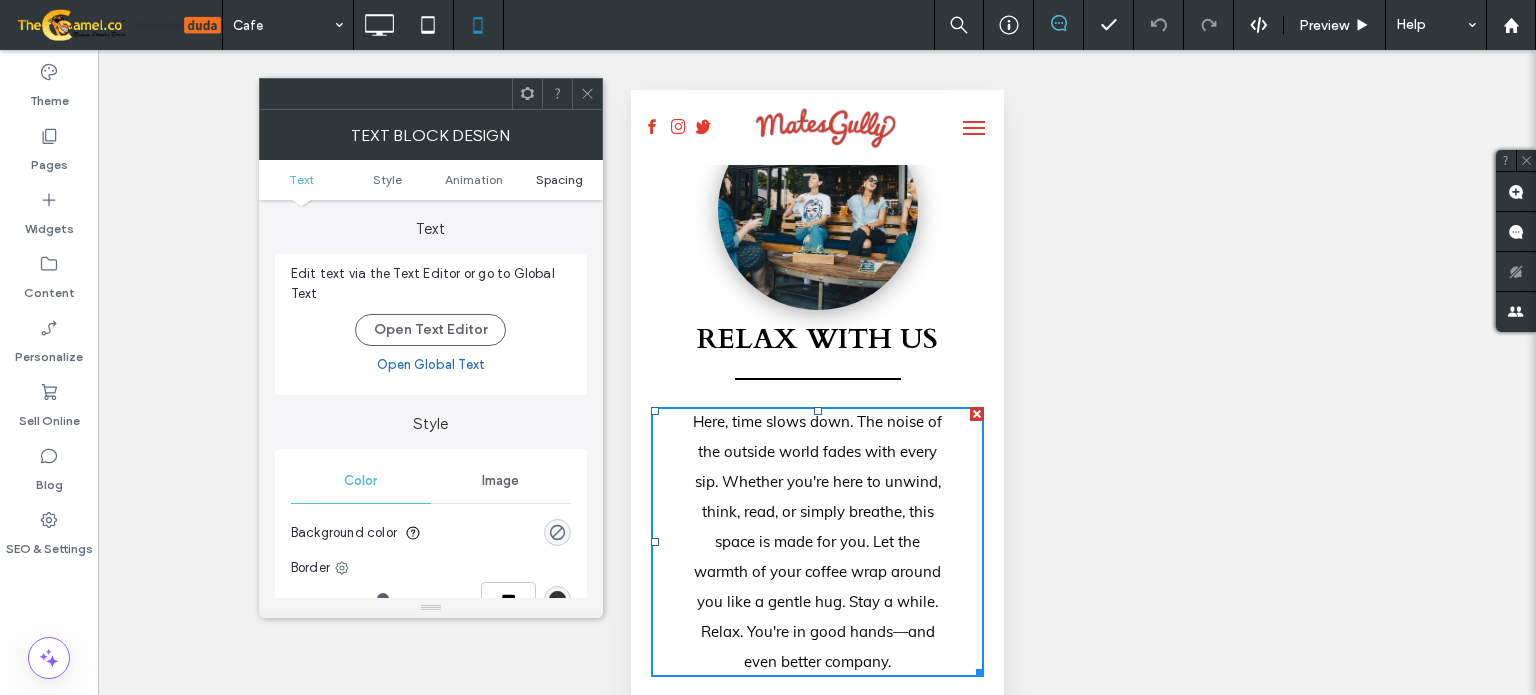 click on "Spacing" at bounding box center [559, 179] 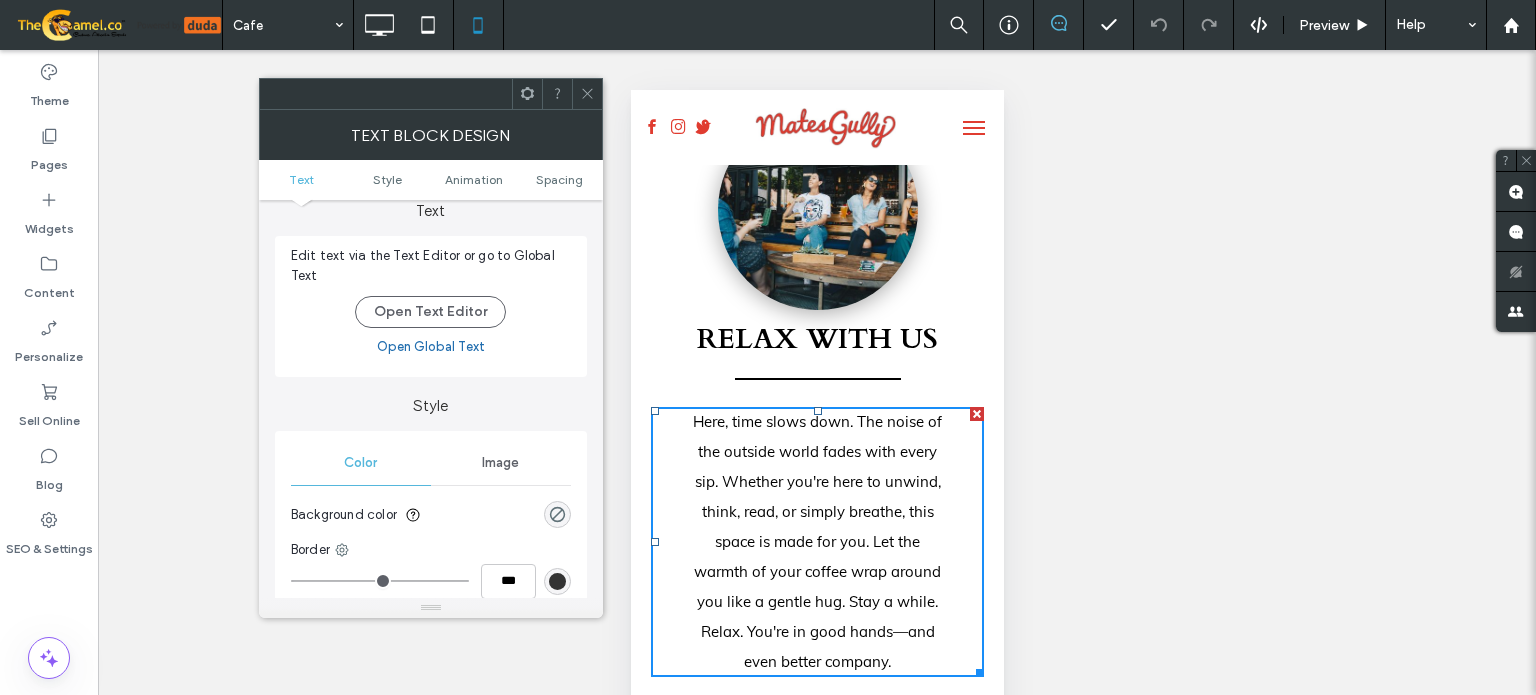 scroll, scrollTop: 0, scrollLeft: 0, axis: both 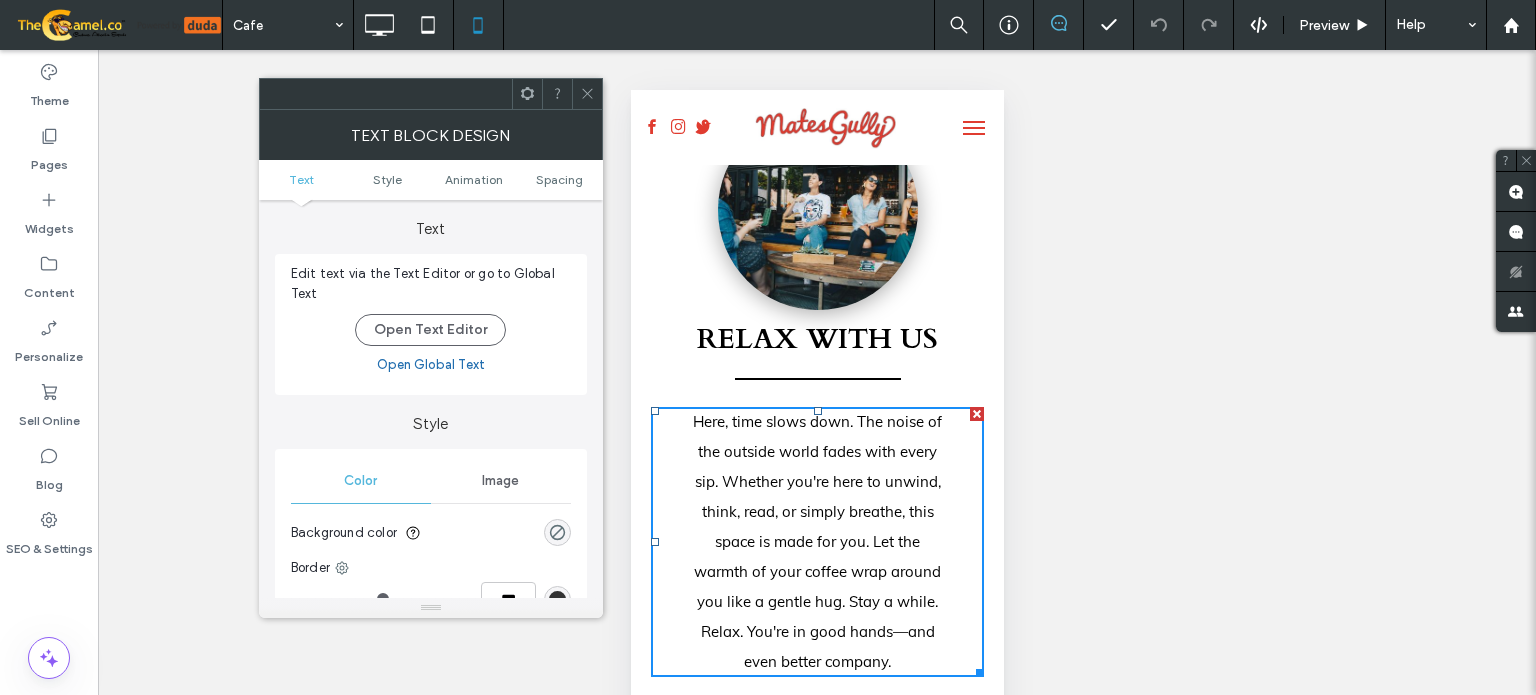 click 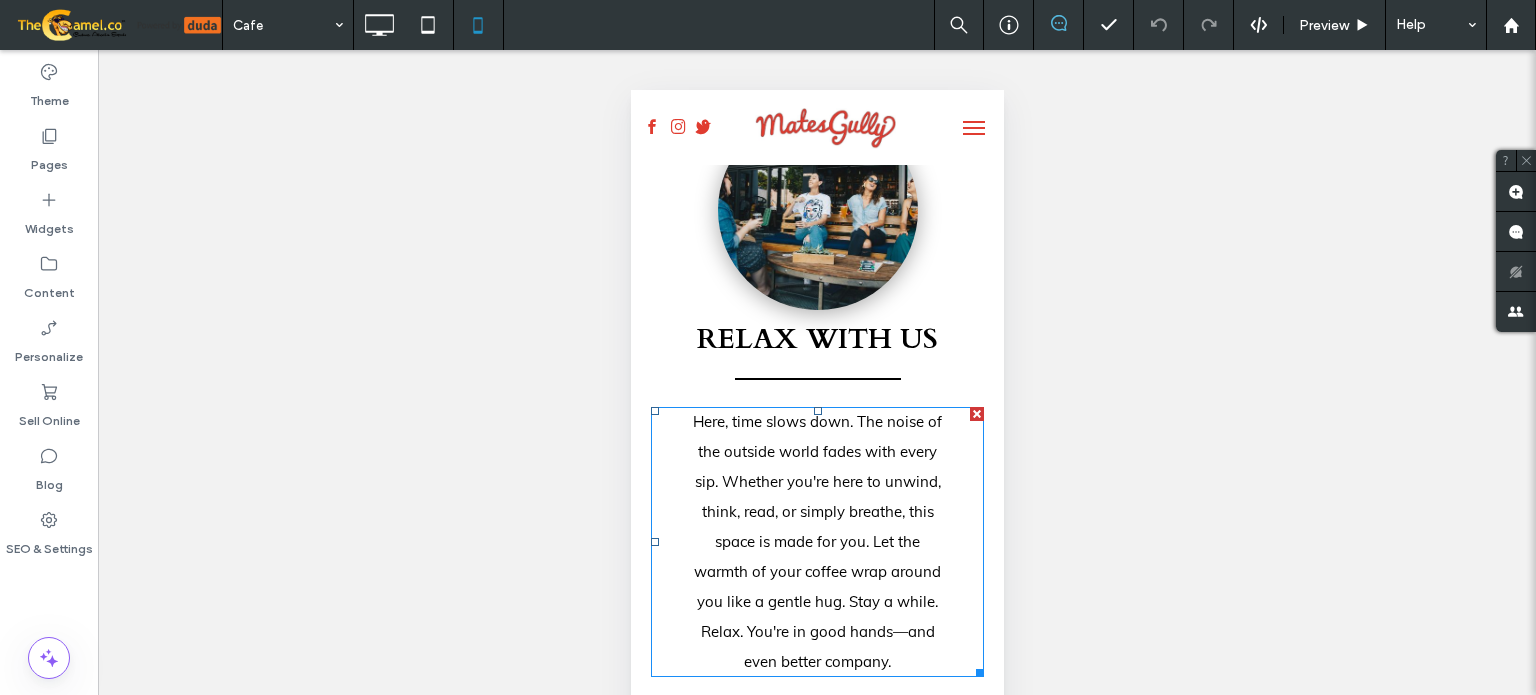 click on "Here, time slows down. The noise of the outside world fades with every sip. Whether you're here to unwind, think, read, or simply breathe, this space is made for you. Let the warmth of your coffee wrap around you like a gentle hug. Stay a while. Relax. You're in good hands—and even better company.﻿" at bounding box center [816, 541] 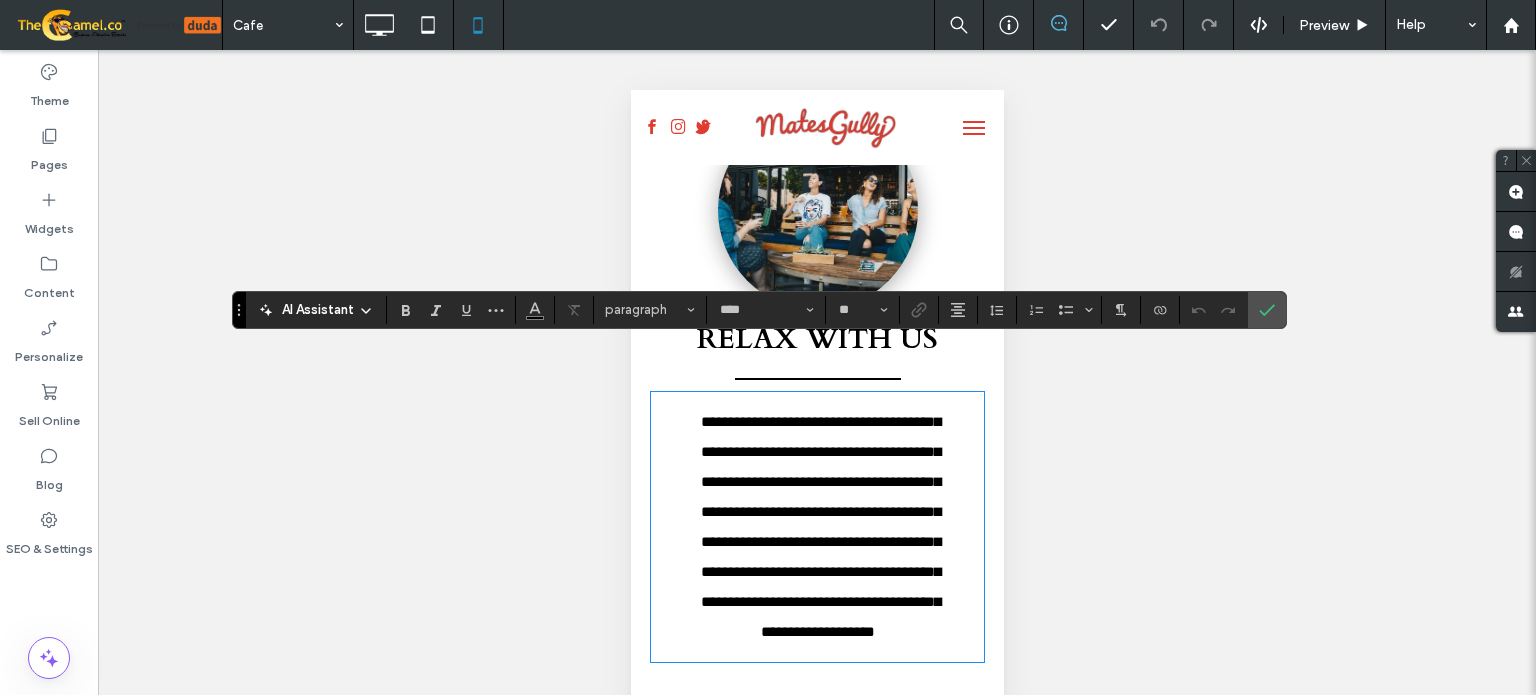 type 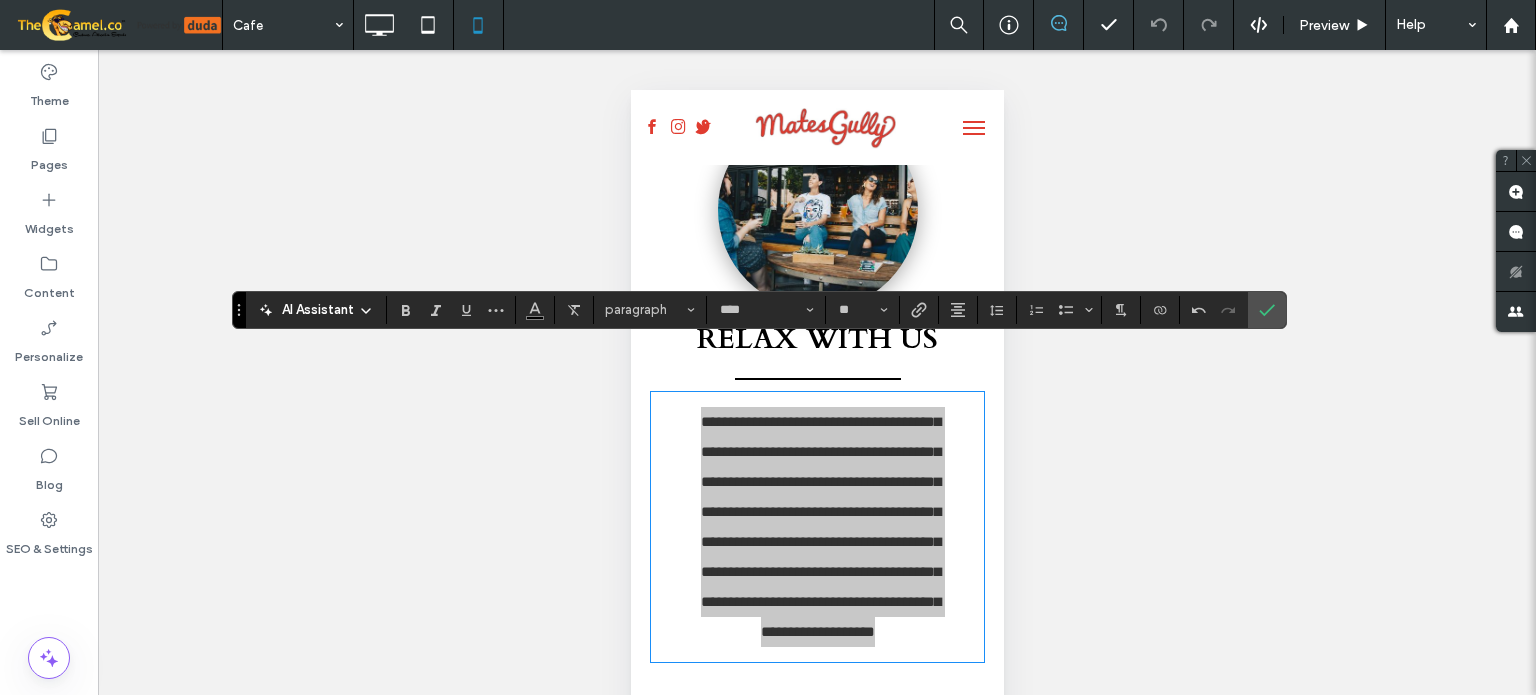 click at bounding box center (1263, 310) 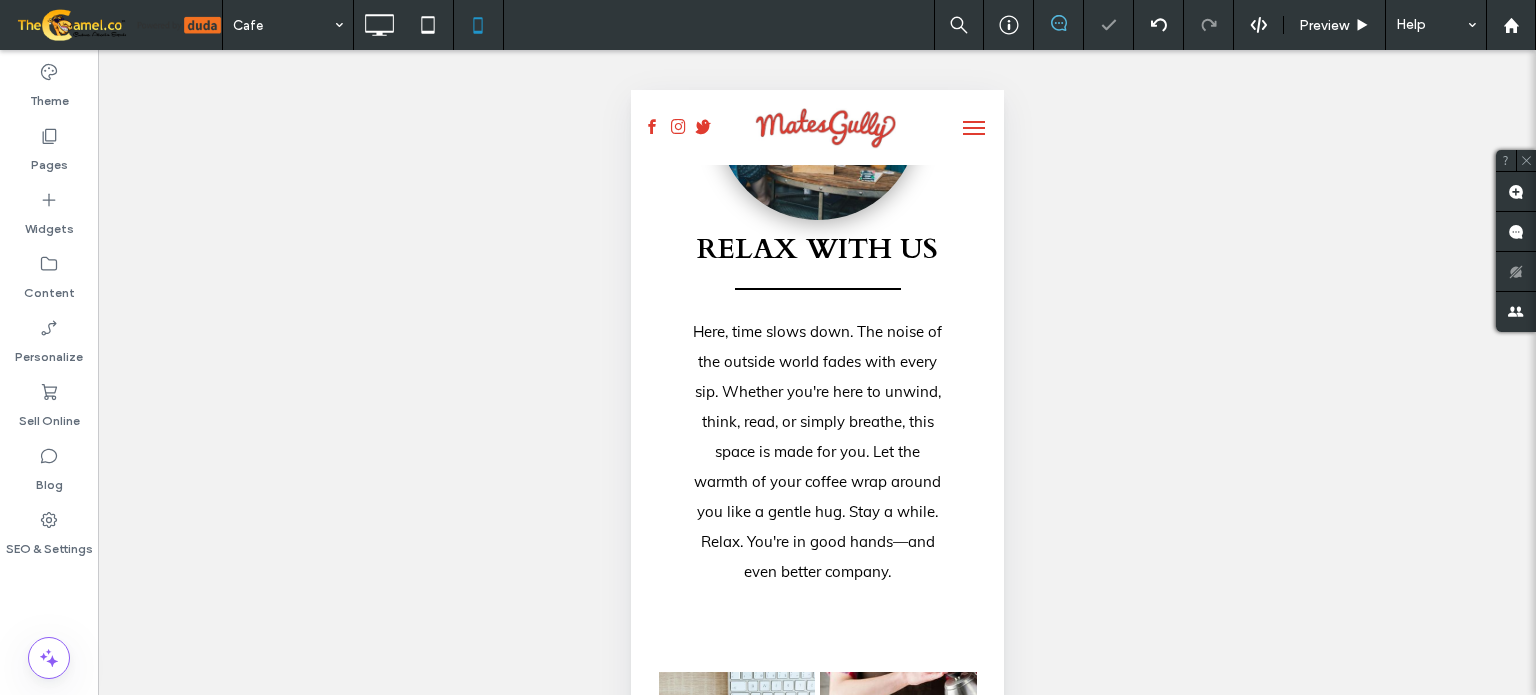 scroll, scrollTop: 3821, scrollLeft: 0, axis: vertical 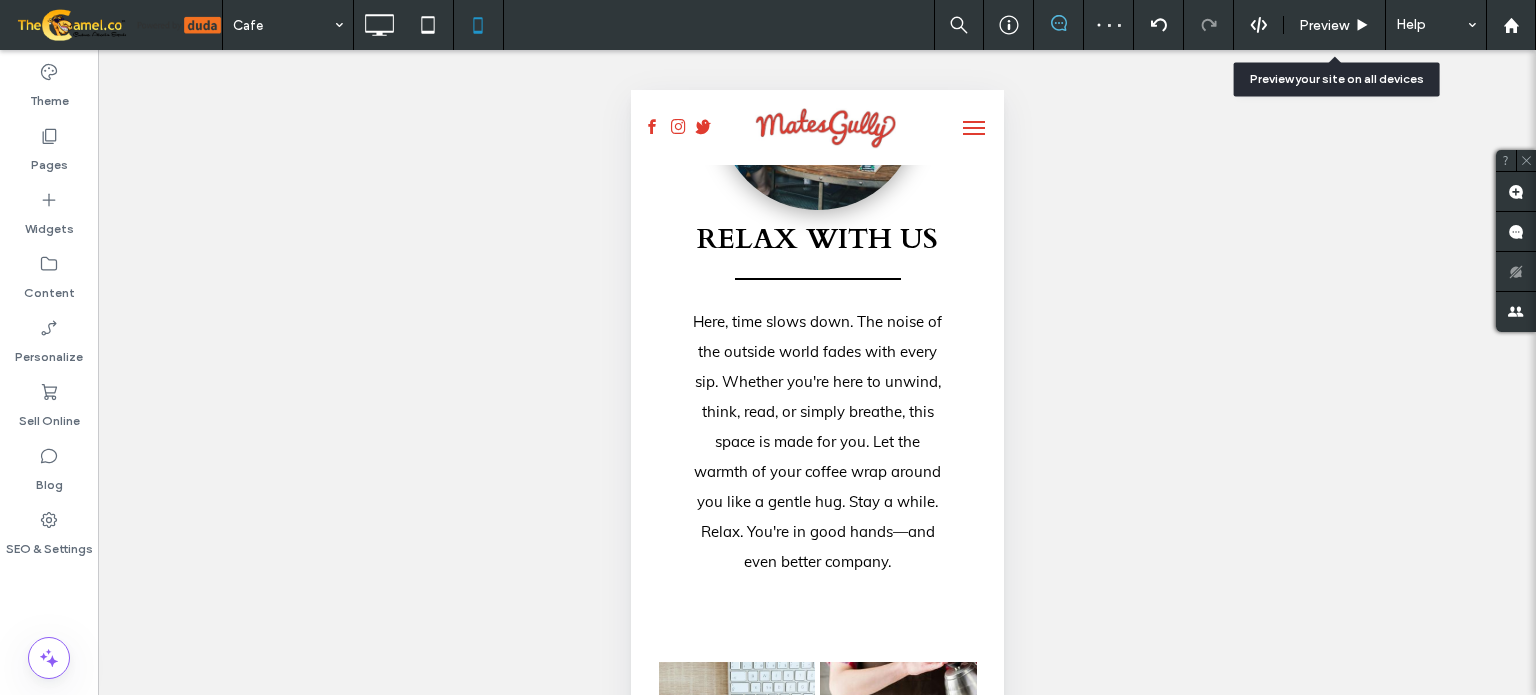 click on "Preview" at bounding box center [1335, 25] 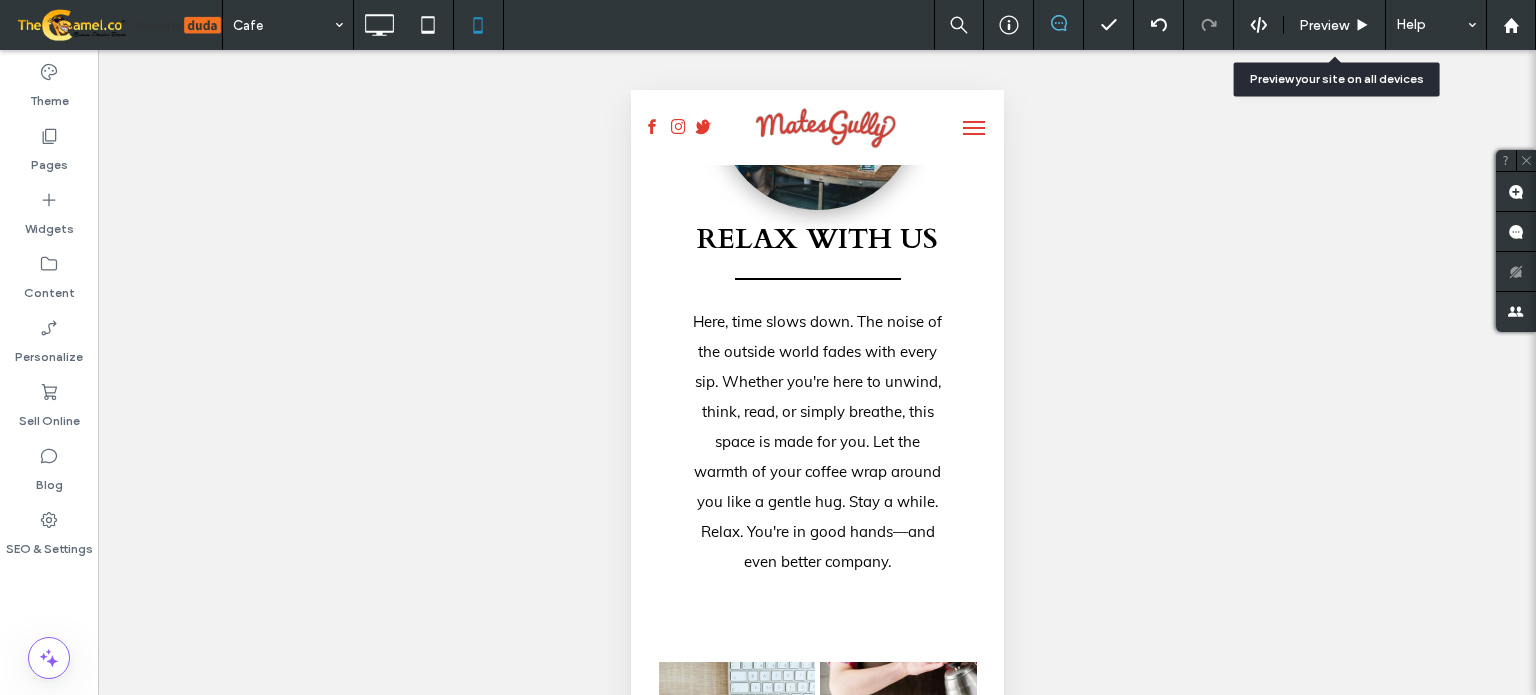click on "Preview" at bounding box center (1324, 25) 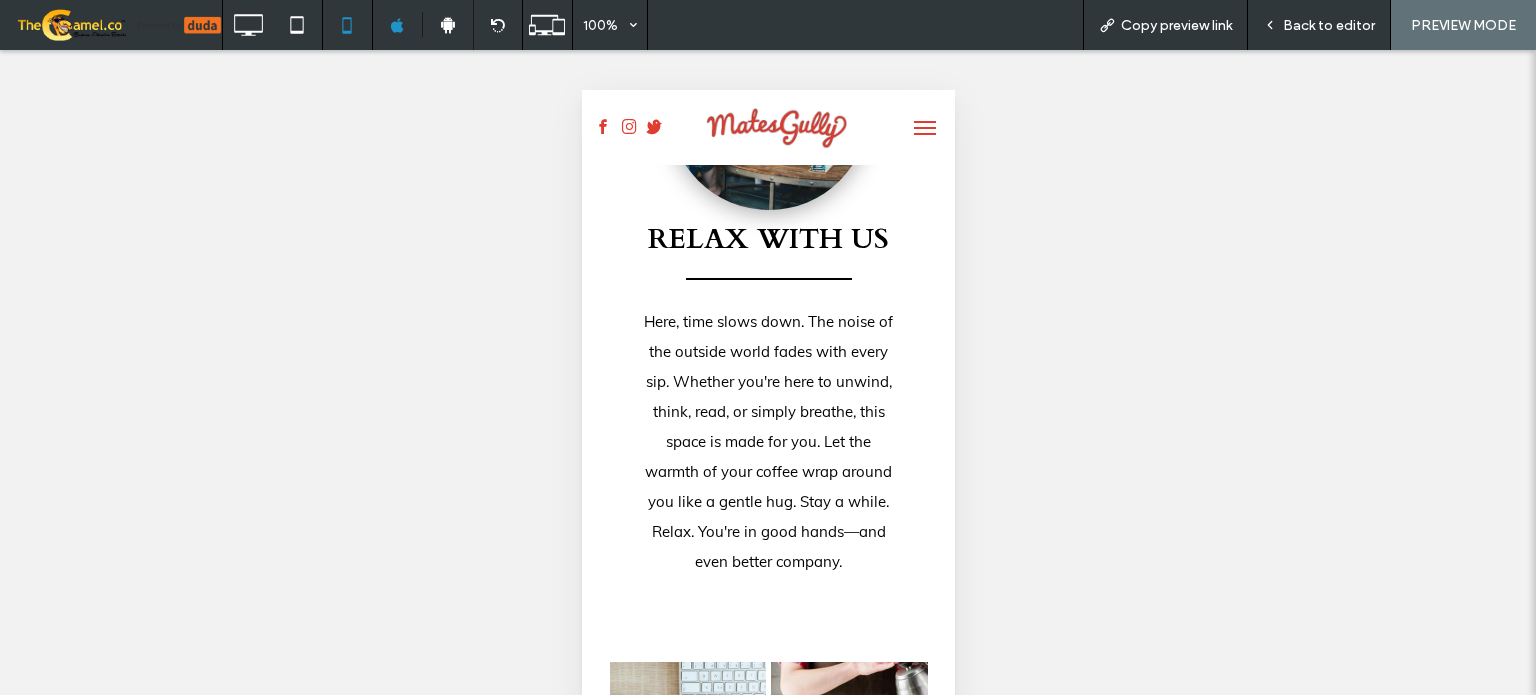 click on "Back to editor" at bounding box center (1319, 25) 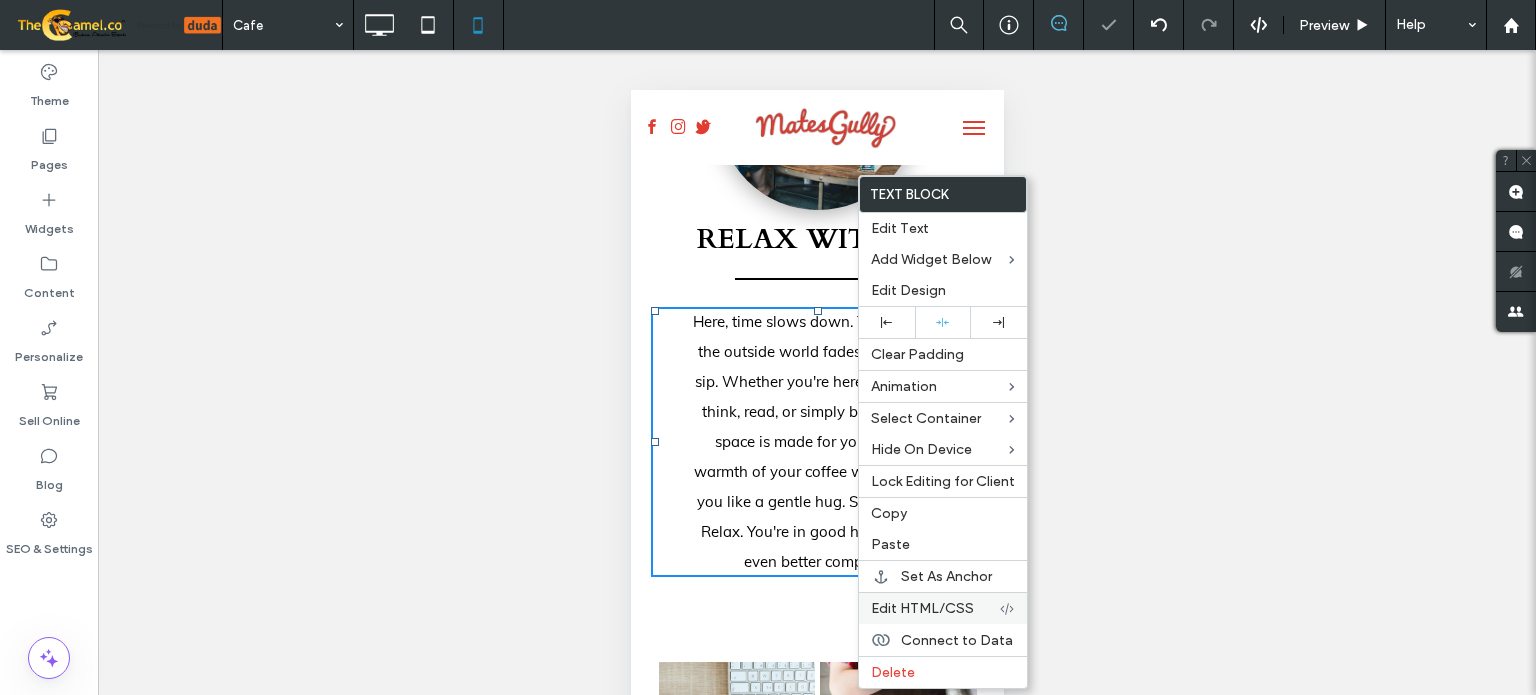 click on "Edit HTML/CSS" at bounding box center [922, 608] 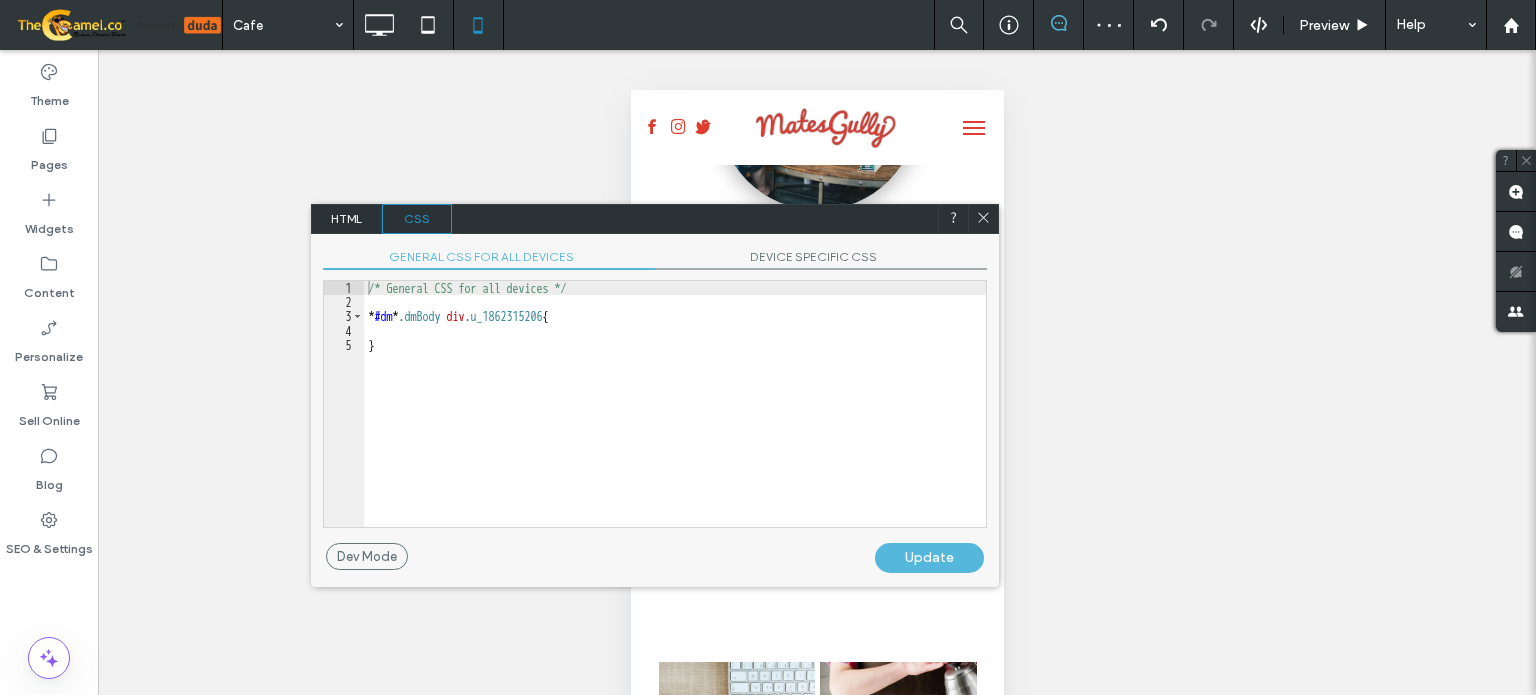 click on "DEVICE SPECIFIC CSS" at bounding box center [821, 259] 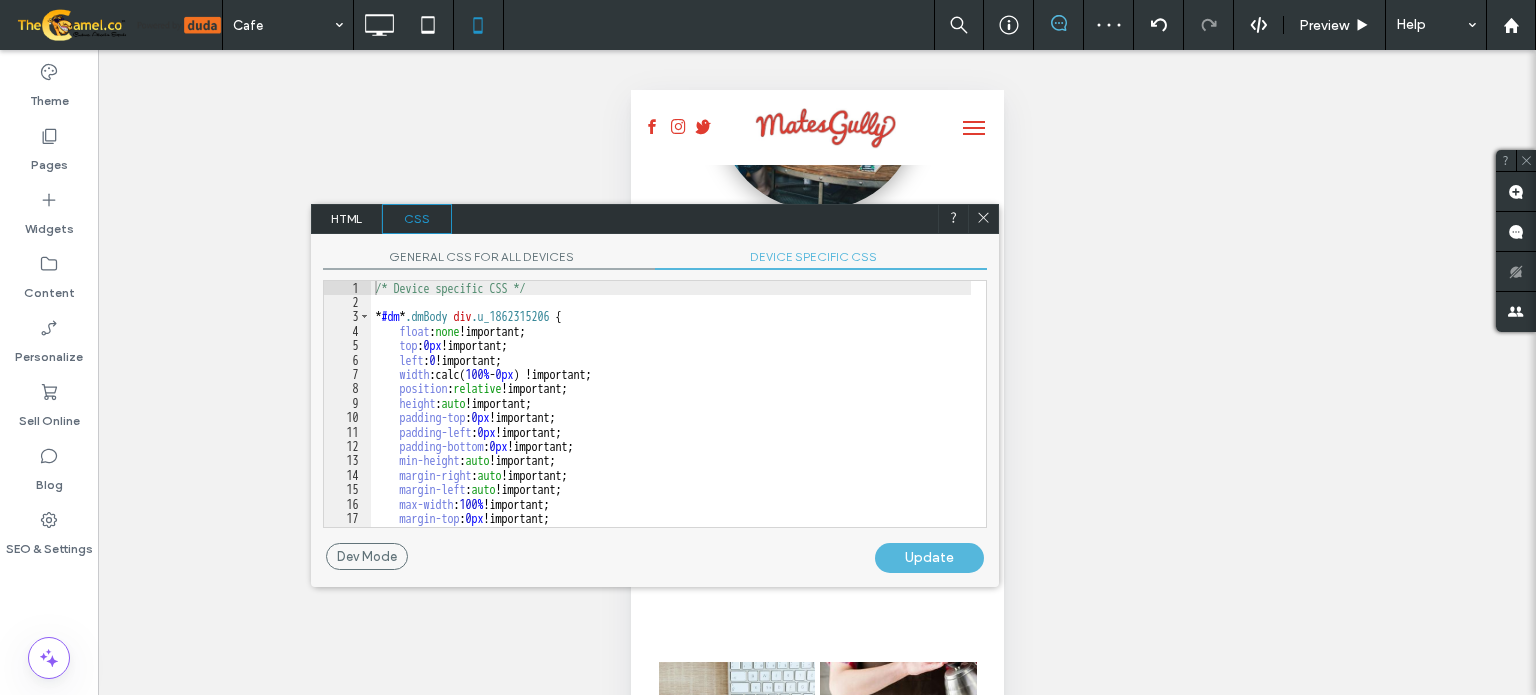 click on "/* Device specific CSS */ * #dm  * .dmBody   div .u_1862315206   {      float : none  !important;      top : 0 px  !important;      left : 0  !important;      width :calc( 100 %  -  0 px ) !important;      position : relative  !important;      height : auto  !important;      padding-top : 0 px  !important;      padding-left : 0 px  !important;      padding-bottom : 0 px  !important;      min-height : auto  !important;      margin-right : auto  !important;      margin-left : auto  !important;      max-width : 100 %  !important;      margin-top : 0 px  !important;      margin-bottom : 8 px  !important;      padding-right : 0 px  !important;" at bounding box center (671, 418) 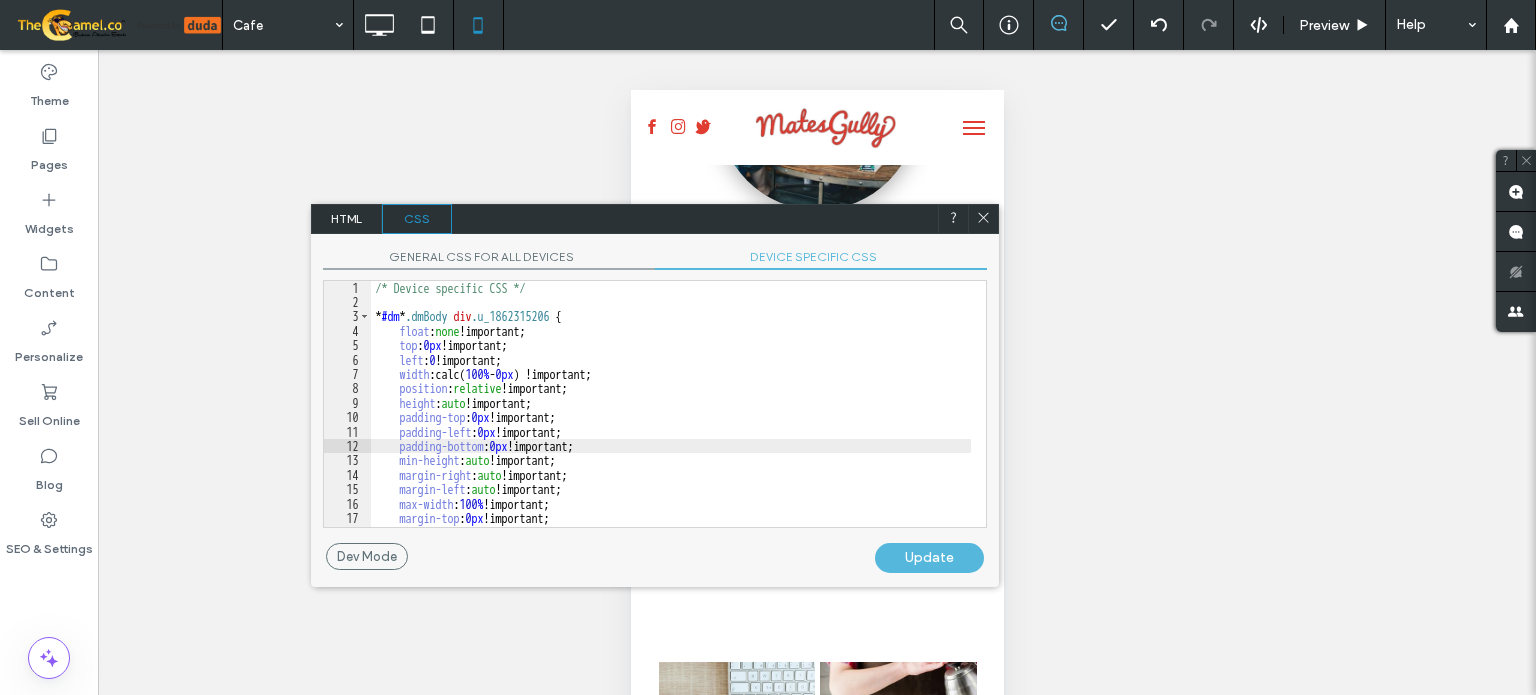 scroll, scrollTop: 84, scrollLeft: 0, axis: vertical 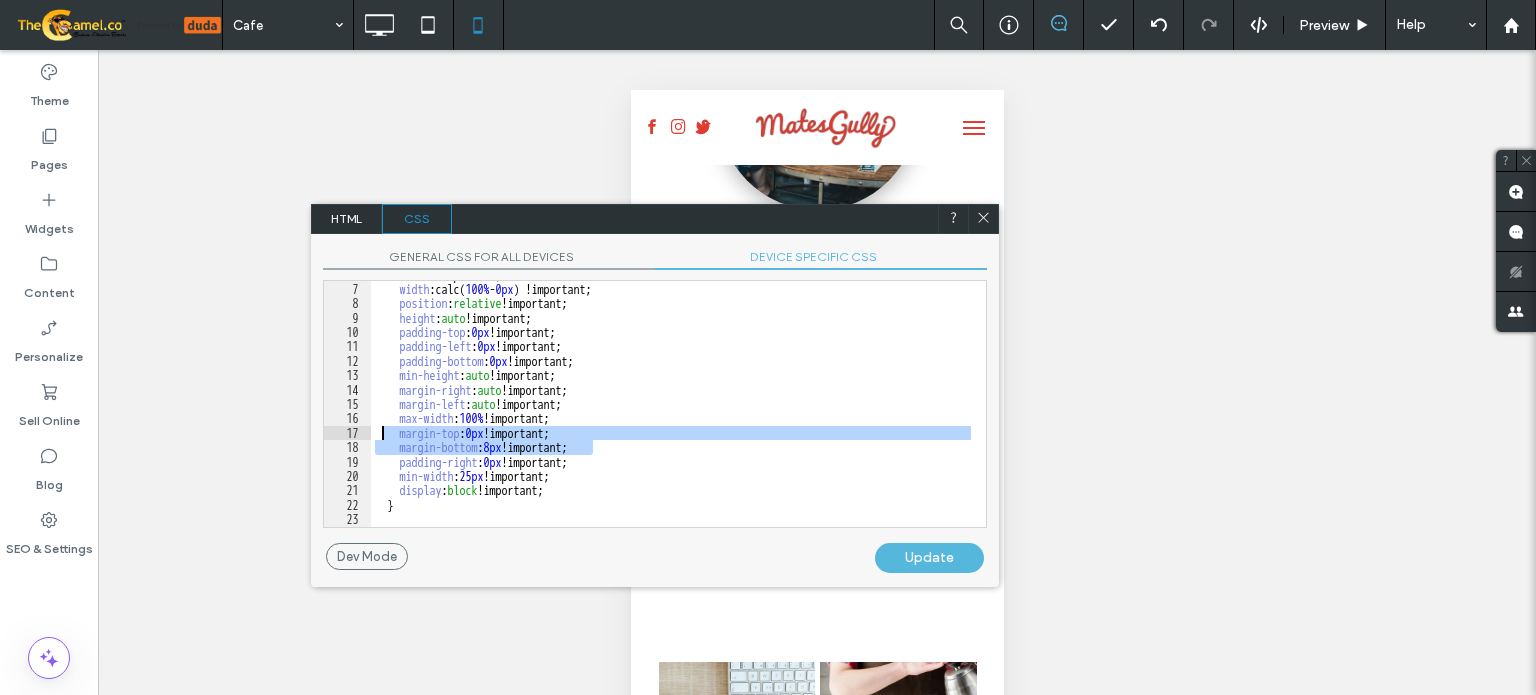 drag, startPoint x: 612, startPoint y: 443, endPoint x: 380, endPoint y: 439, distance: 232.03448 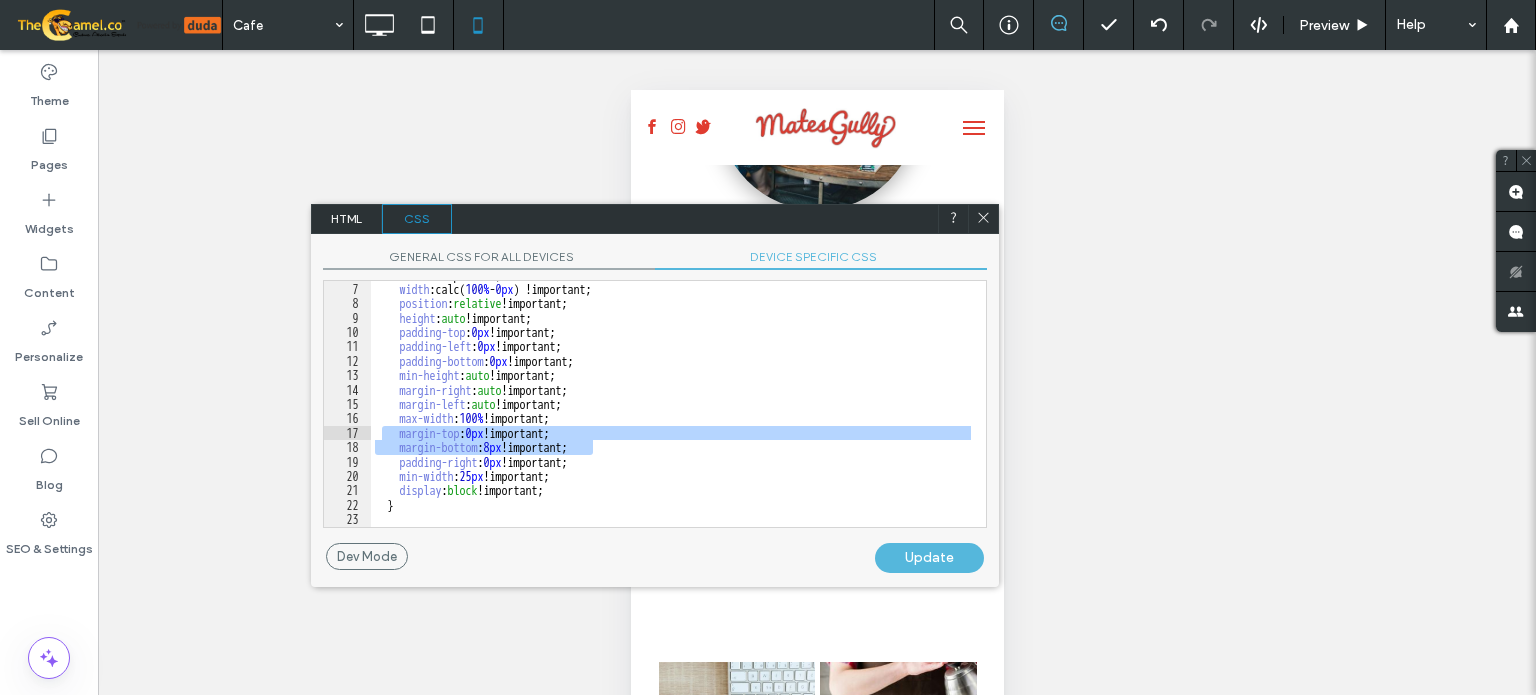 click on "left : 0  !important;      width :calc( 100 %  -  0 px ) !important;      position : relative  !important;      height : auto  !important;      padding-top : 0 px  !important;      padding-left : 0 px  !important;      padding-bottom : 0 px  !important;      min-height : auto  !important;      margin-right : auto  !important;      margin-left : auto  !important;      max-width : 100 %  !important;      margin-top : 0 px  !important;      margin-bottom : 8 px  !important;      padding-right : 0 px  !important;      min-width : 25 px  !important;      display : block  !important;    }" at bounding box center [671, 404] 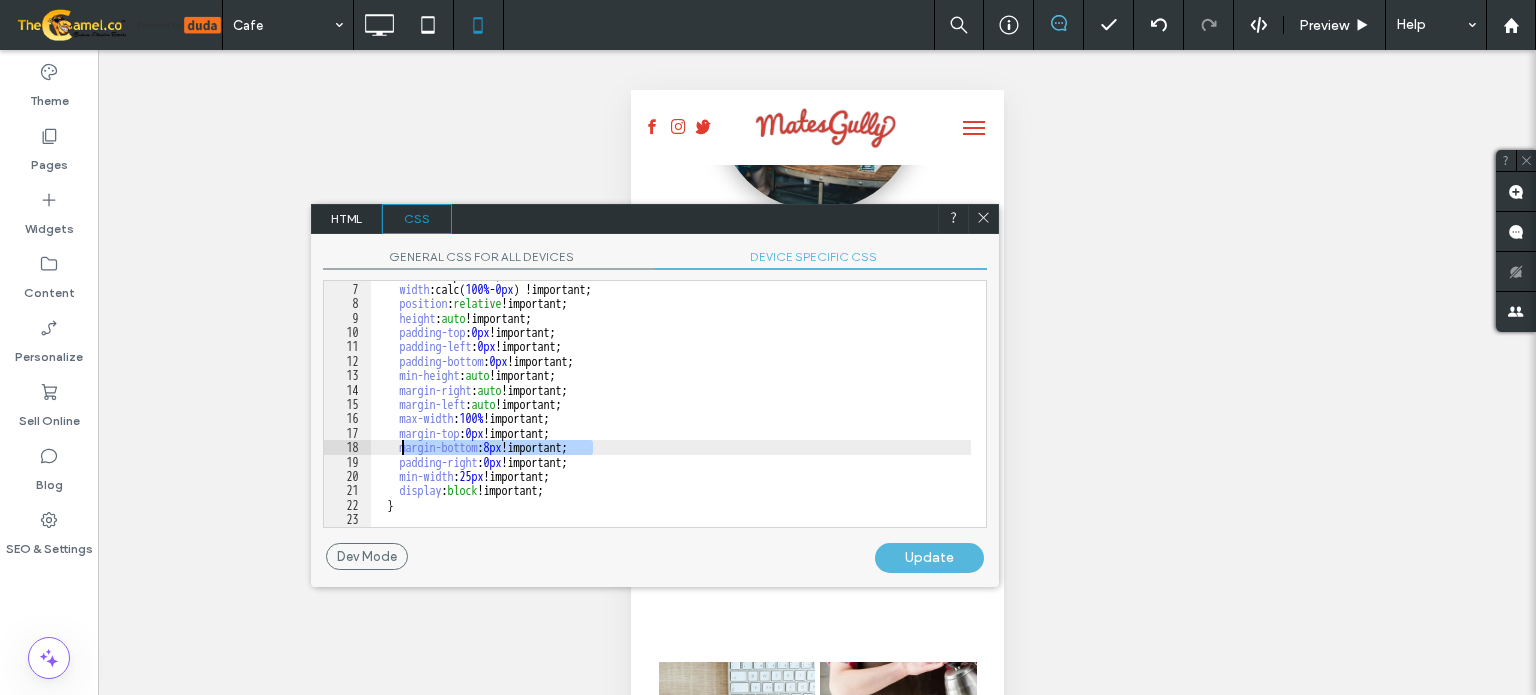 drag, startPoint x: 624, startPoint y: 444, endPoint x: 397, endPoint y: 447, distance: 227.01982 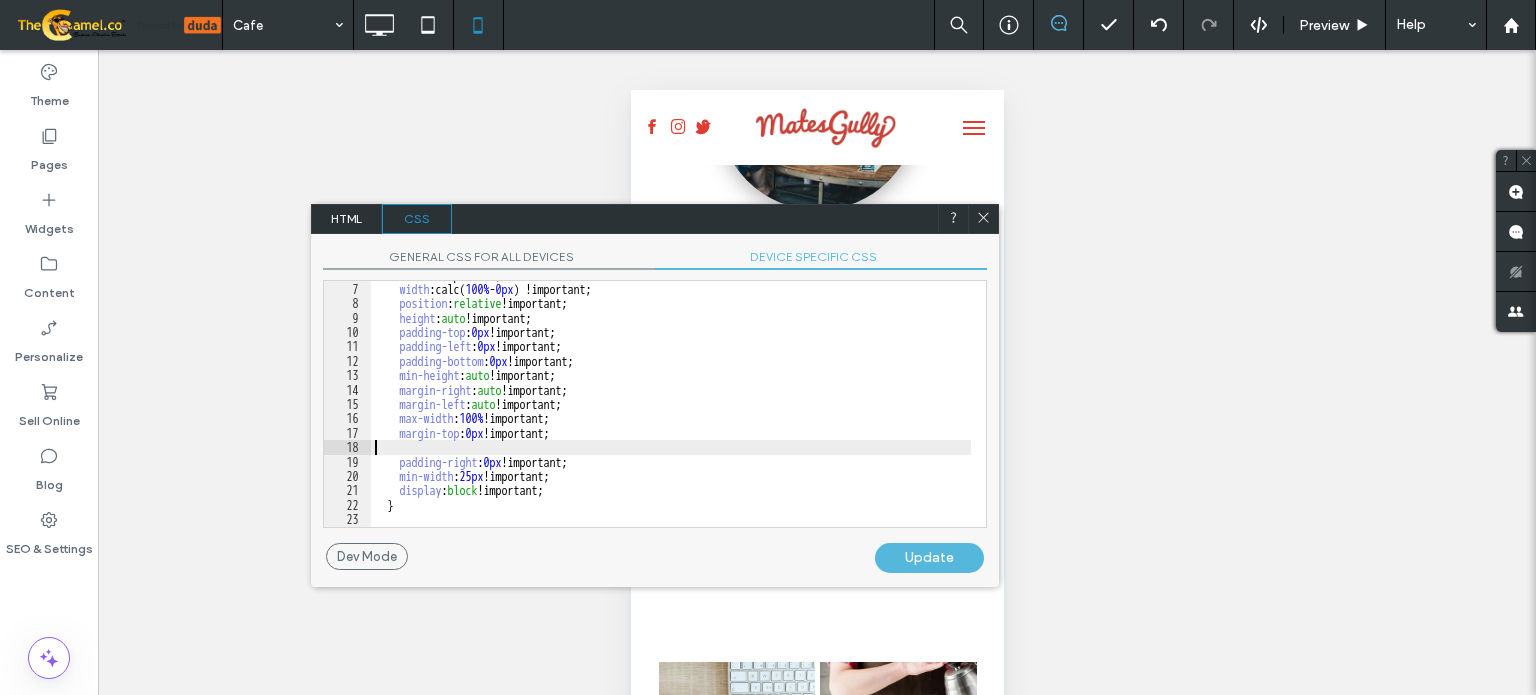 scroll, scrollTop: 70, scrollLeft: 0, axis: vertical 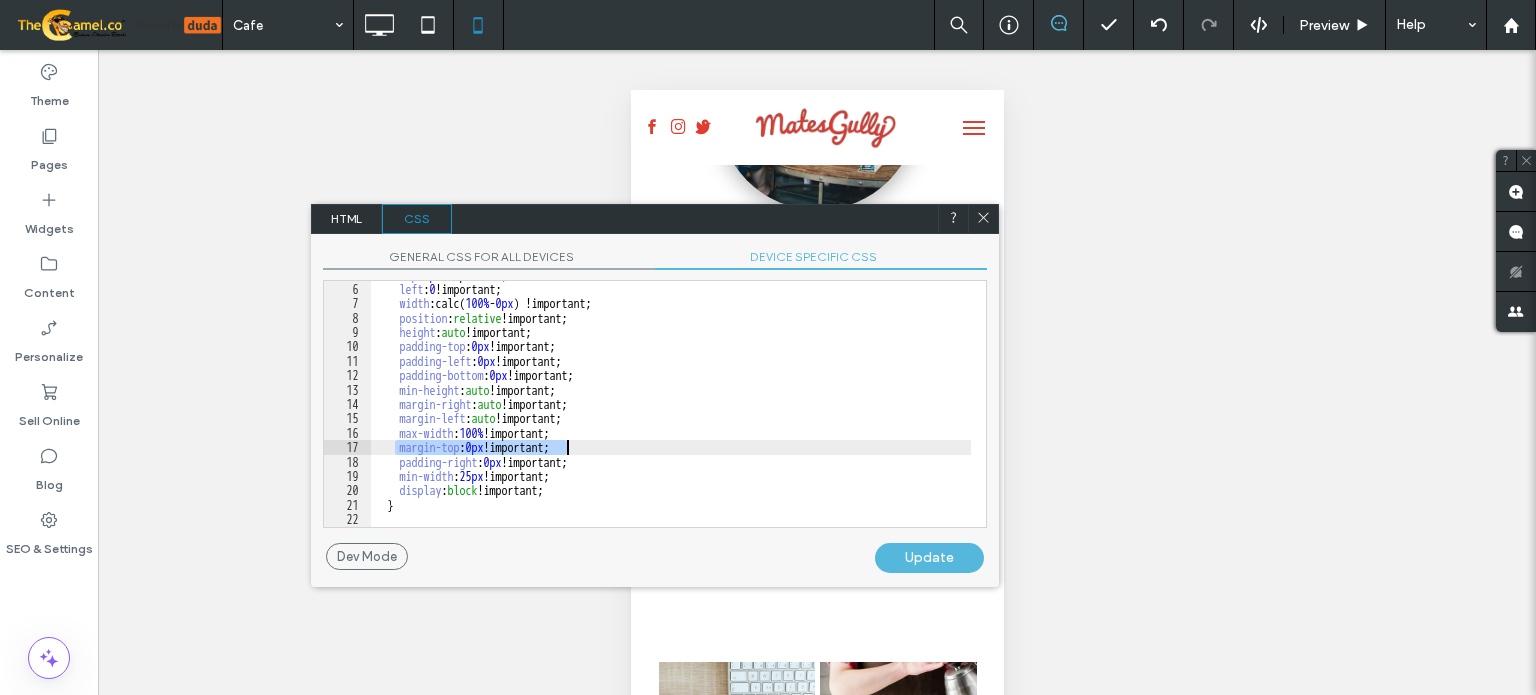 drag, startPoint x: 392, startPoint y: 451, endPoint x: 597, endPoint y: 427, distance: 206.4001 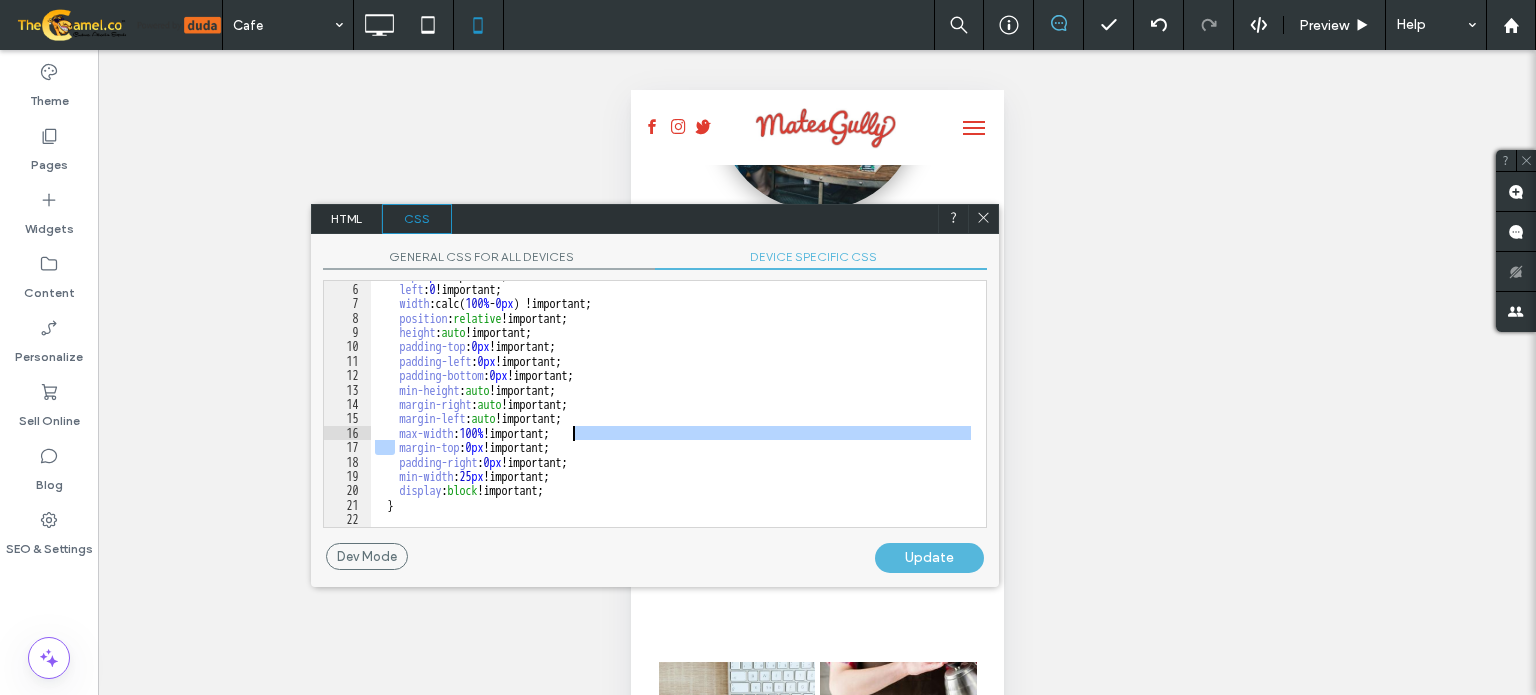 click on "top : 0 px  !important;      left : 0  !important;      width :calc( 100 %  -  0 px ) !important;      position : relative  !important;      height : auto  !important;      padding-top : 0 px  !important;      padding-left : 0 px  !important;      padding-bottom : 0 px  !important;      min-height : auto  !important;      margin-right : auto  !important;      margin-left : auto  !important;      max-width : 100 %  !important;      margin-top : 0 px  !important;      padding-right : 0 px  !important;      min-width : 25 px  !important;      display : block  !important;    }" at bounding box center (671, 404) 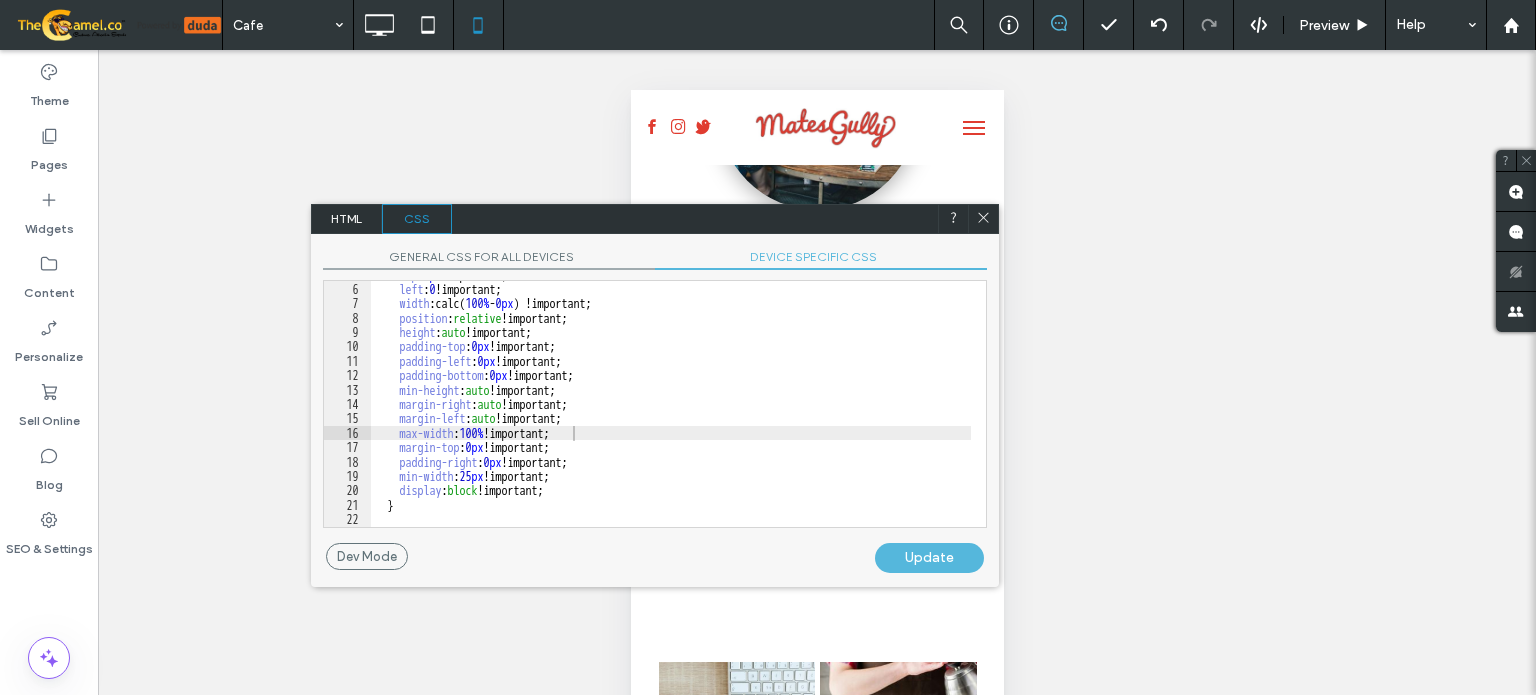 click on "Update" at bounding box center [929, 558] 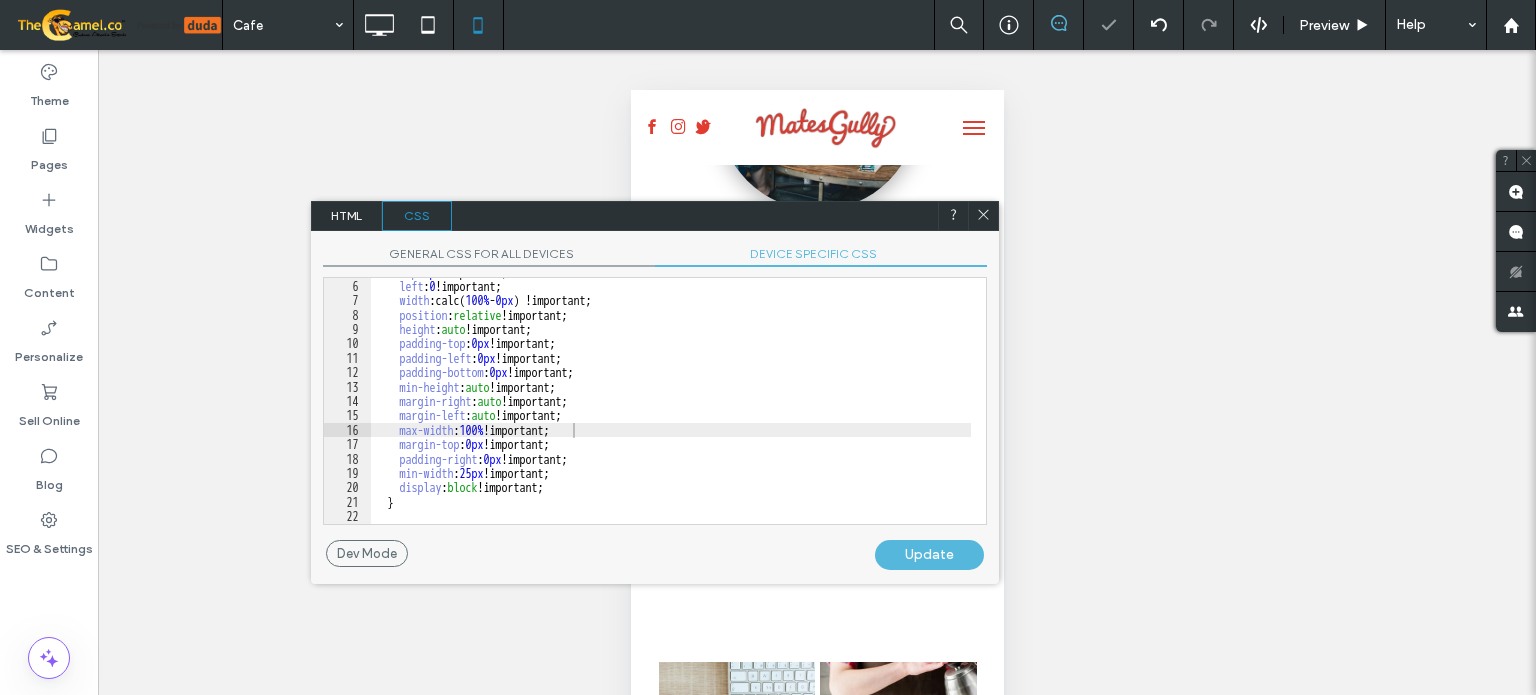 click 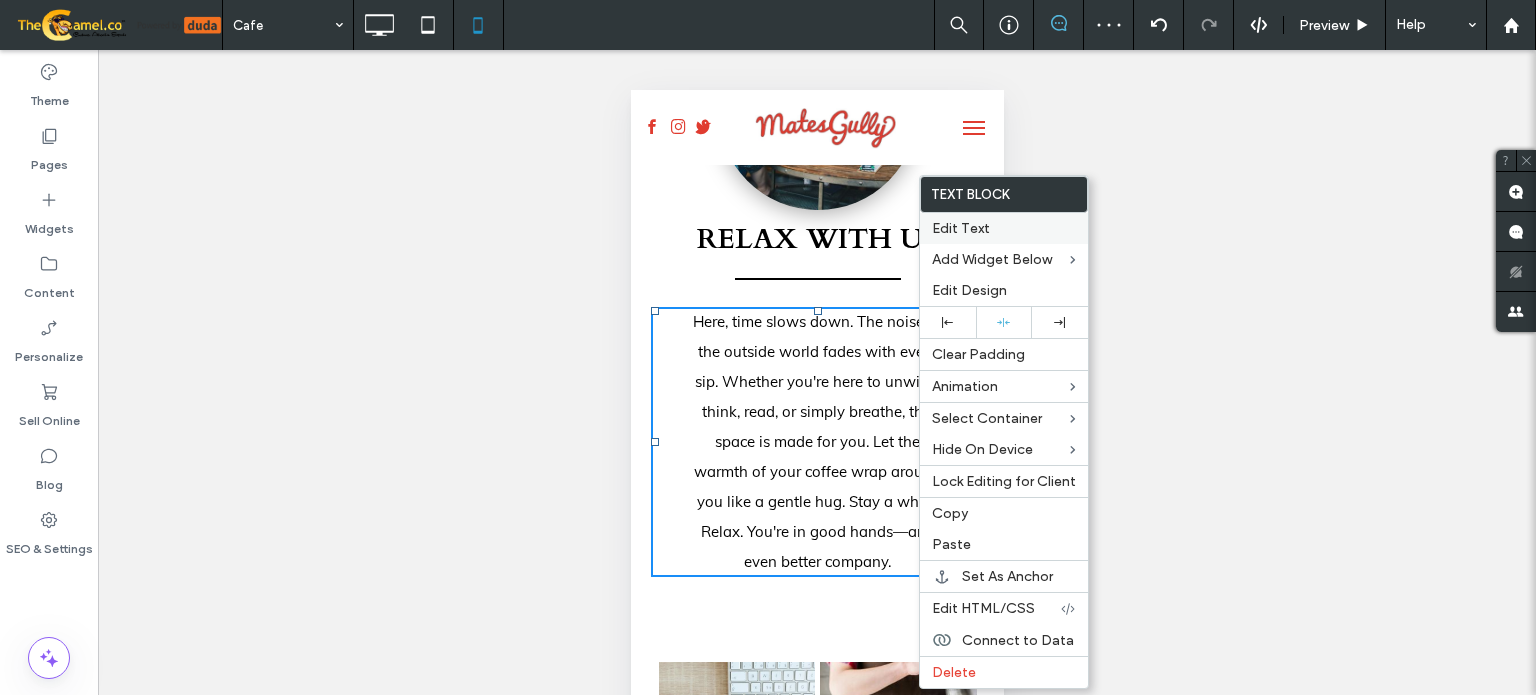 click on "Edit Text" at bounding box center (961, 228) 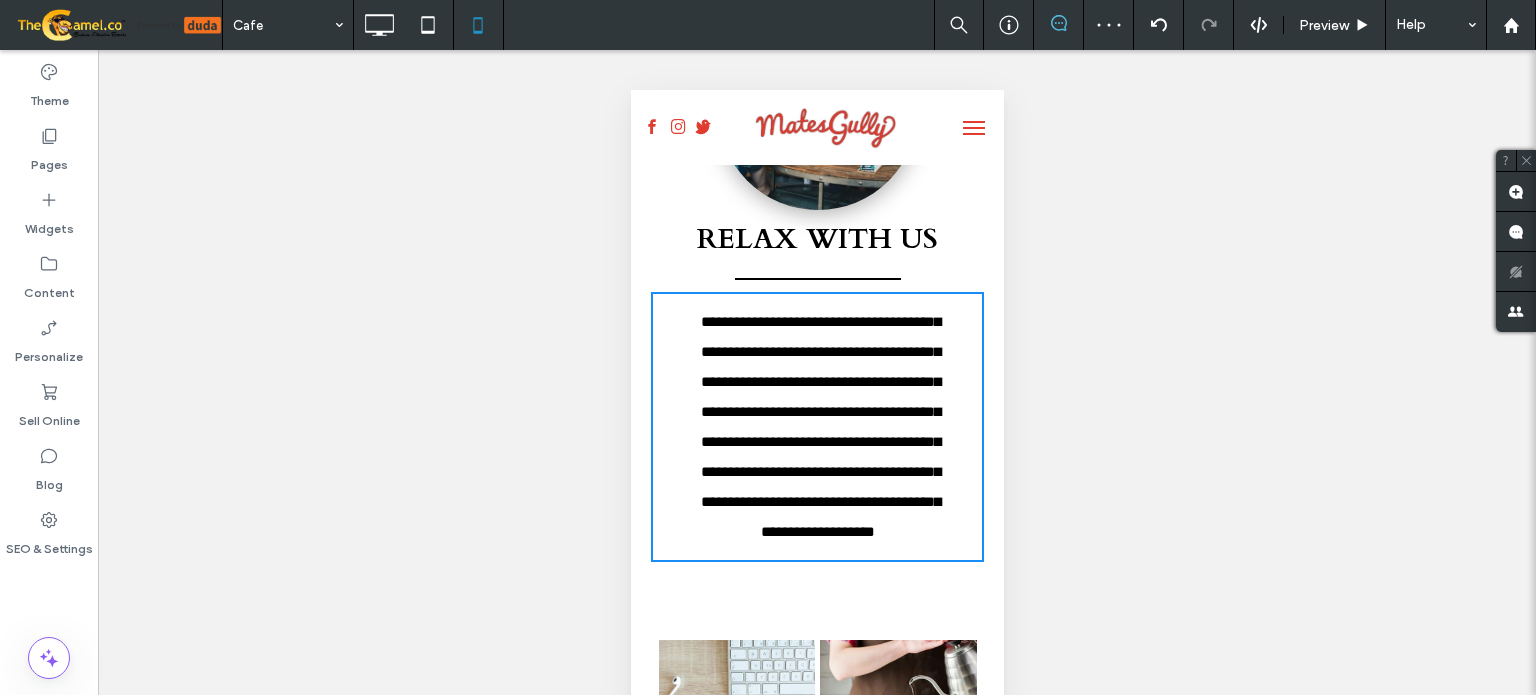 type on "****" 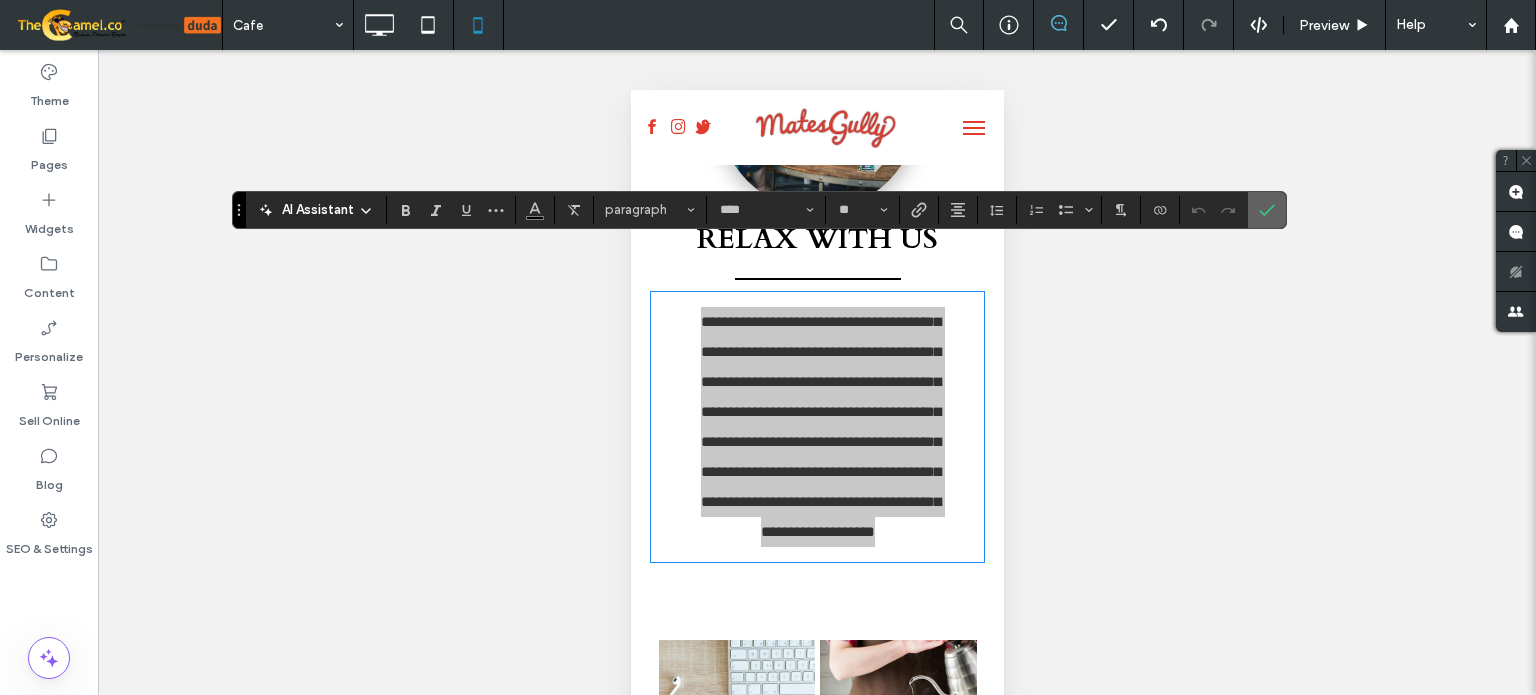 drag, startPoint x: 1266, startPoint y: 207, endPoint x: 326, endPoint y: 194, distance: 940.0899 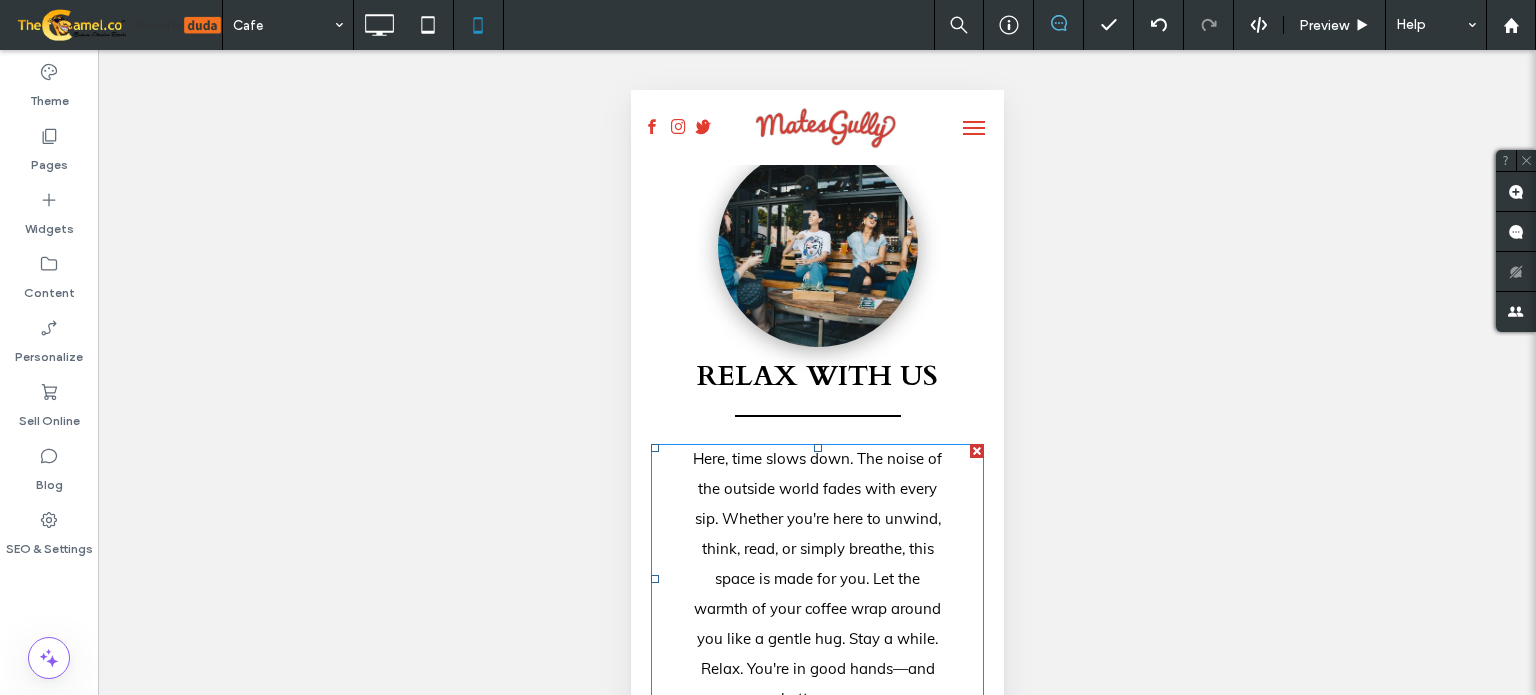scroll, scrollTop: 3921, scrollLeft: 0, axis: vertical 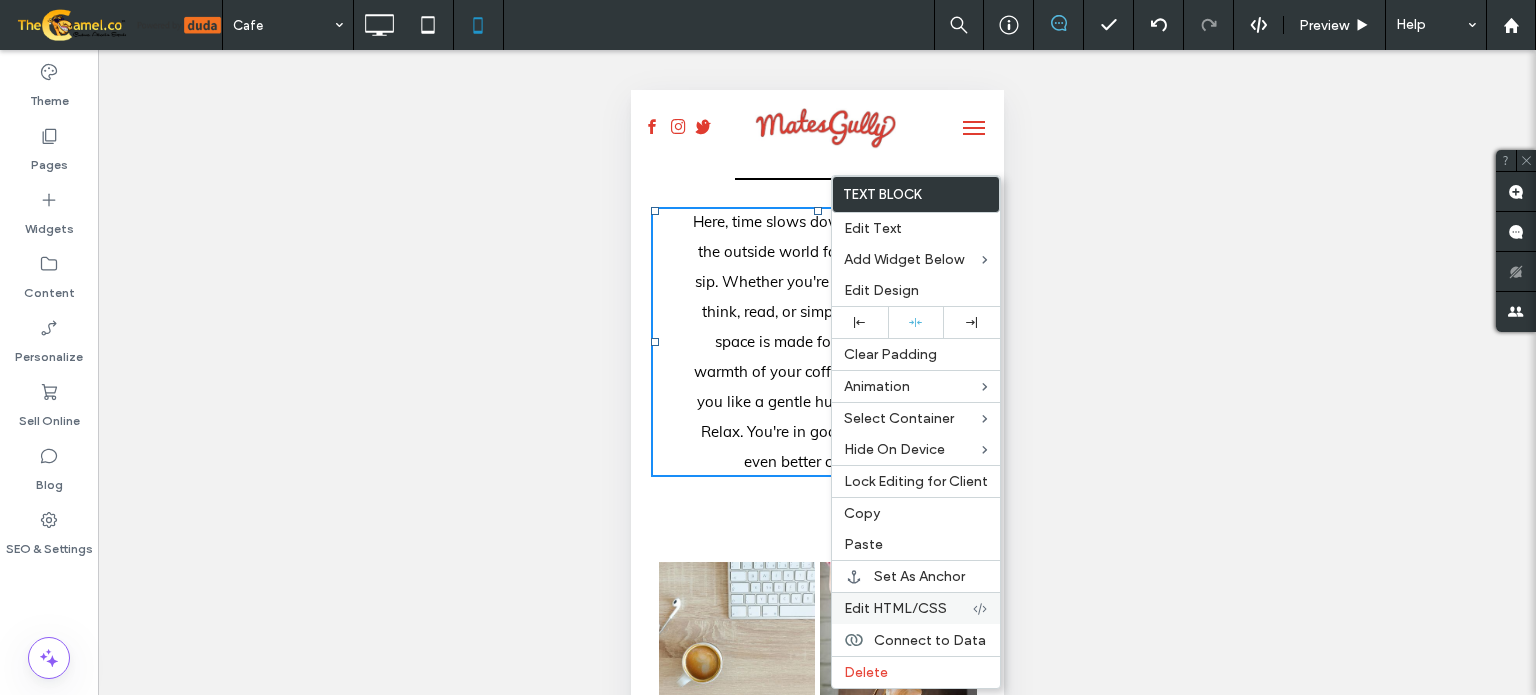 click on "Edit HTML/CSS" at bounding box center [895, 608] 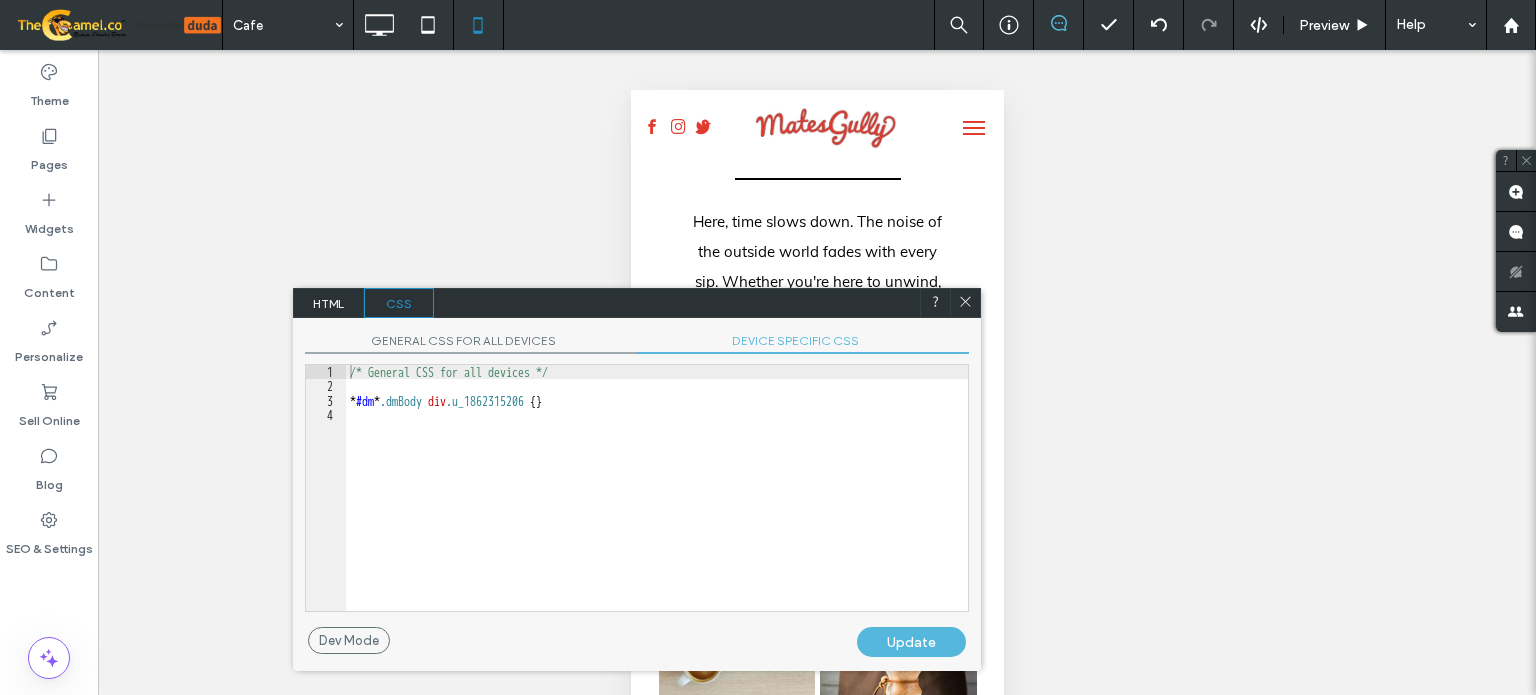 click on "HTML" at bounding box center (329, 303) 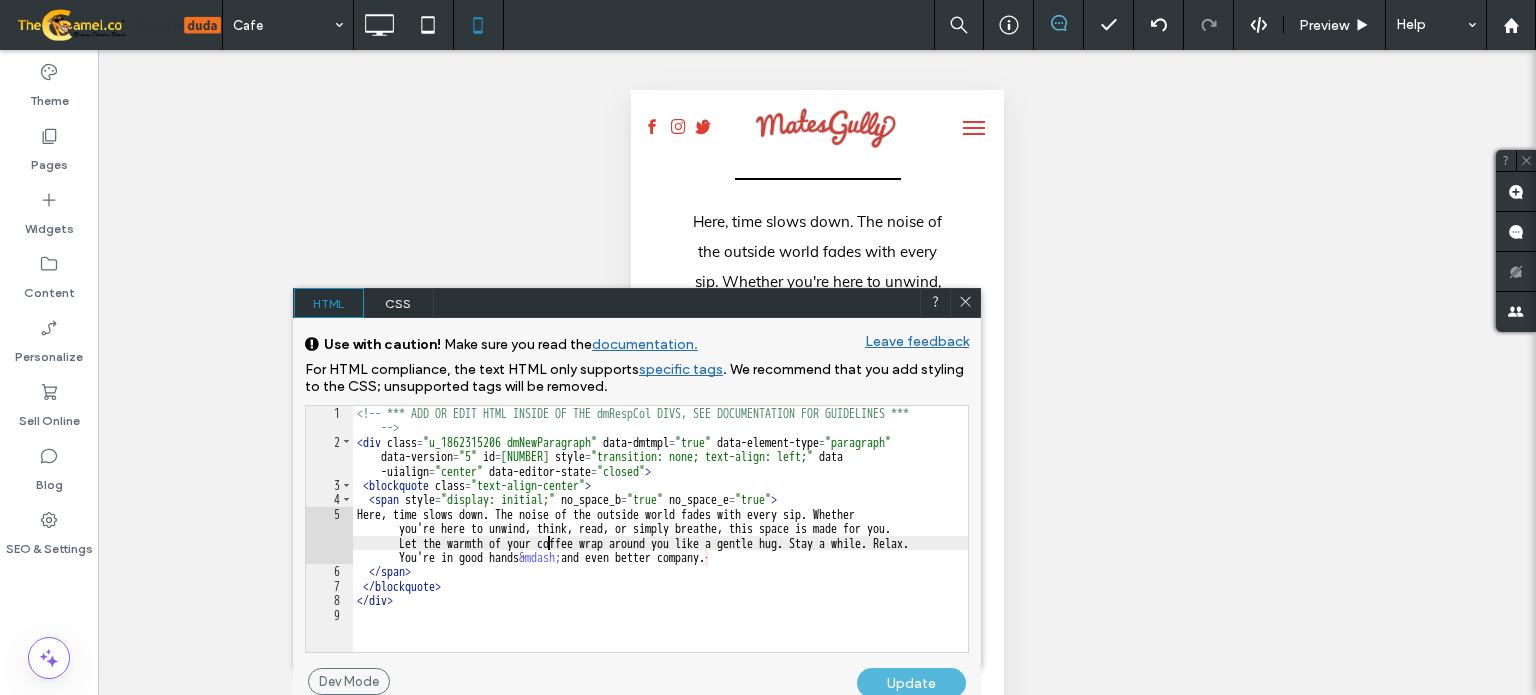 click on "<!-- *** ADD OR EDIT HTML INSIDE OF THE dmRespCol DIVS, SEE DOCUMENTATION FOR GUIDELINES ***       --> < div   class = "u_1862315206 dmNewParagraph"   data-dmtmpl = "true"   data-element-type = "paragraph"        data-version = "5"   id = "1862315206"   style = "transition: none; text-align: left;"   data      -uialign = "center"   data-editor-state = "closed" >   < blockquote   class = "text-align-center" >    < span   style = "display: initial;"   no_space_b = "true"   no_space_e = "true" >    Here, time slows down. The noise of the outside world fades with every sip. Whether          you're here to unwind, think, read, or simply breathe, this space is made for you.          Let the warmth of your coffee wrap around you like a gentle hug. Stay a while. Relax.          You're in good hands &mdash; and even better company. ·    </ span >   </ blockquote > </ div >" at bounding box center (660, 550) 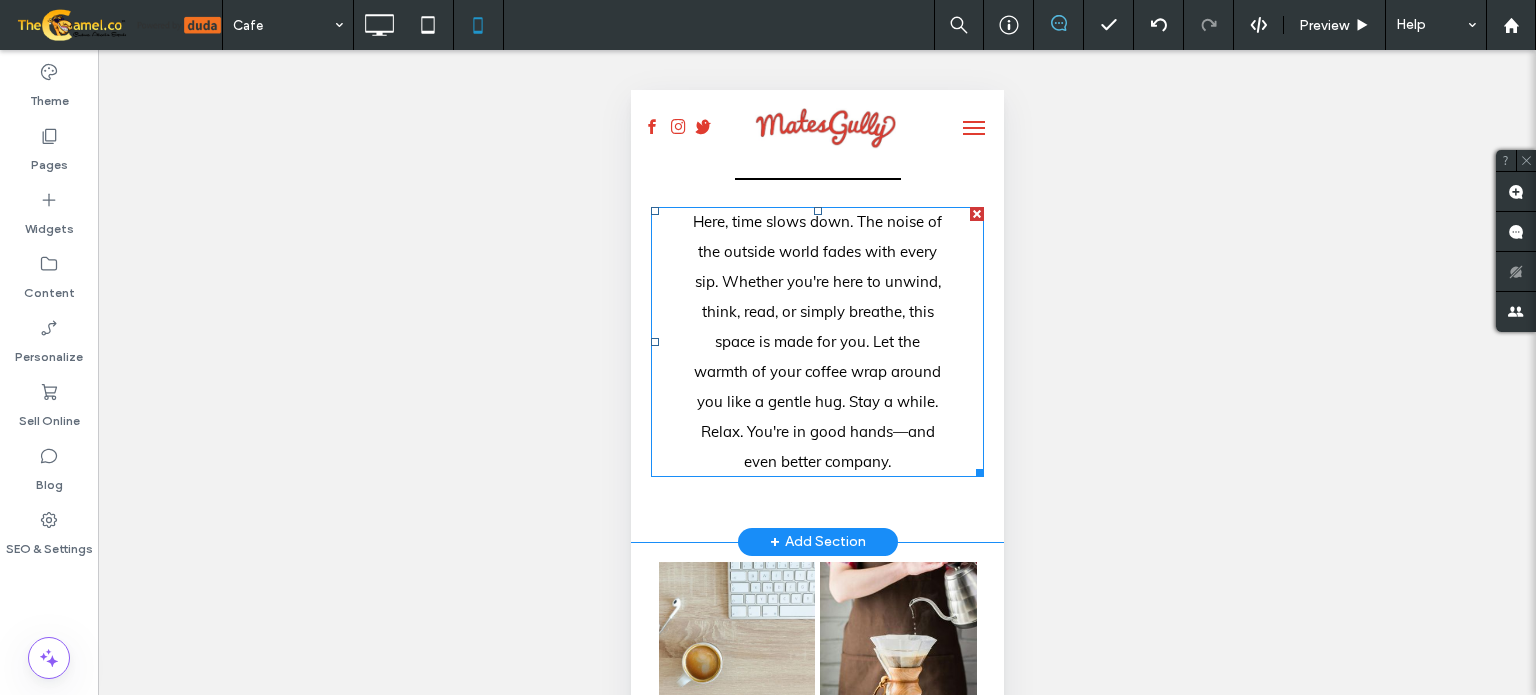 click on "Here, time slows down. The noise of the outside world fades with every sip. Whether you're here to unwind, think, read, or simply breathe, this space is made for you. Let the warmth of your coffee wrap around you like a gentle hug. Stay a while. Relax. You're in good hands—and even better company.﻿" at bounding box center [816, 342] 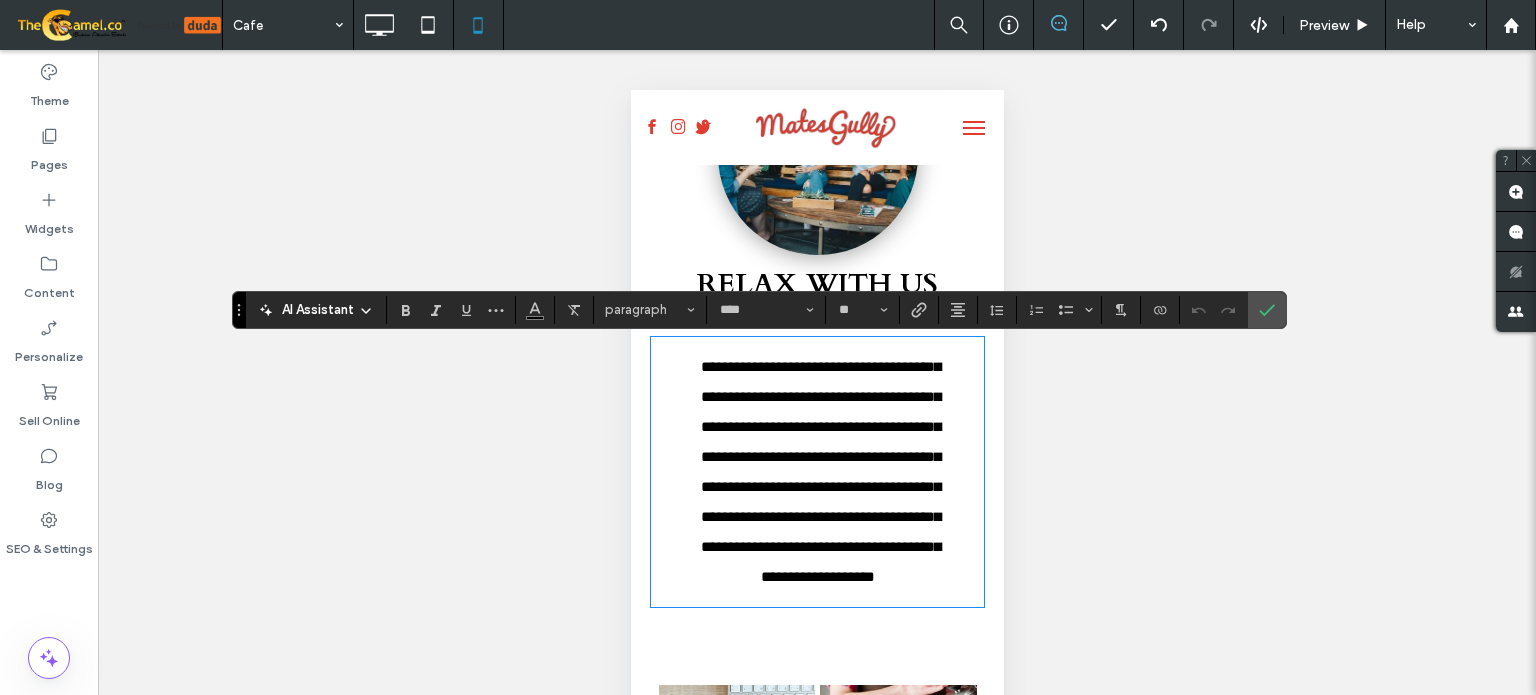 scroll, scrollTop: 3721, scrollLeft: 0, axis: vertical 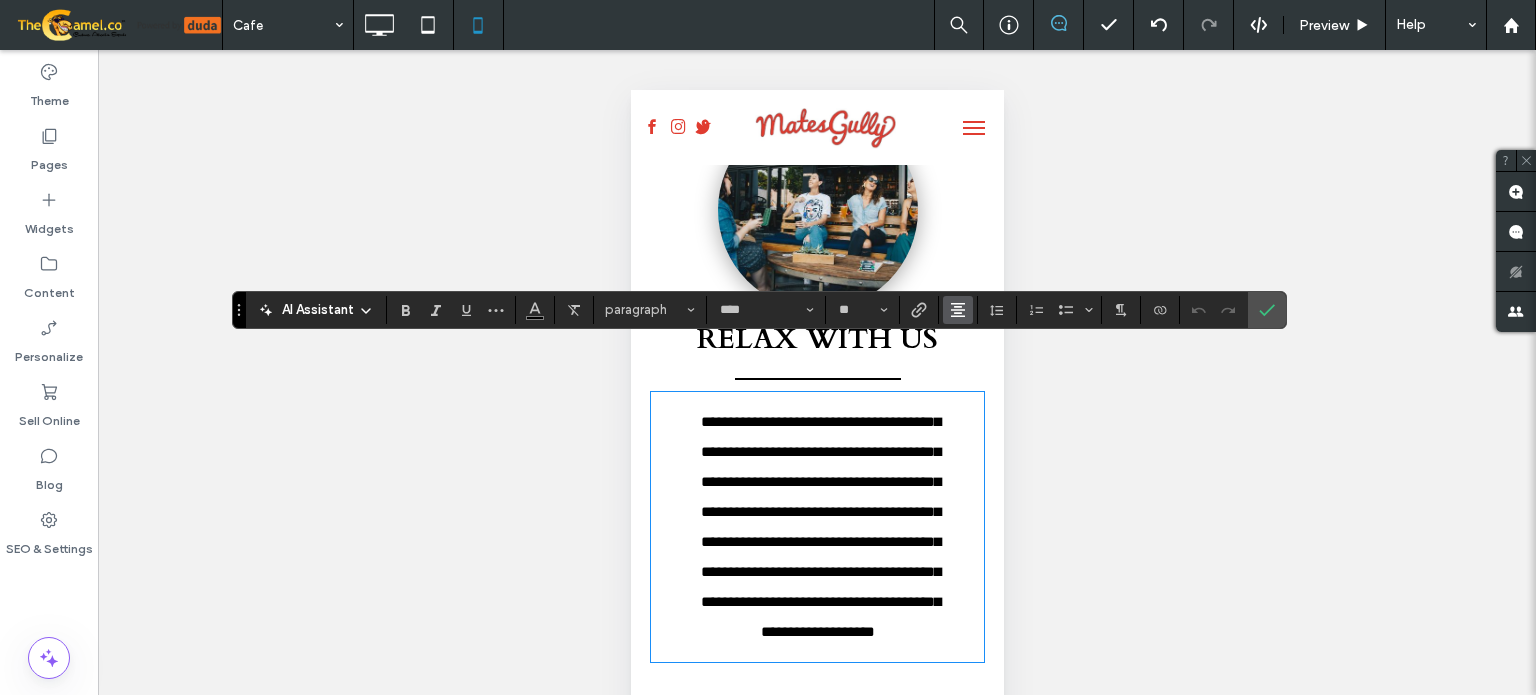 click 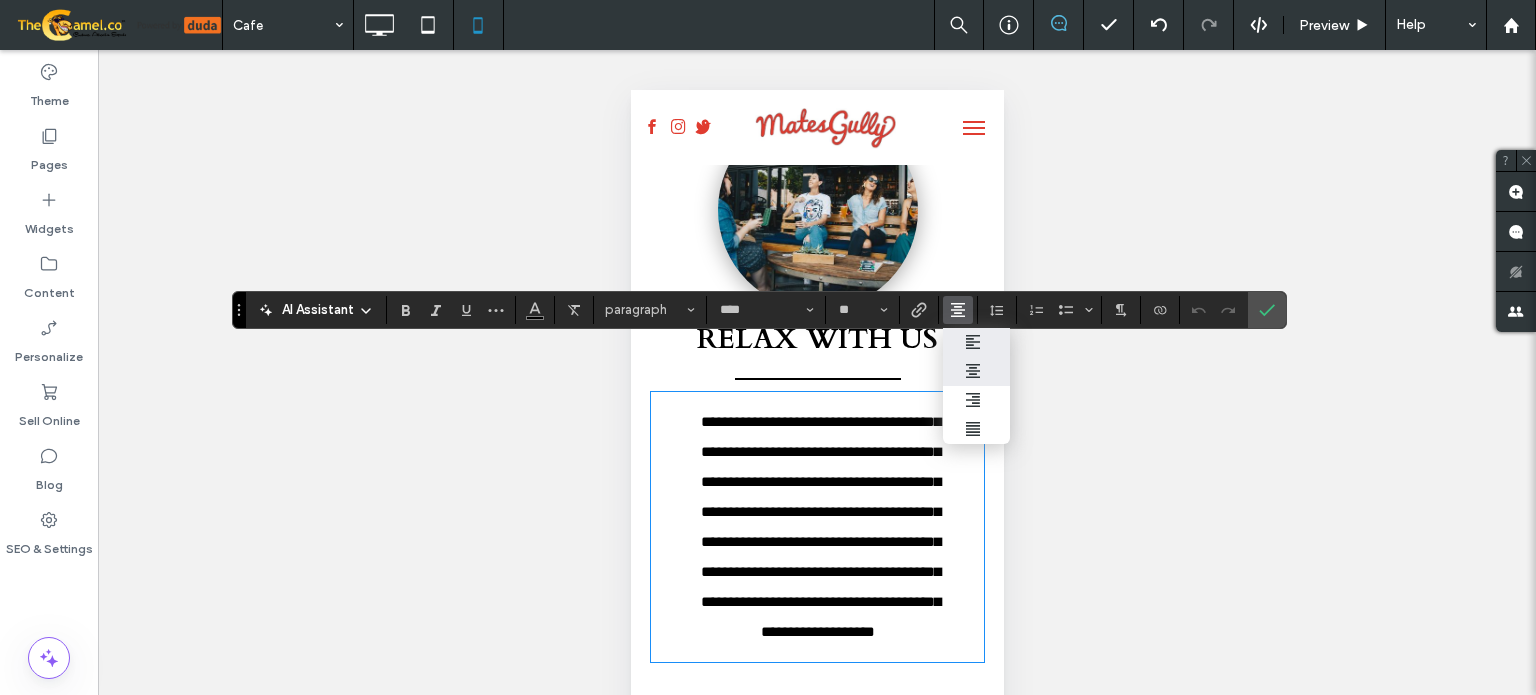 click at bounding box center (976, 342) 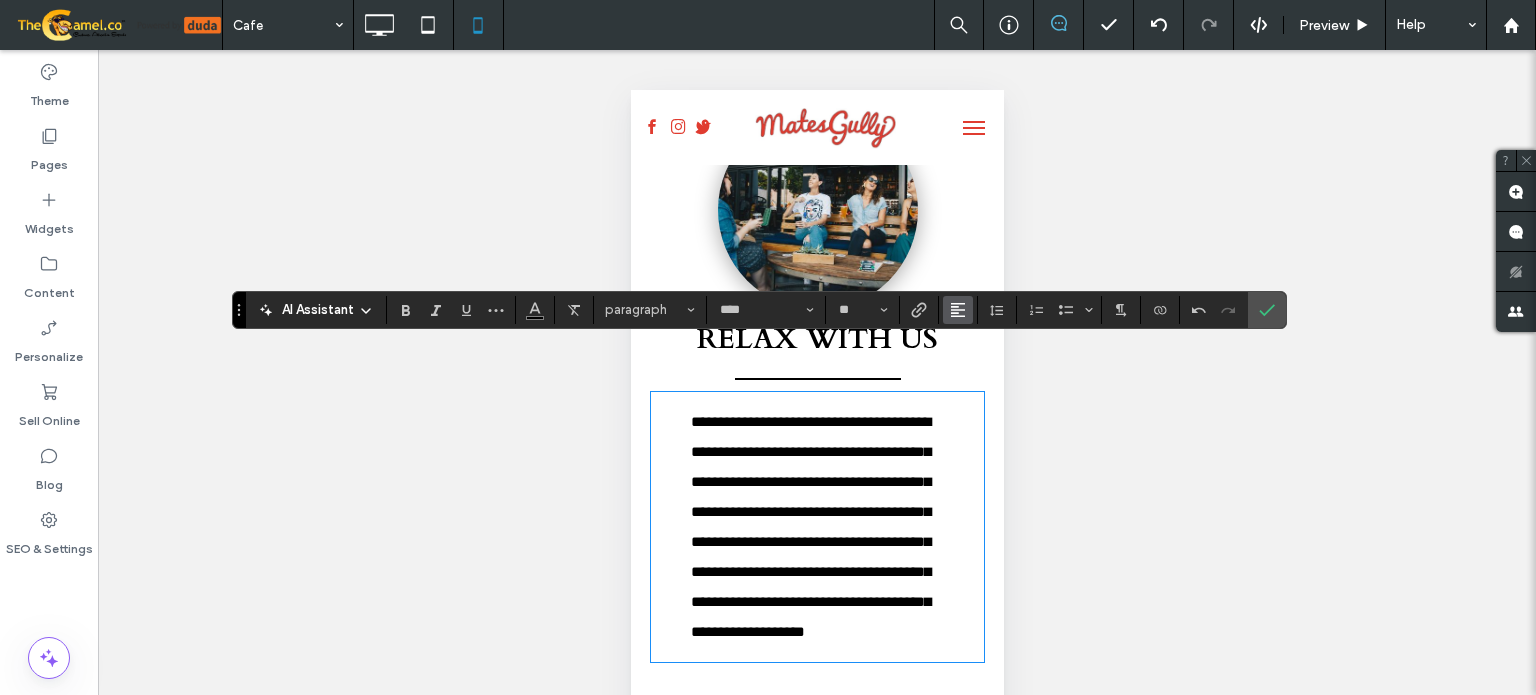 click 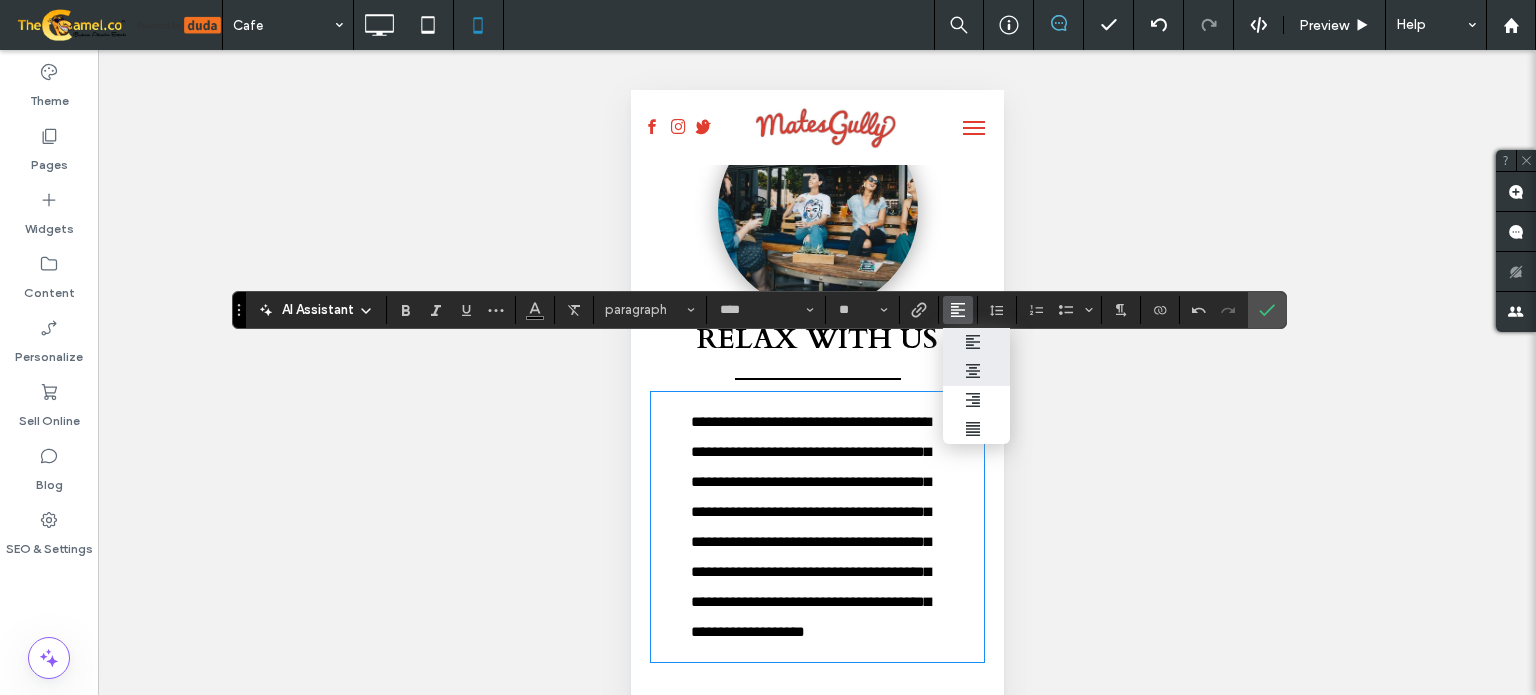 click at bounding box center (976, 371) 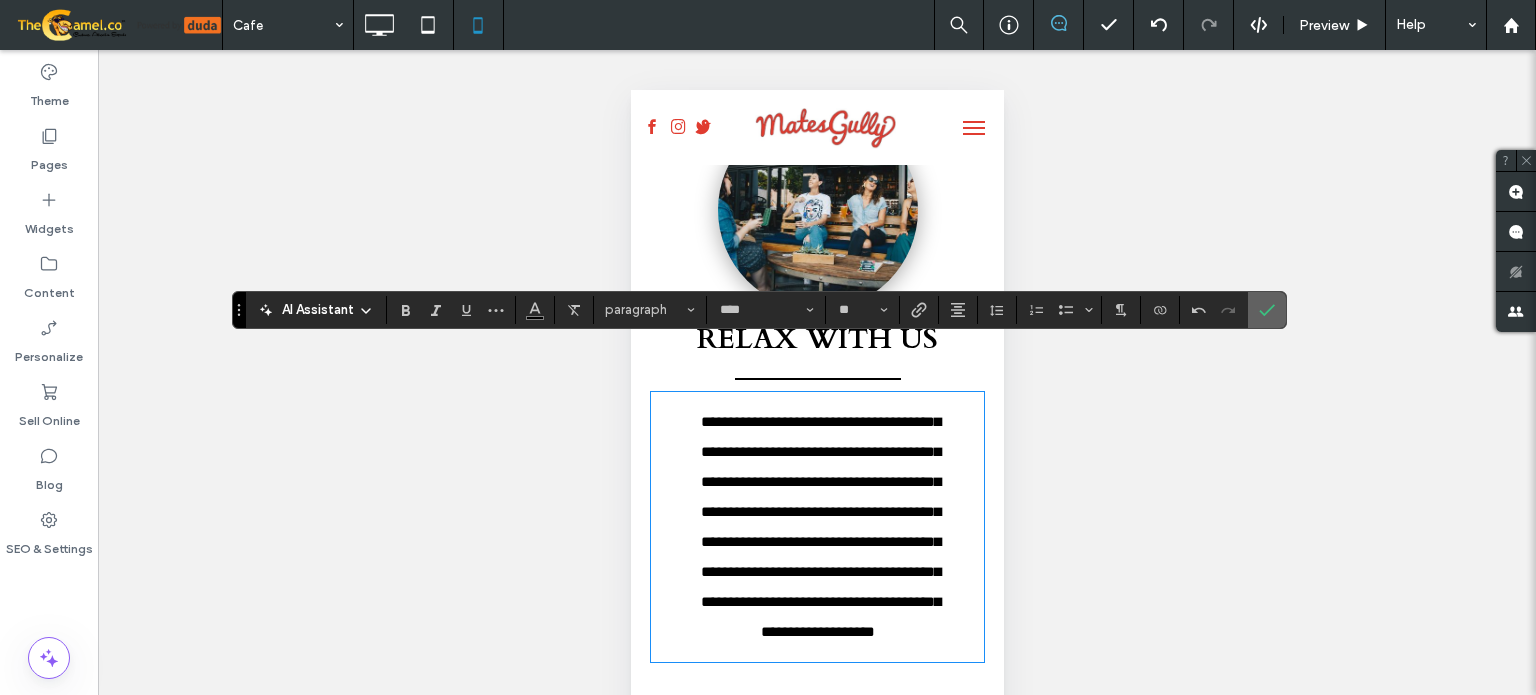 drag, startPoint x: 1264, startPoint y: 308, endPoint x: 1152, endPoint y: 355, distance: 121.46193 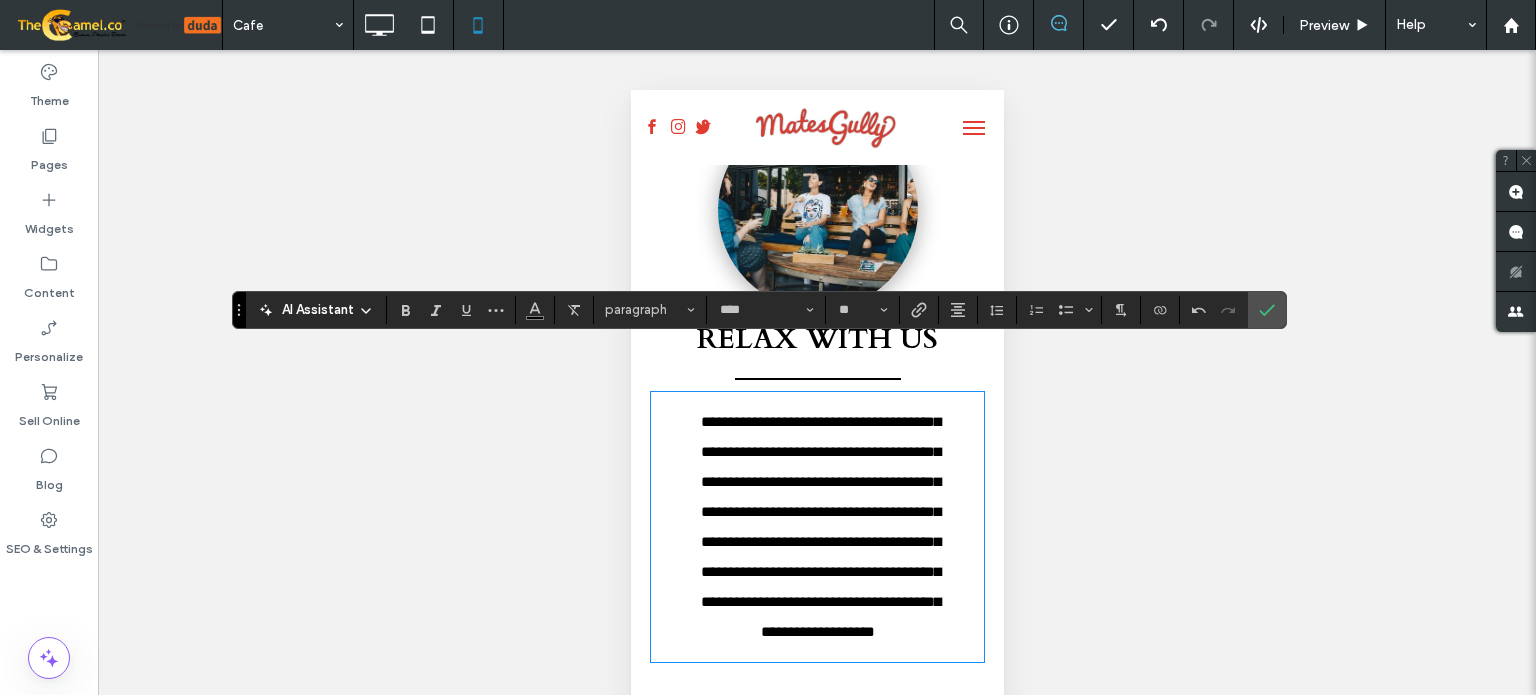 click 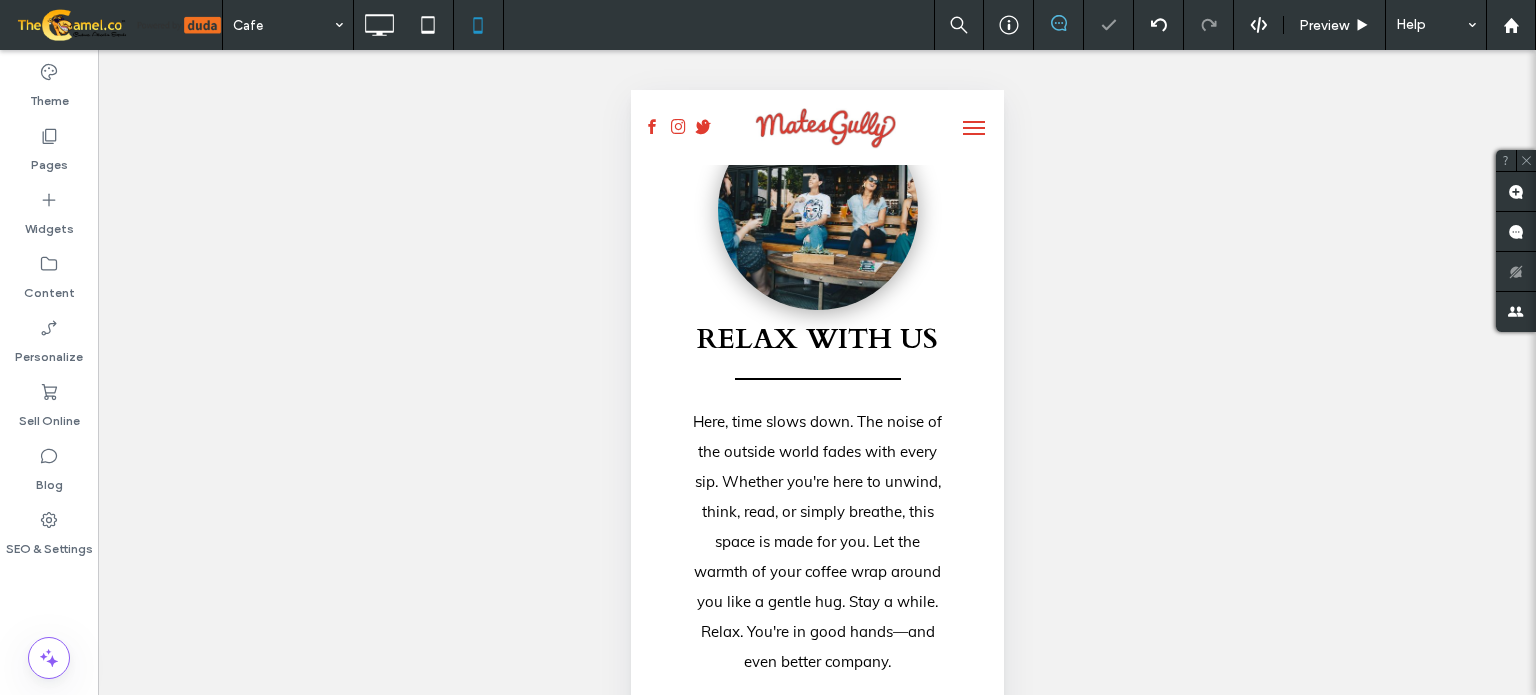scroll, scrollTop: 3621, scrollLeft: 0, axis: vertical 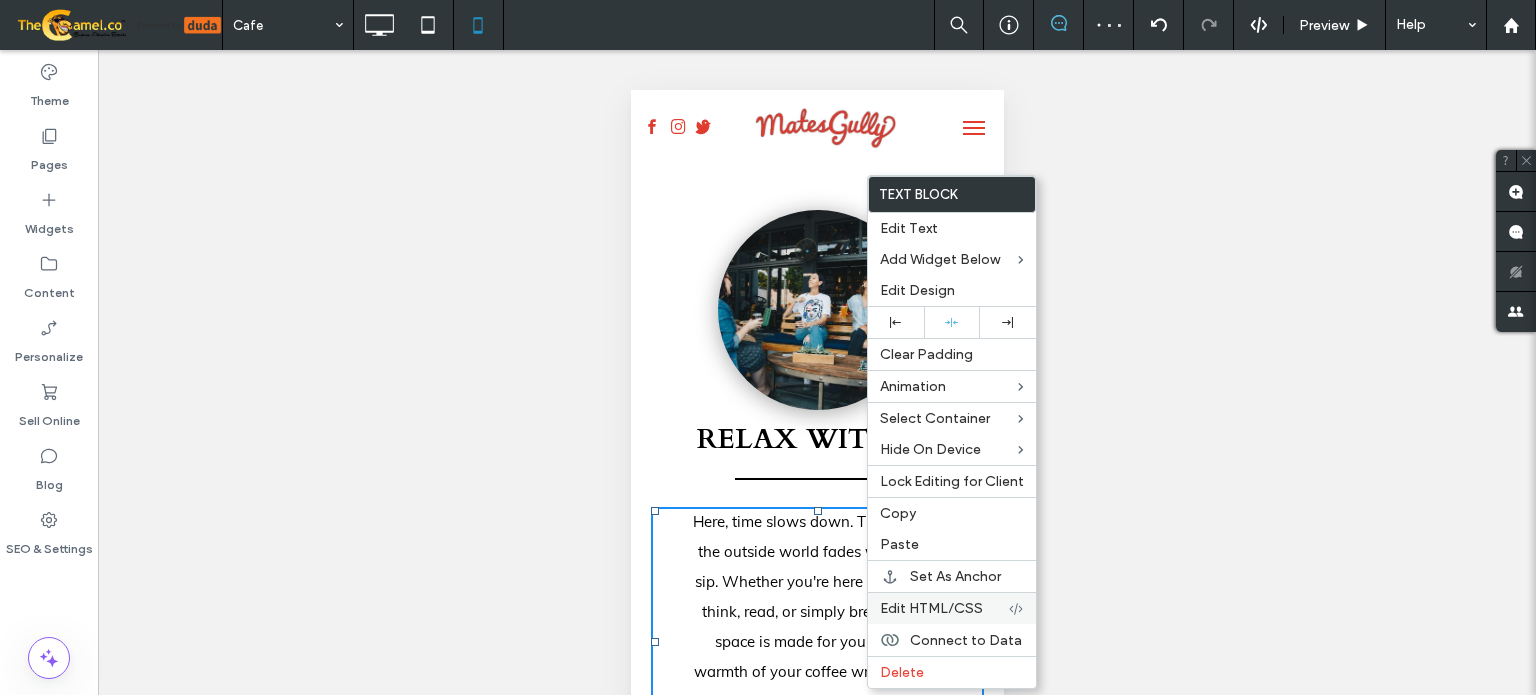 click on "Edit HTML/CSS" at bounding box center (931, 608) 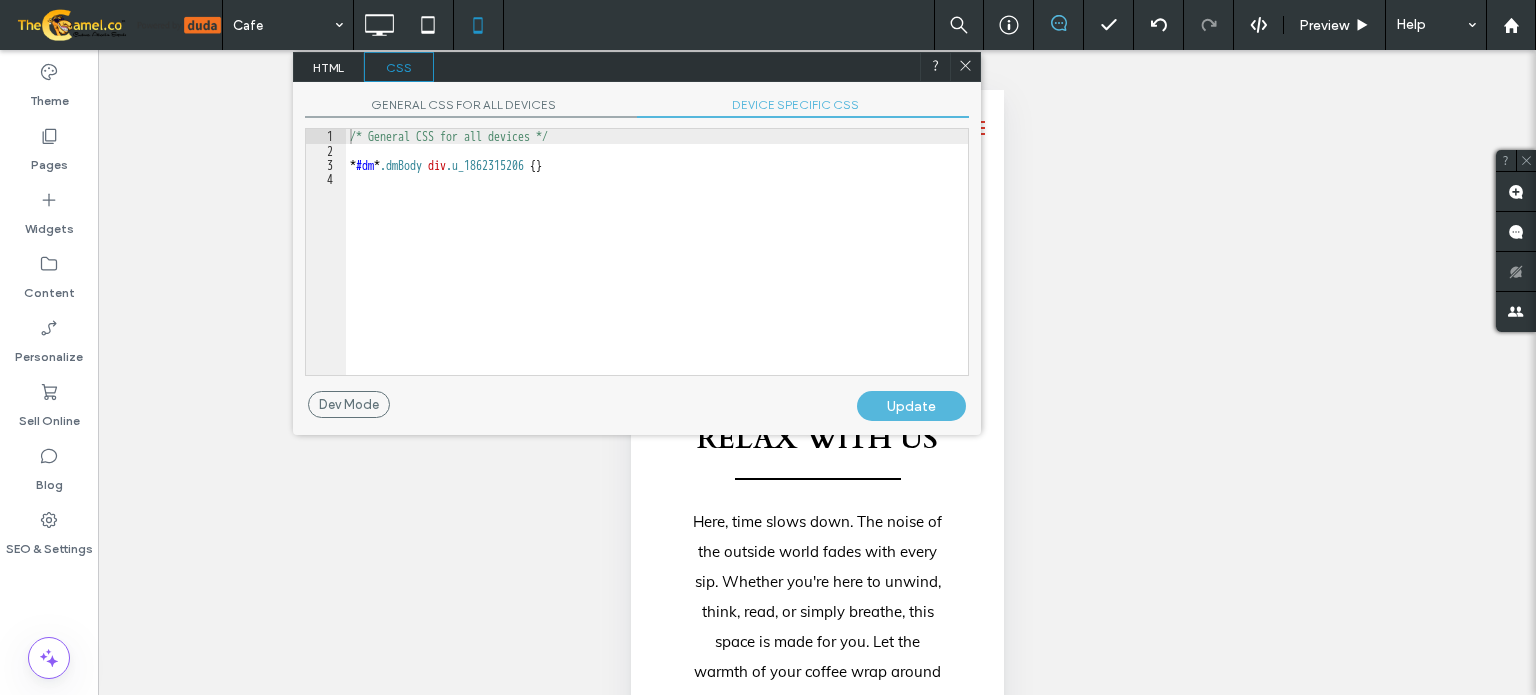 click on "HTML" at bounding box center (329, 67) 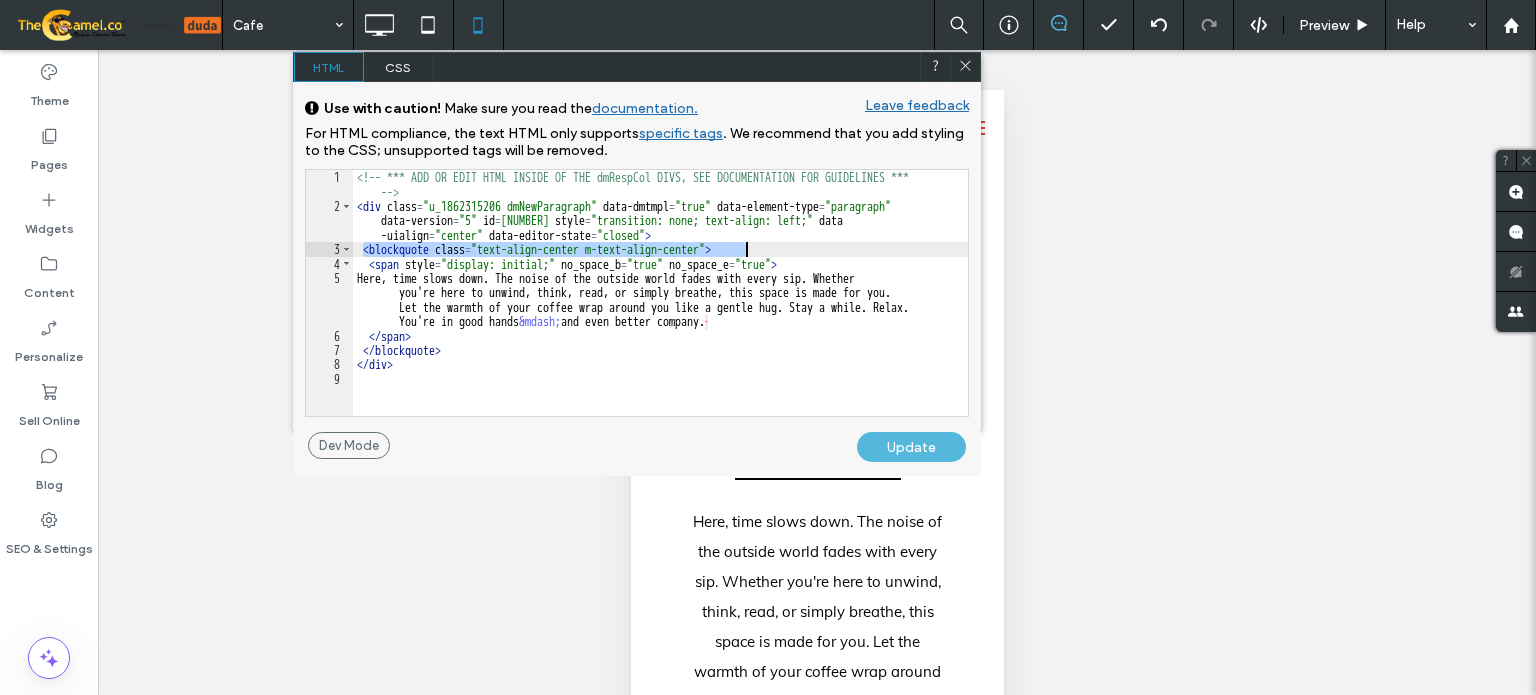 drag, startPoint x: 360, startPoint y: 251, endPoint x: 769, endPoint y: 247, distance: 409.01956 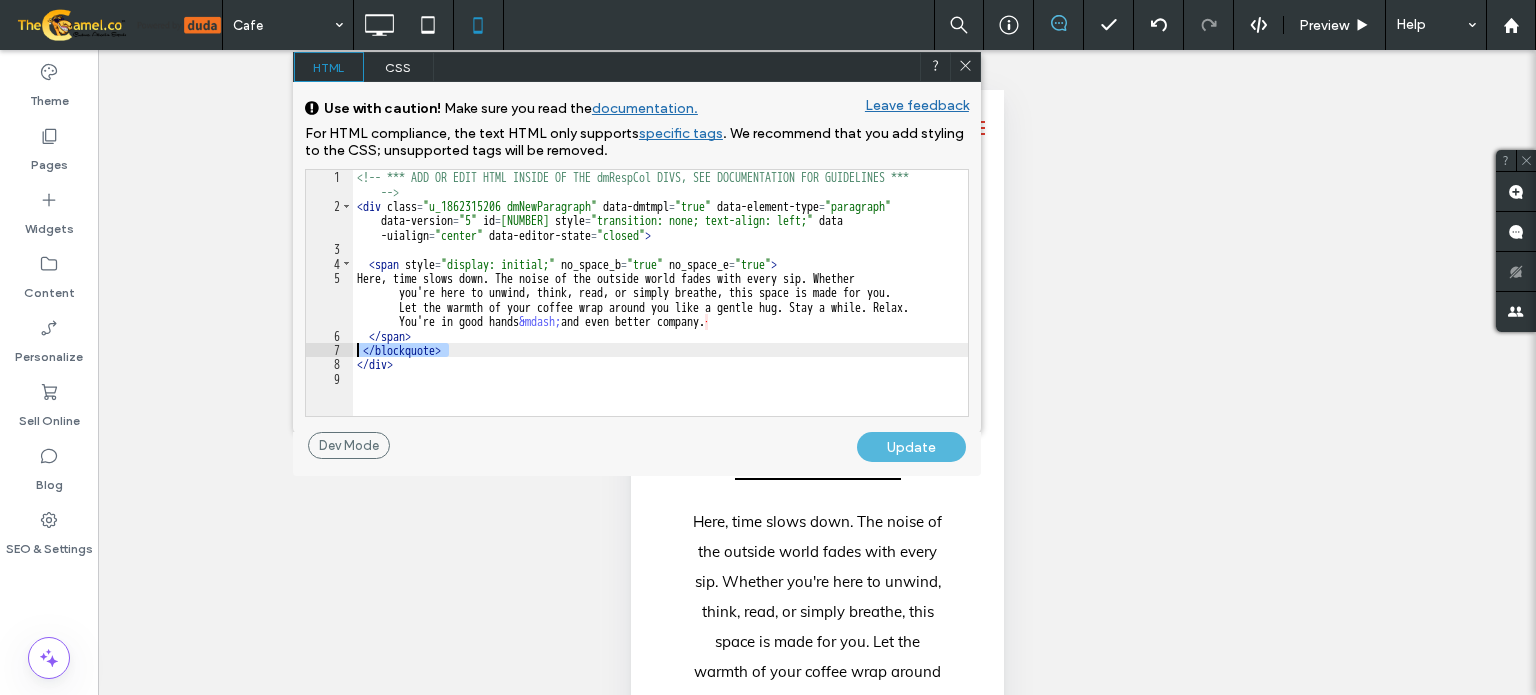drag, startPoint x: 470, startPoint y: 351, endPoint x: 325, endPoint y: 347, distance: 145.05516 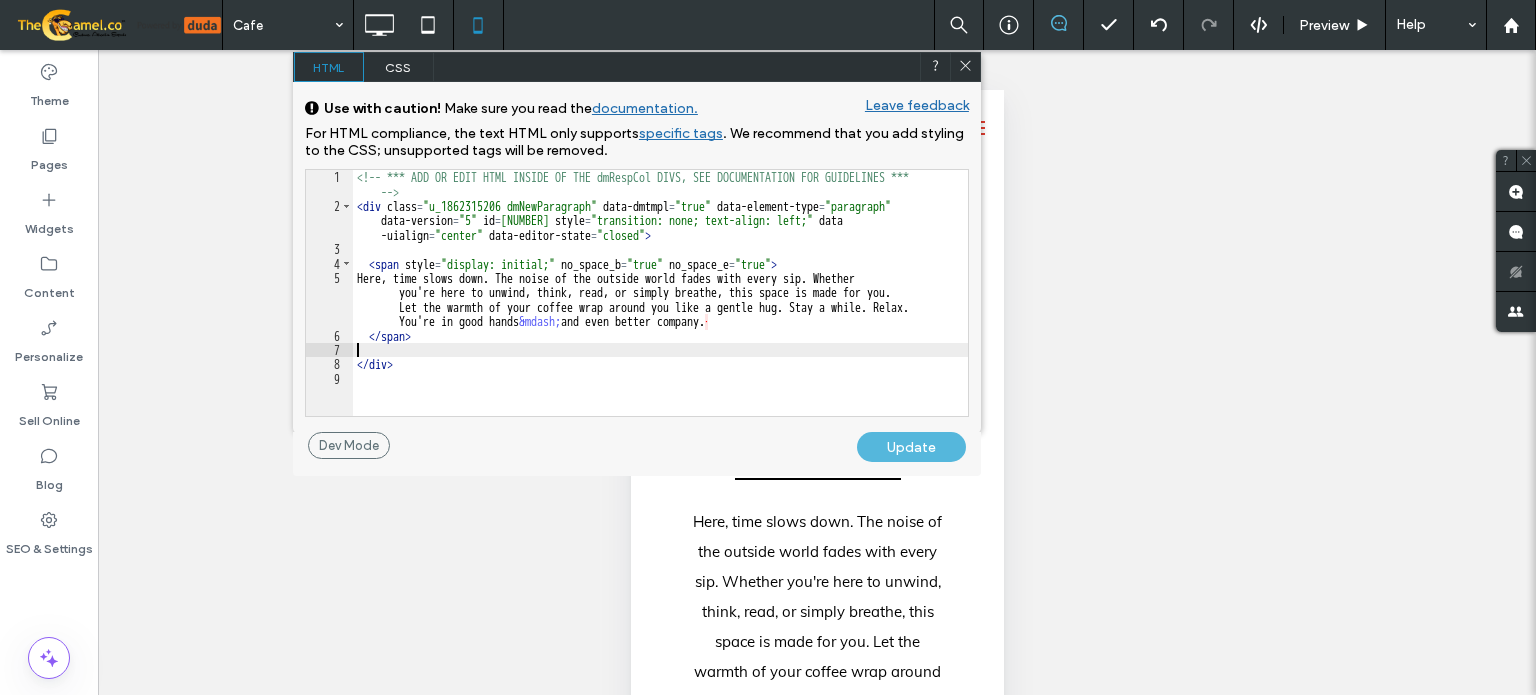 click on "Update" at bounding box center [911, 447] 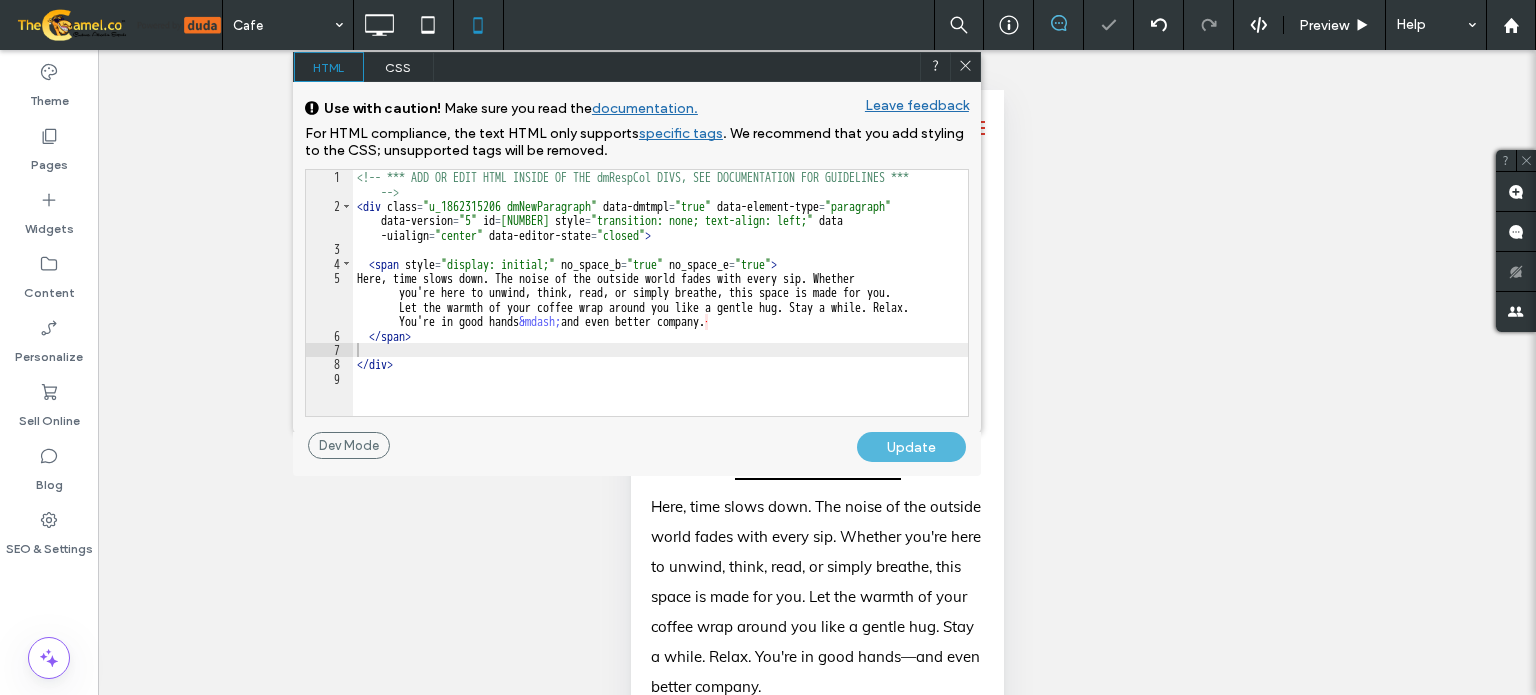 drag, startPoint x: 964, startPoint y: 61, endPoint x: 902, endPoint y: 81, distance: 65.14599 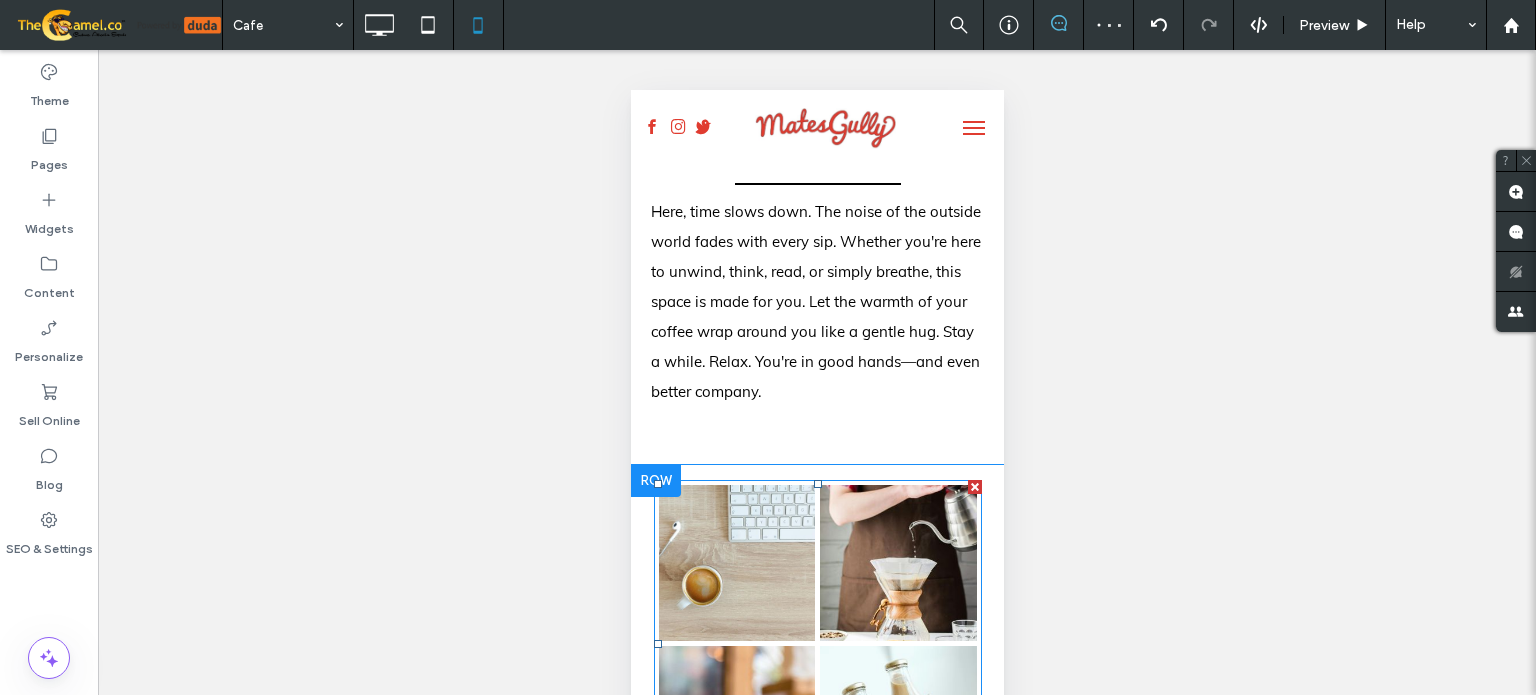 scroll, scrollTop: 3921, scrollLeft: 0, axis: vertical 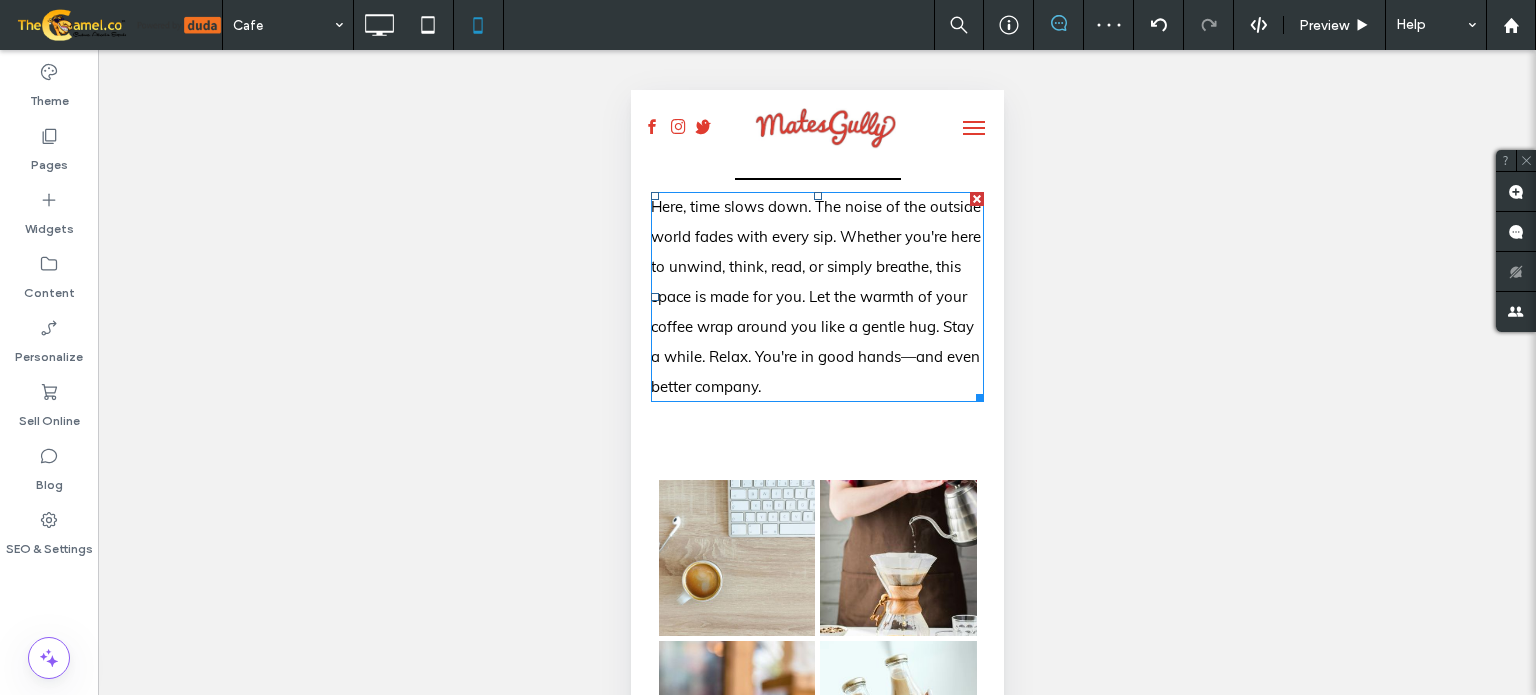 click on "Here, time slows down. The noise of the outside world fades with every sip. Whether you're here to unwind, think, read, or simply breathe, this space is made for you. Let the warmth of your coffee wrap around you like a gentle hug. Stay a while. Relax. You're in good hands—and even better company.﻿" at bounding box center (815, 296) 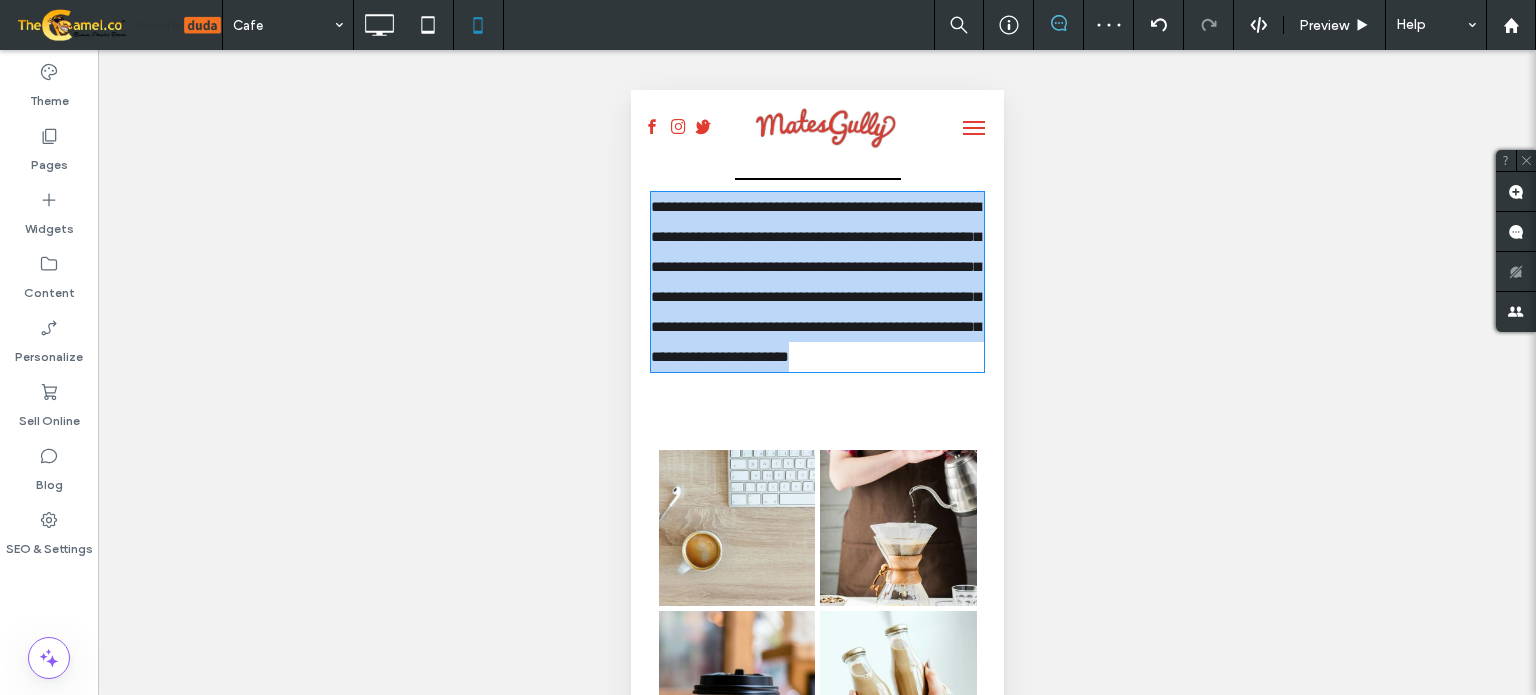 type on "****" 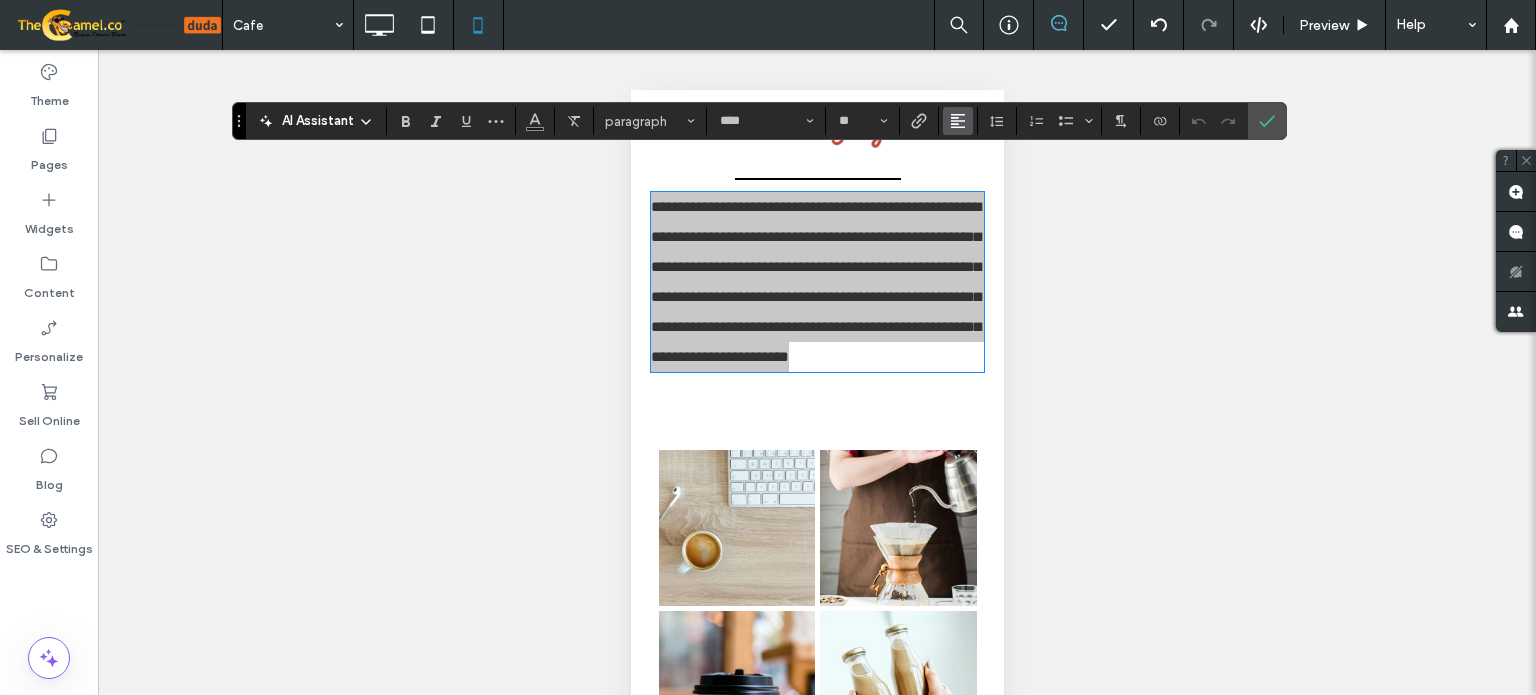 click at bounding box center (958, 121) 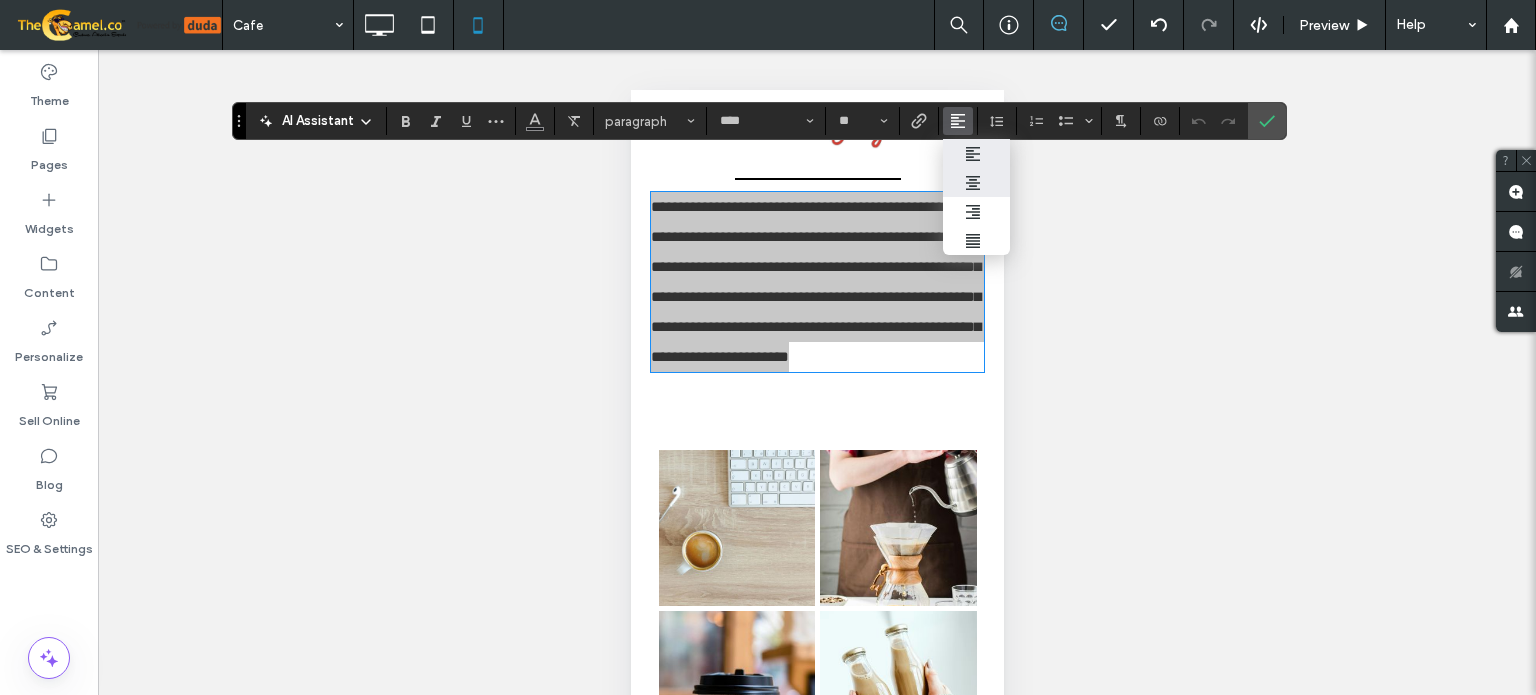 click at bounding box center [976, 182] 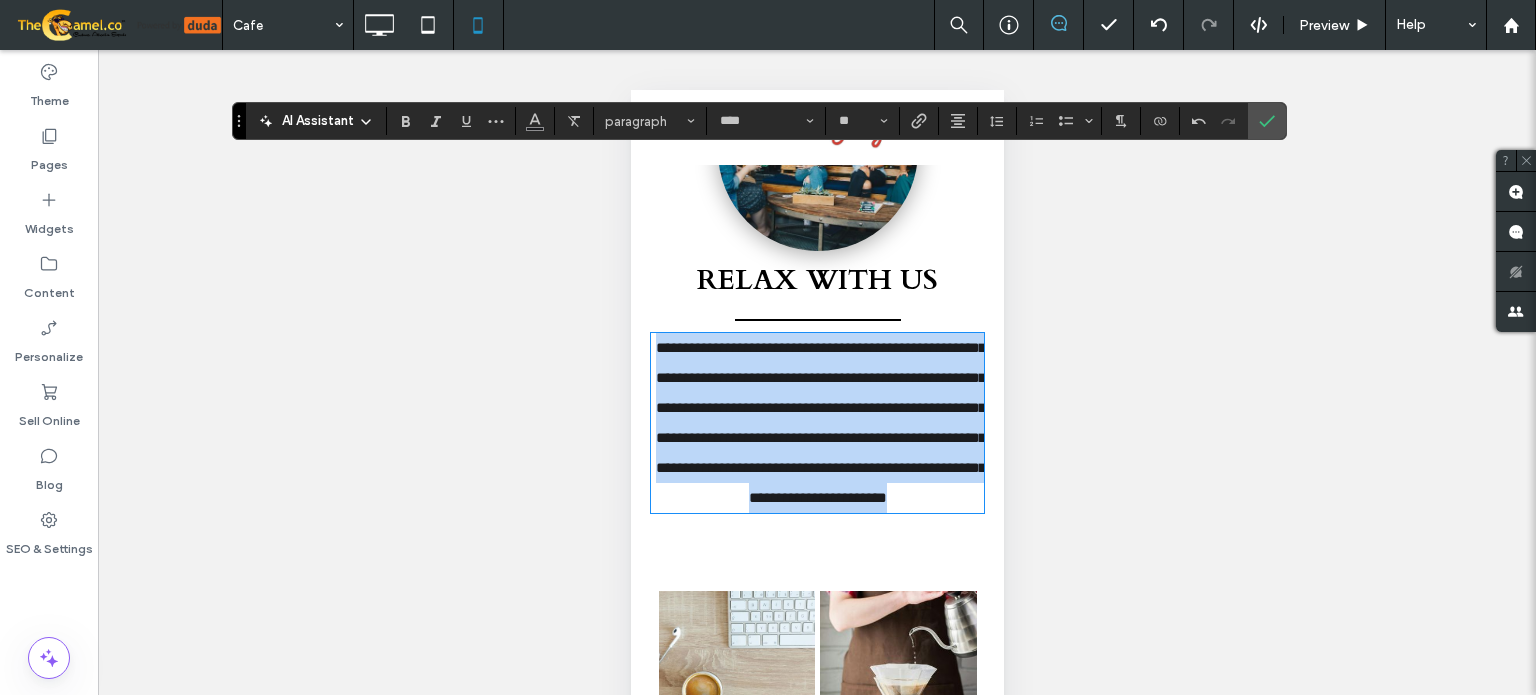 scroll, scrollTop: 3721, scrollLeft: 0, axis: vertical 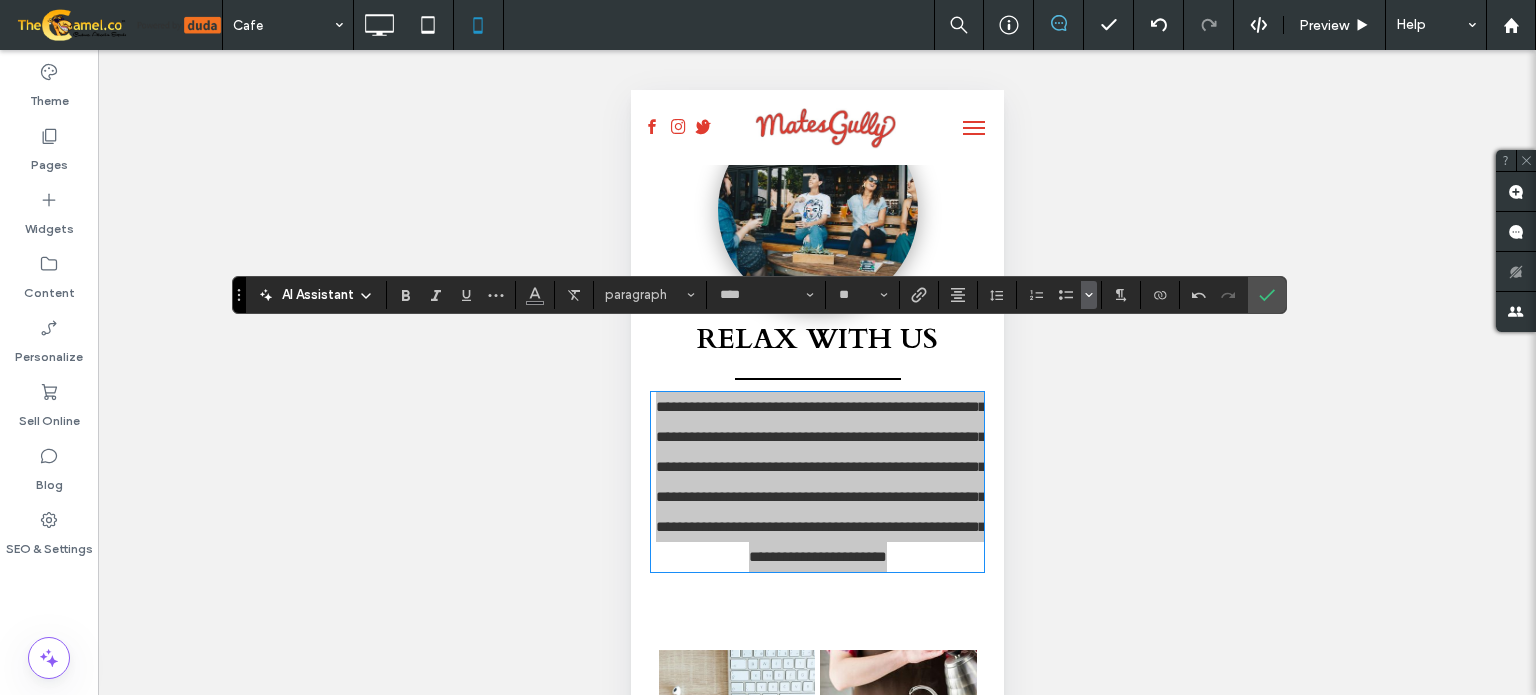 click 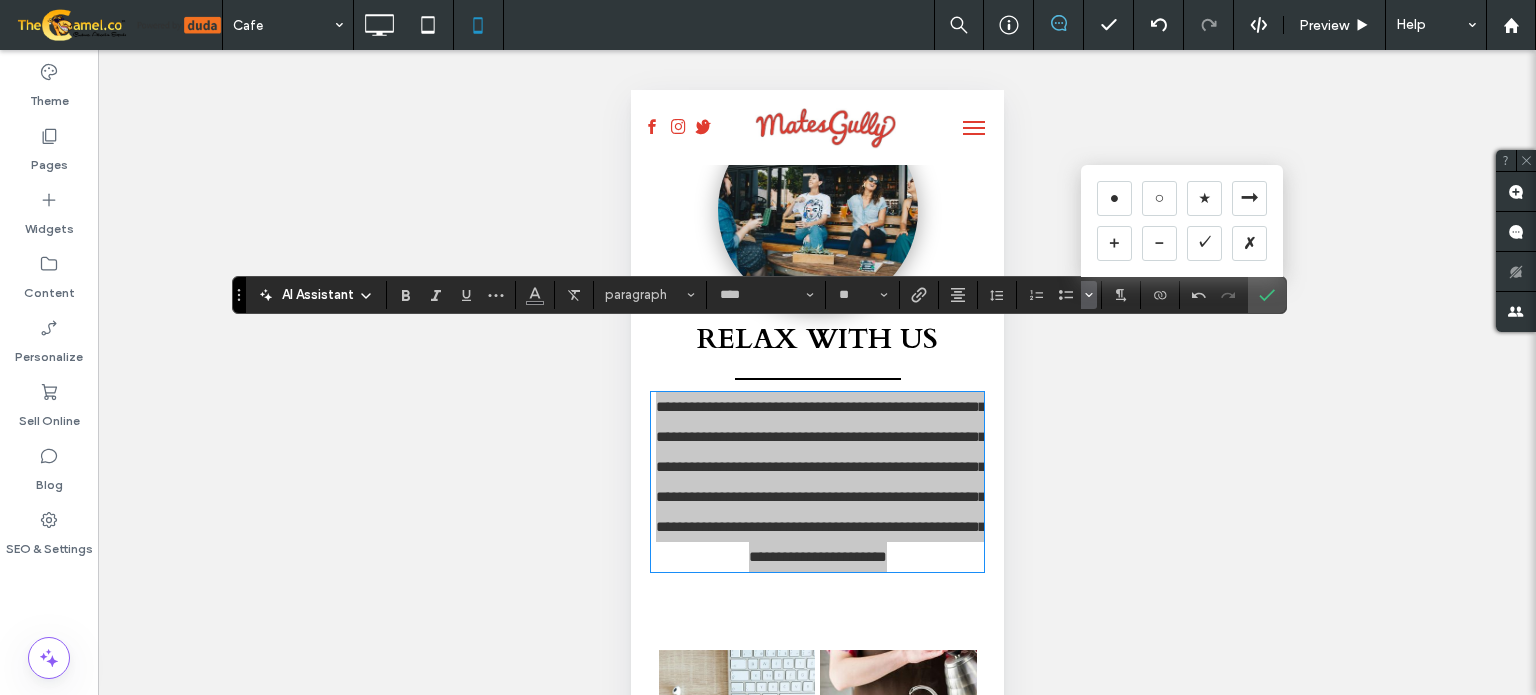 click 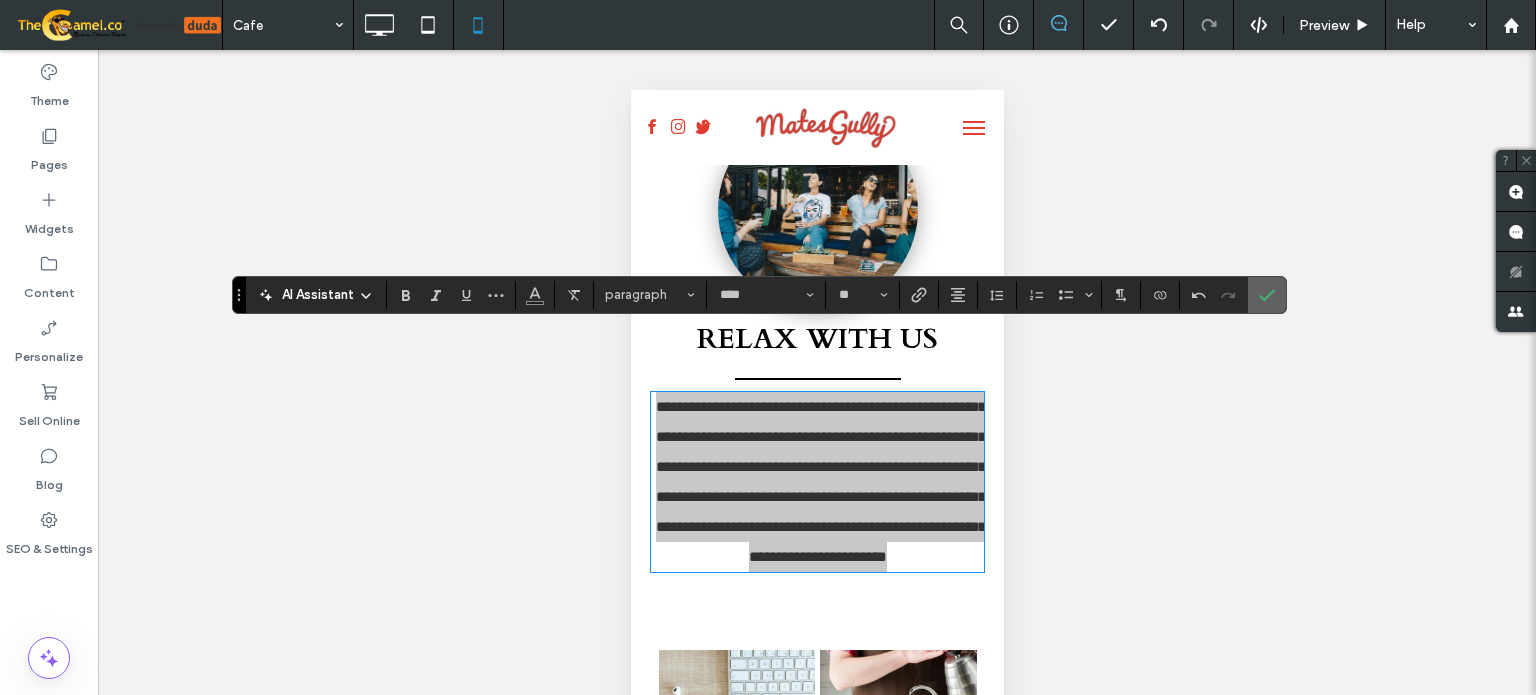 click at bounding box center (1267, 295) 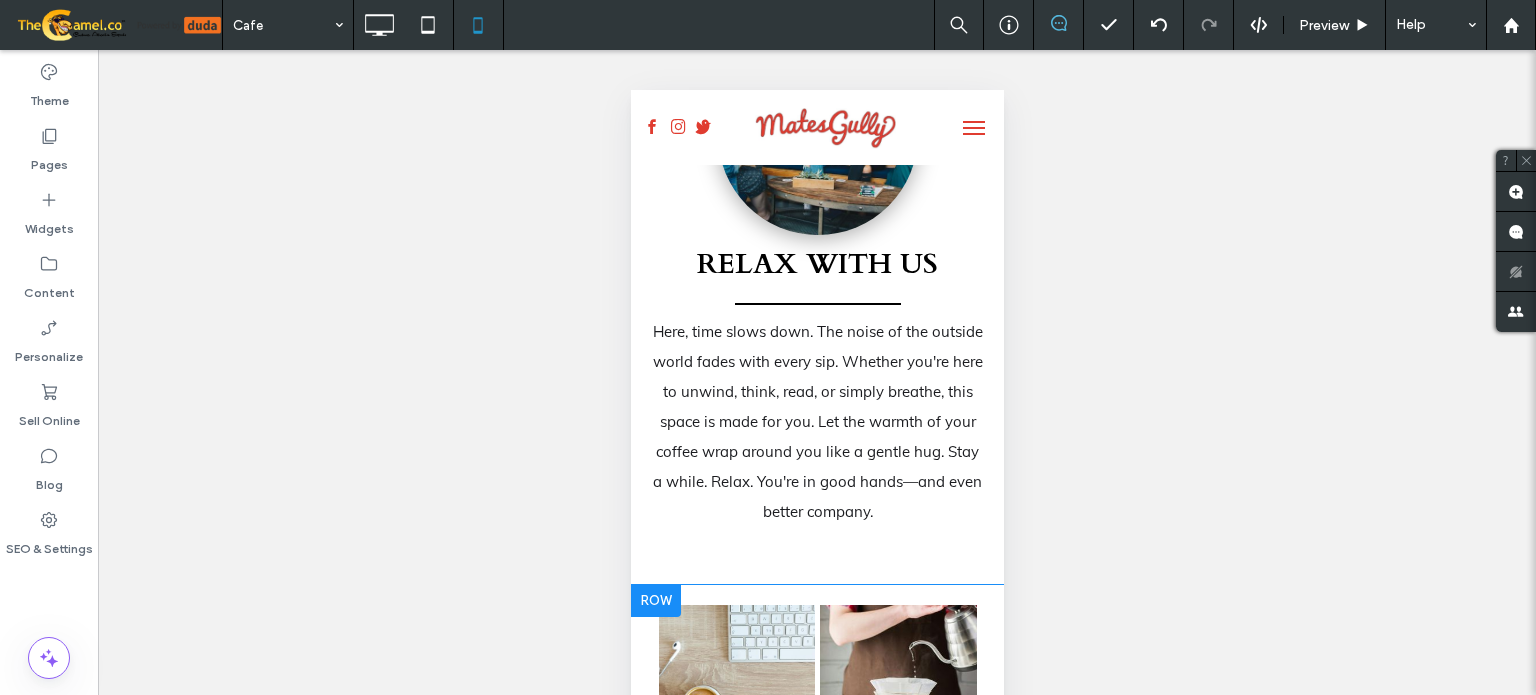 scroll, scrollTop: 3921, scrollLeft: 0, axis: vertical 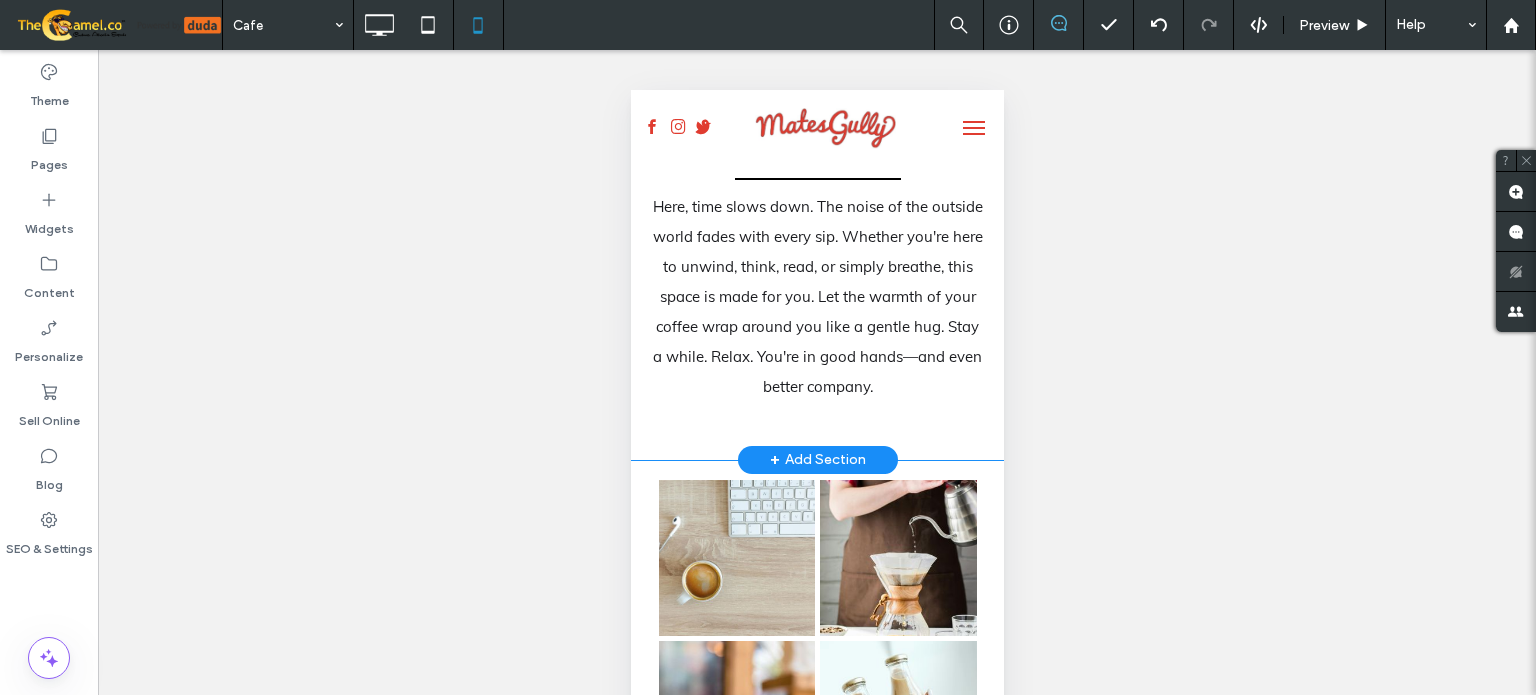 click on "Click To Paste
RELAX WITH US
Here, time slows down. The noise of the outside world fades with every sip. Whether you're here to unwind, think, read, or simply breathe, this space is made for you. Let the warmth of your coffee wrap around you like a gentle hug. Stay a while. Relax. You're in good hands—and even better company.
Click To Paste
Row + Add Section" at bounding box center [816, 160] 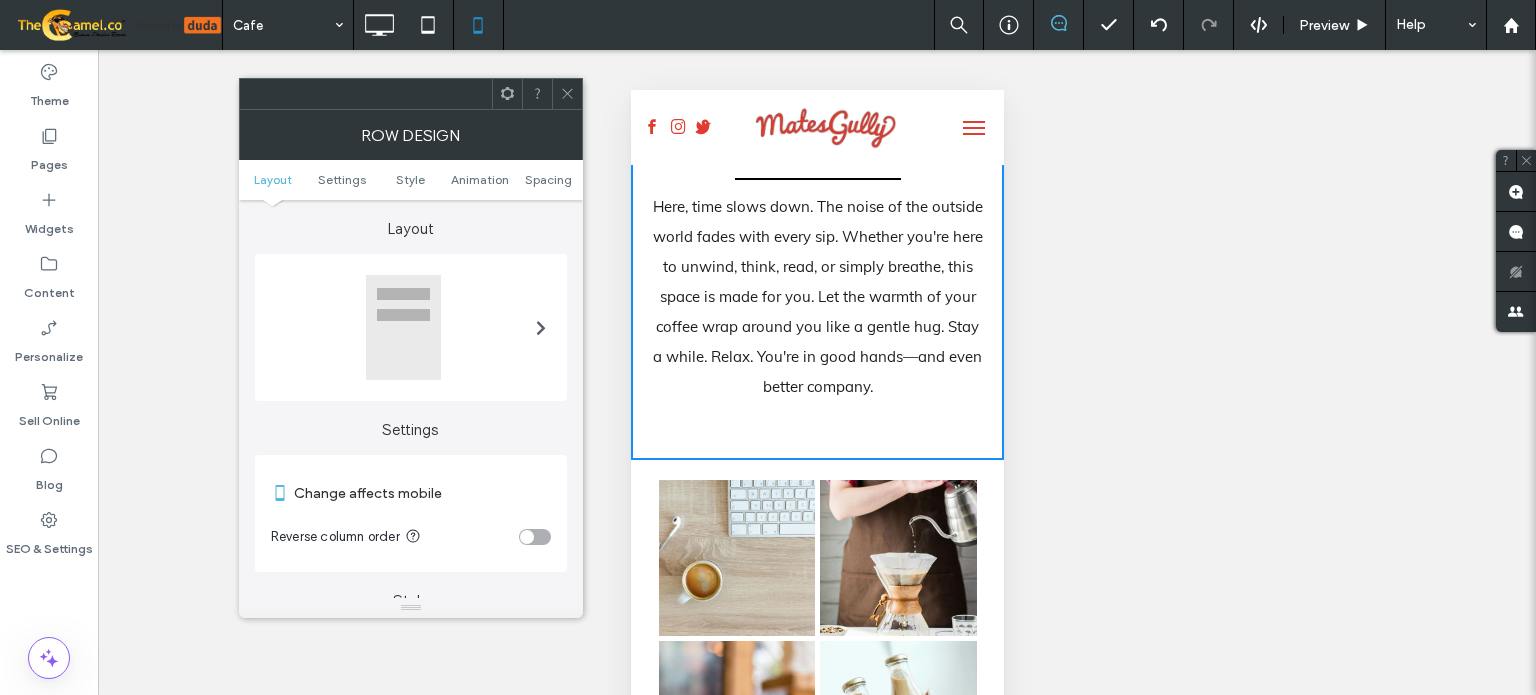 click on "Layout Settings Style Animation Spacing" at bounding box center [411, 180] 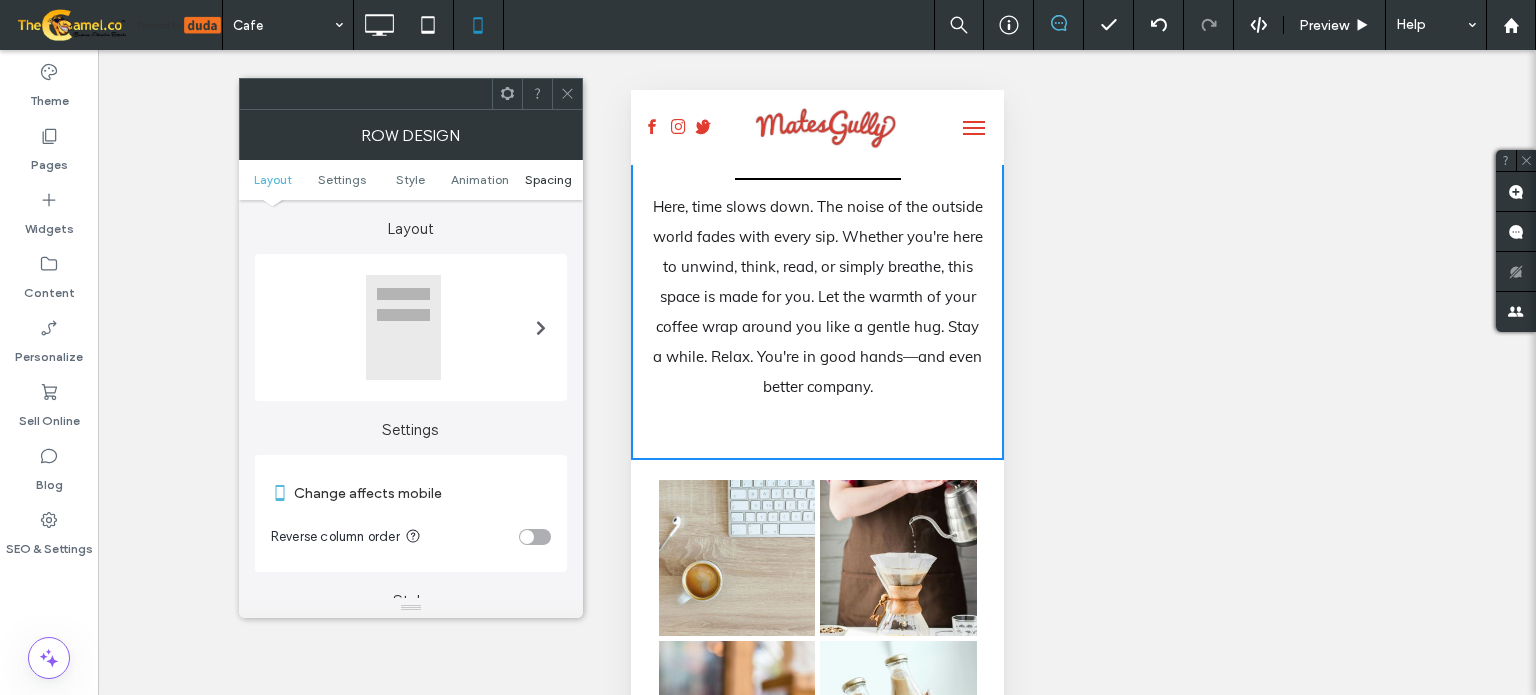 click on "Spacing" at bounding box center (548, 179) 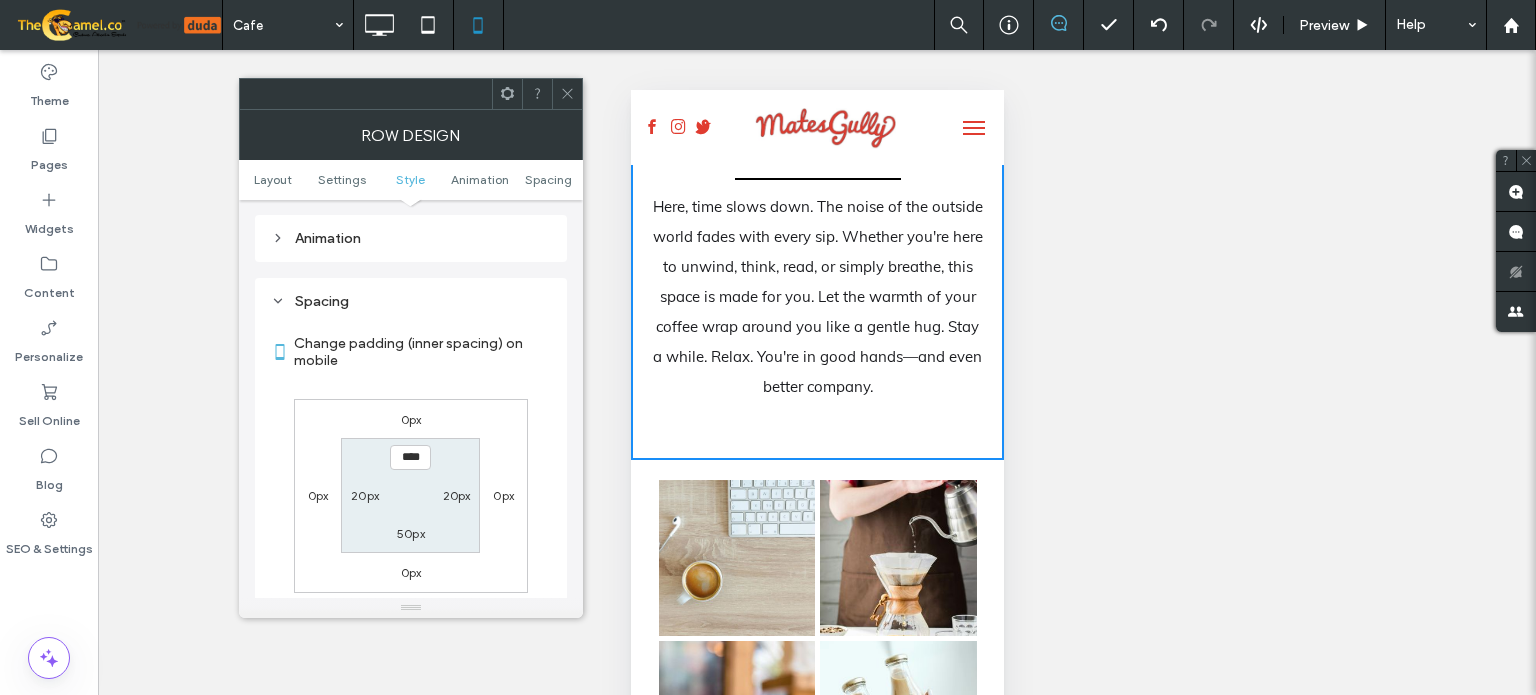 scroll, scrollTop: 766, scrollLeft: 0, axis: vertical 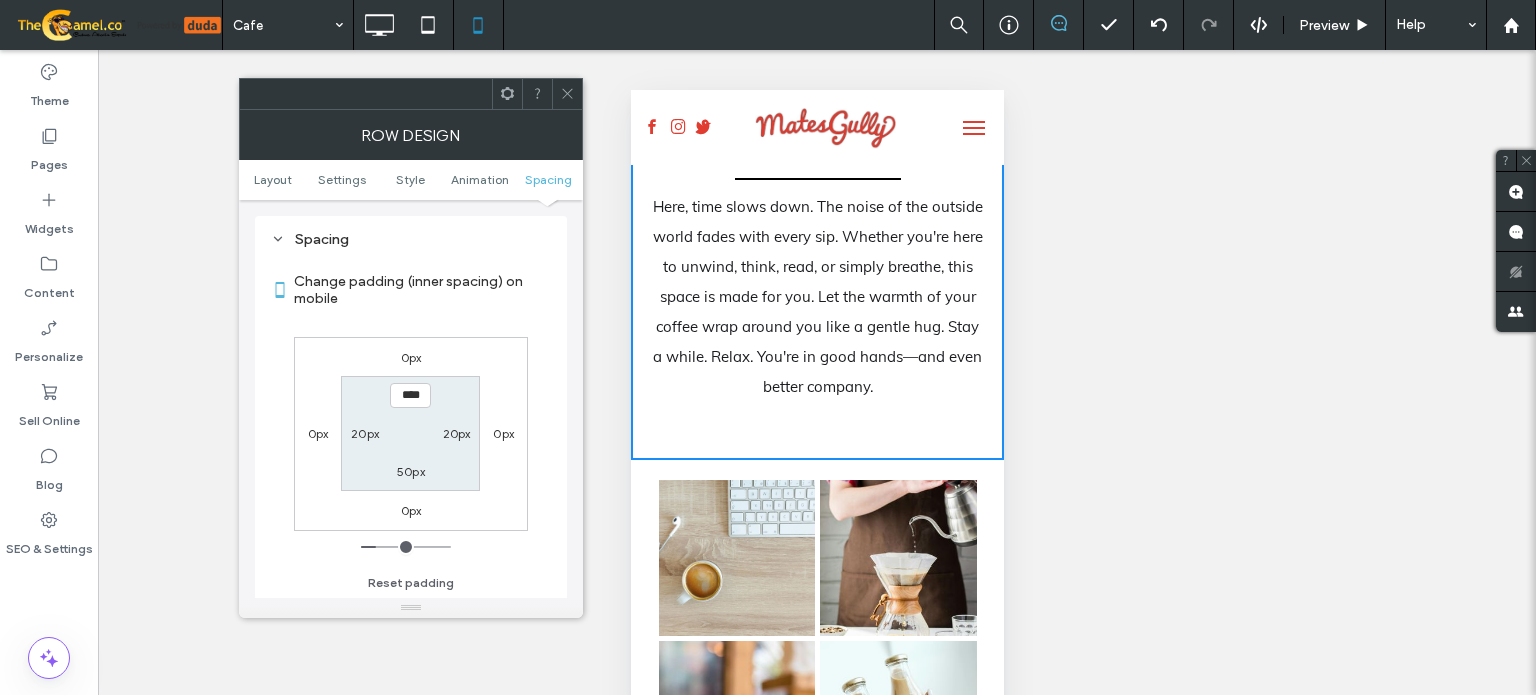 click on "50px" at bounding box center [411, 471] 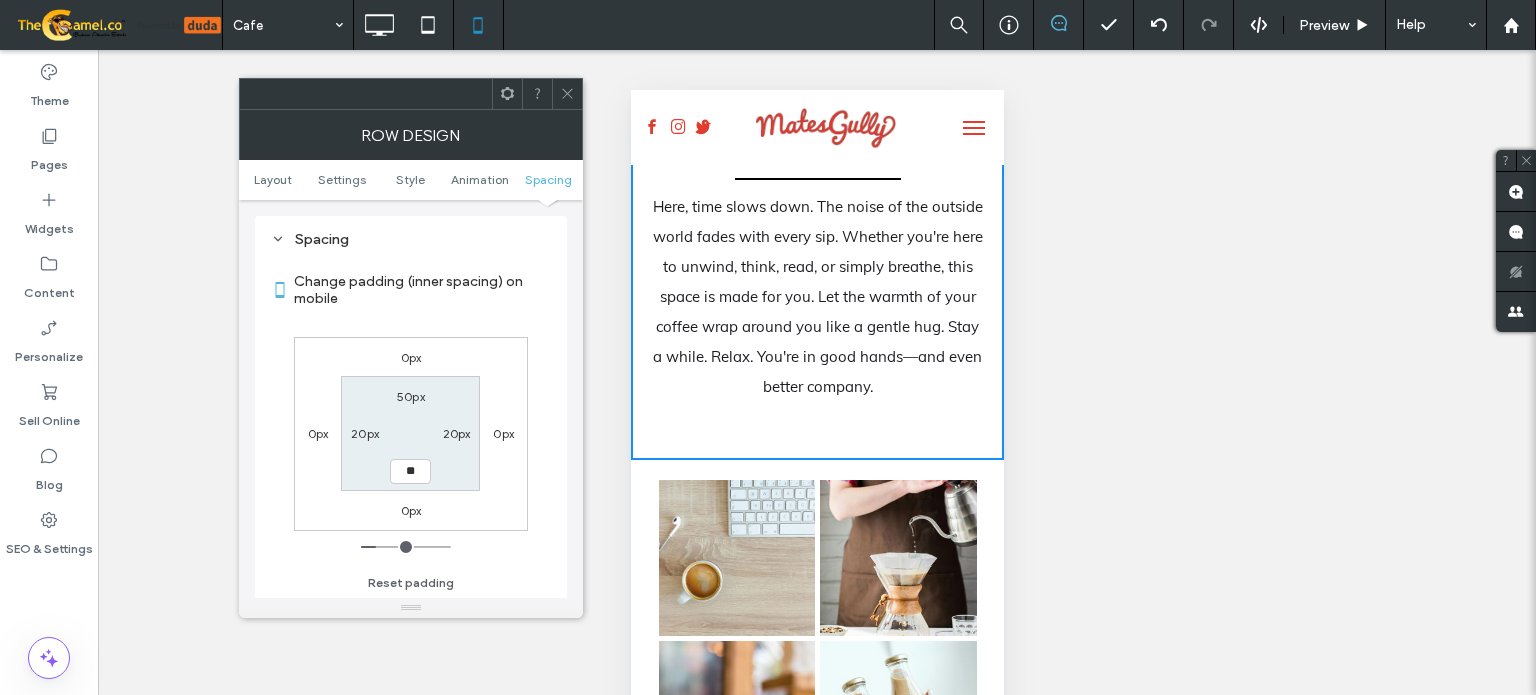 type on "**" 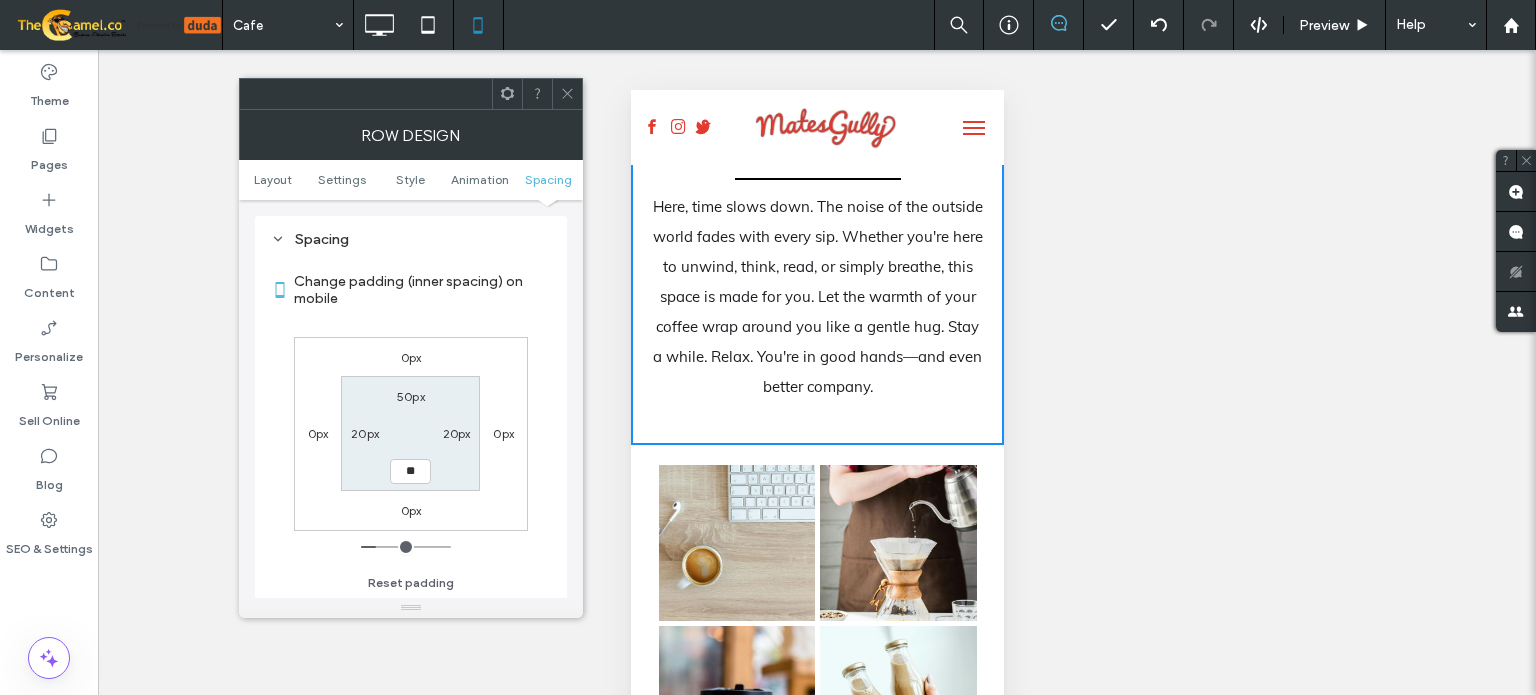 type on "**" 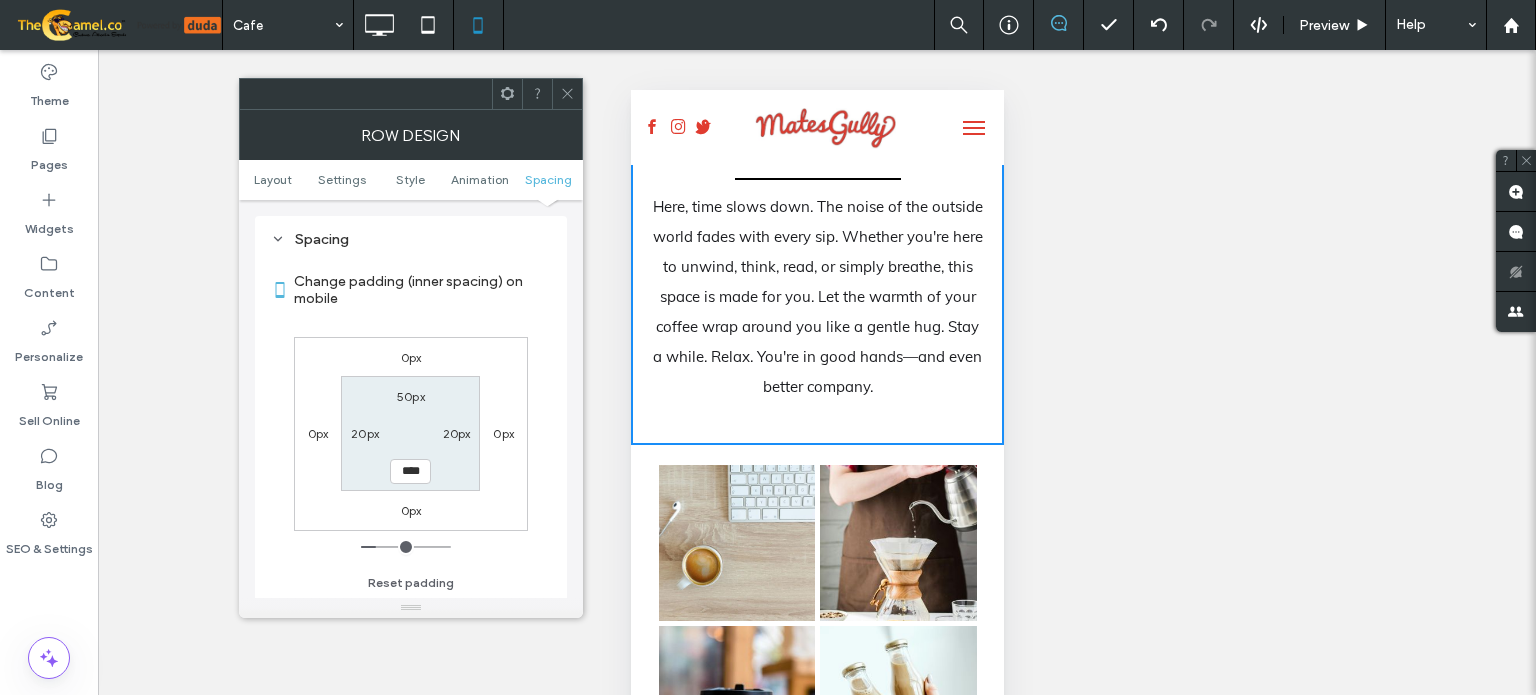scroll, scrollTop: 3907, scrollLeft: 0, axis: vertical 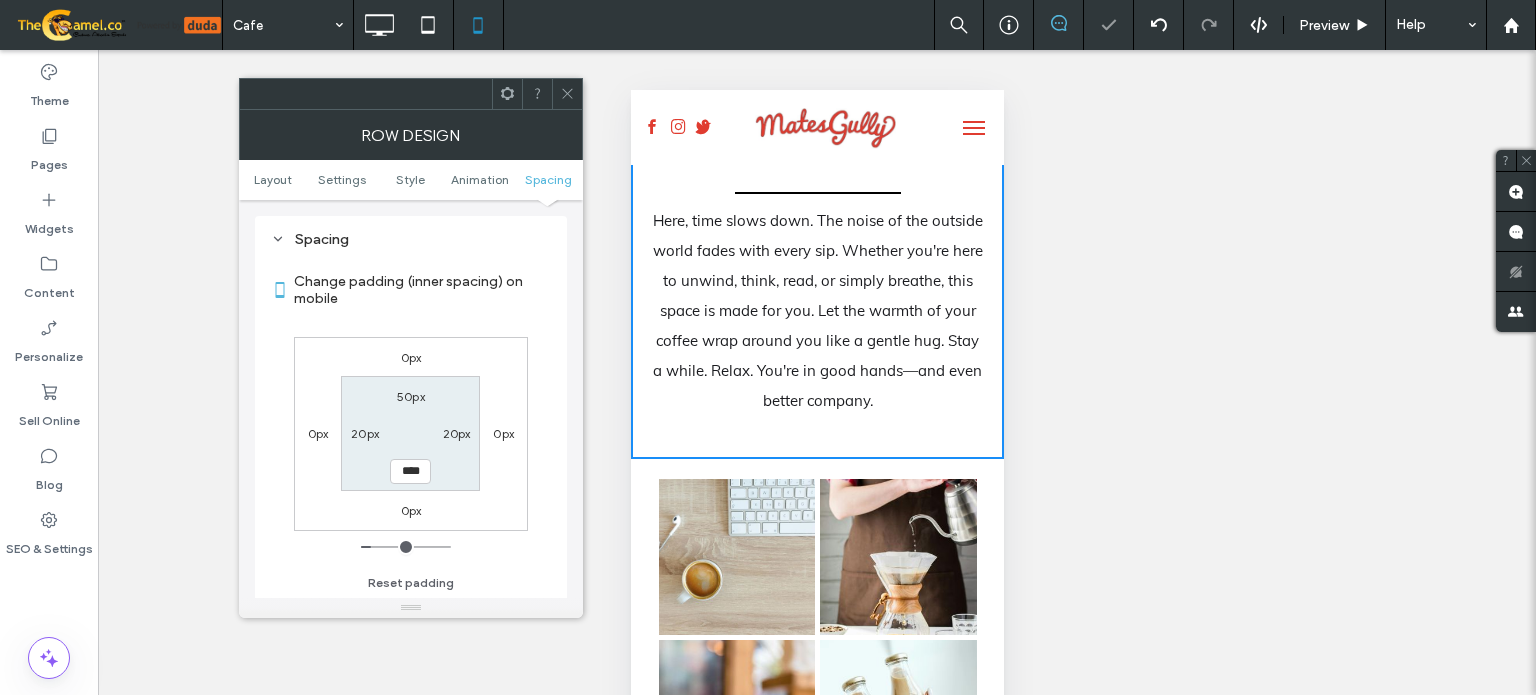 click 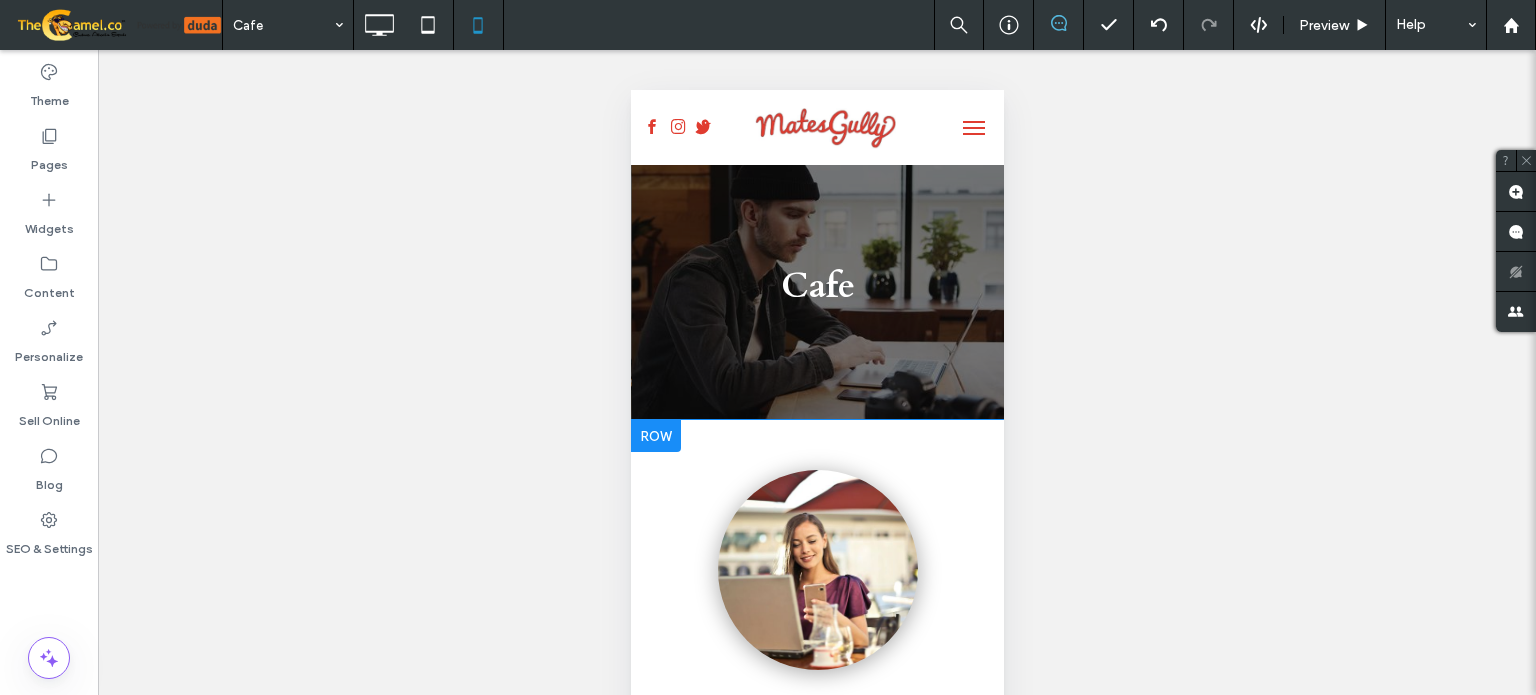 scroll, scrollTop: 0, scrollLeft: 0, axis: both 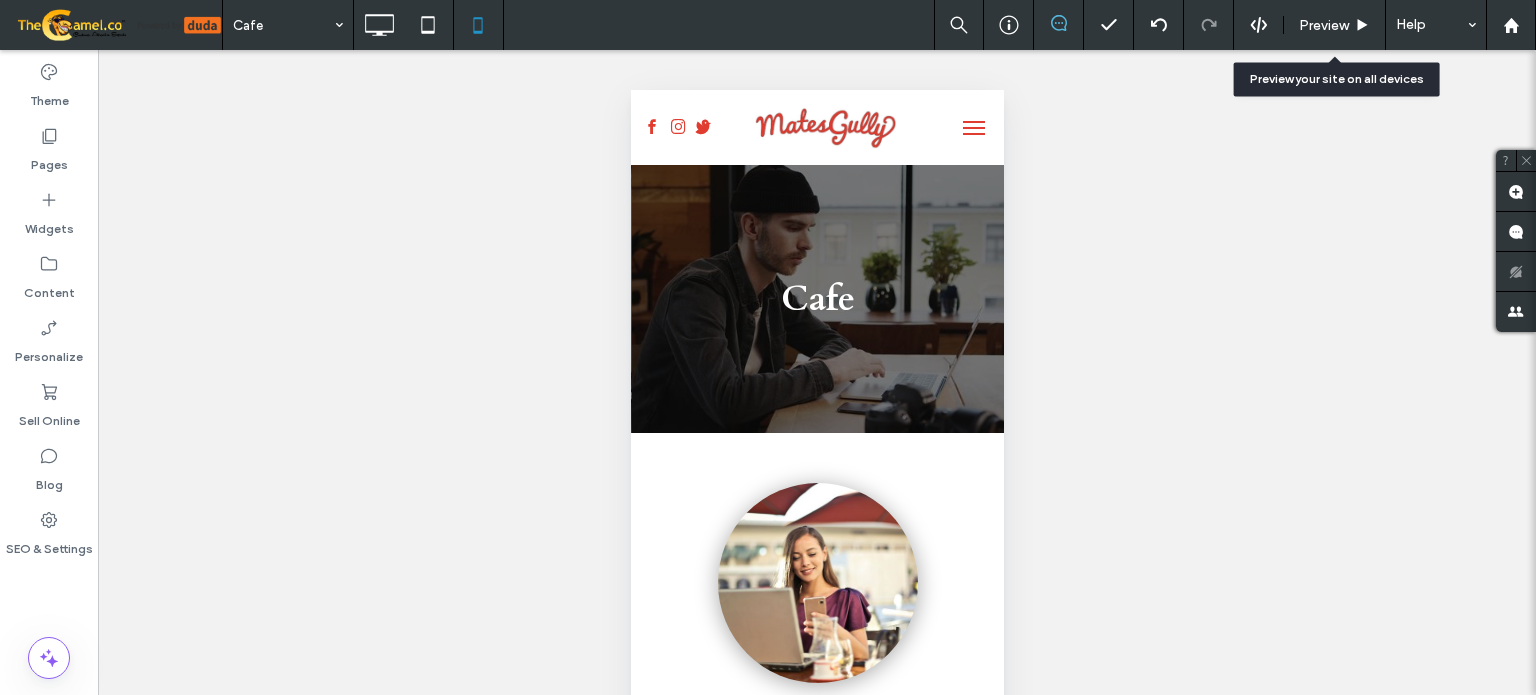 click on "Preview" at bounding box center (1335, 25) 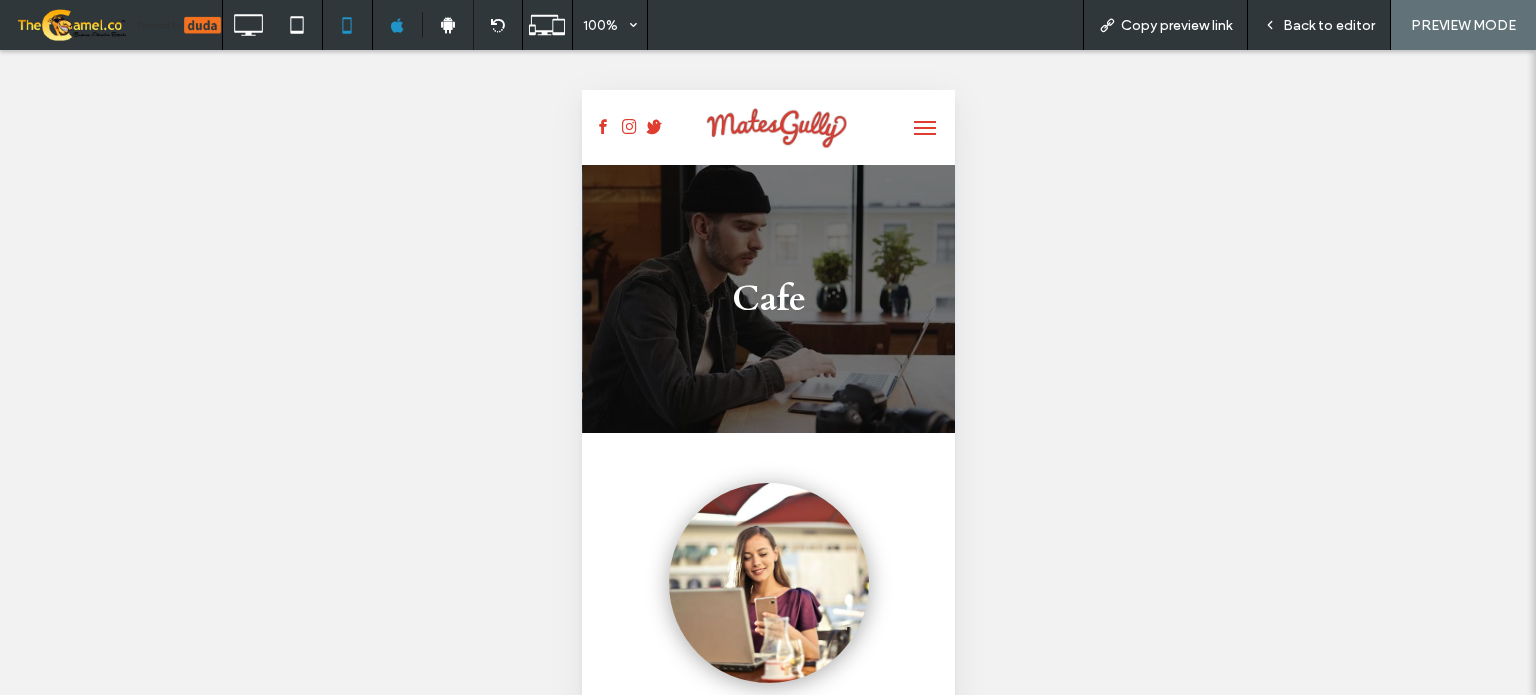 click at bounding box center [924, 128] 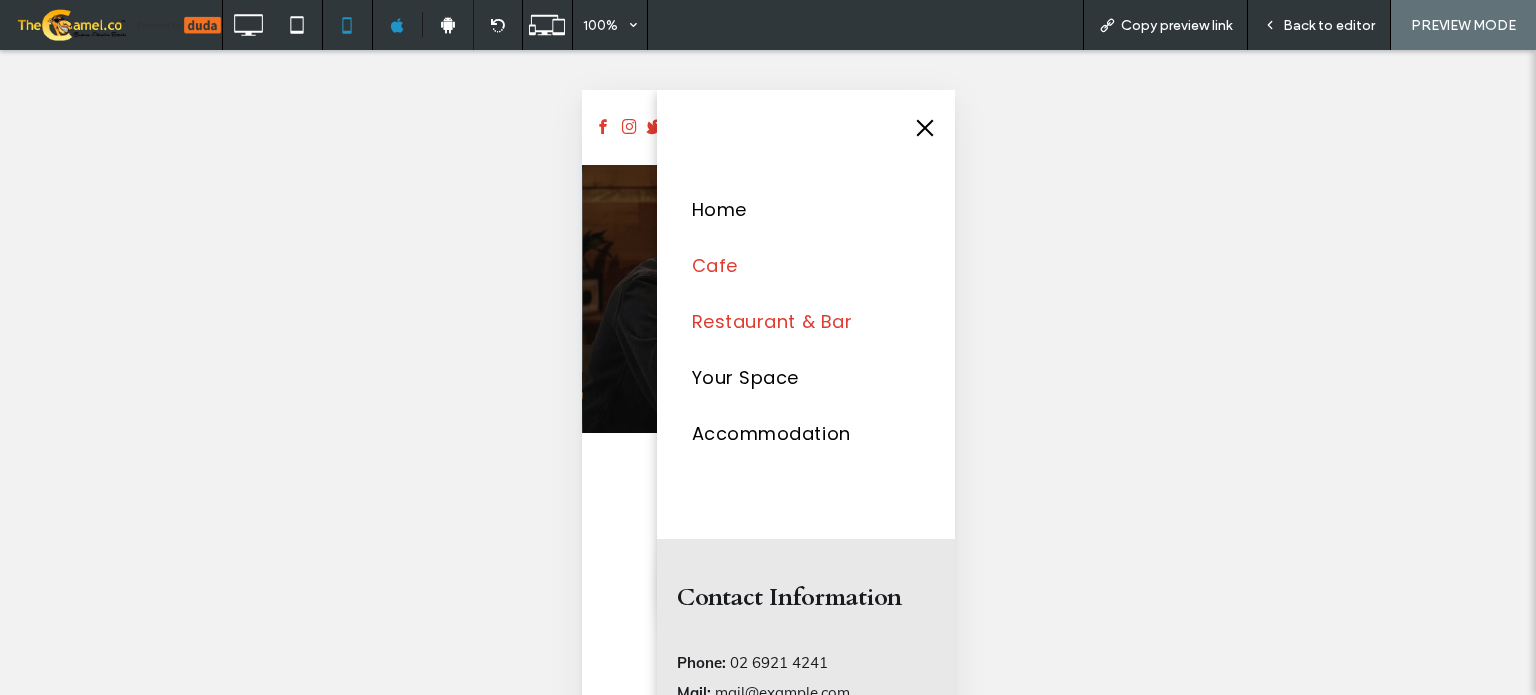 click on "Restaurant & Bar" at bounding box center (771, 322) 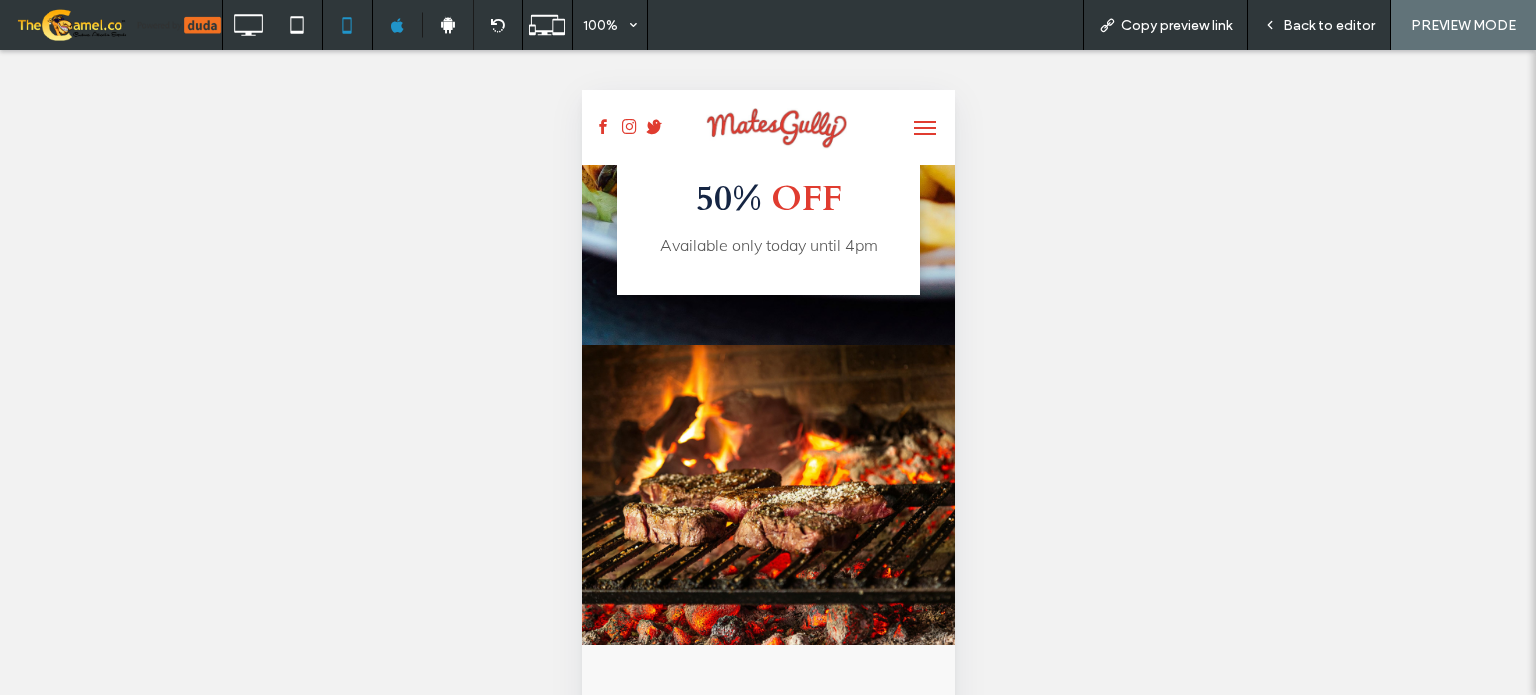 scroll, scrollTop: 6400, scrollLeft: 0, axis: vertical 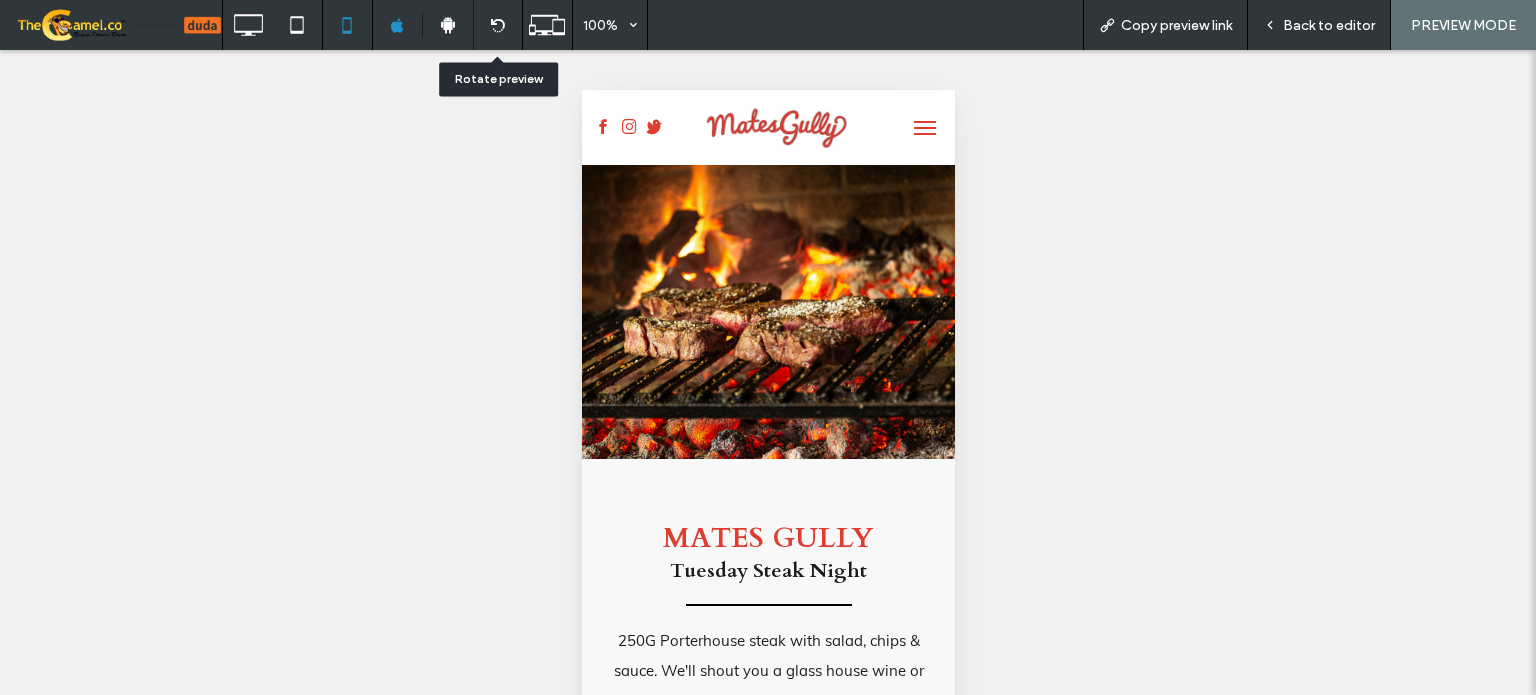 click at bounding box center [497, 25] 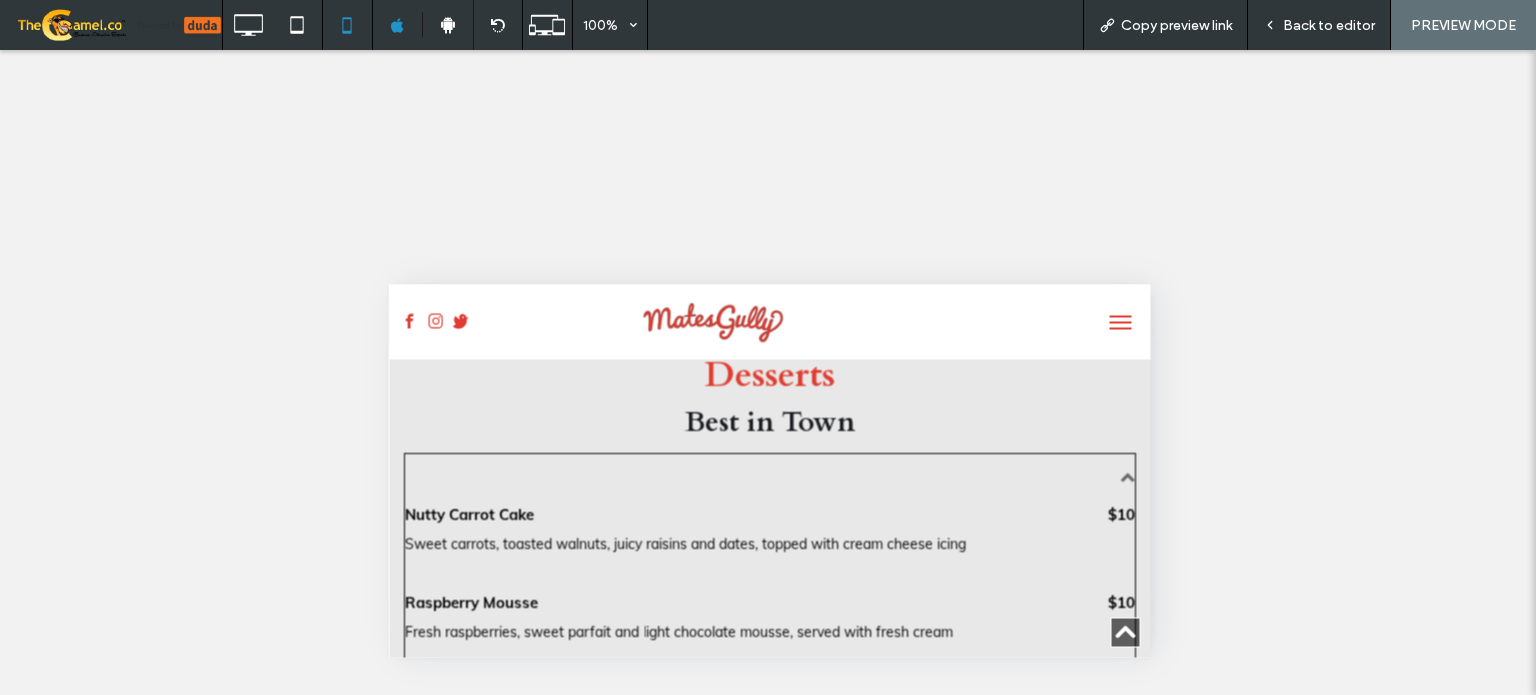 scroll, scrollTop: 1000, scrollLeft: 0, axis: vertical 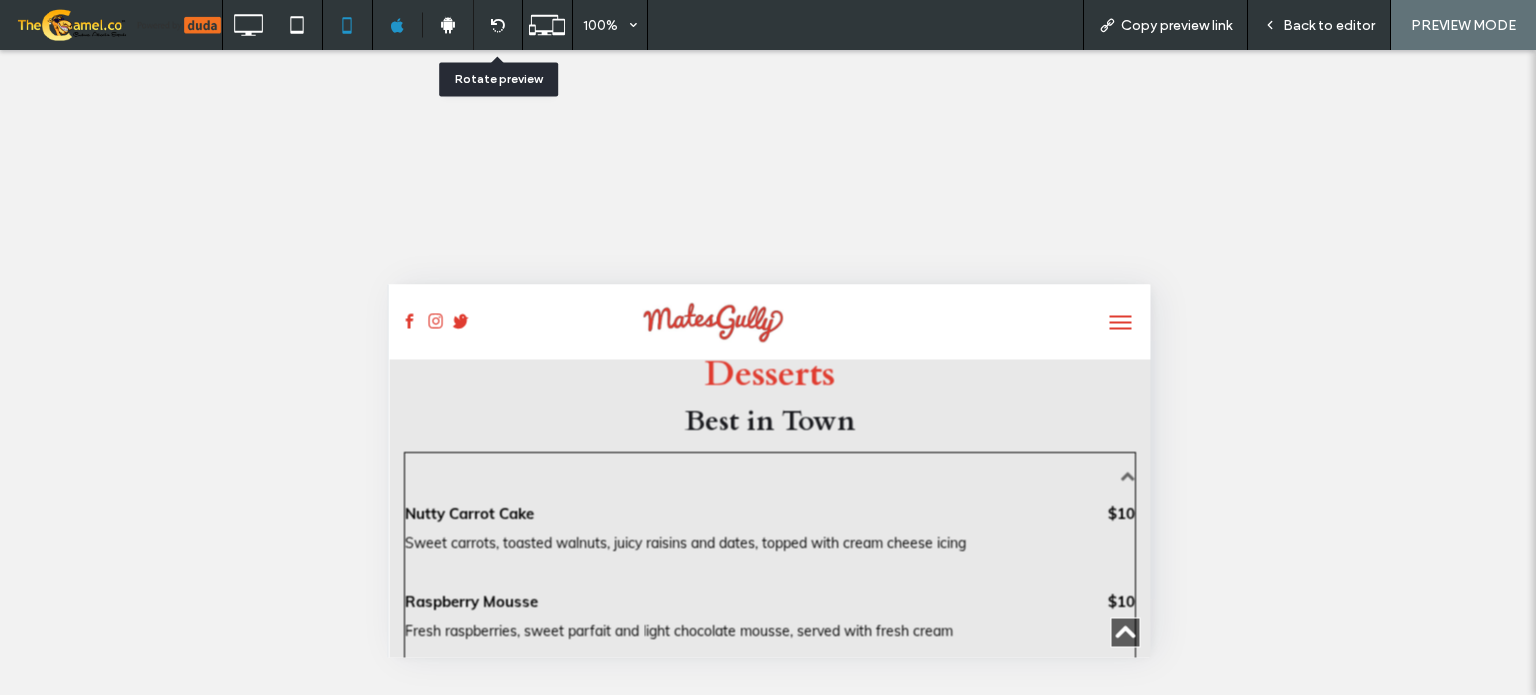 click at bounding box center (498, 25) 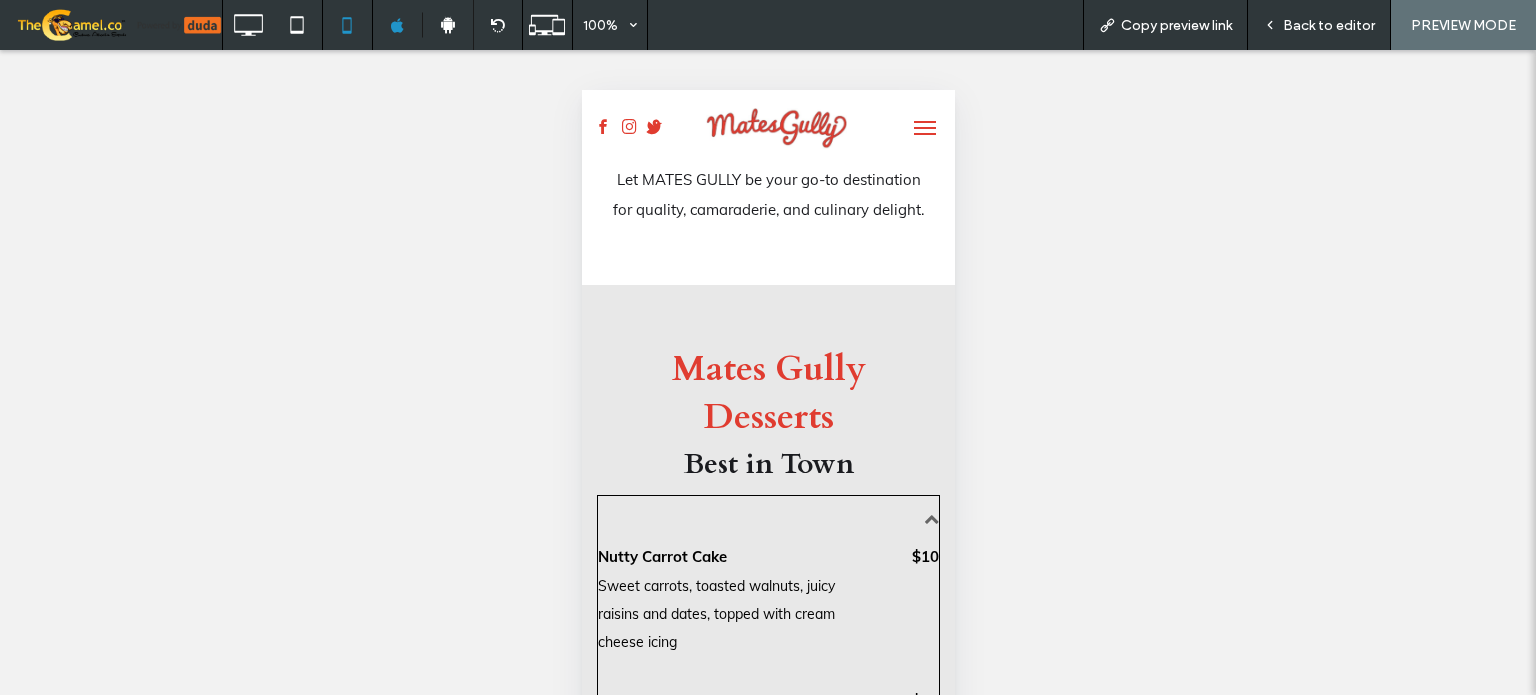 click at bounding box center [924, 128] 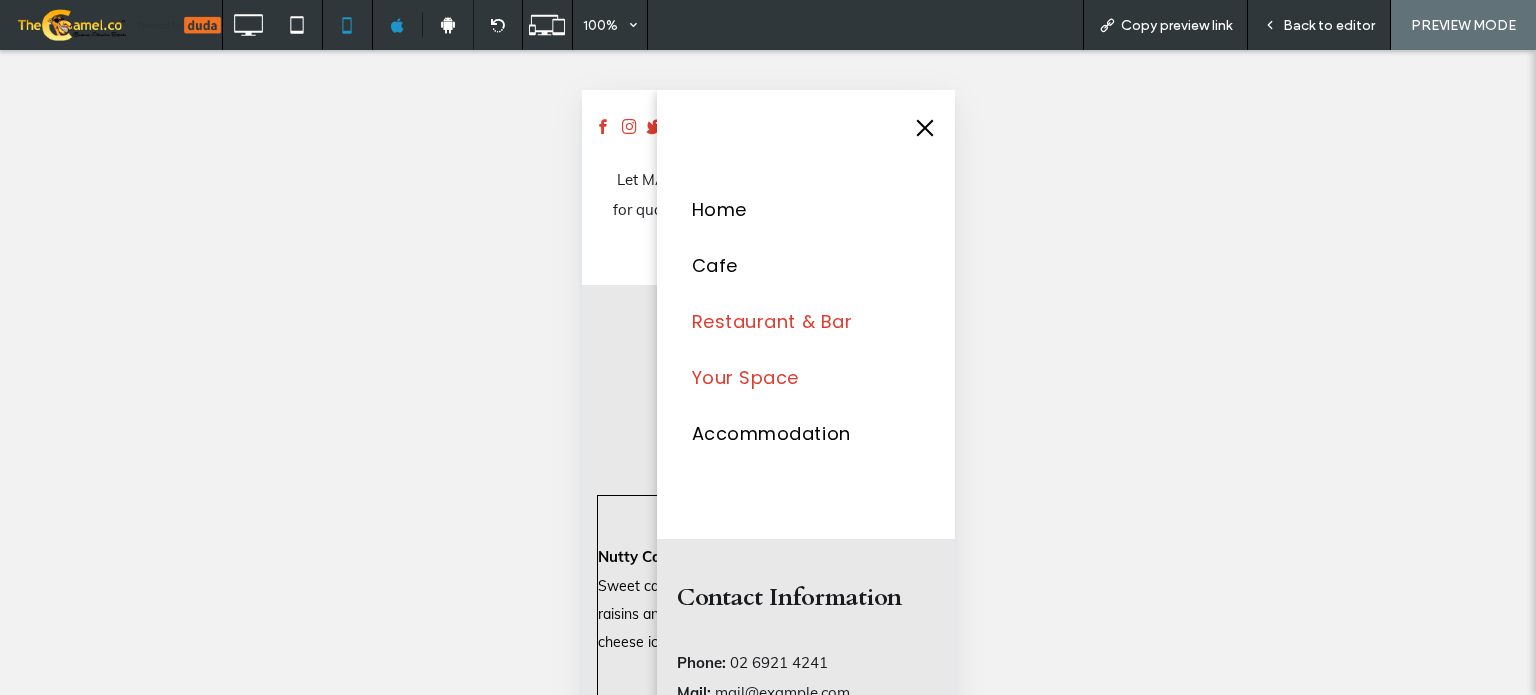 click on "Your Space" at bounding box center [744, 378] 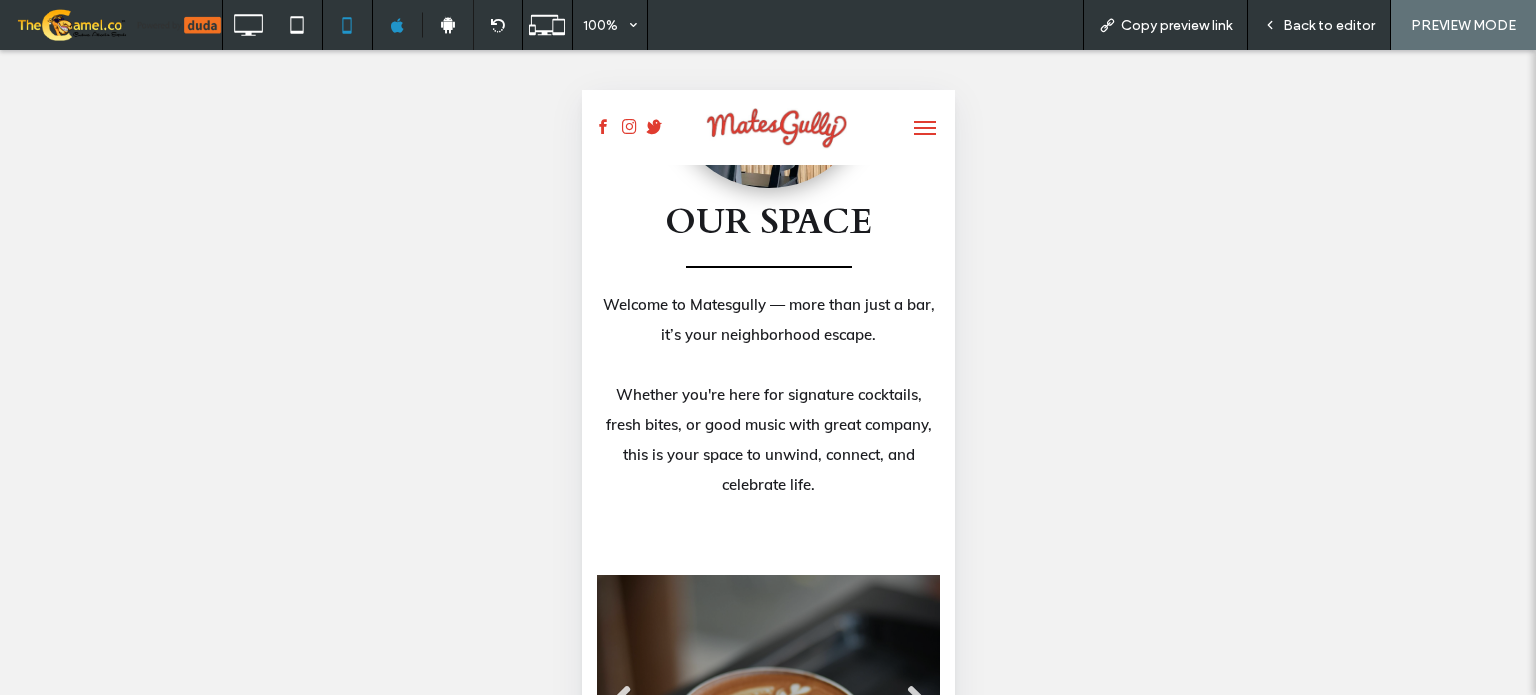 scroll, scrollTop: 640, scrollLeft: 0, axis: vertical 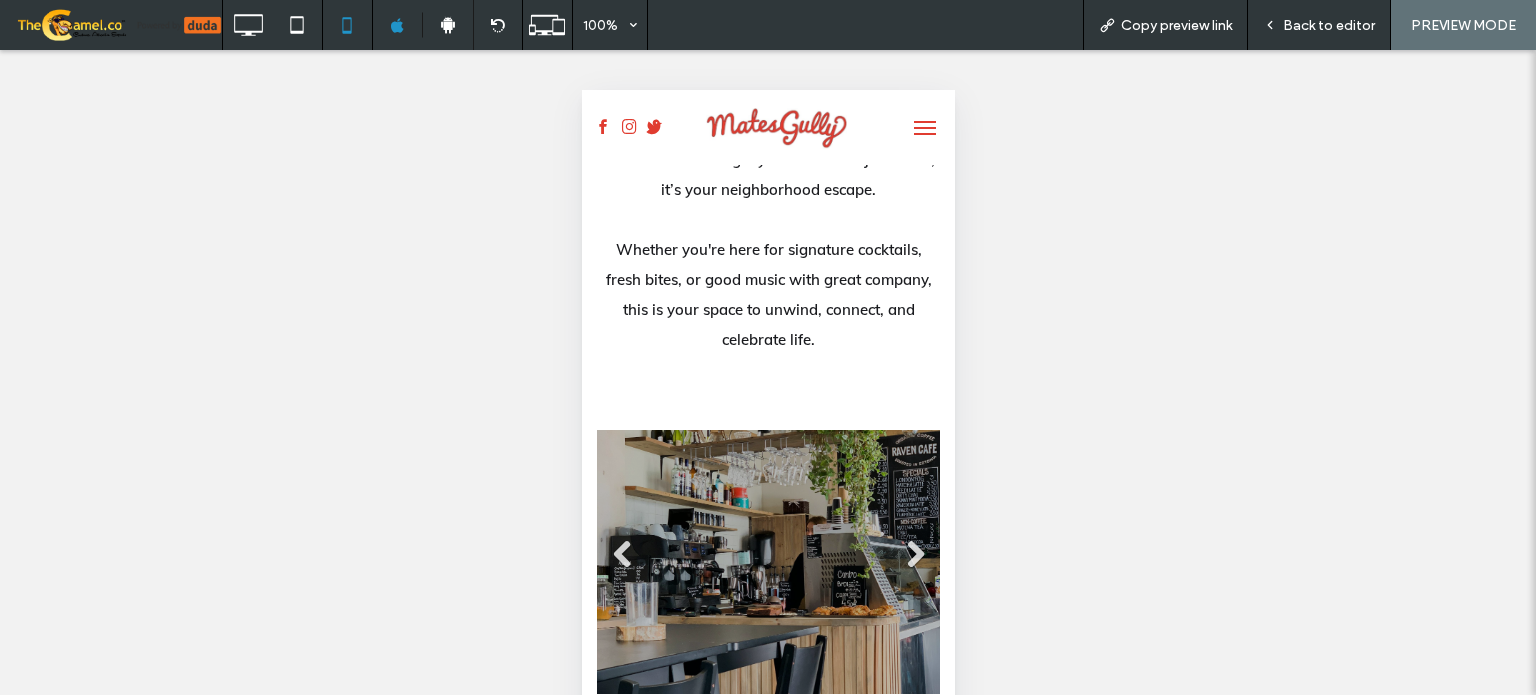 click on "Back to editor" at bounding box center (1329, 25) 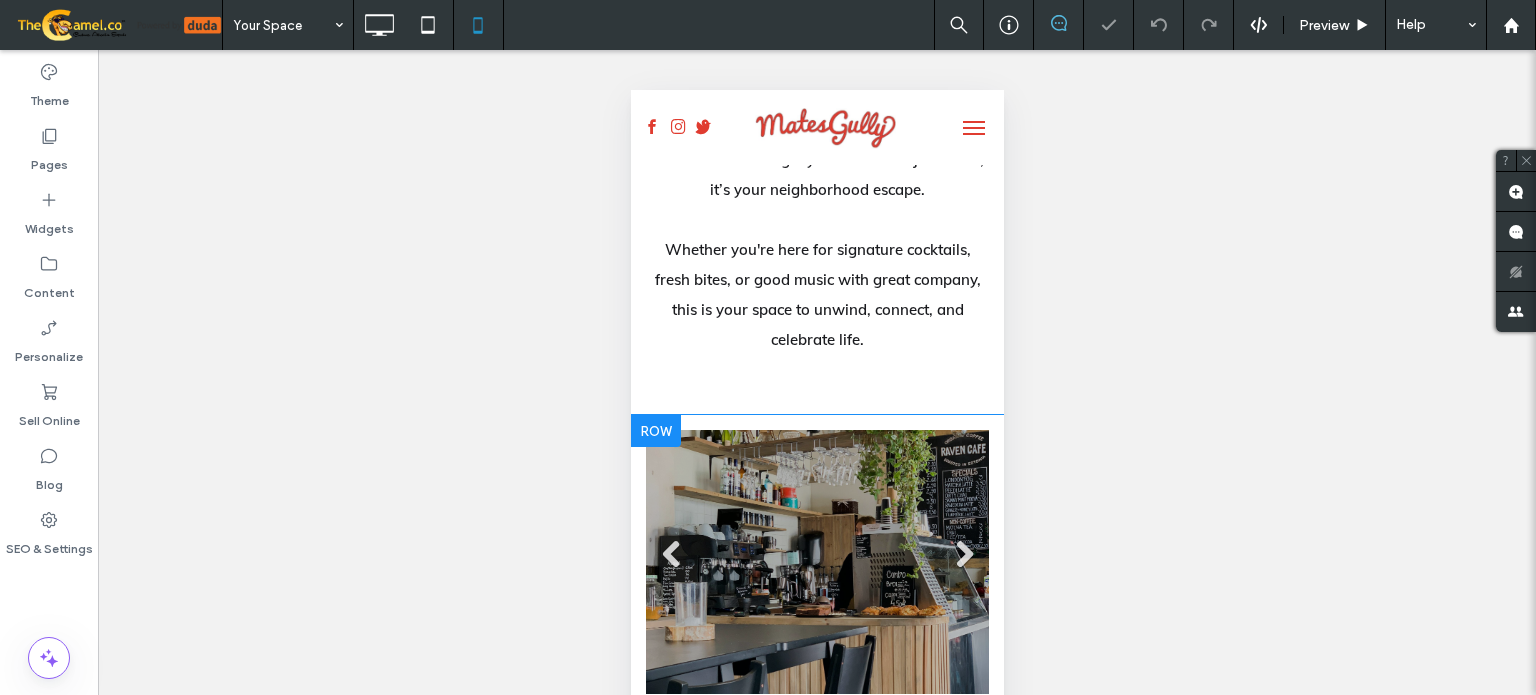 click at bounding box center [655, 431] 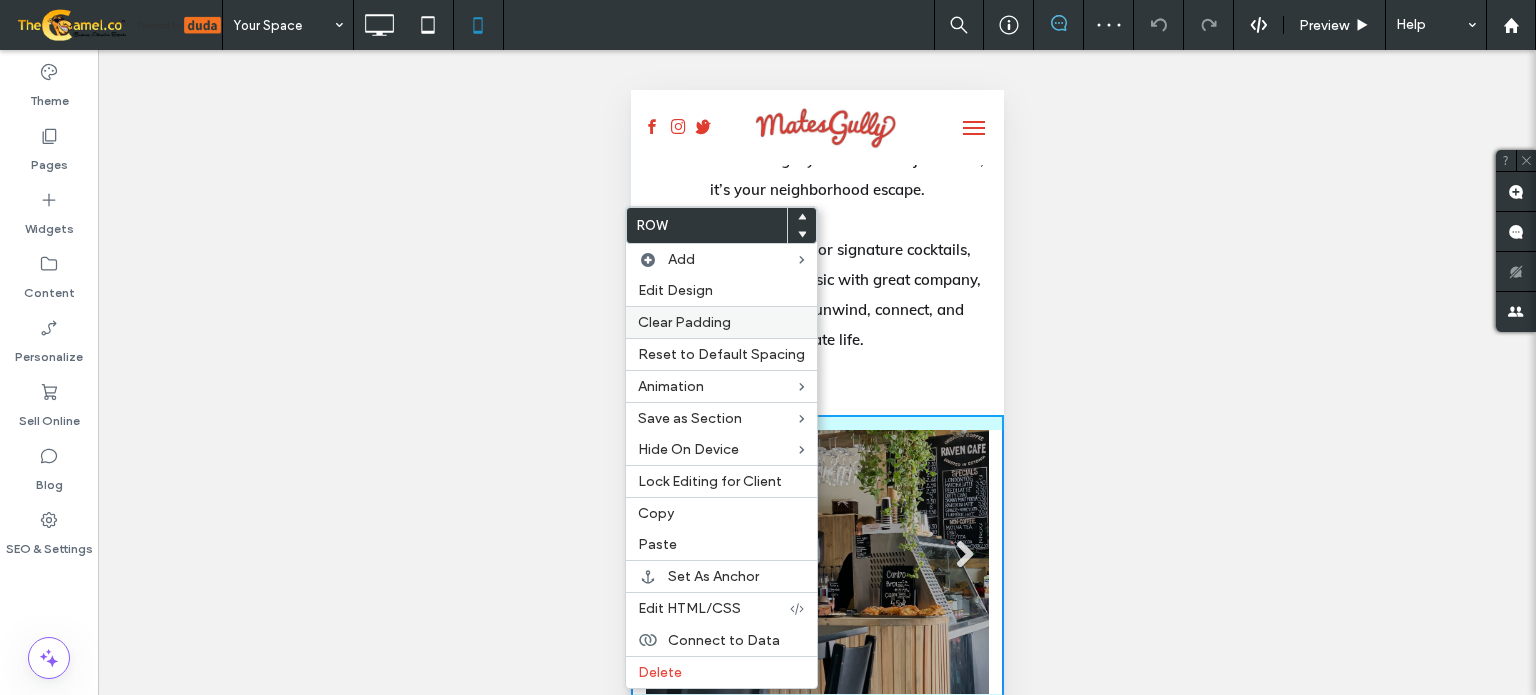 click on "Clear Padding" at bounding box center [721, 322] 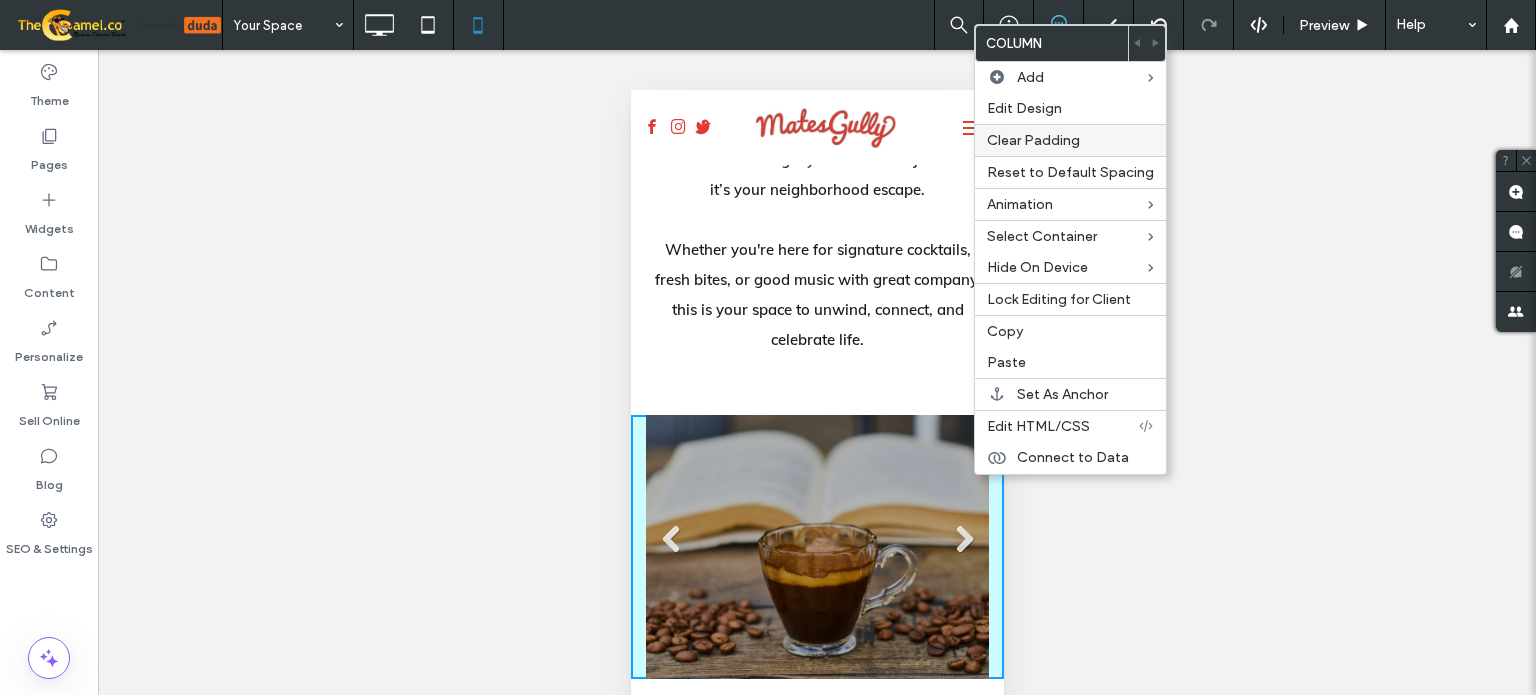 drag, startPoint x: 1024, startPoint y: 133, endPoint x: 201, endPoint y: 235, distance: 829.2967 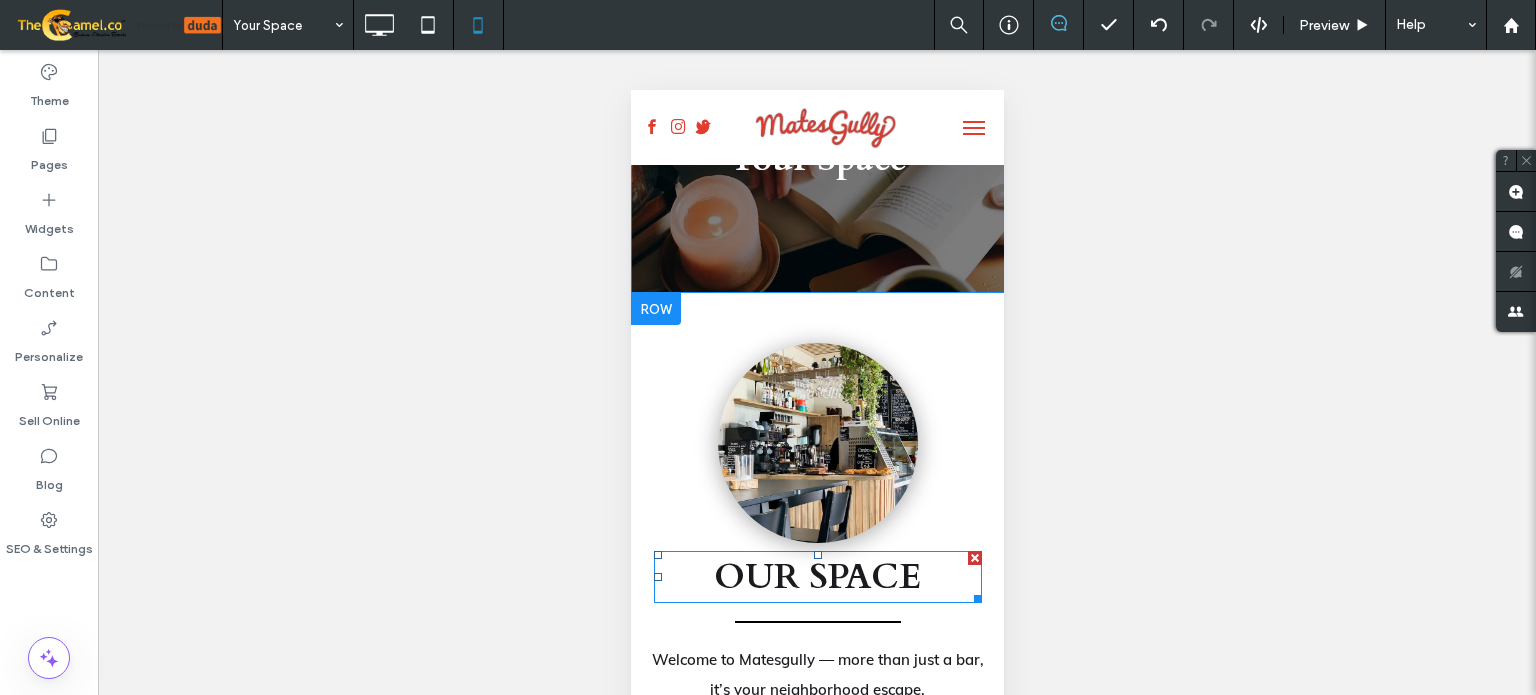 scroll, scrollTop: 0, scrollLeft: 0, axis: both 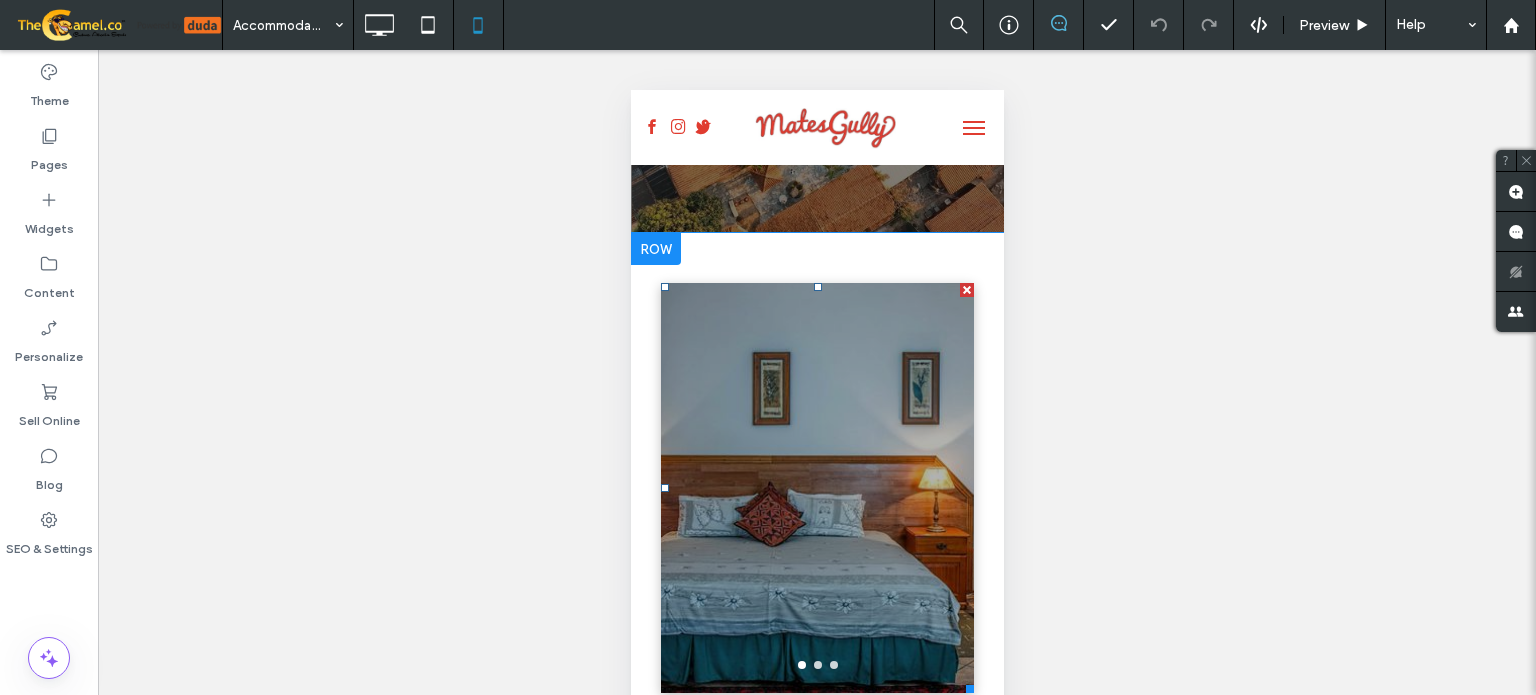 click at bounding box center [816, 470] 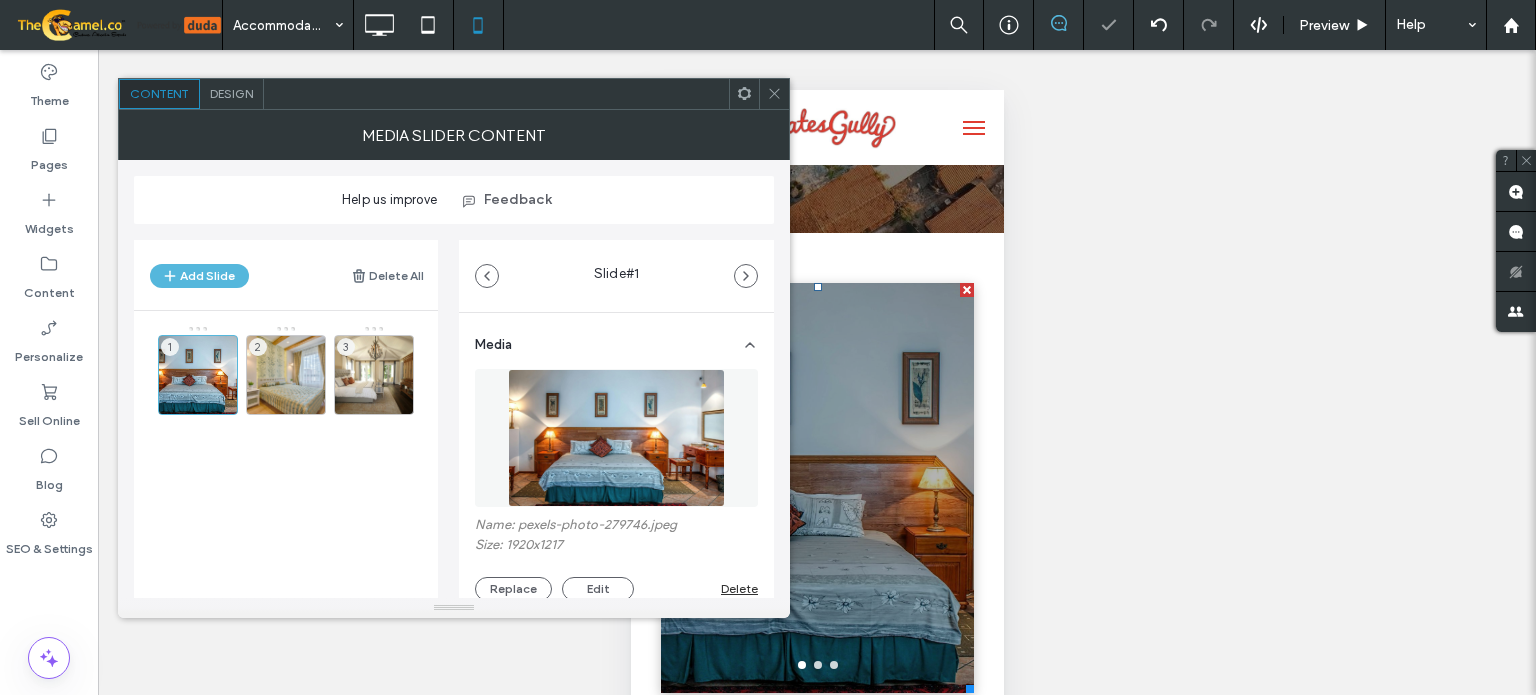 click at bounding box center [774, 94] 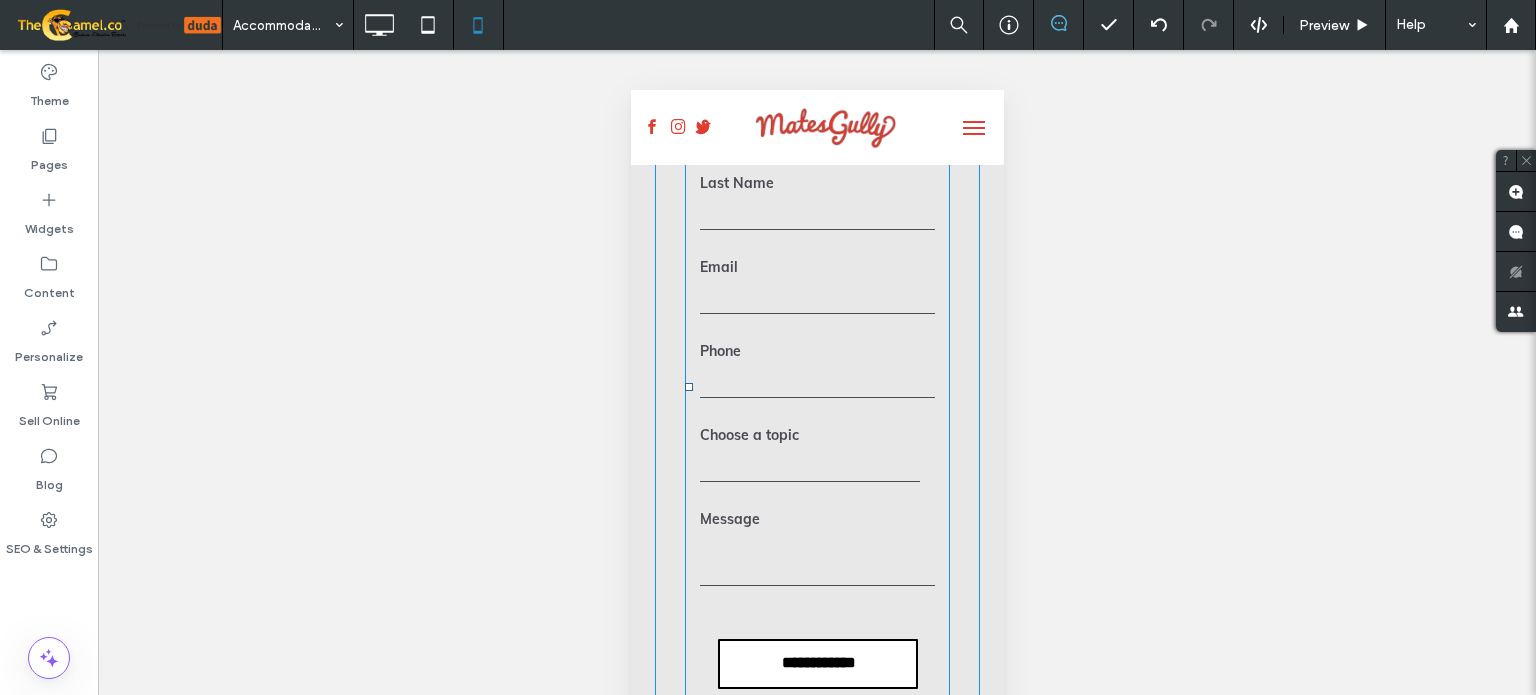 scroll, scrollTop: 4100, scrollLeft: 0, axis: vertical 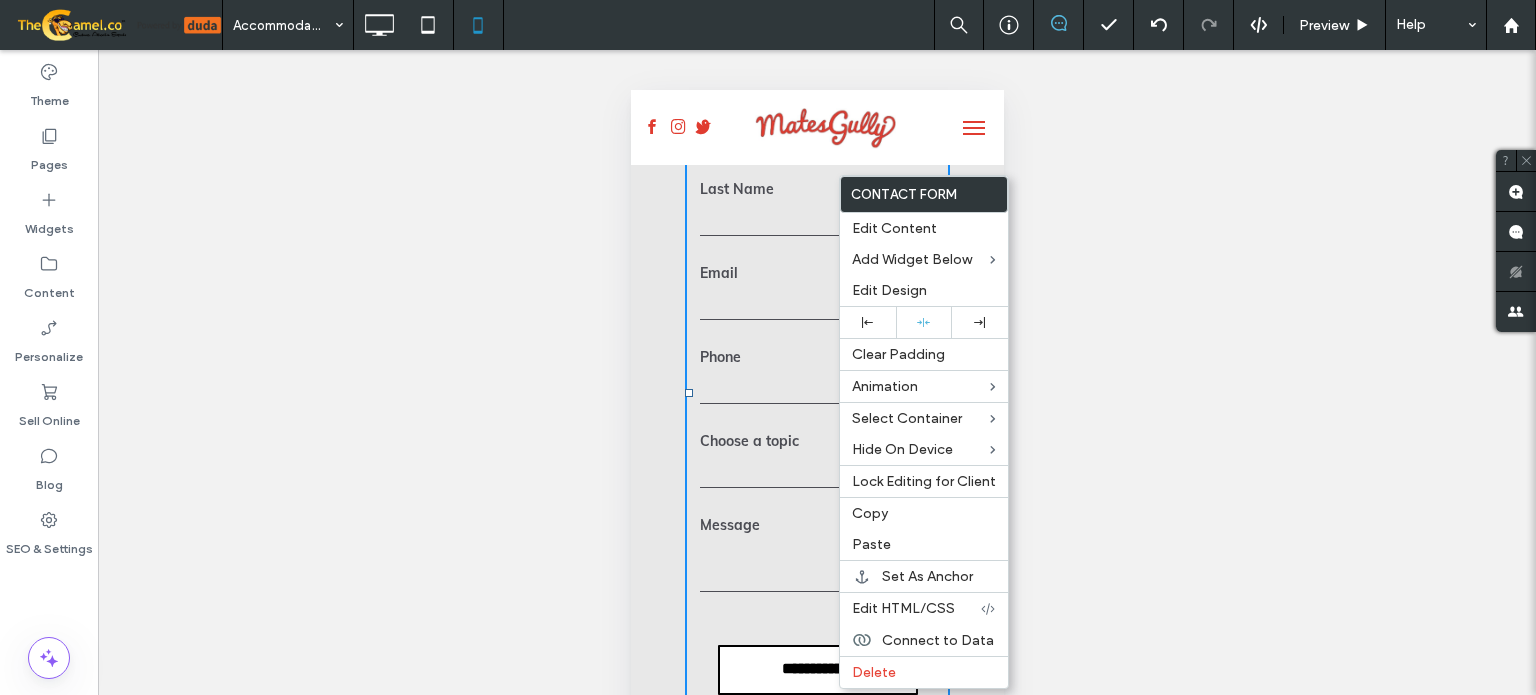 click on "**********" at bounding box center (816, 393) 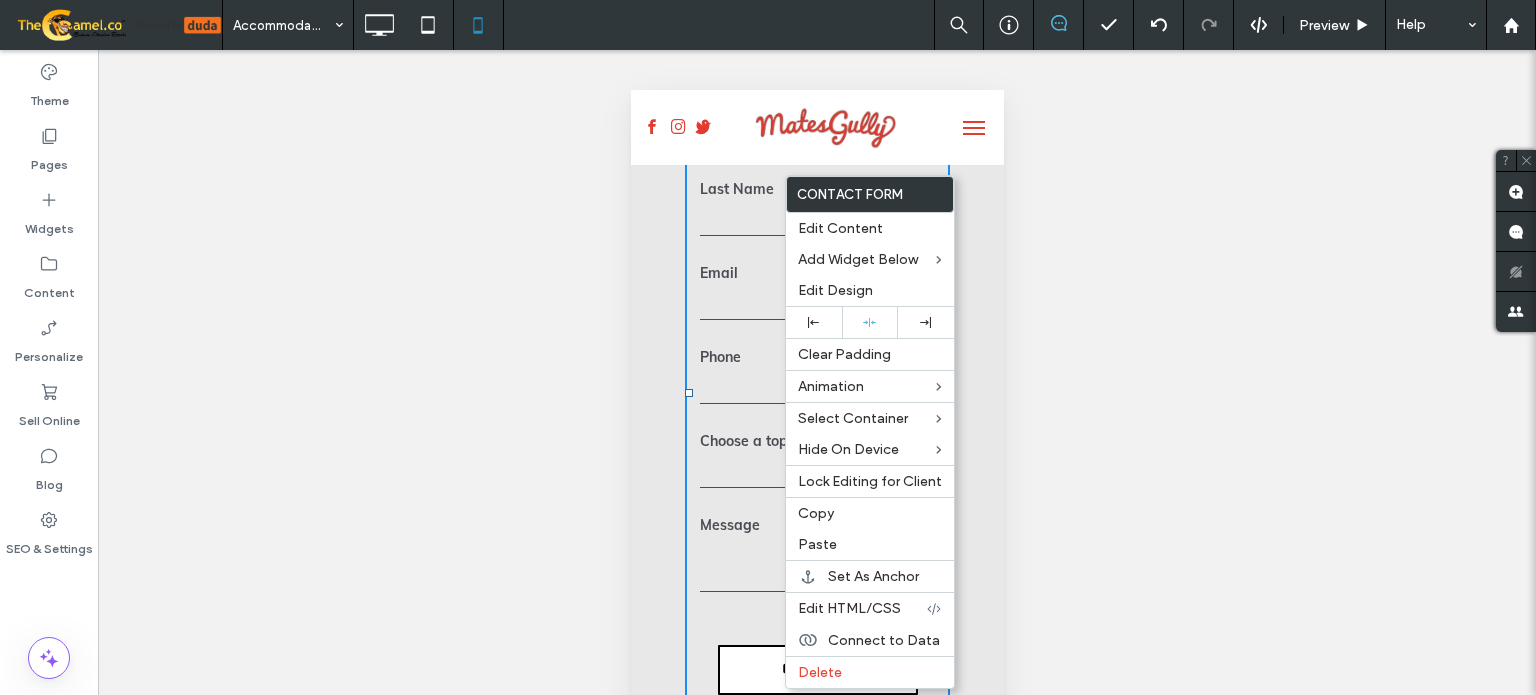 drag, startPoint x: 727, startPoint y: 588, endPoint x: 703, endPoint y: 587, distance: 24.020824 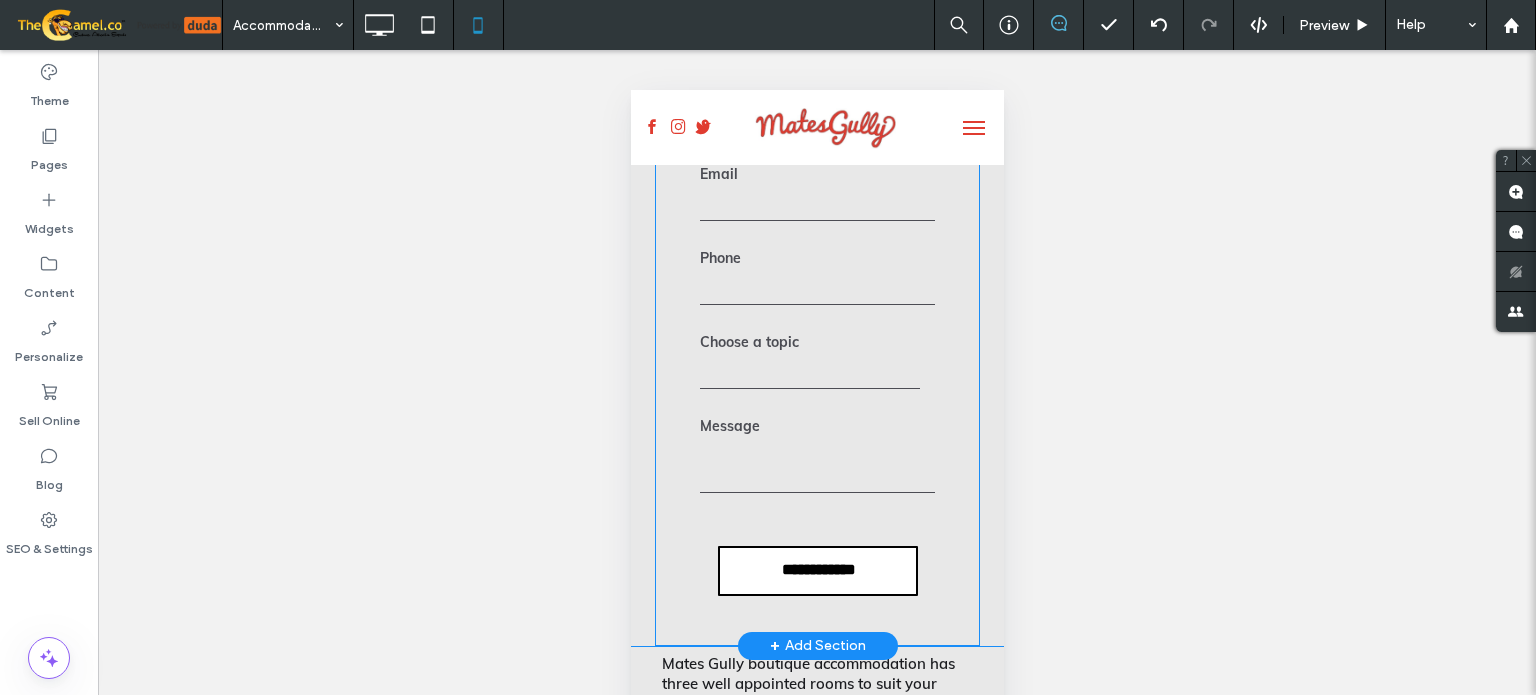 scroll, scrollTop: 4200, scrollLeft: 0, axis: vertical 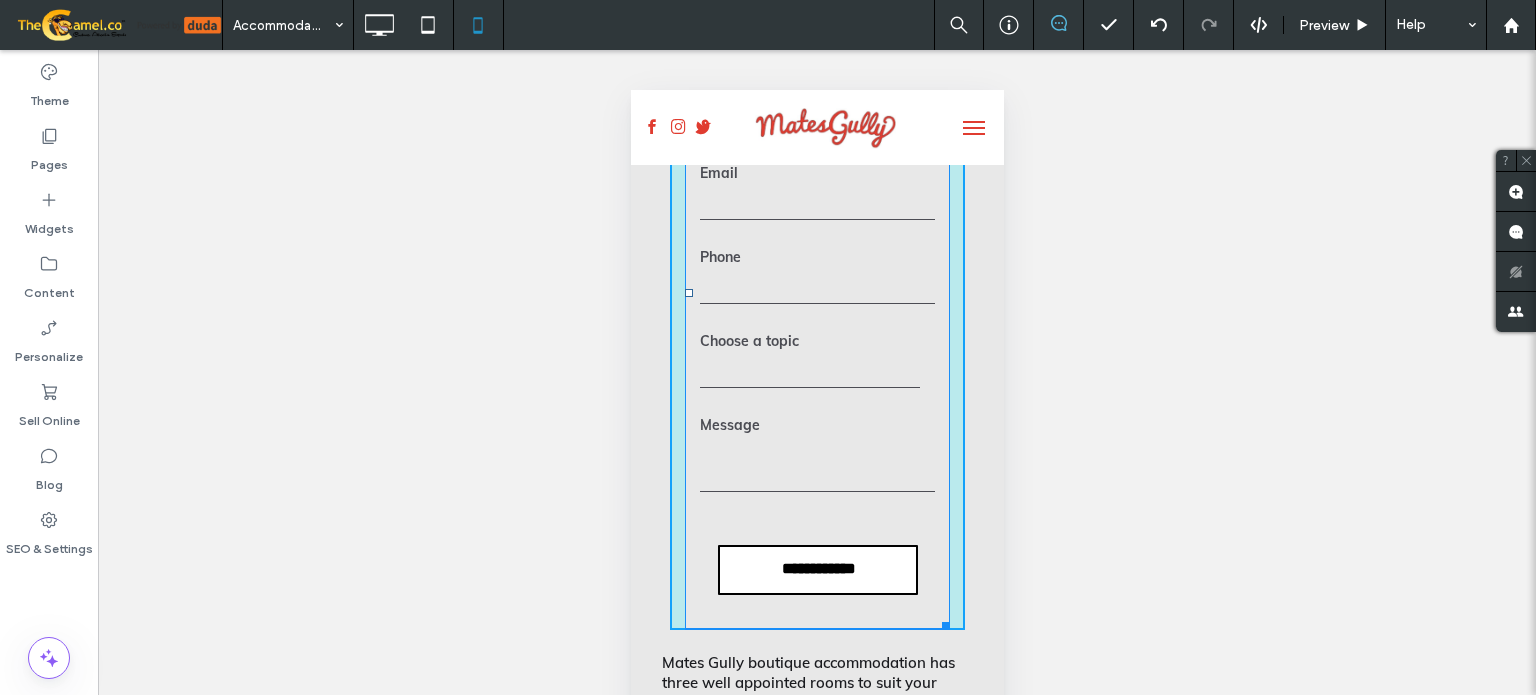 drag, startPoint x: 928, startPoint y: 641, endPoint x: 981, endPoint y: 644, distance: 53.08484 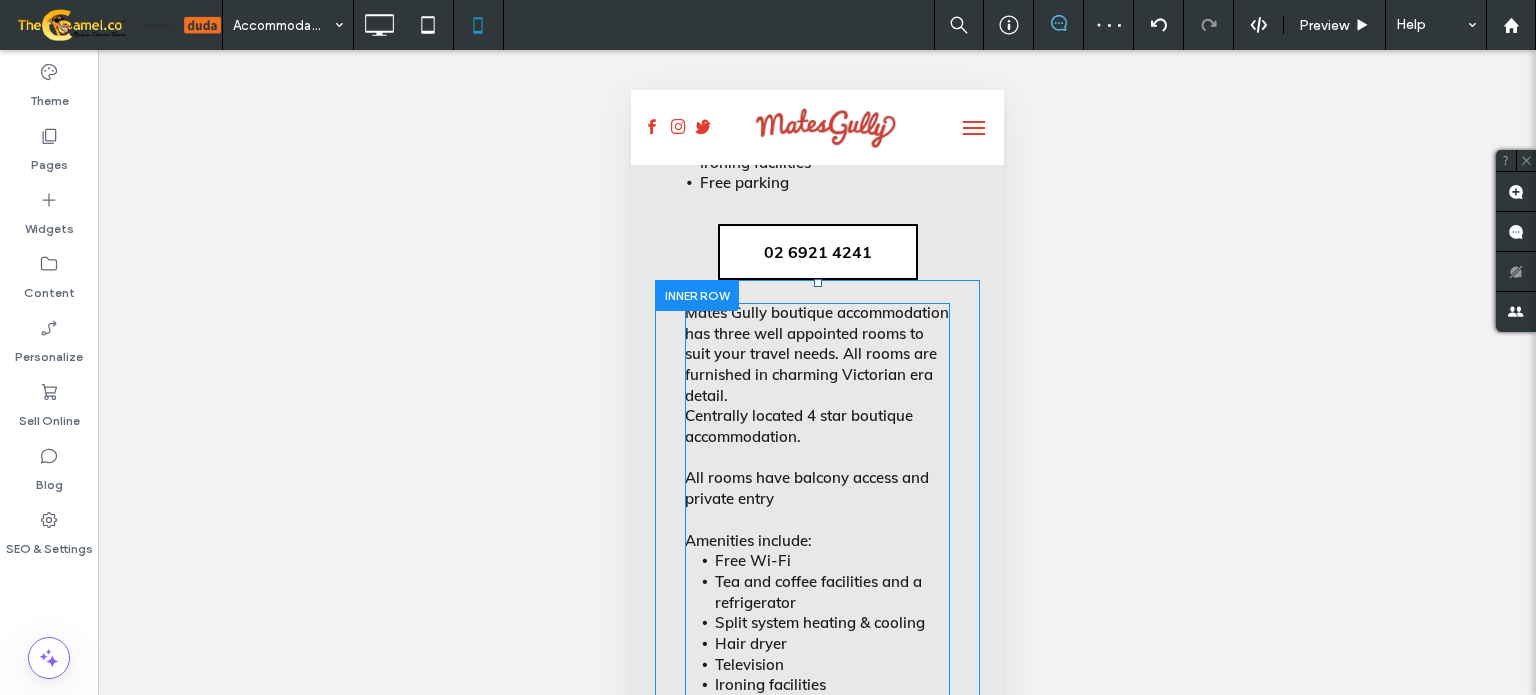 scroll, scrollTop: 3400, scrollLeft: 0, axis: vertical 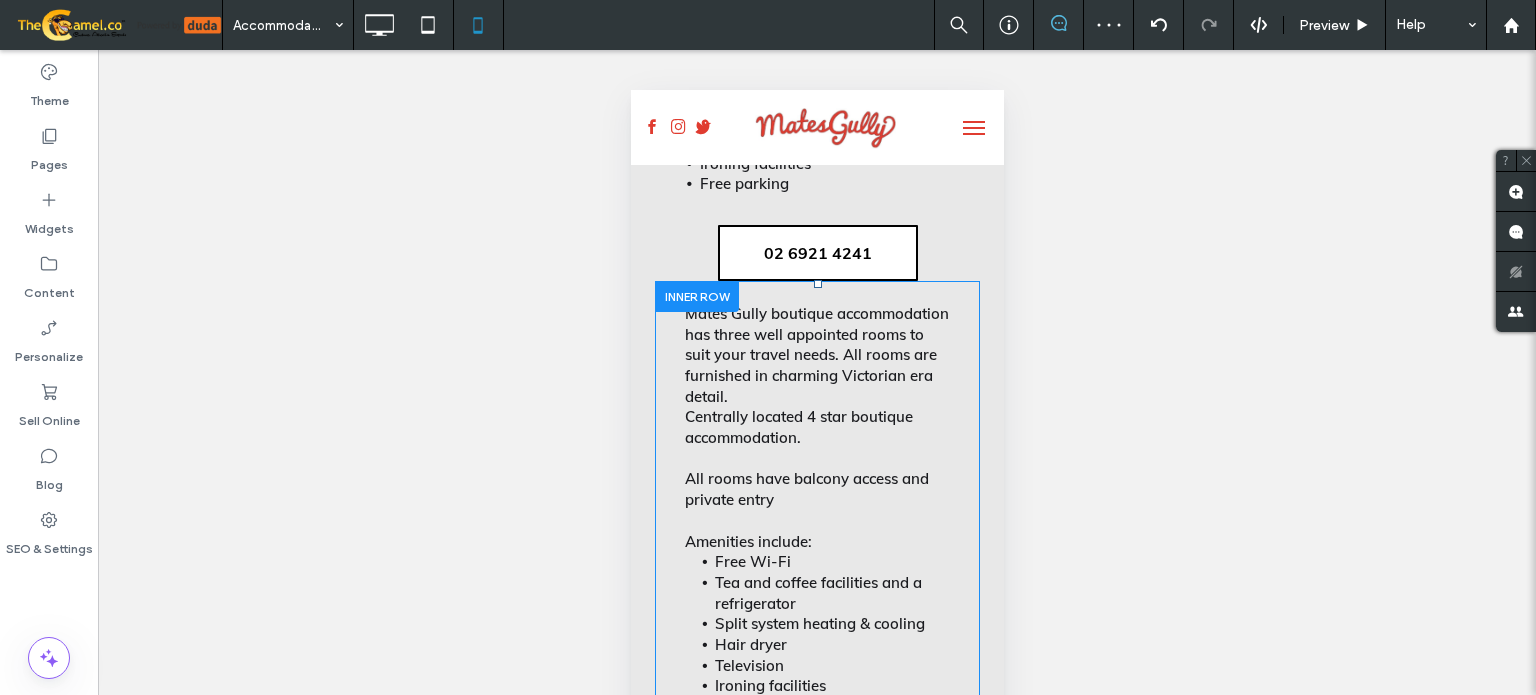 click at bounding box center (696, 296) 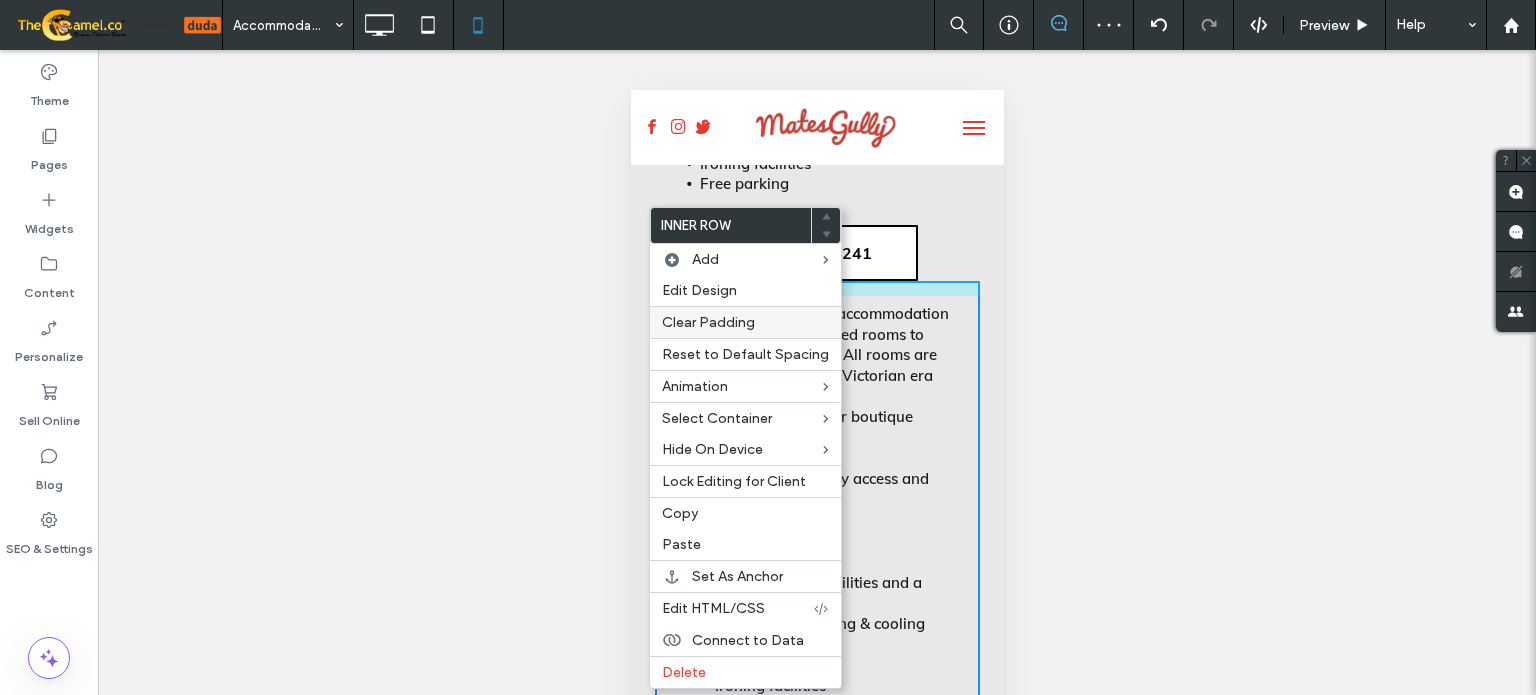 drag, startPoint x: 709, startPoint y: 319, endPoint x: 674, endPoint y: 331, distance: 37 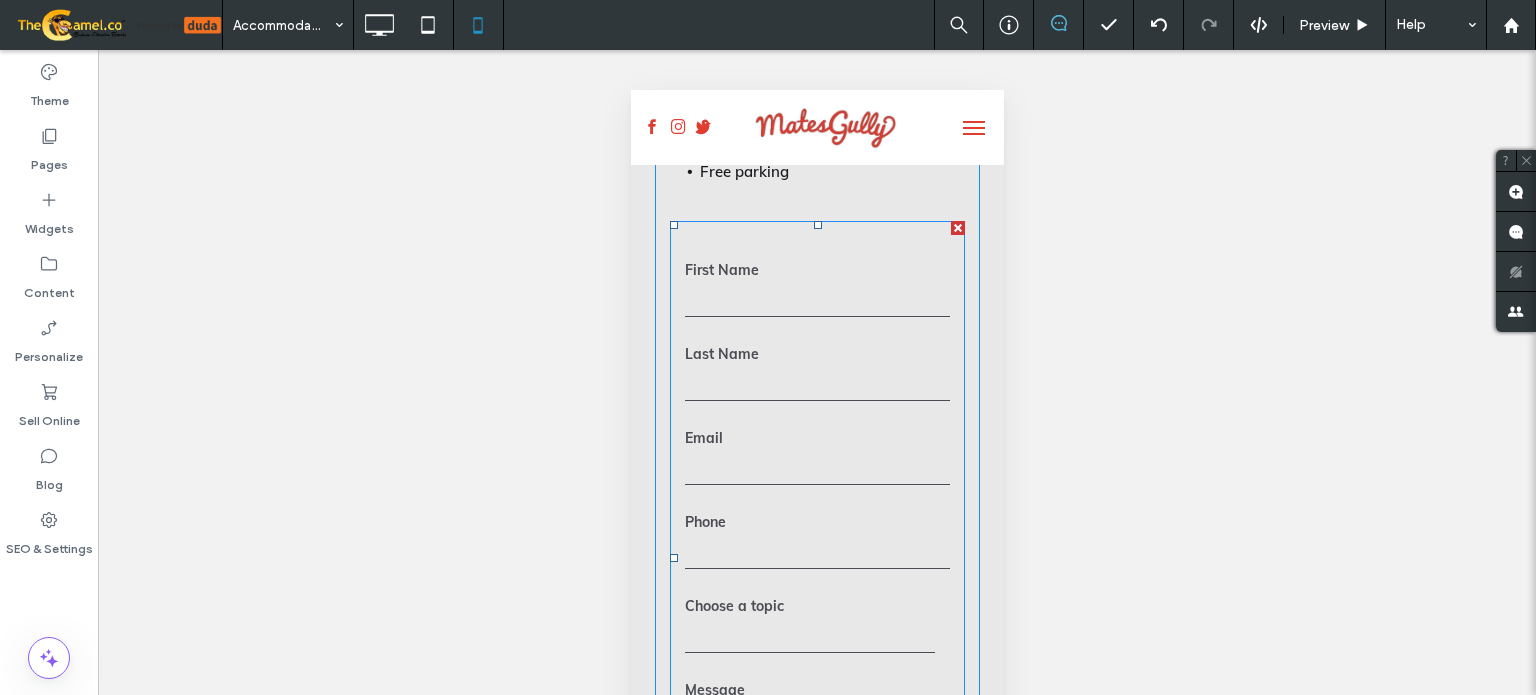 scroll, scrollTop: 3900, scrollLeft: 0, axis: vertical 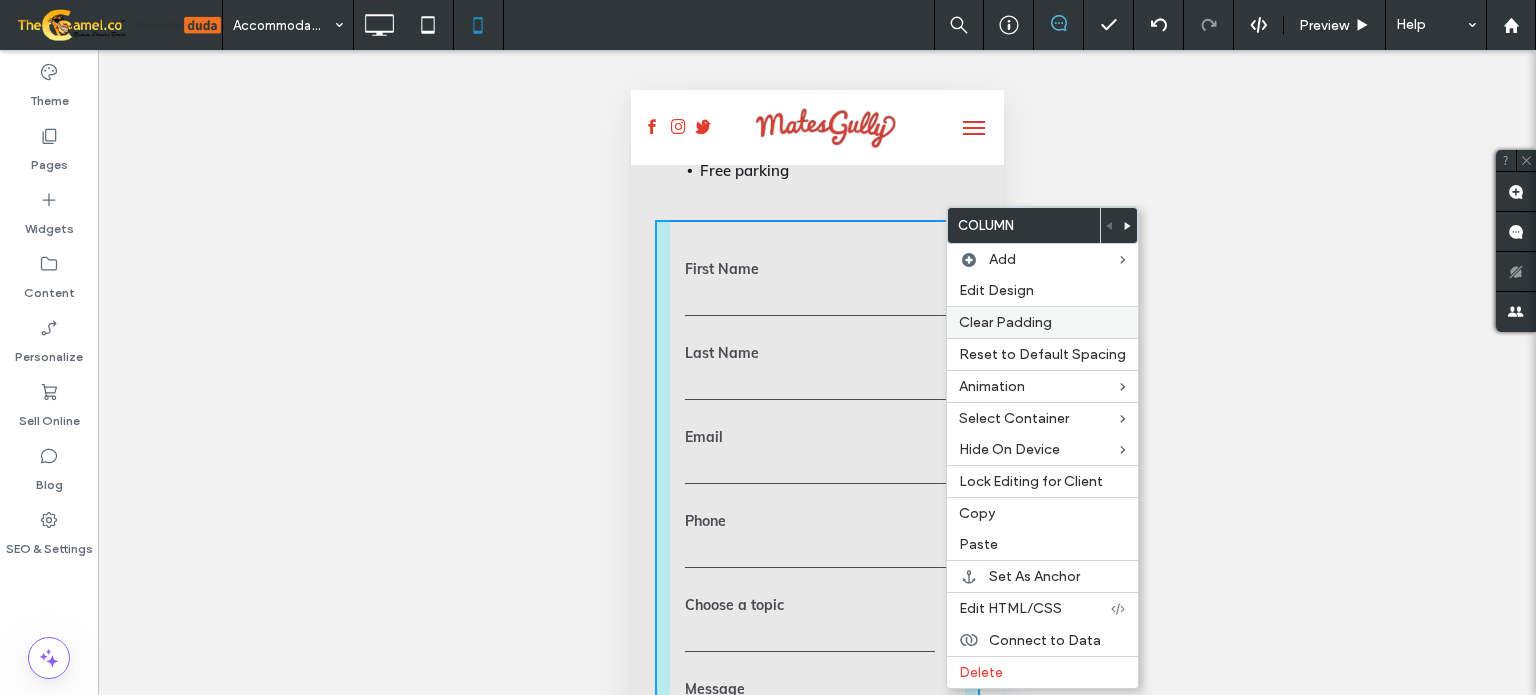 click on "Clear Padding" at bounding box center [1005, 322] 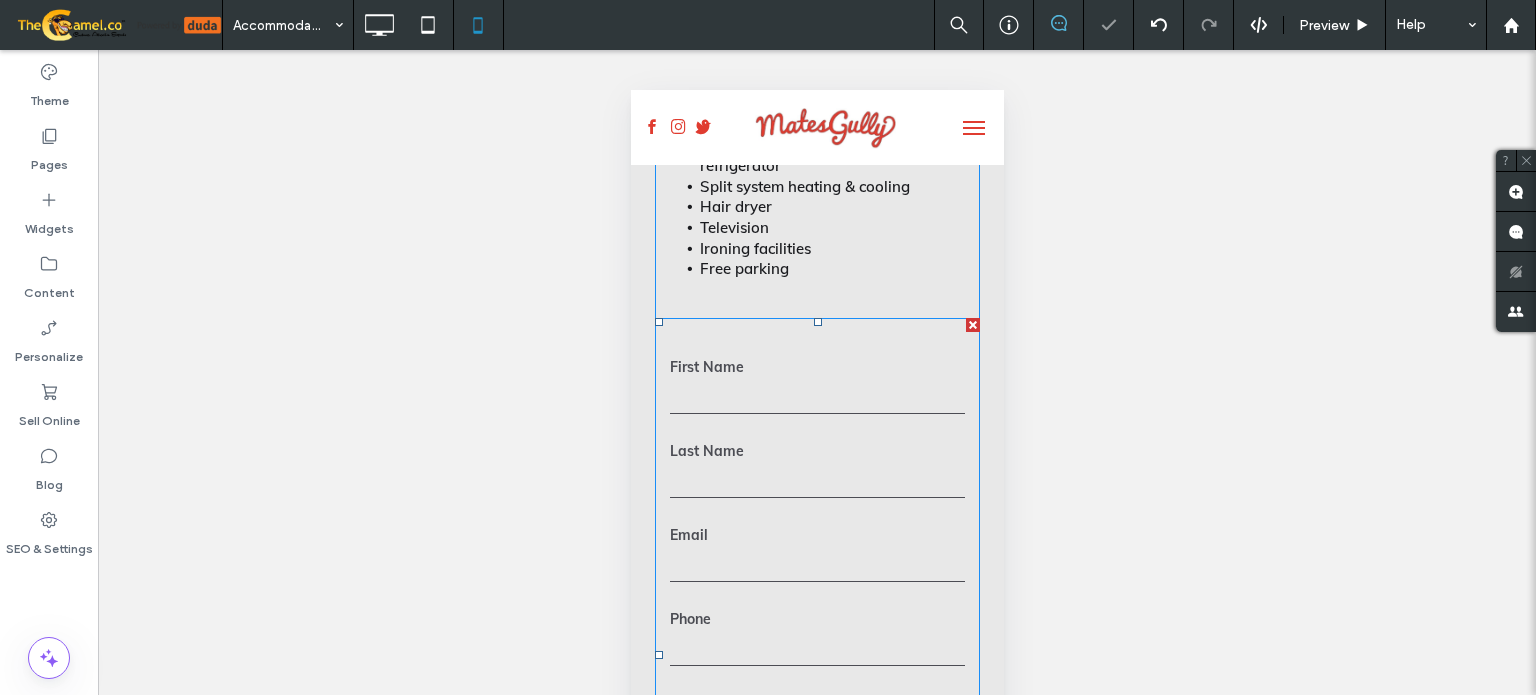 scroll, scrollTop: 3800, scrollLeft: 0, axis: vertical 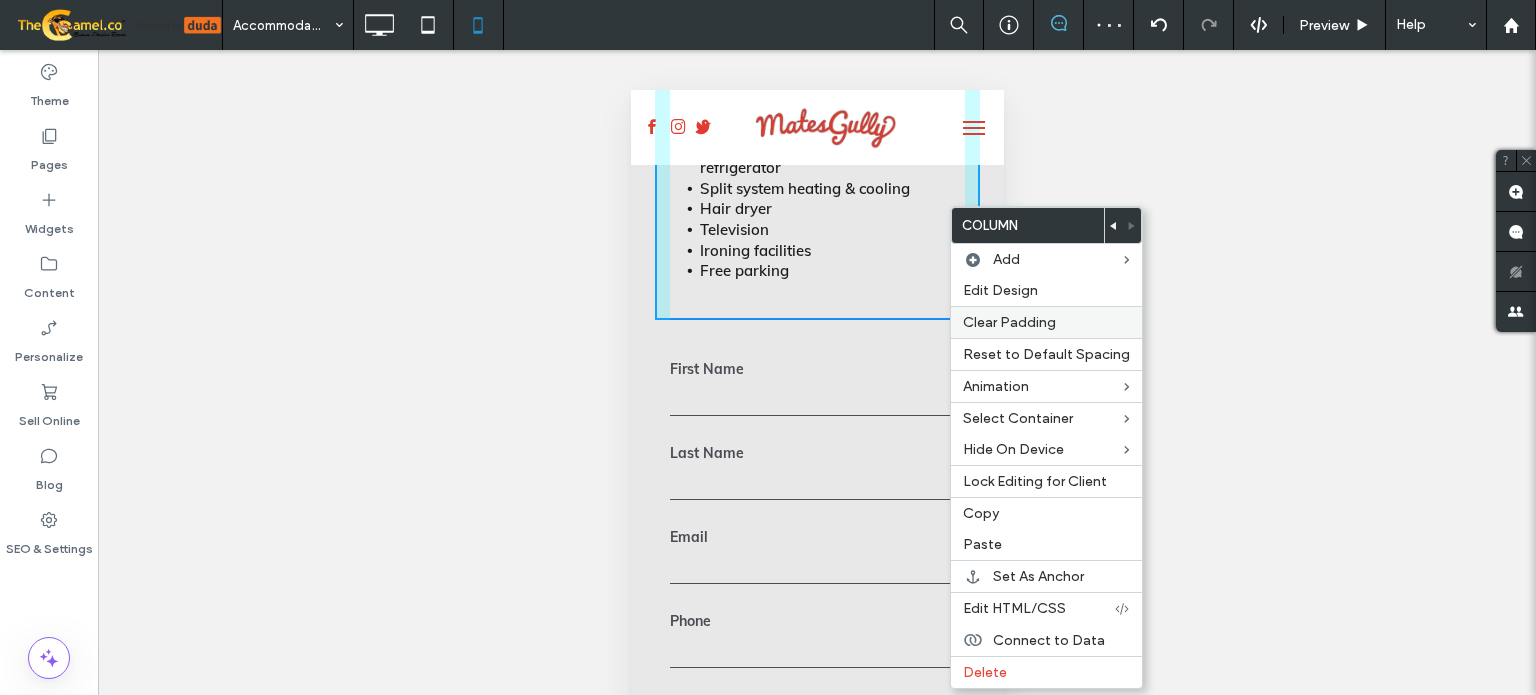 drag, startPoint x: 1034, startPoint y: 323, endPoint x: 986, endPoint y: 334, distance: 49.24429 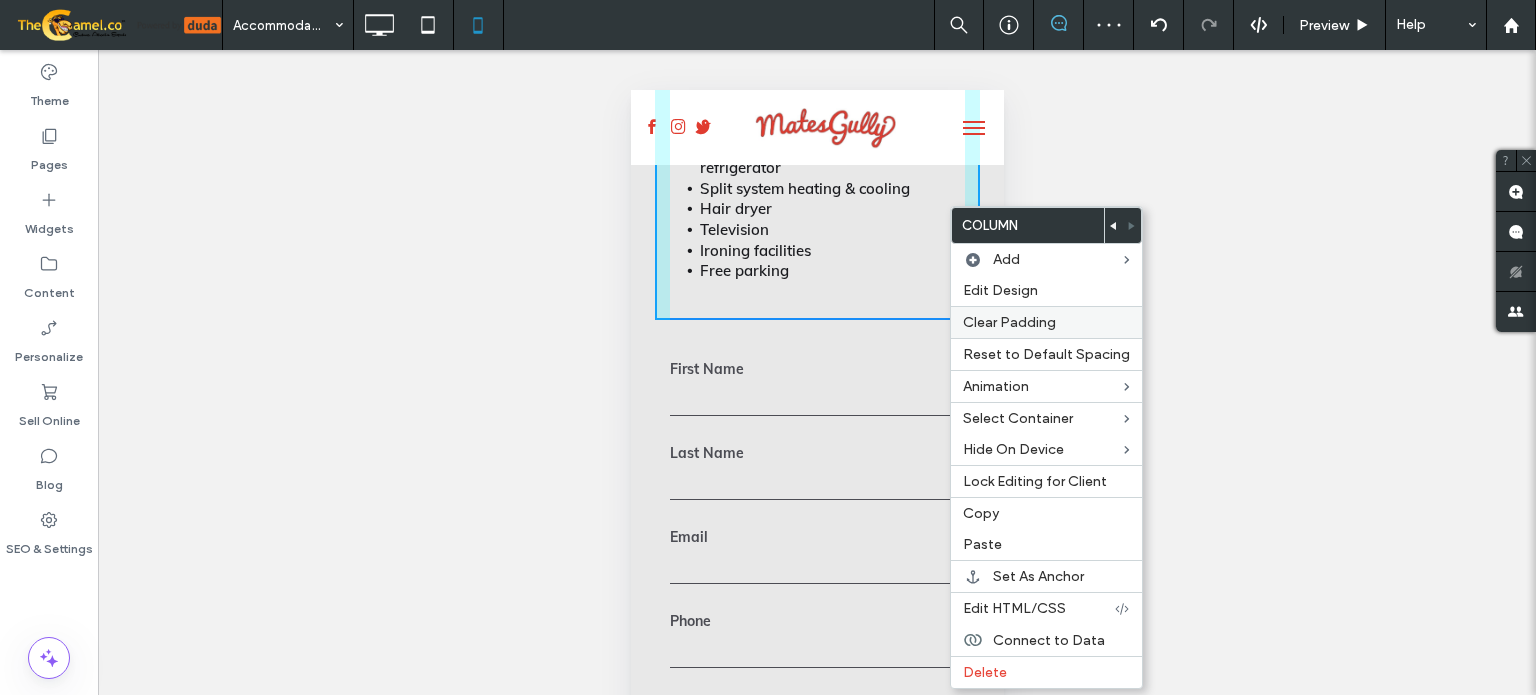 click on "Clear Padding" at bounding box center (1009, 322) 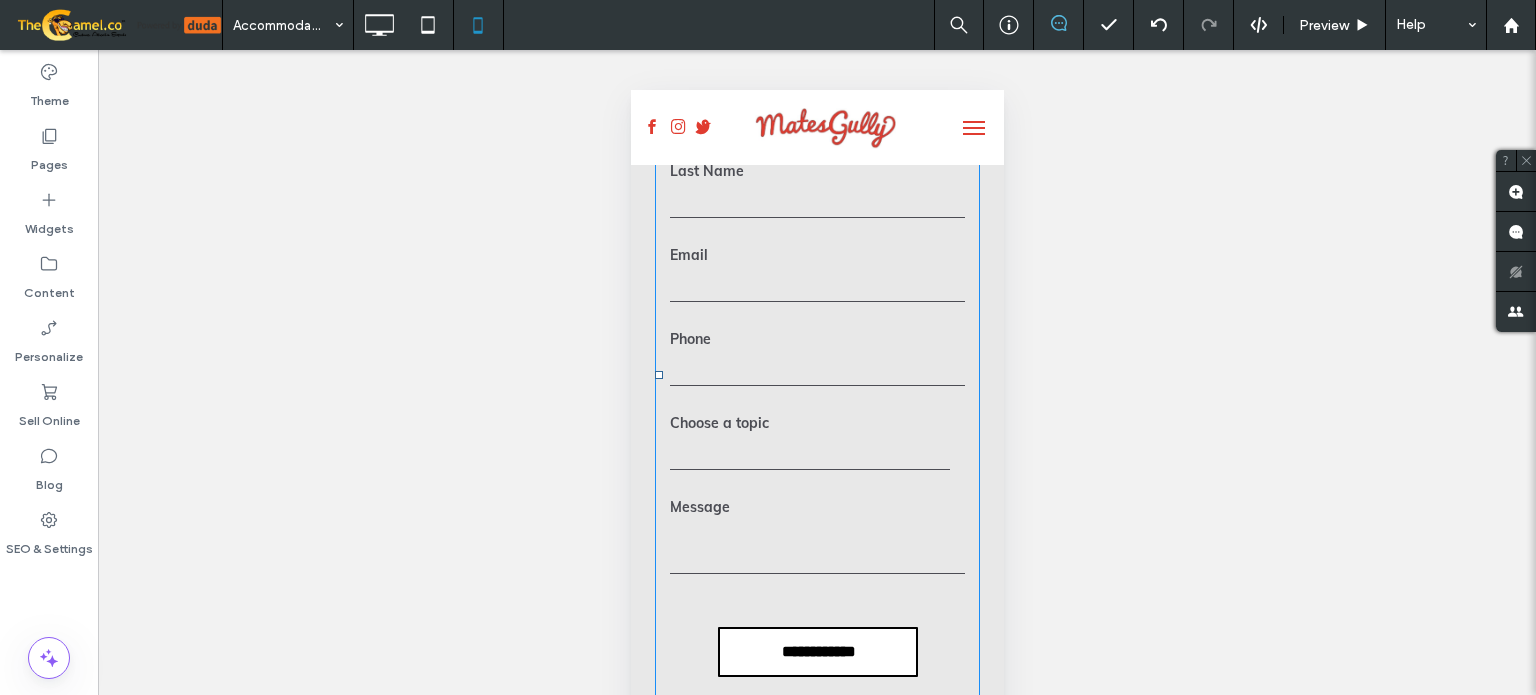 scroll, scrollTop: 4379, scrollLeft: 0, axis: vertical 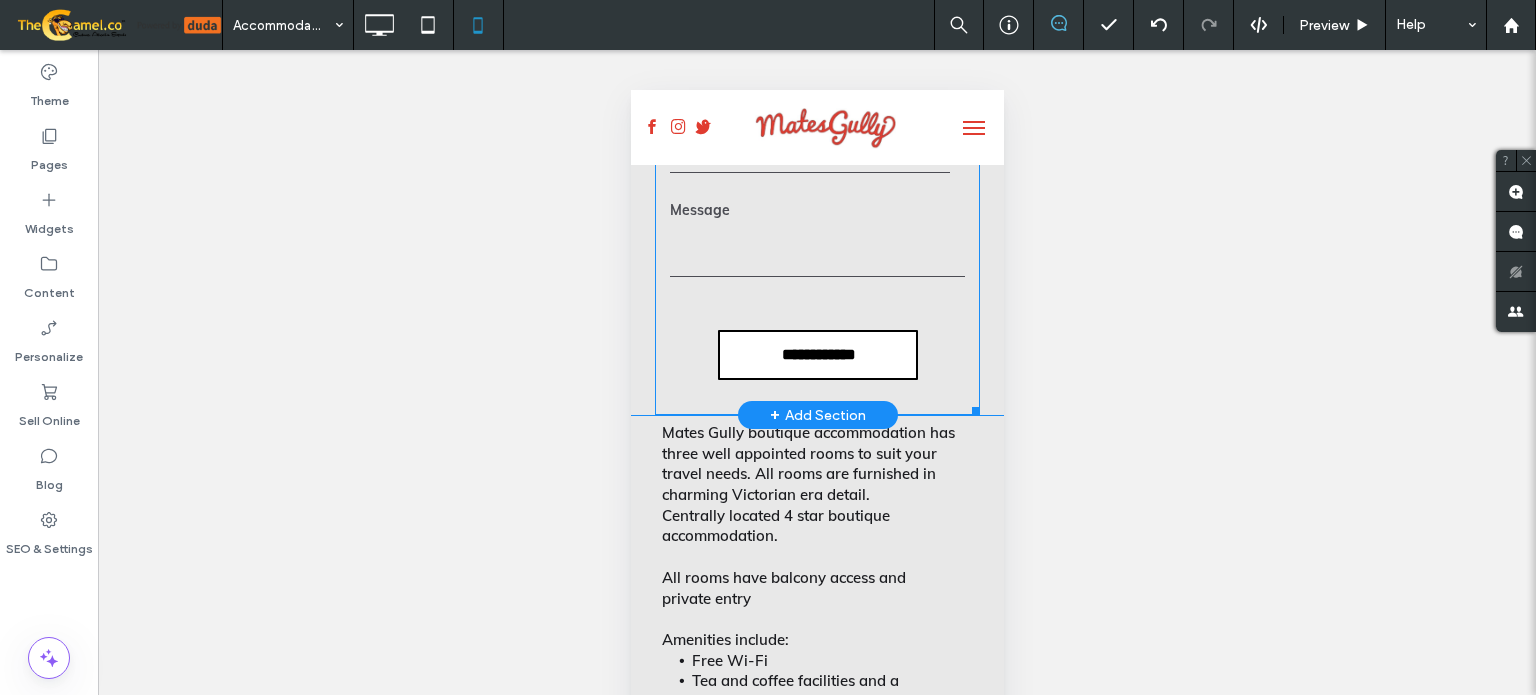click on "**********" at bounding box center [816, 78] 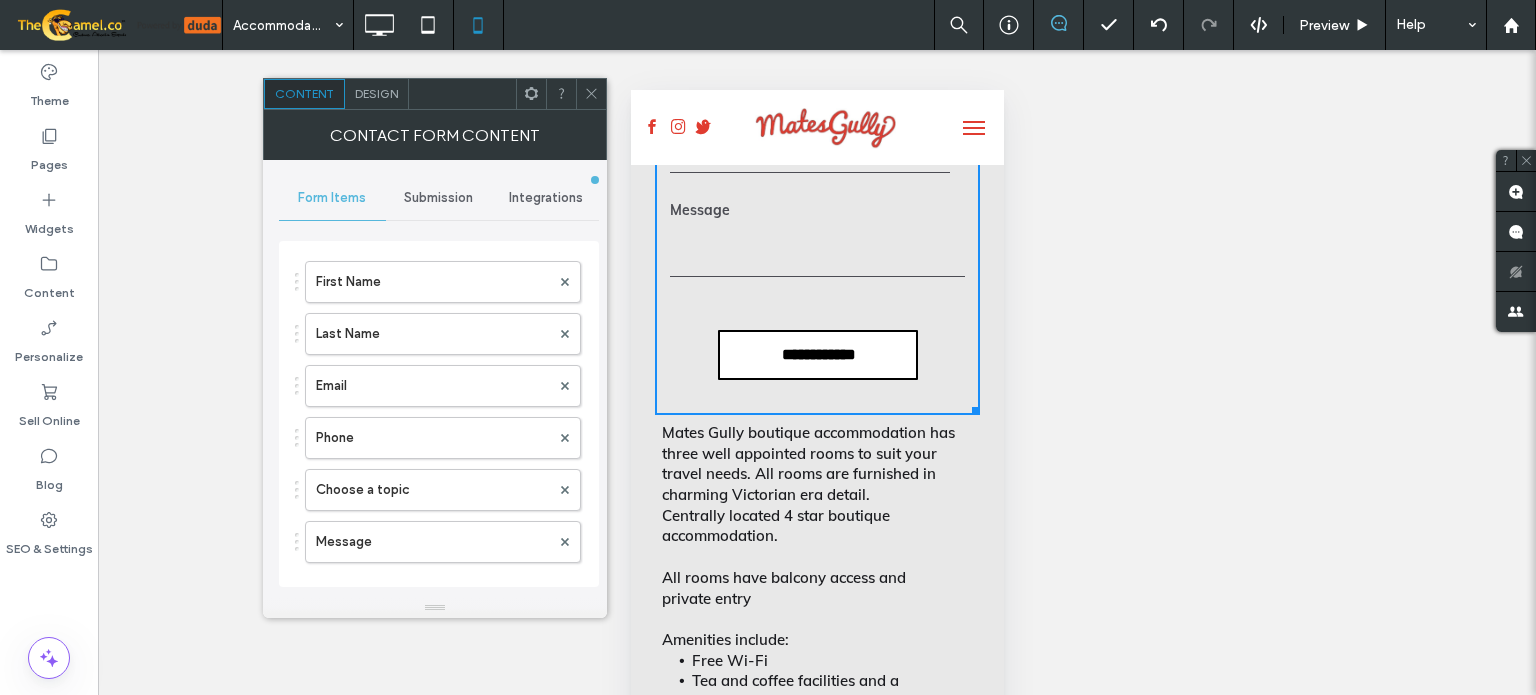 click on "Design" at bounding box center (376, 93) 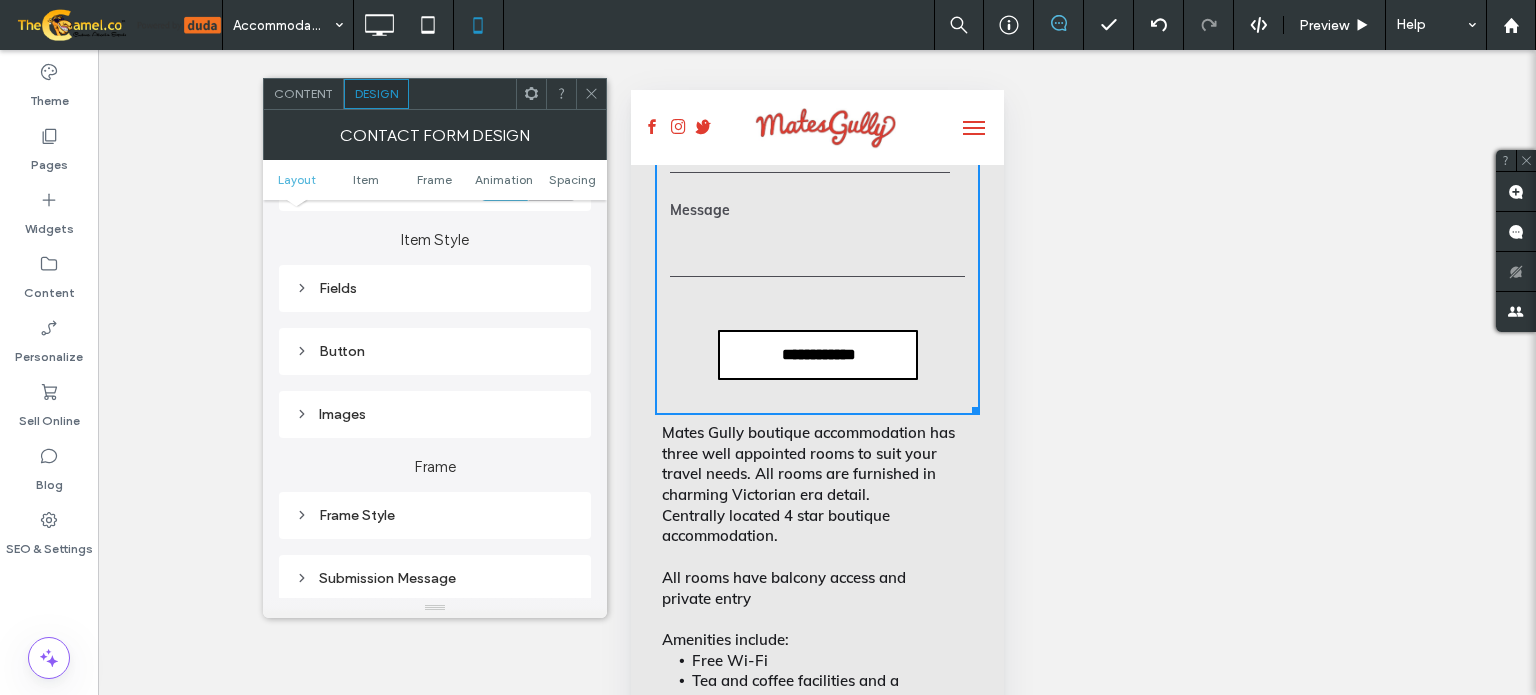 scroll, scrollTop: 300, scrollLeft: 0, axis: vertical 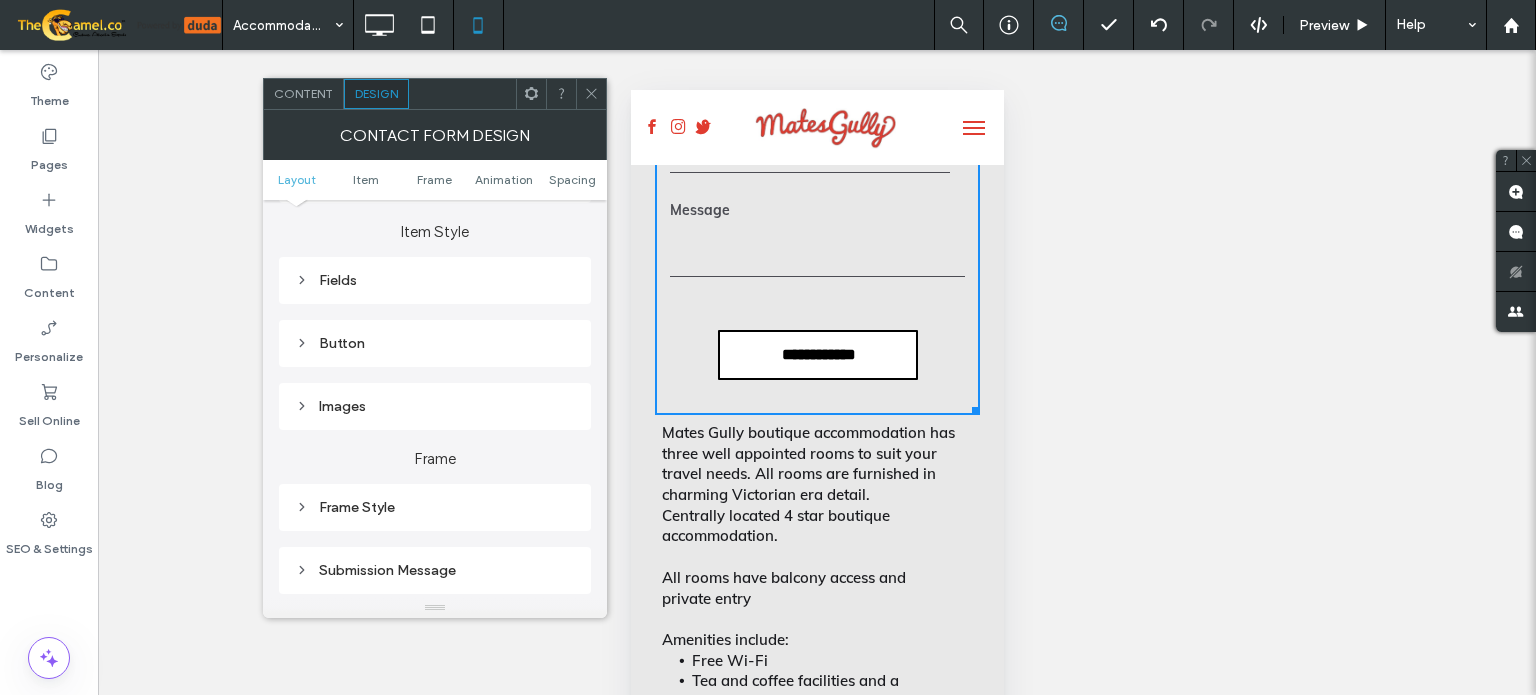 click on "Fields" at bounding box center (435, 280) 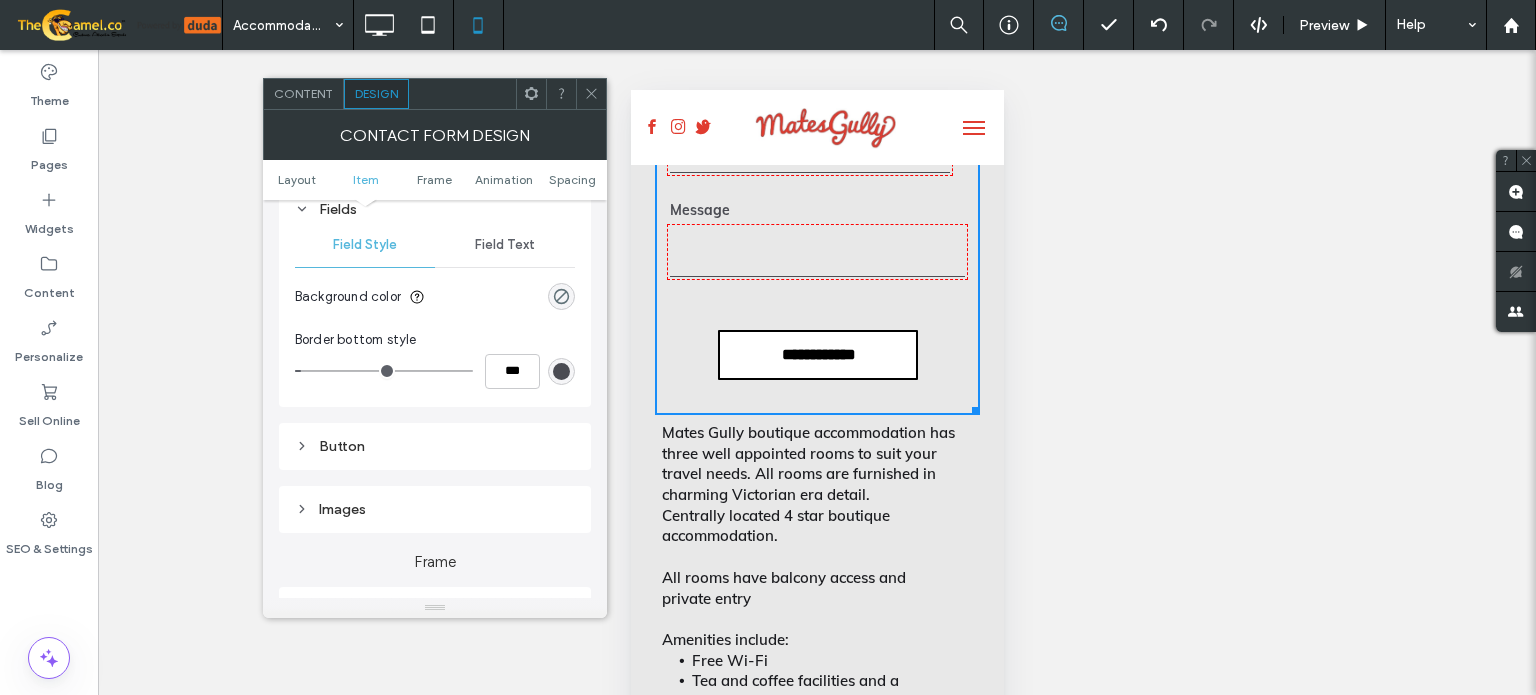 scroll, scrollTop: 500, scrollLeft: 0, axis: vertical 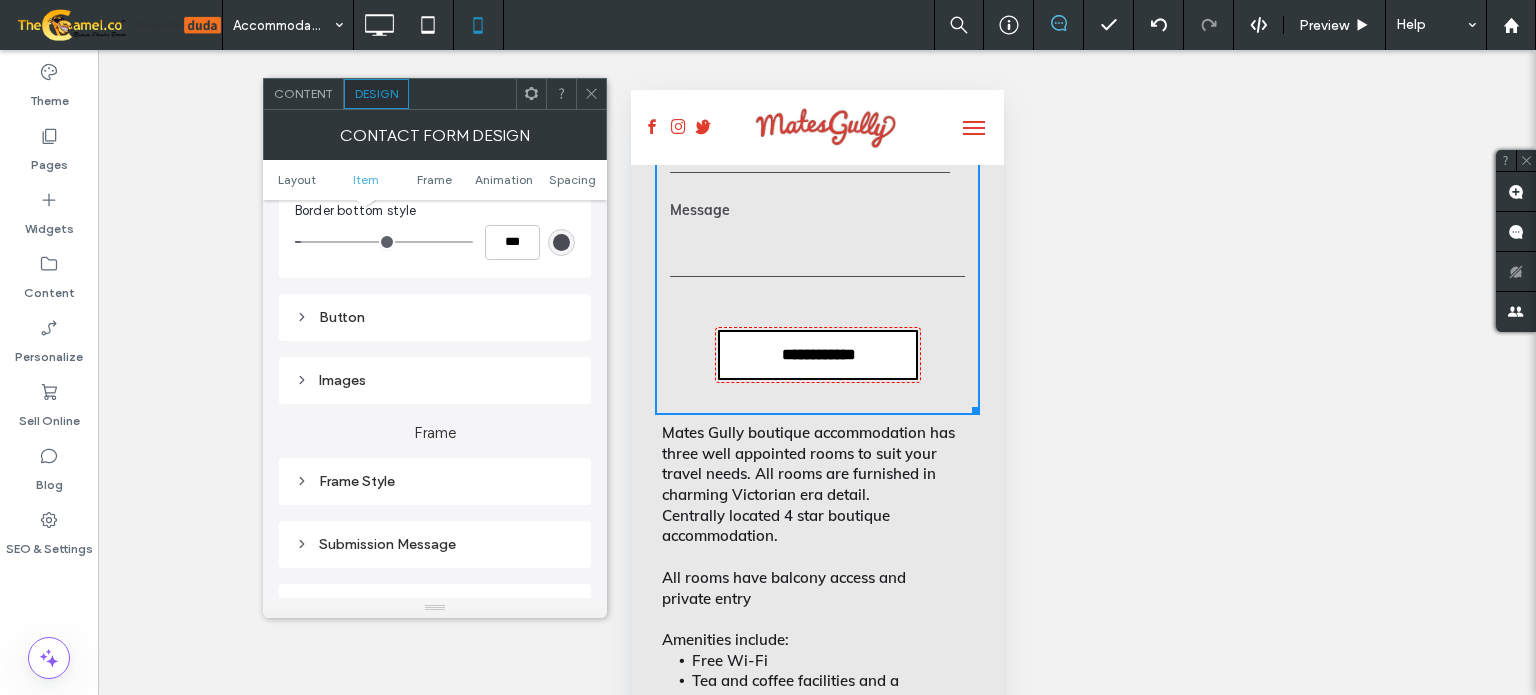 click on "Button" at bounding box center [435, 317] 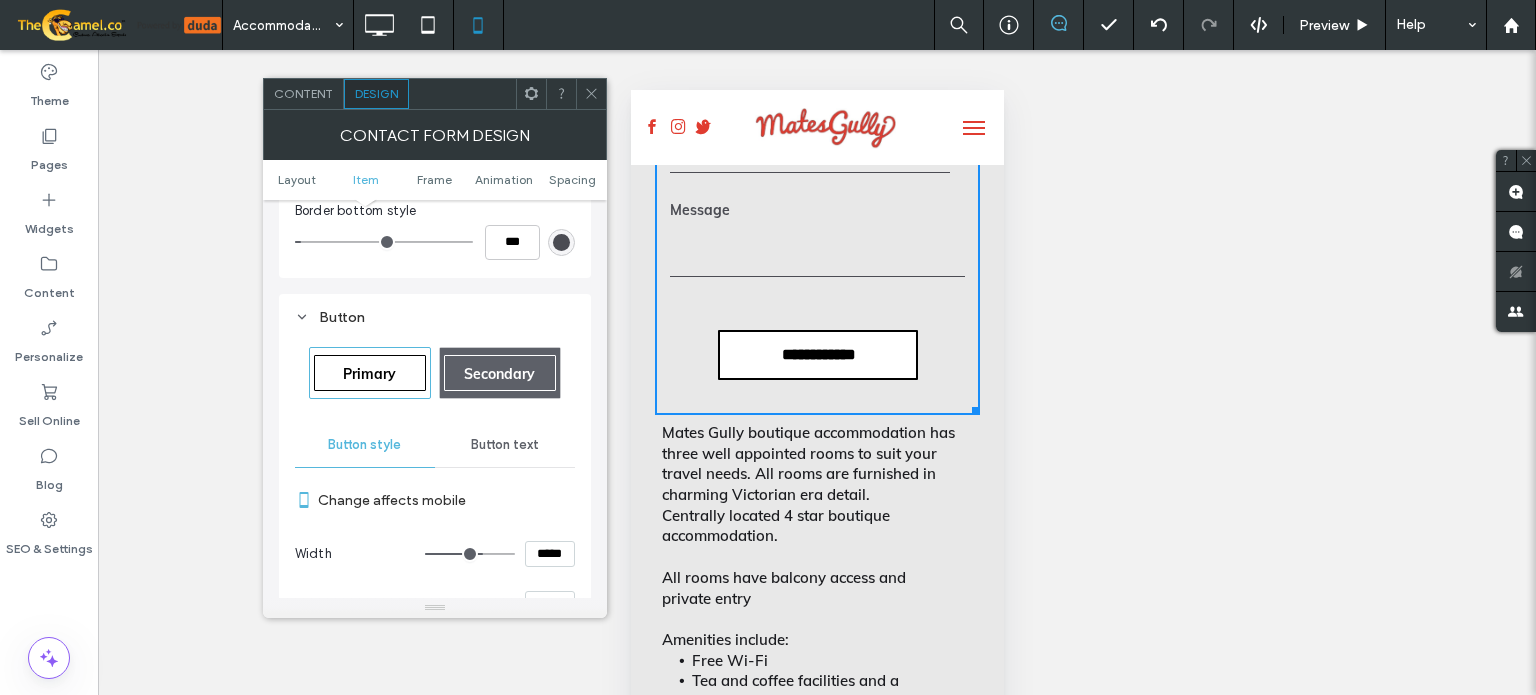 scroll, scrollTop: 900, scrollLeft: 0, axis: vertical 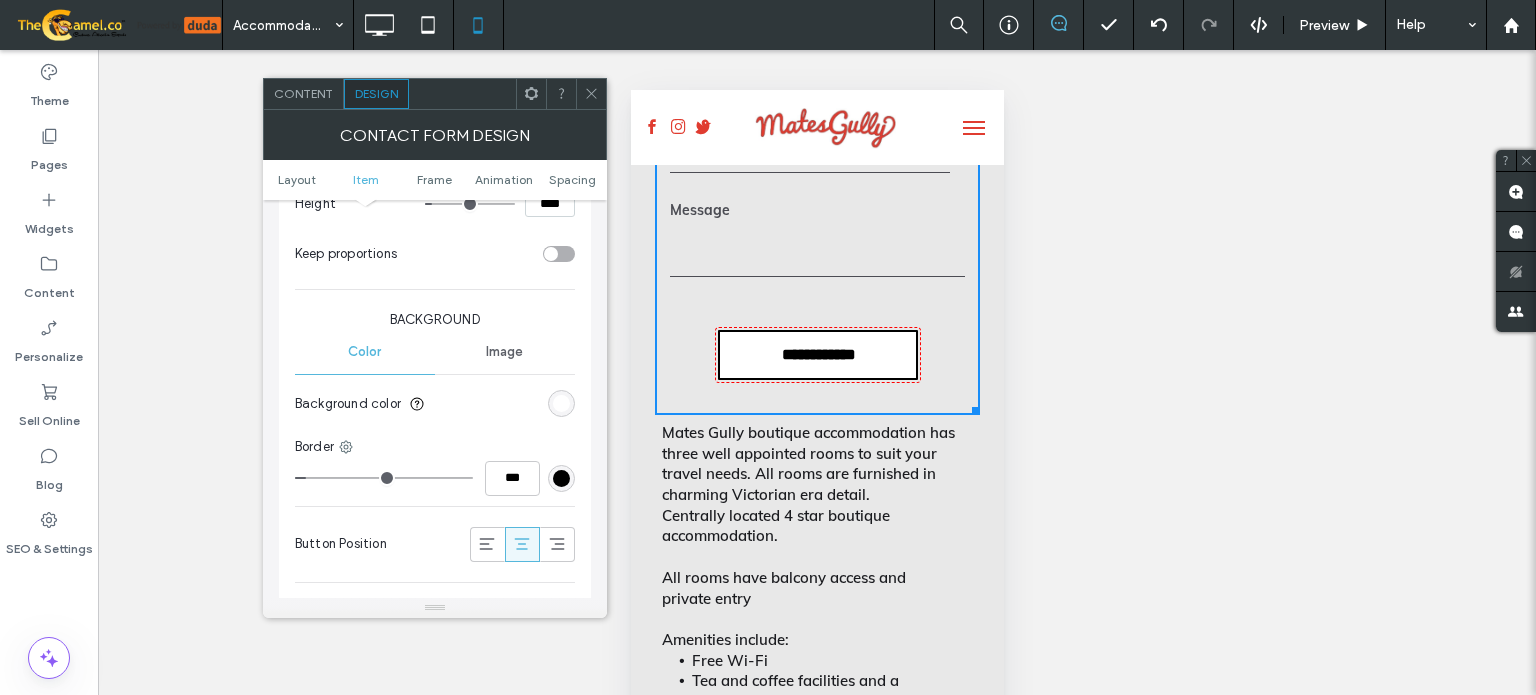 click 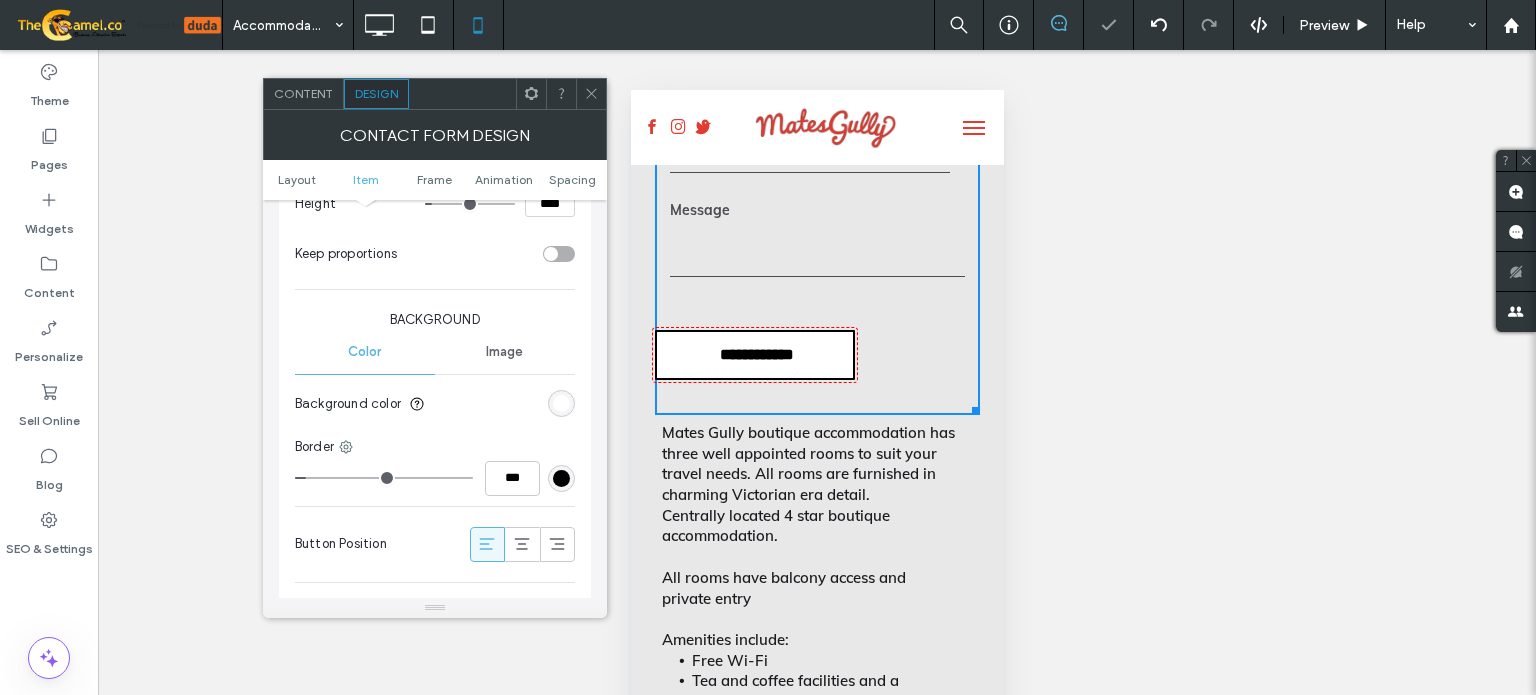 click 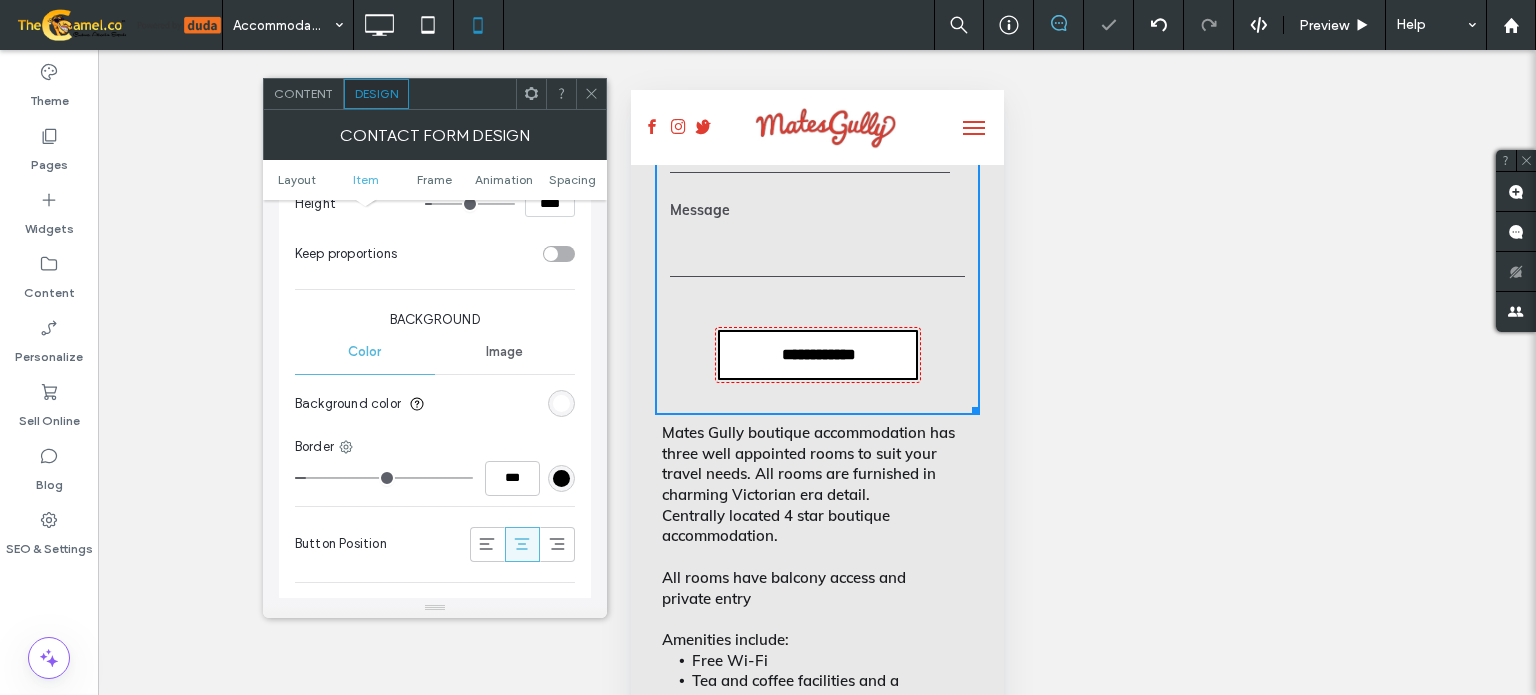 click at bounding box center [522, 544] 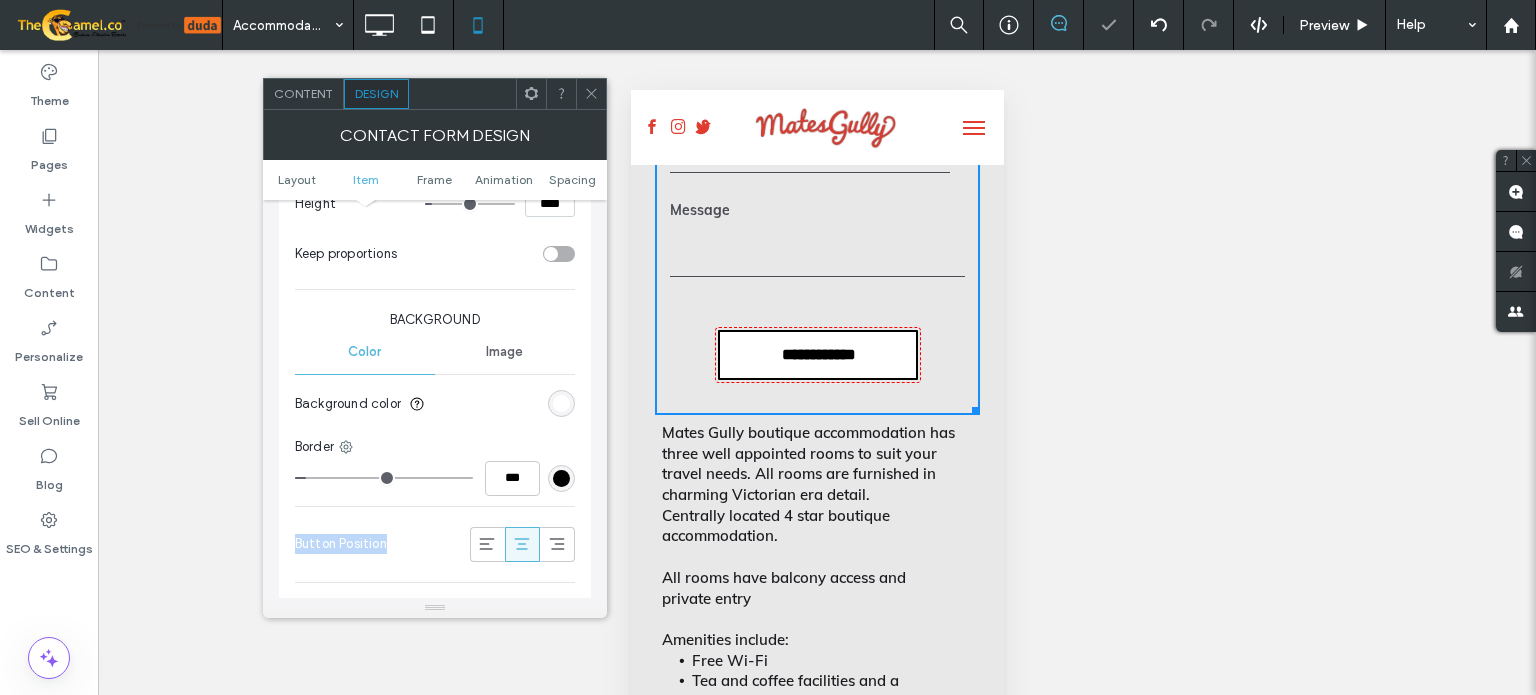 click at bounding box center (522, 544) 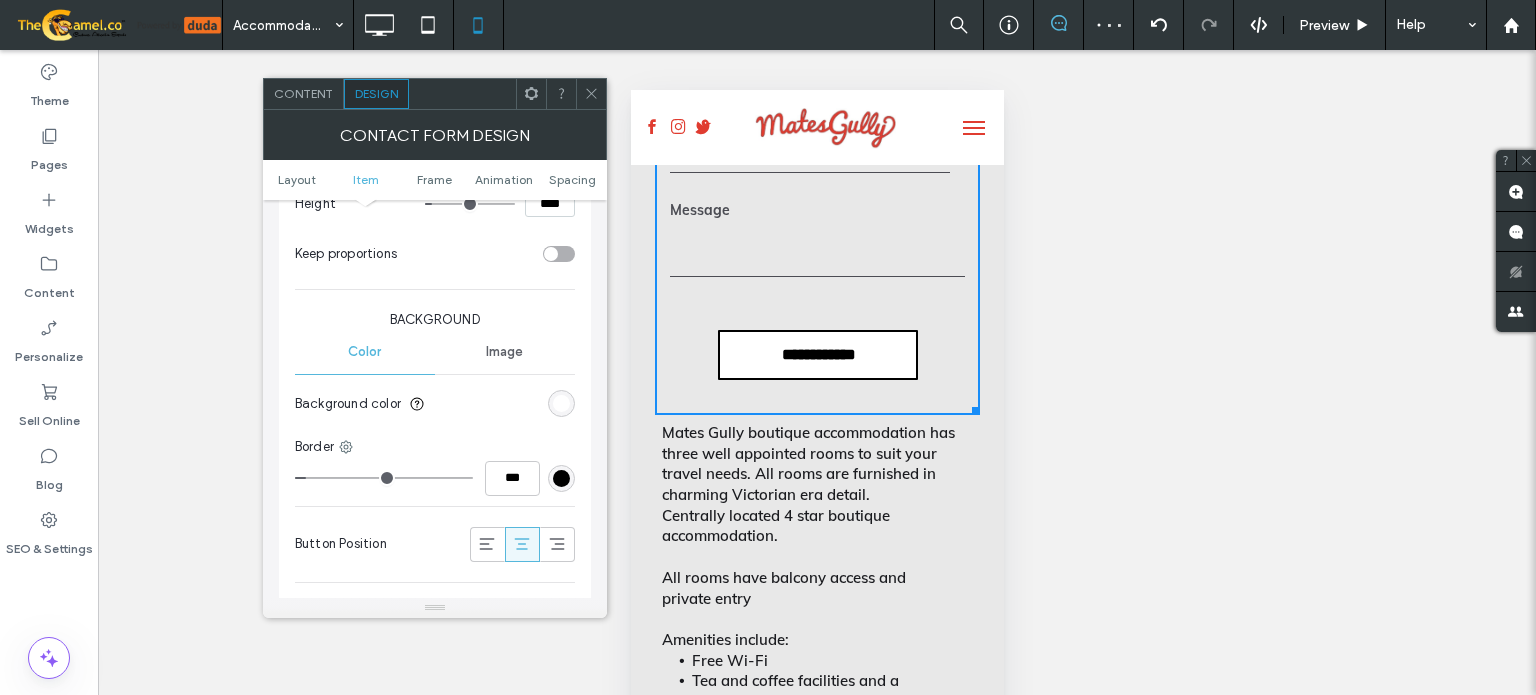 click 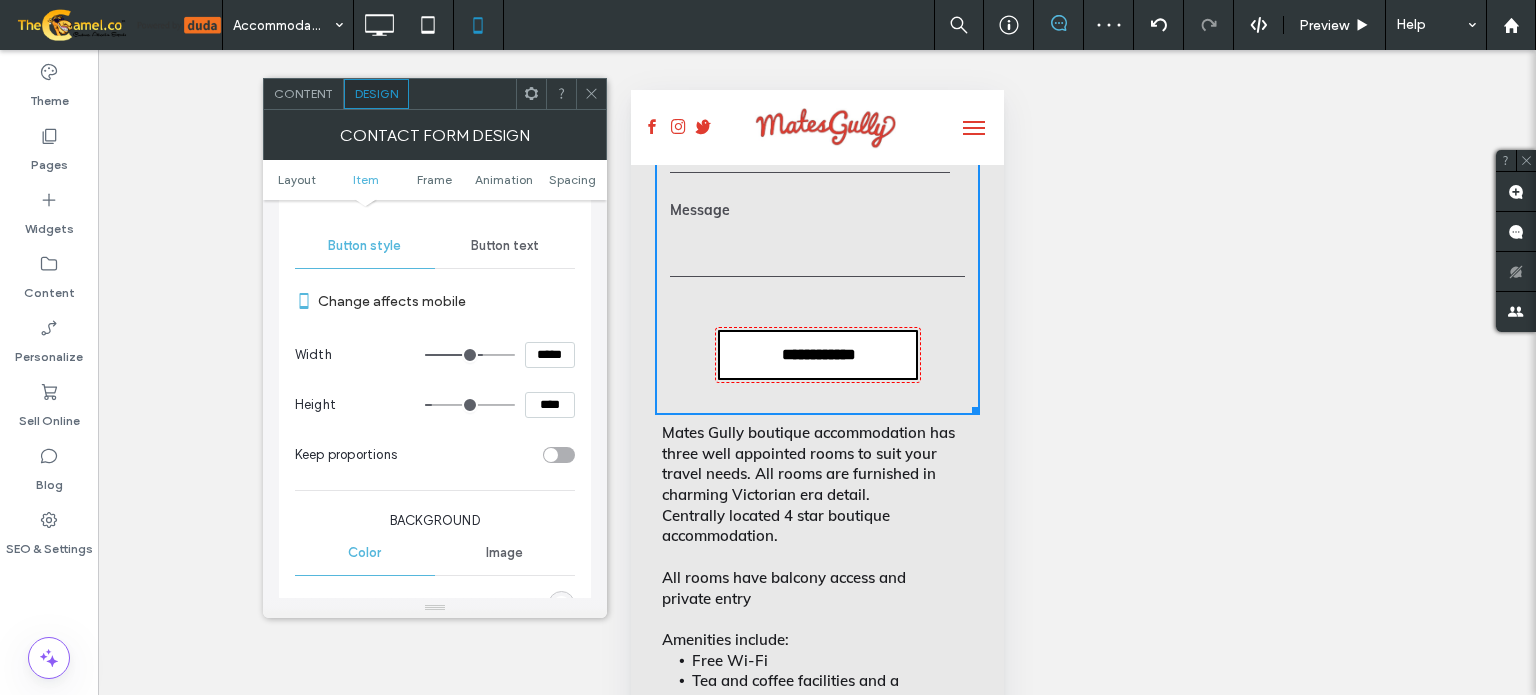 scroll, scrollTop: 600, scrollLeft: 0, axis: vertical 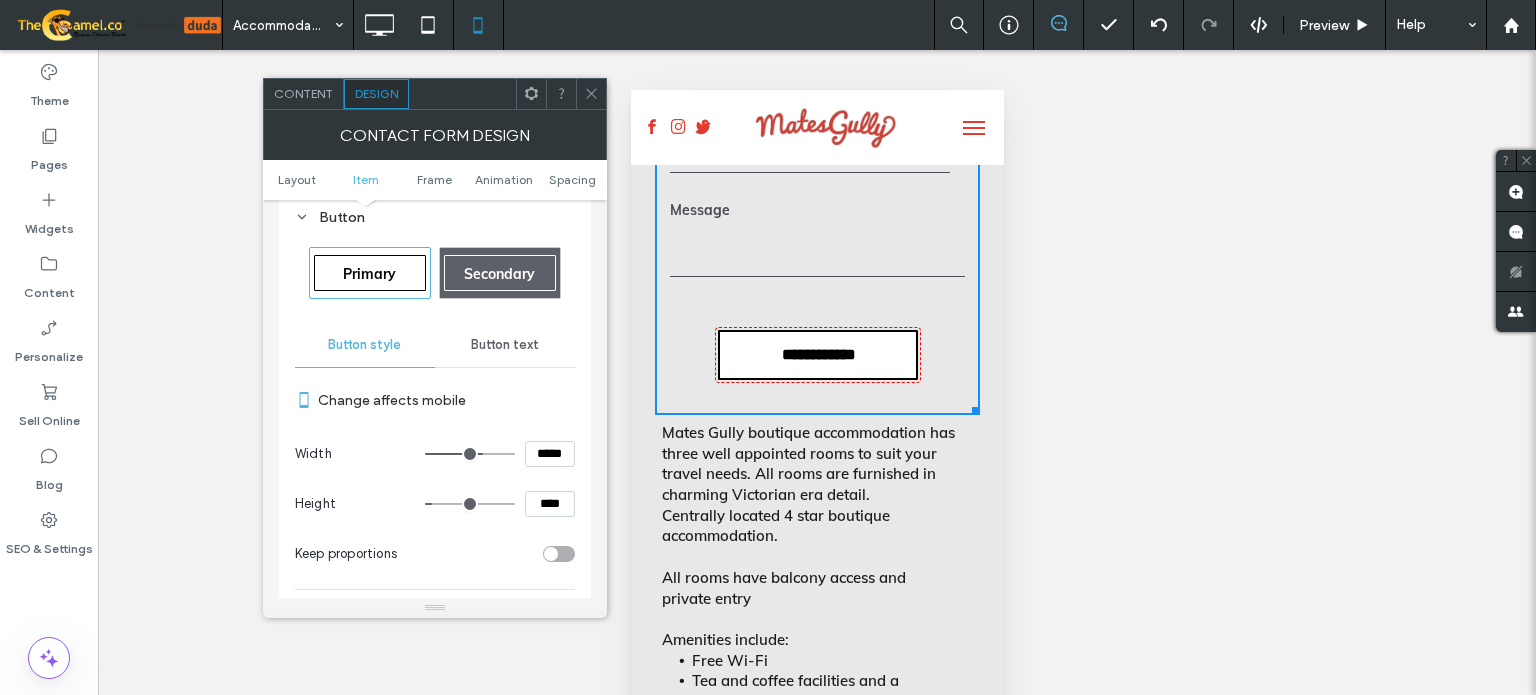 click on "*****" at bounding box center (550, 454) 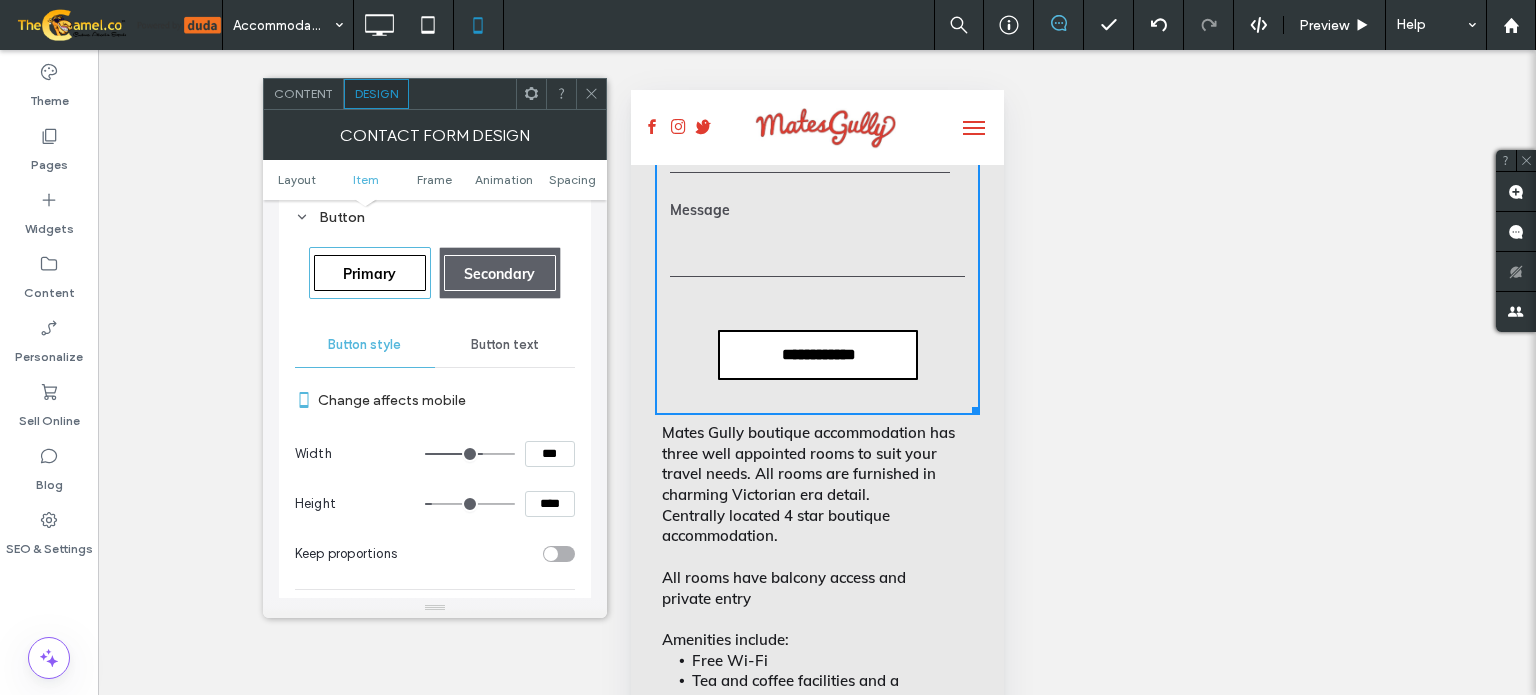 type on "***" 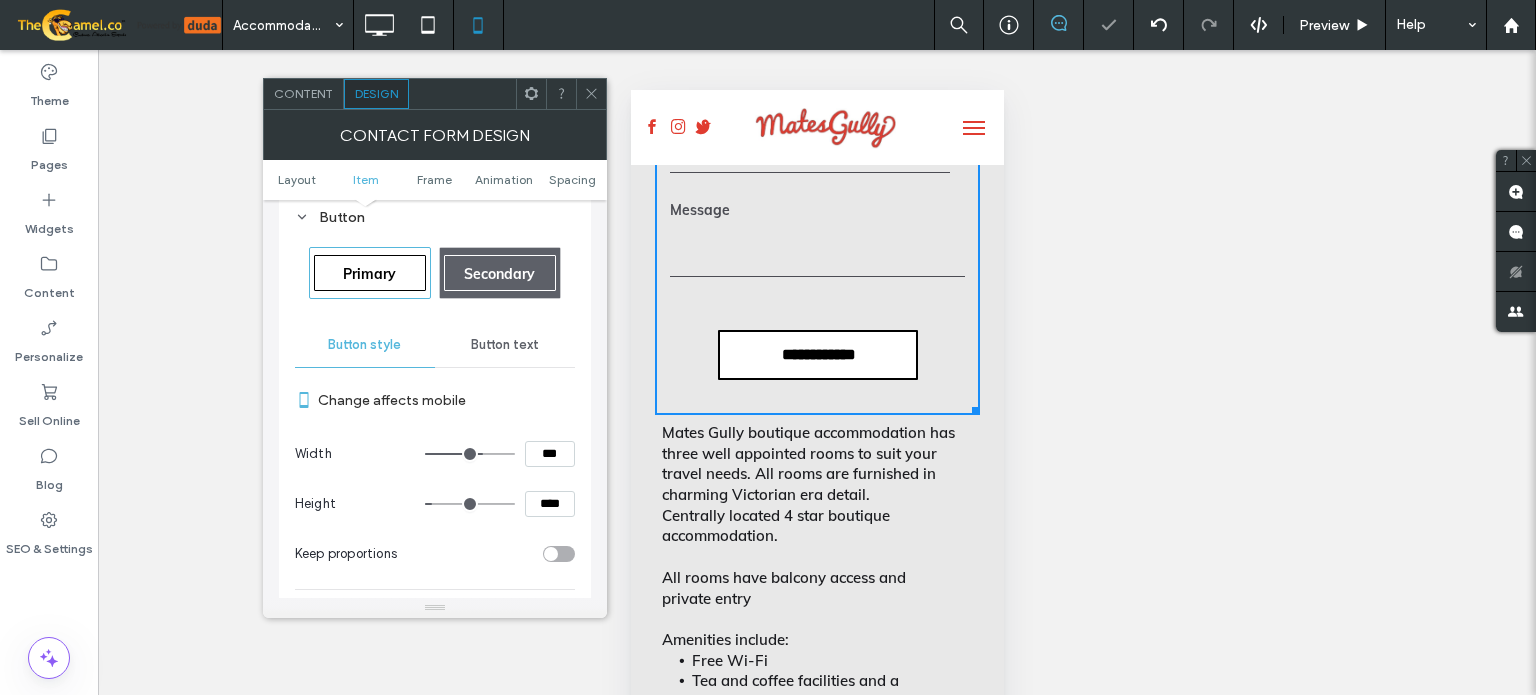 click on "****" at bounding box center [550, 504] 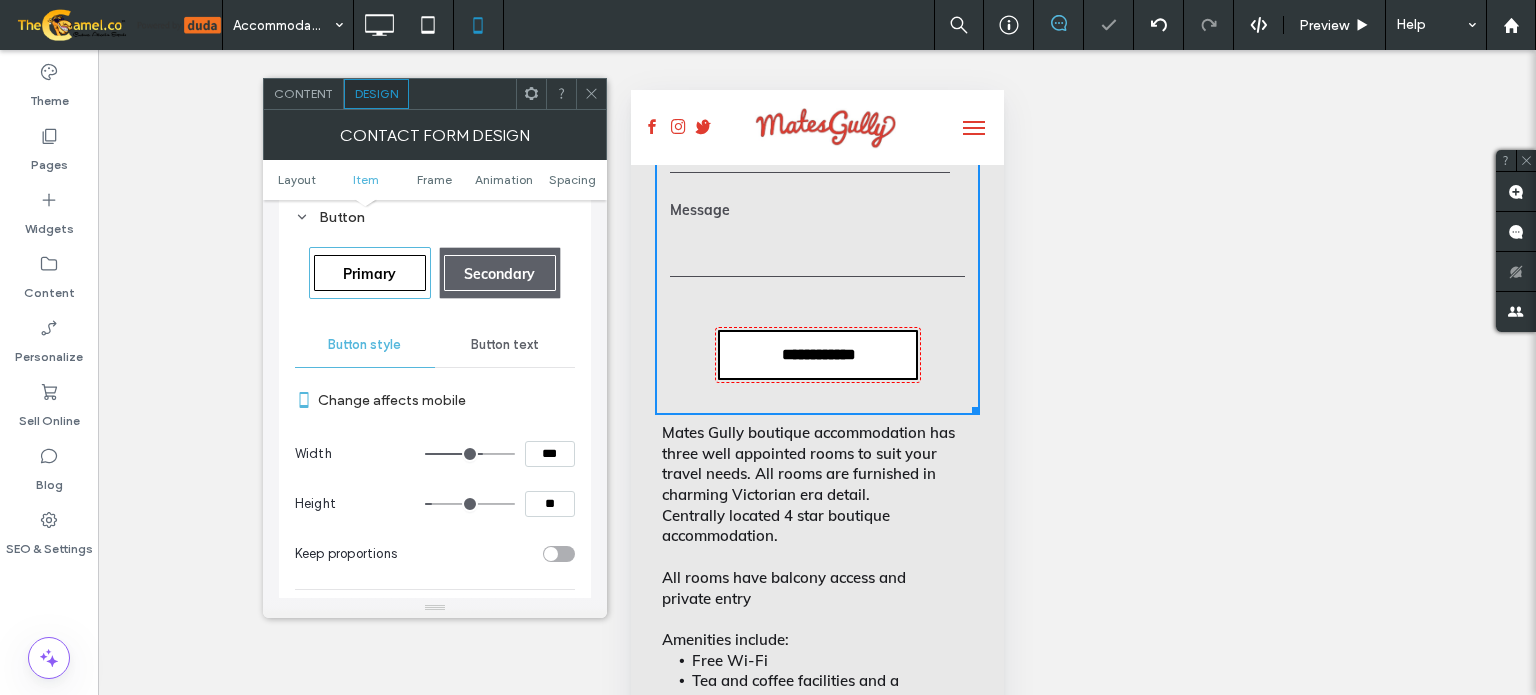 type on "**" 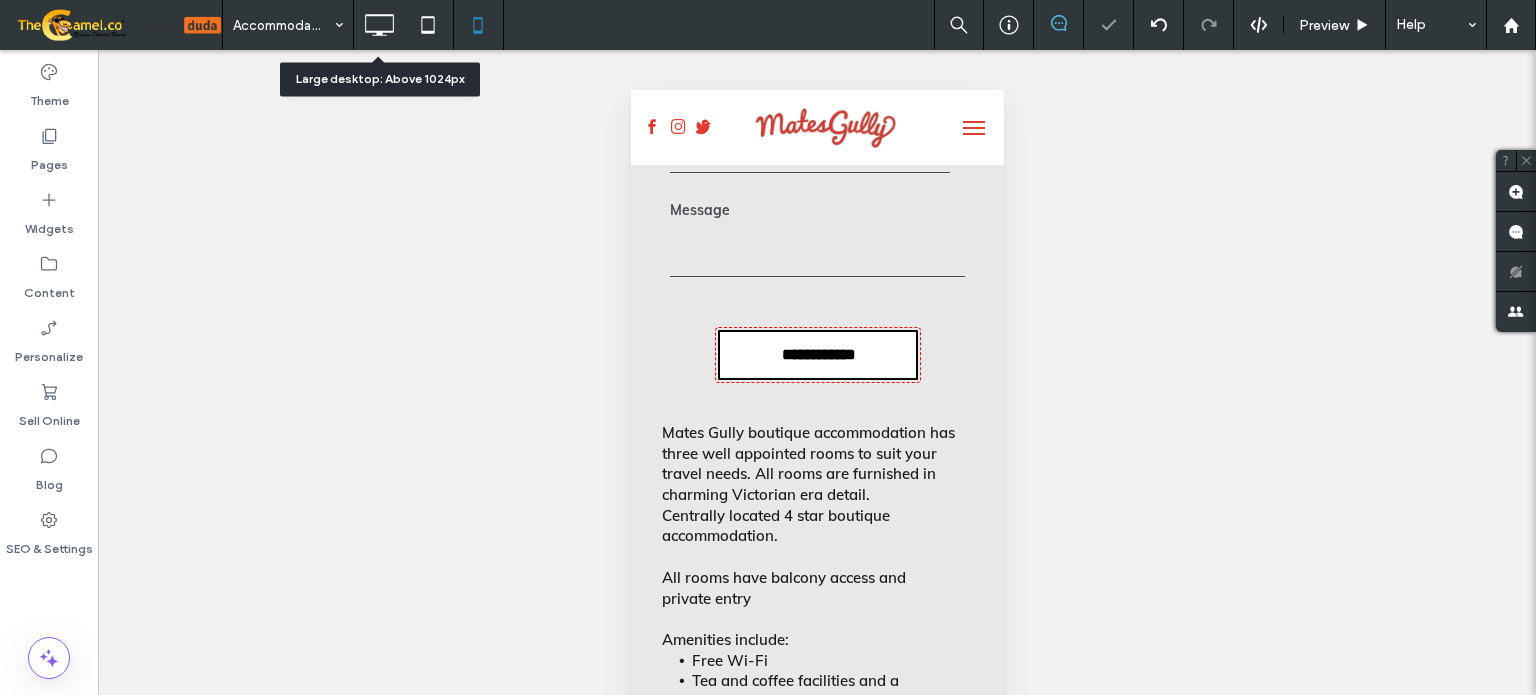 click 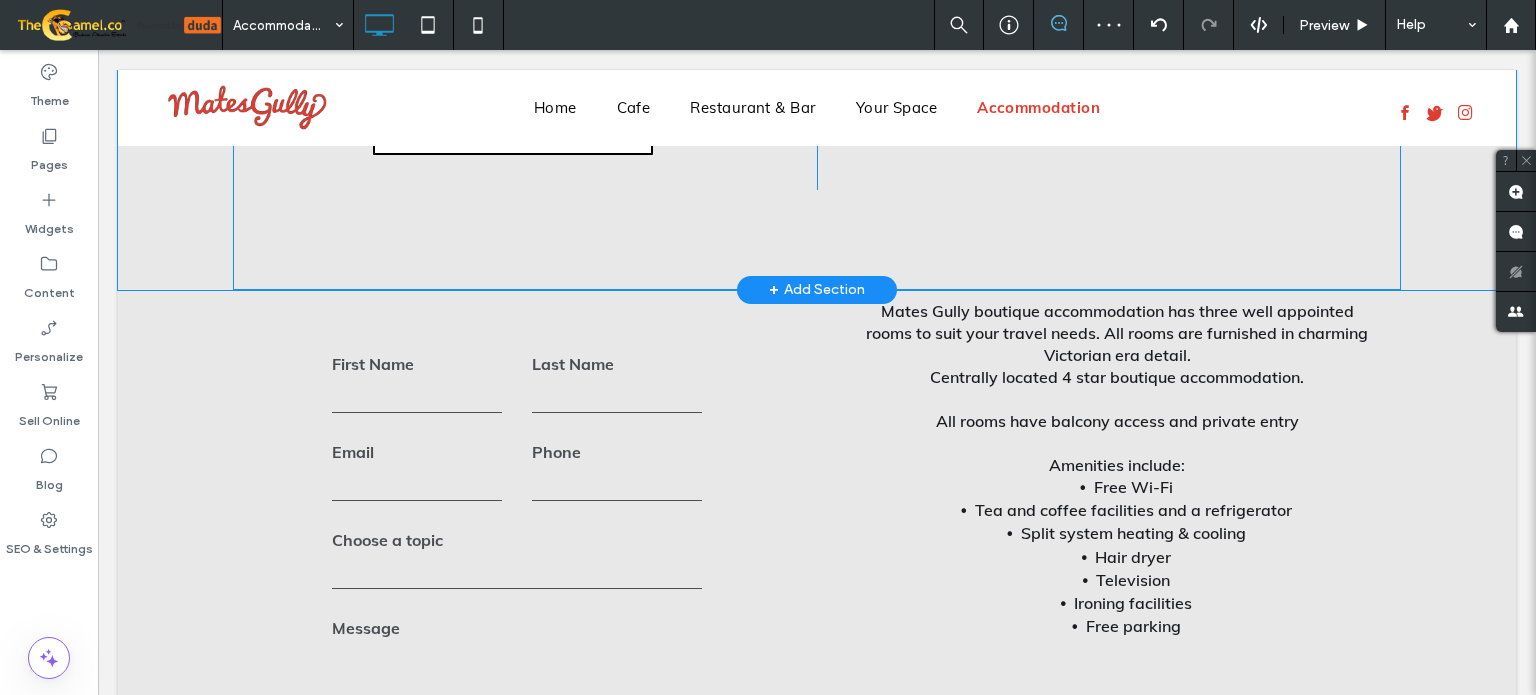 scroll, scrollTop: 3400, scrollLeft: 0, axis: vertical 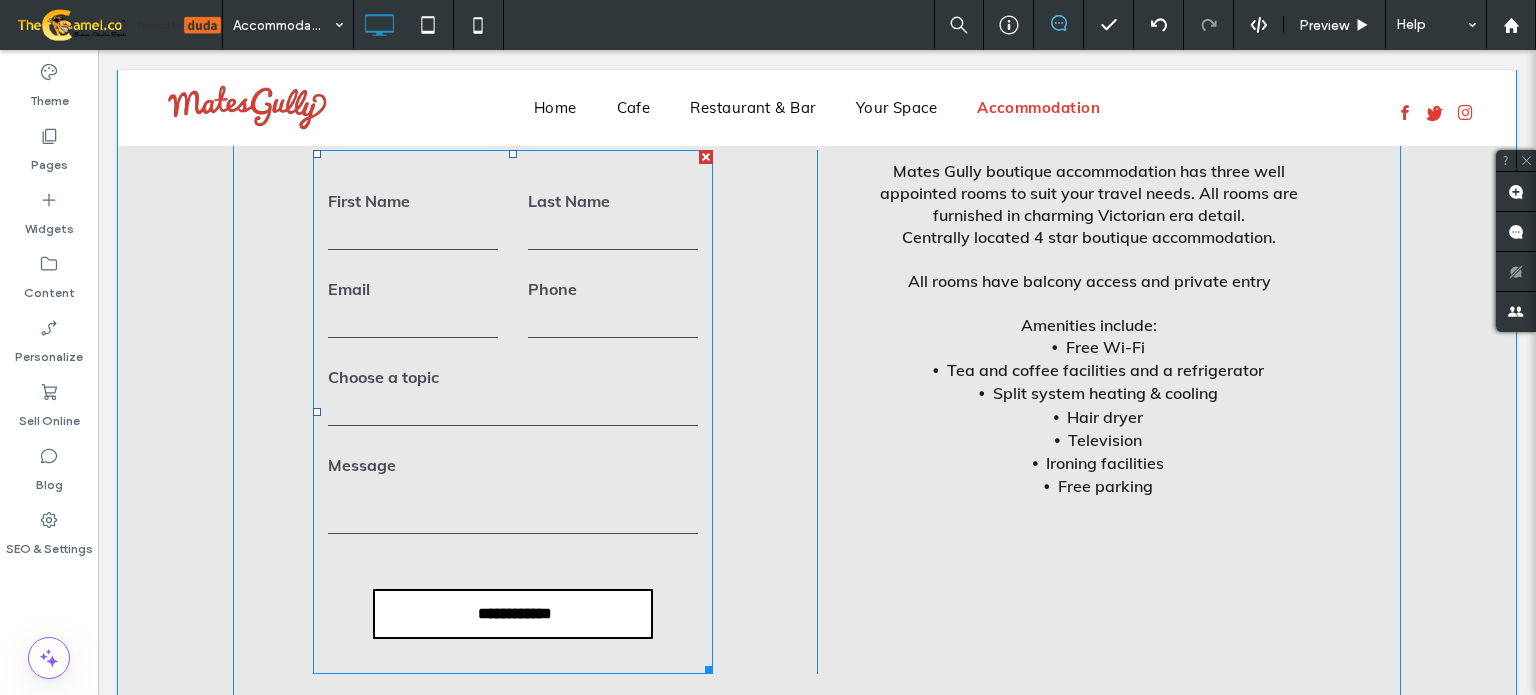 click on "**********" at bounding box center [513, 412] 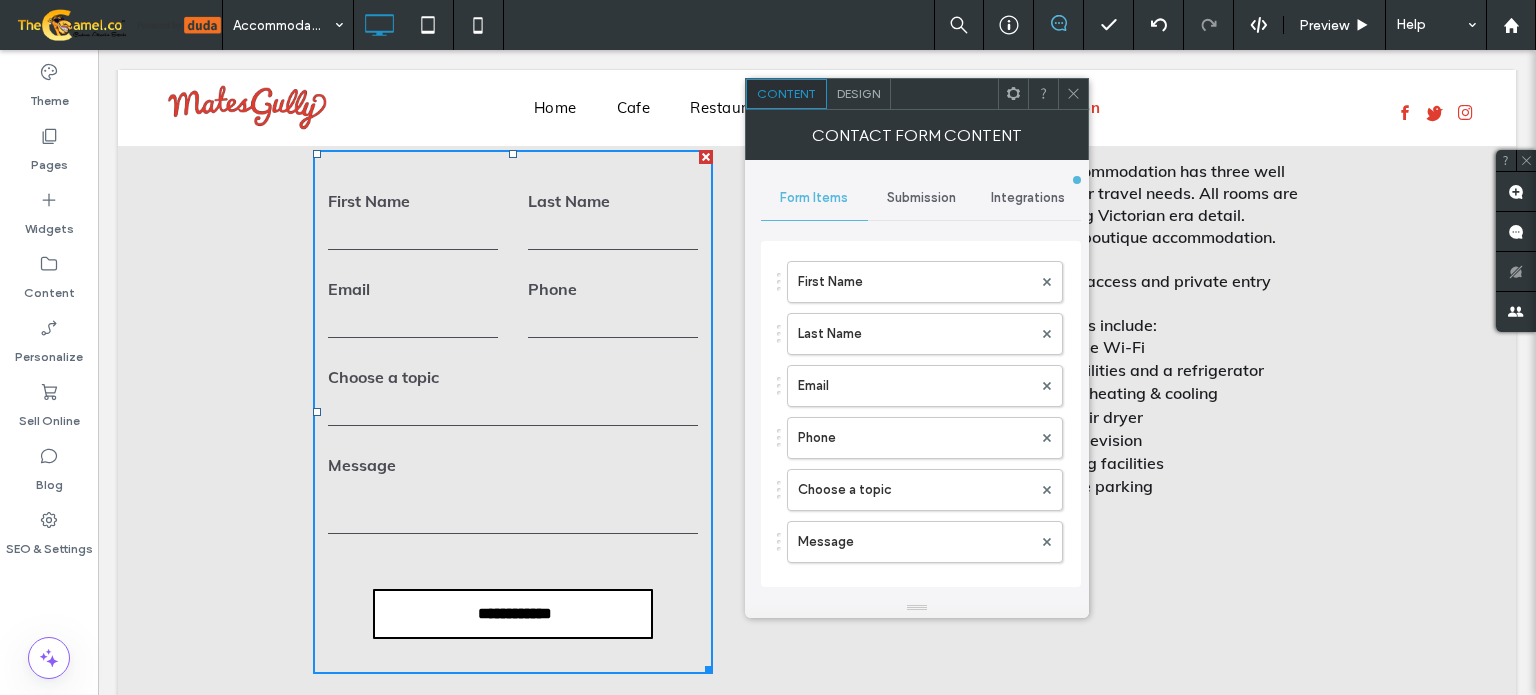 click on "Design" at bounding box center [858, 93] 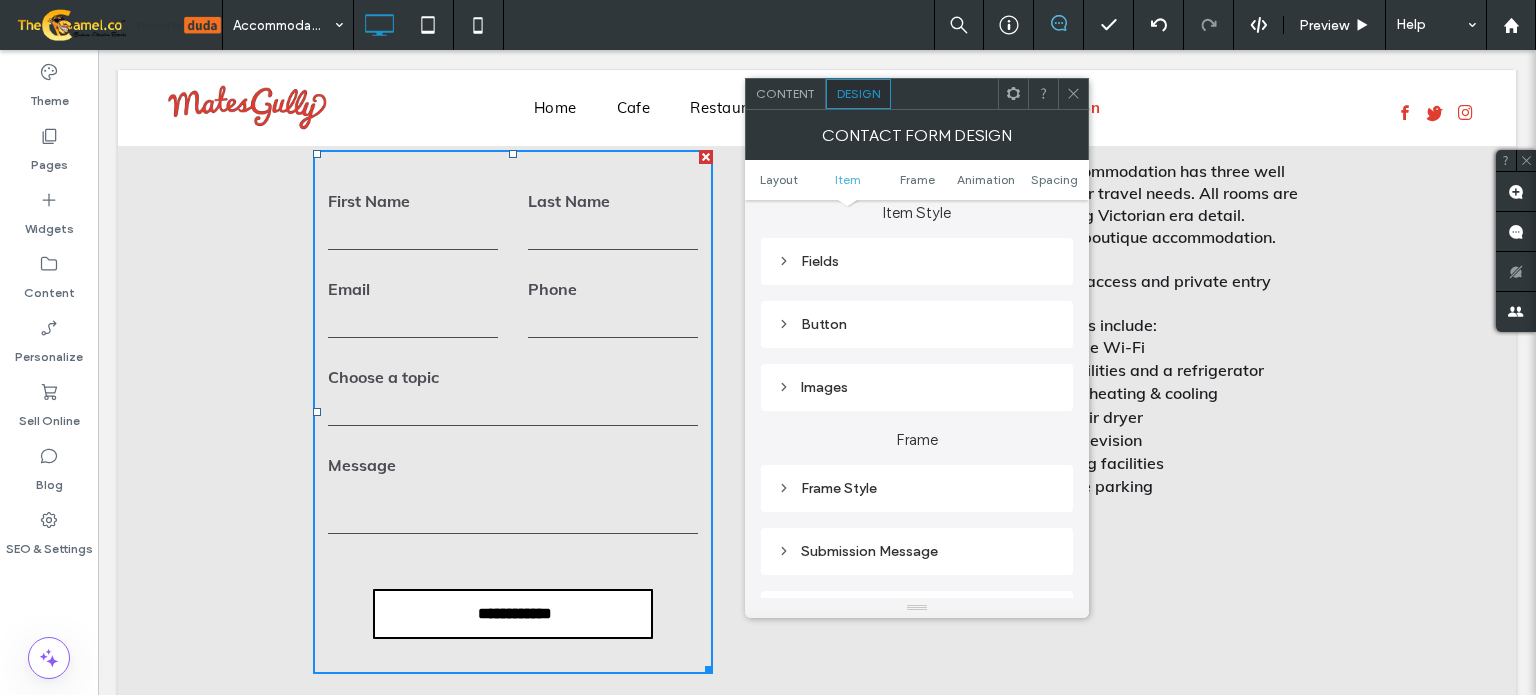 scroll, scrollTop: 300, scrollLeft: 0, axis: vertical 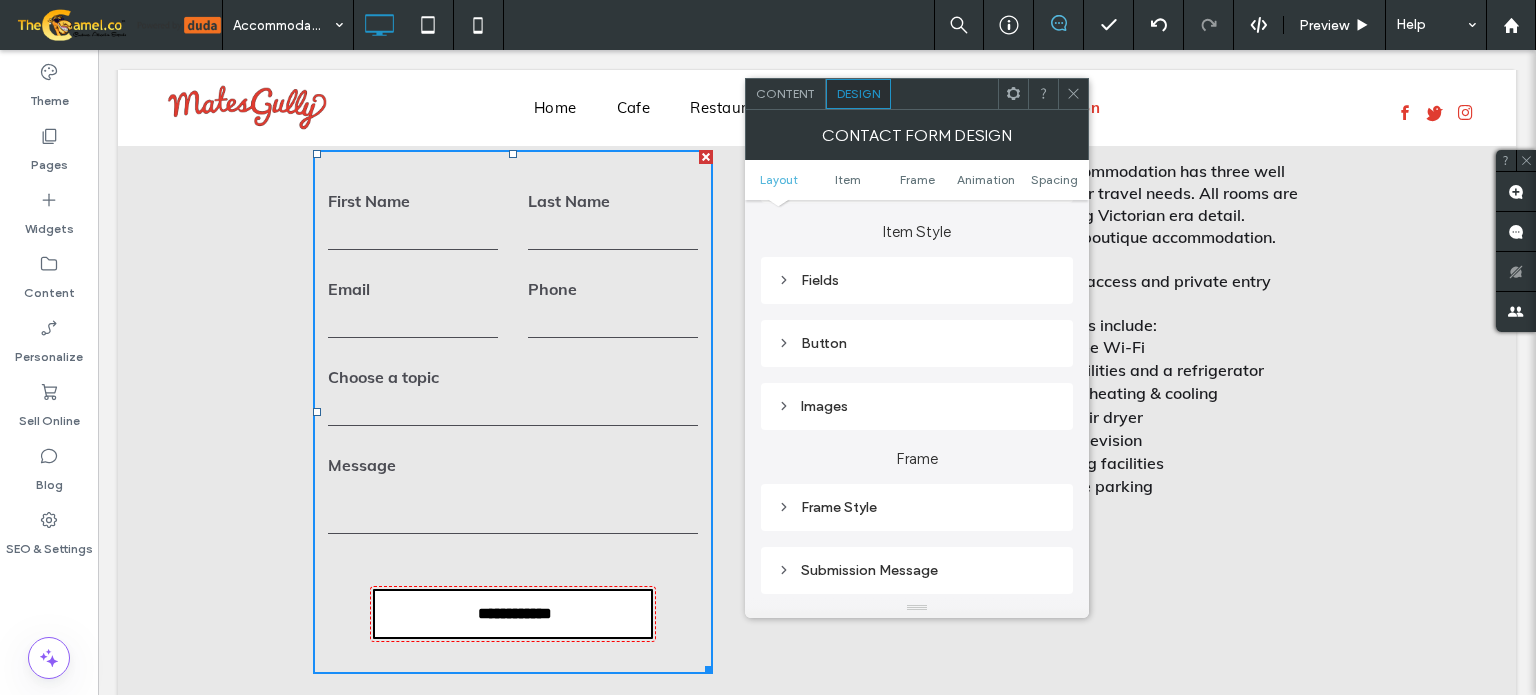 click on "Button" at bounding box center (917, 343) 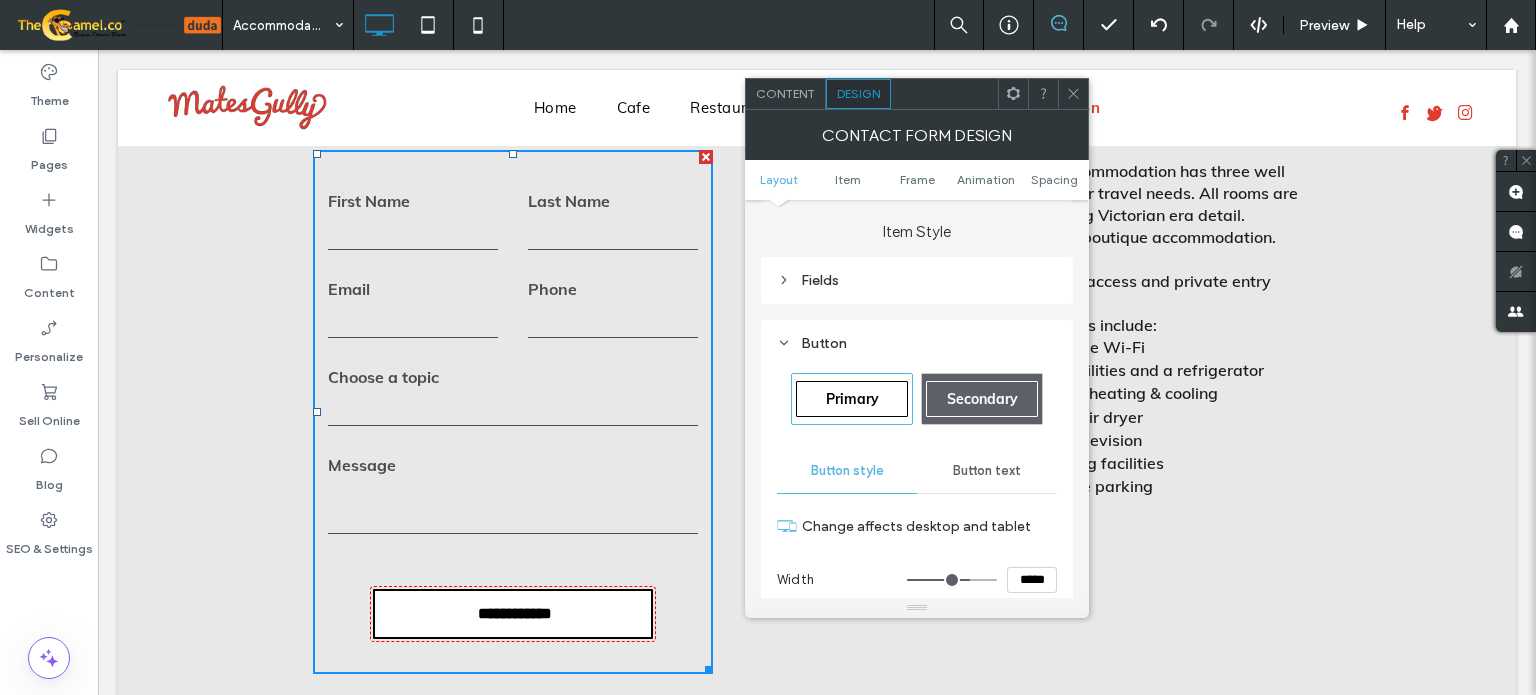click on "*****" at bounding box center [1032, 580] 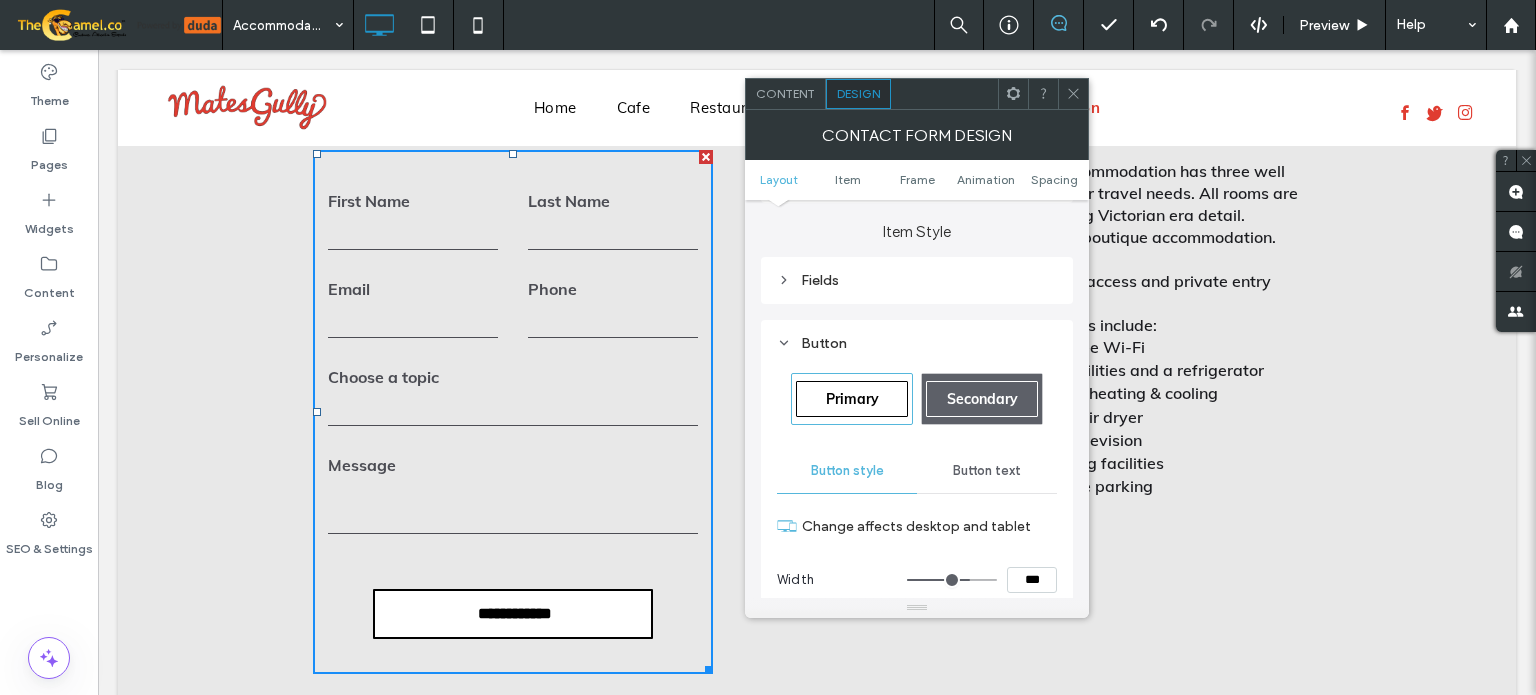 type on "*****" 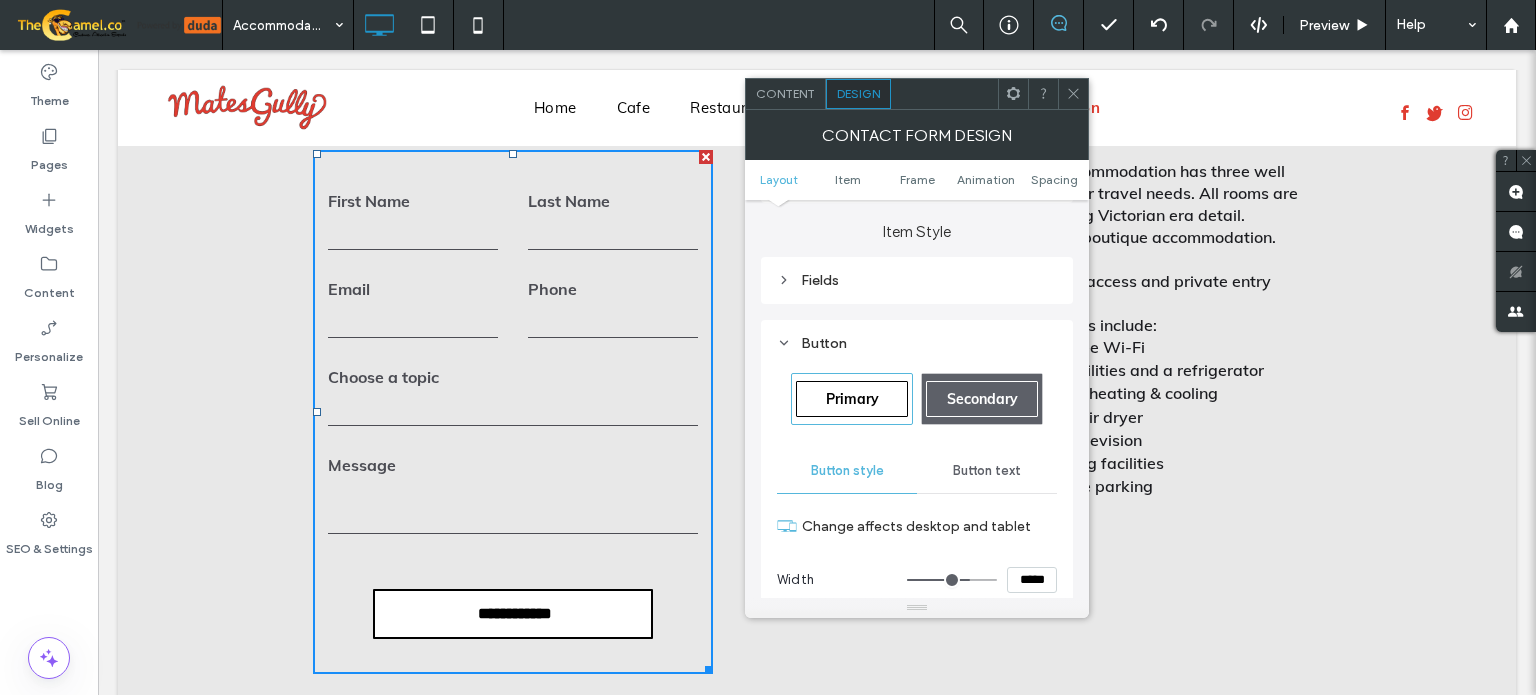type on "***" 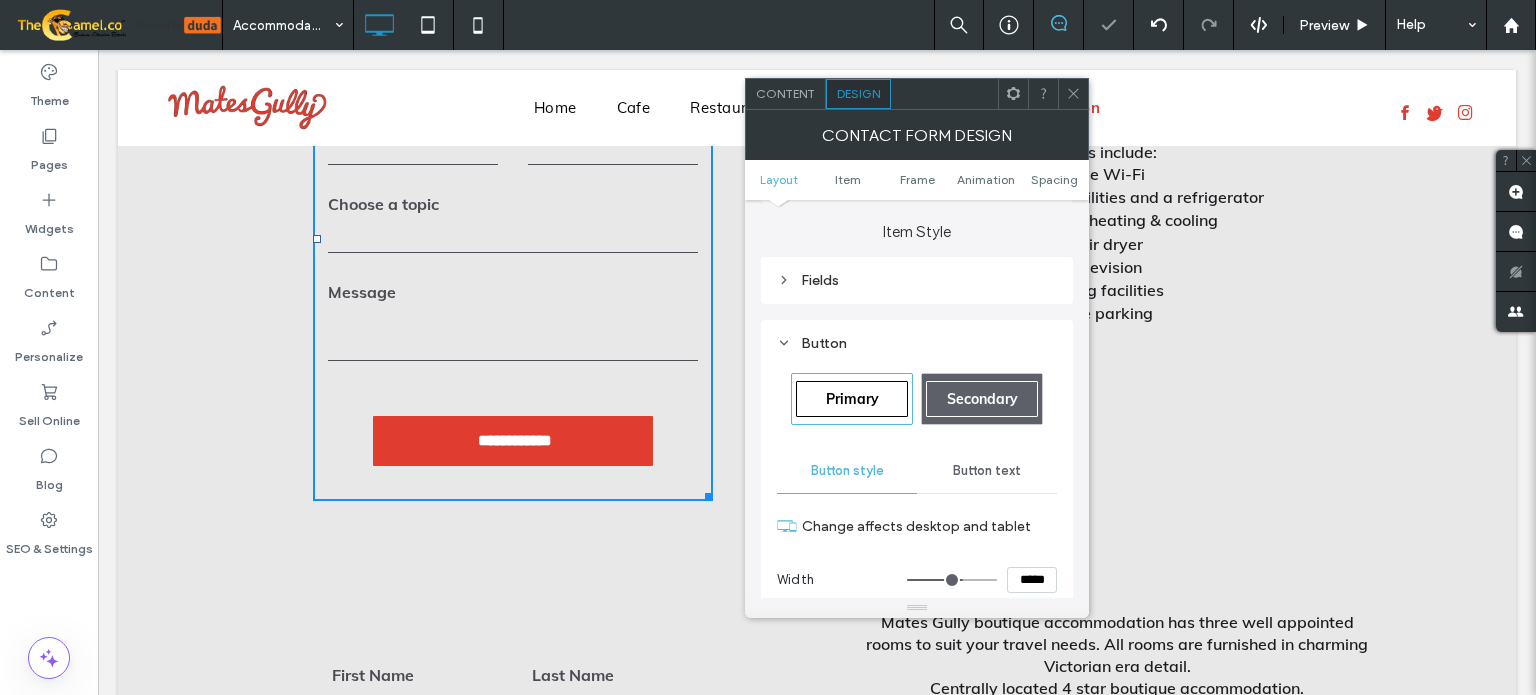 scroll, scrollTop: 3600, scrollLeft: 0, axis: vertical 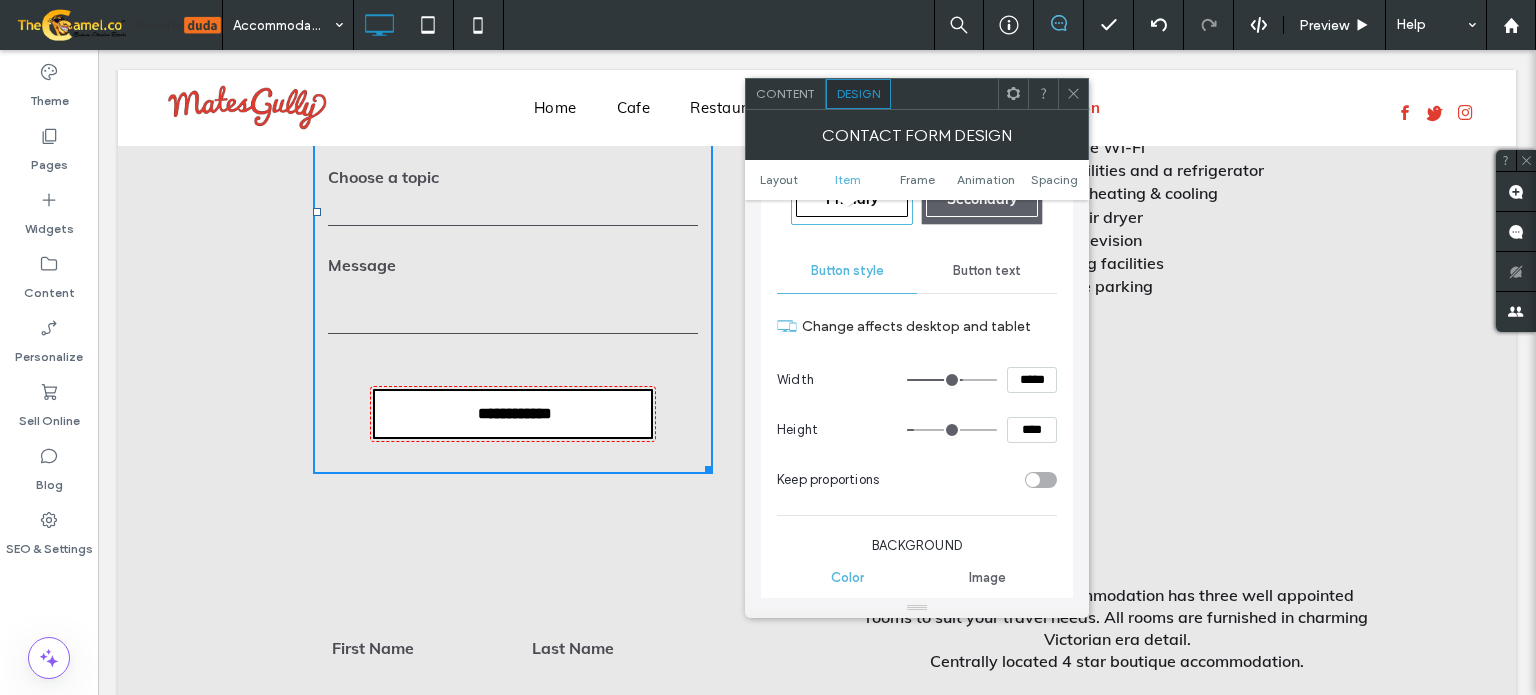 click on "*****" at bounding box center (1032, 380) 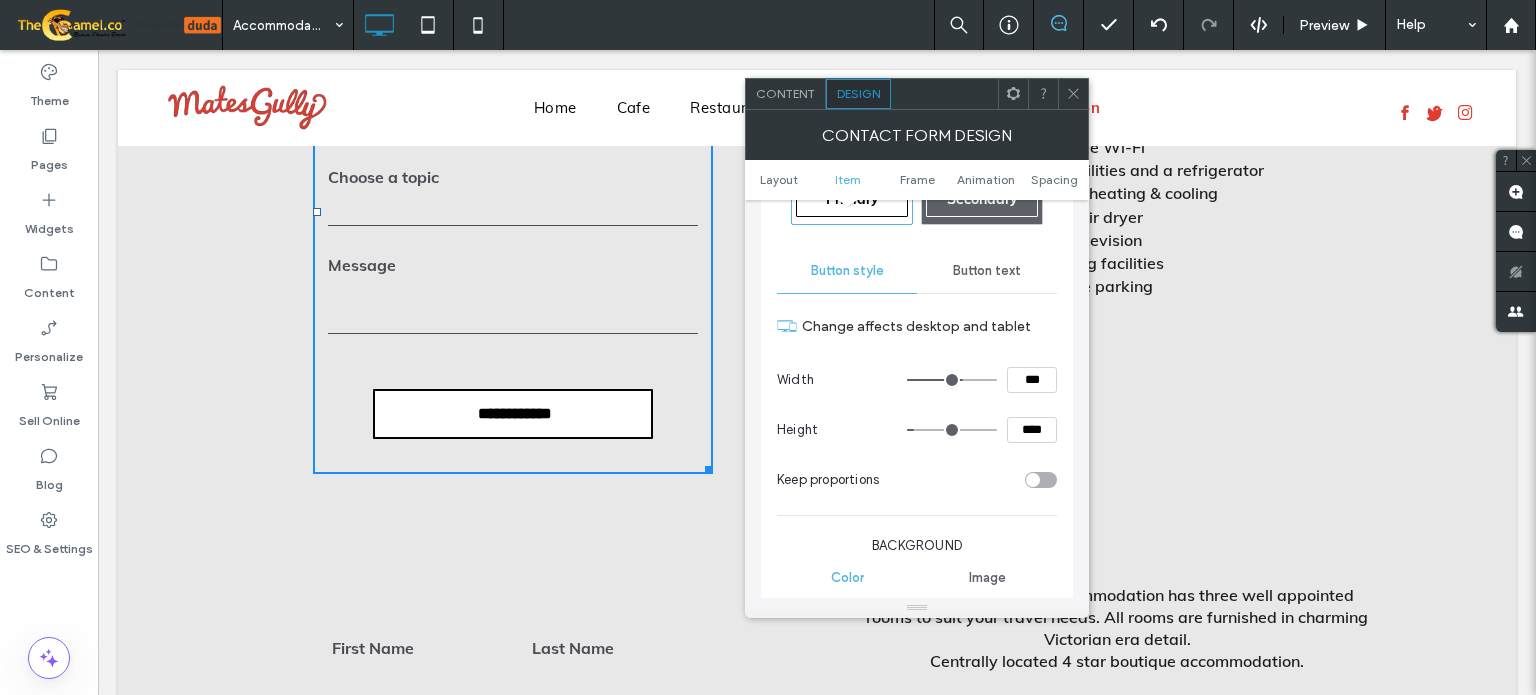 type on "*****" 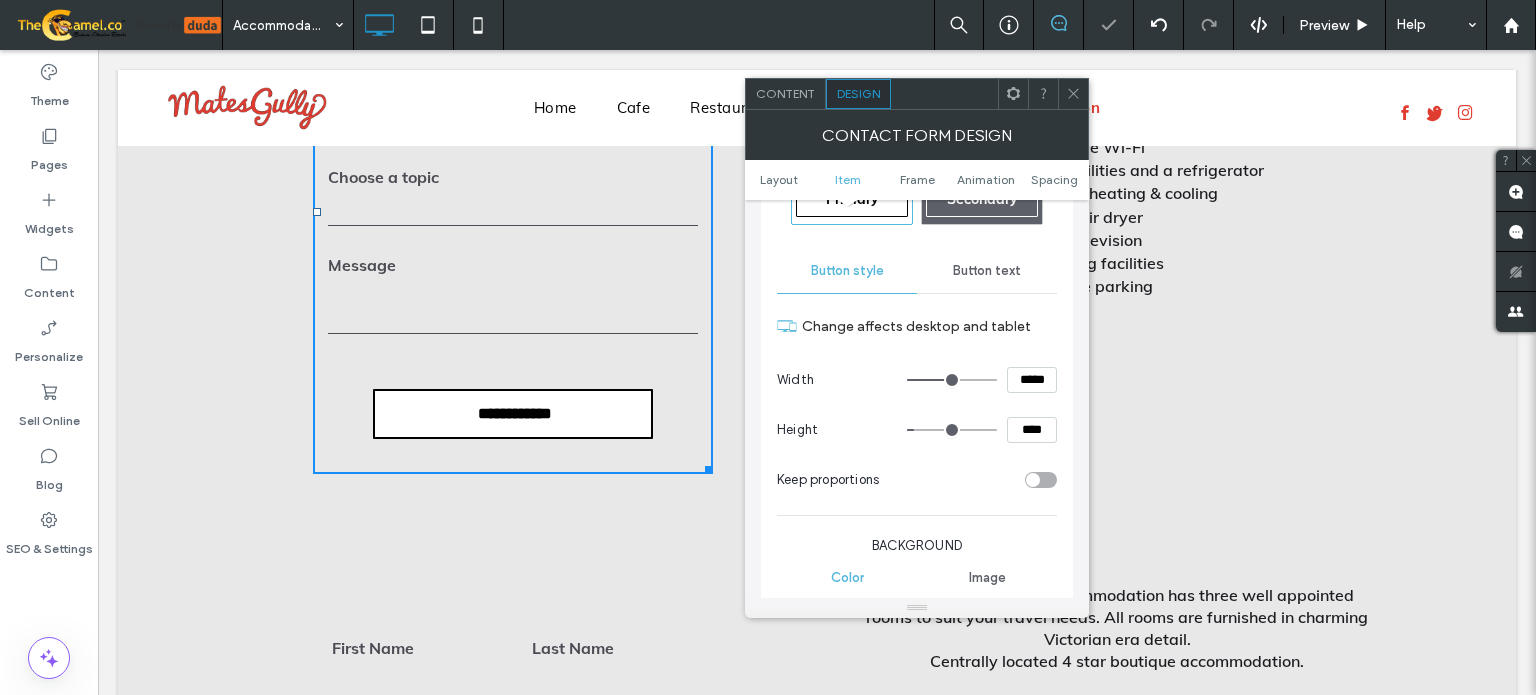 type on "***" 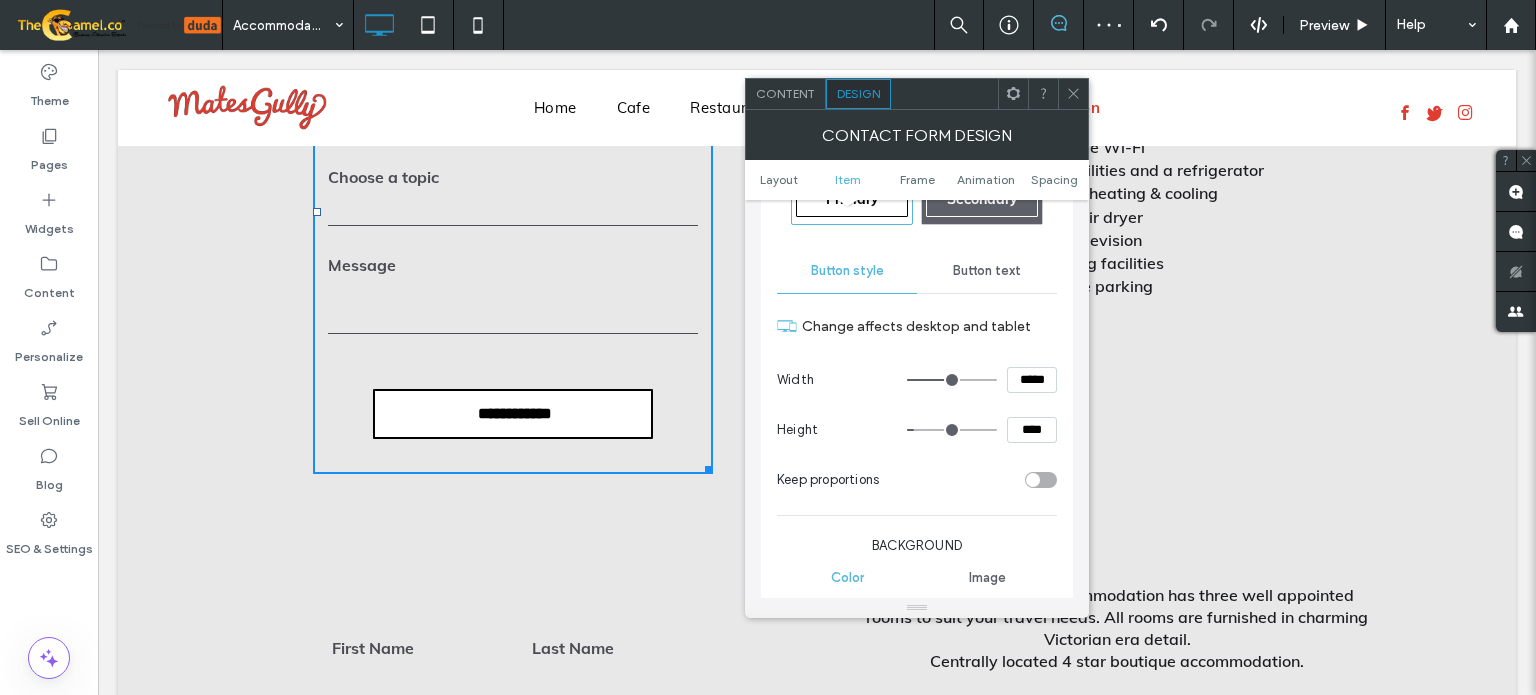 click 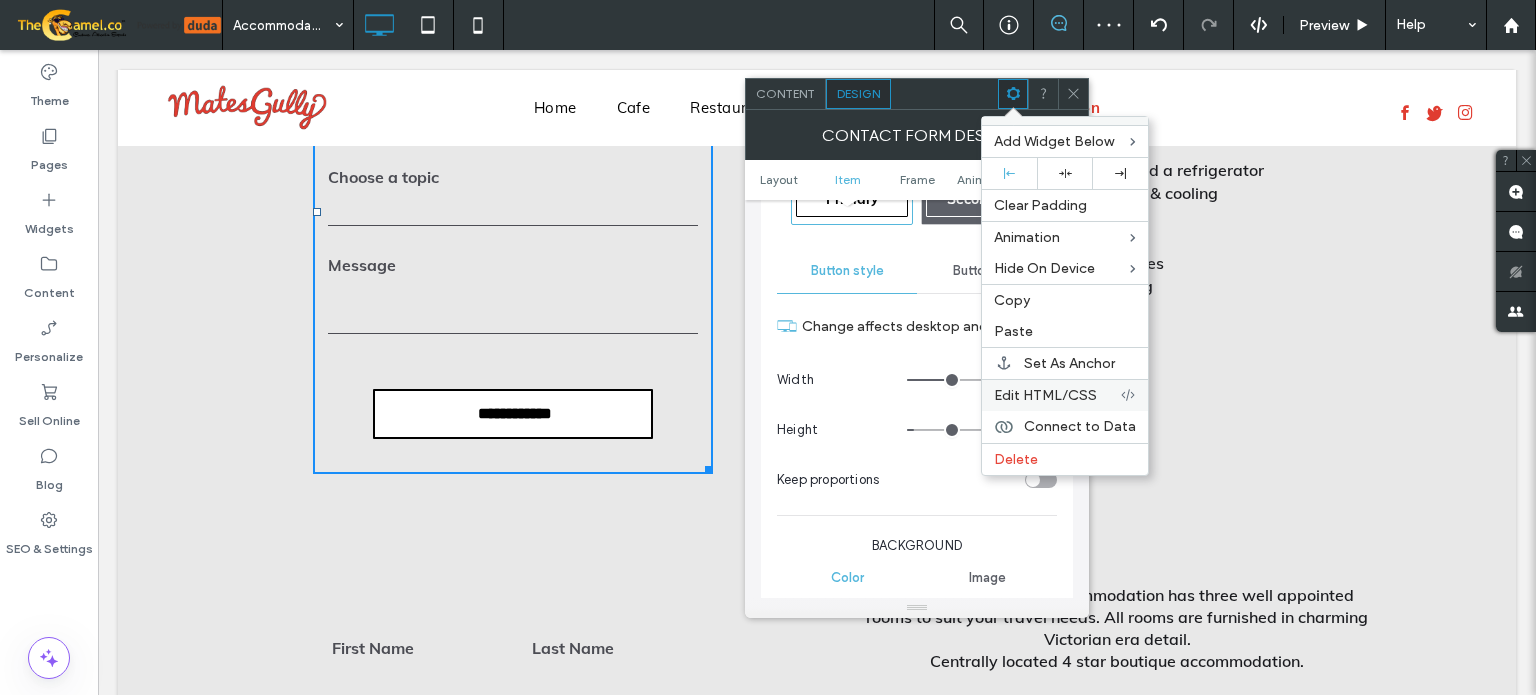 click on "Edit HTML/CSS" at bounding box center [1045, 395] 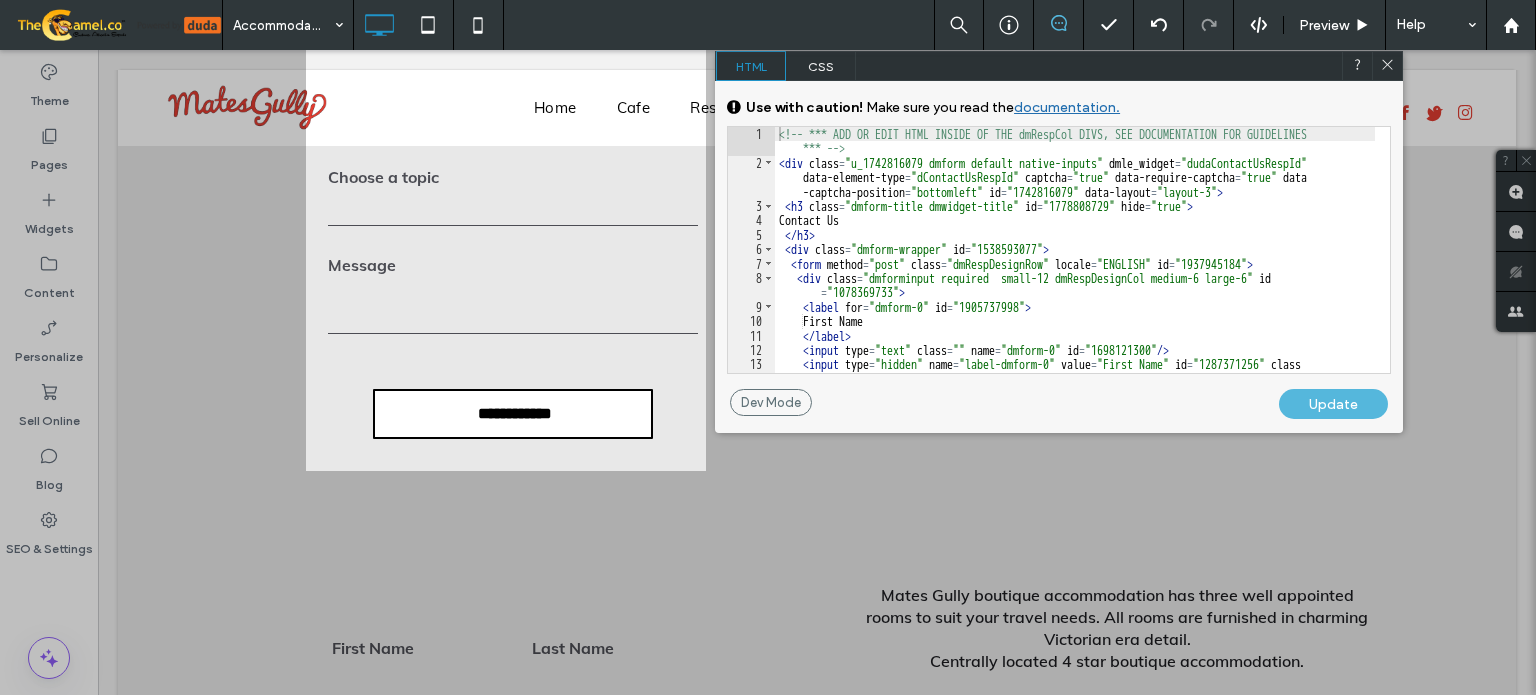 click on "CSS" at bounding box center [821, 66] 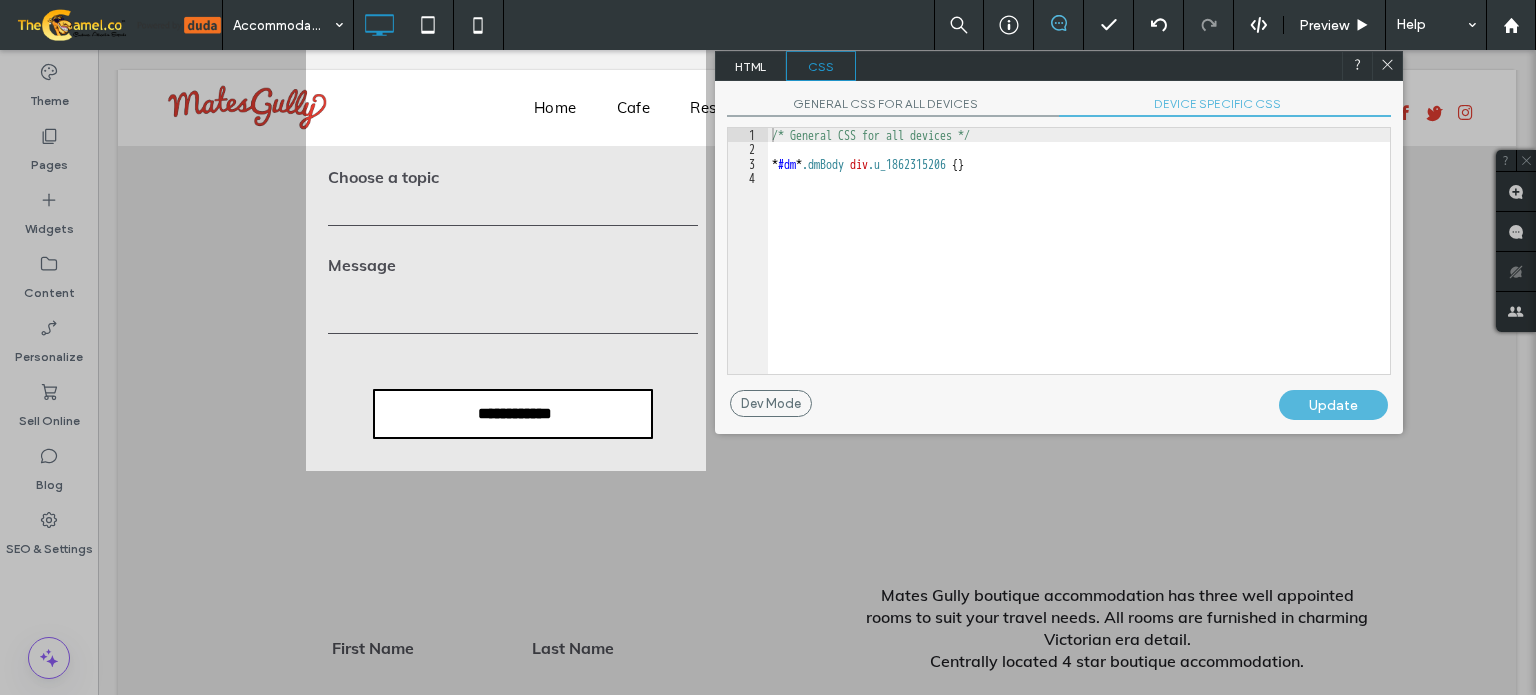 drag, startPoint x: 1190, startPoint y: 107, endPoint x: 1151, endPoint y: 254, distance: 152.0855 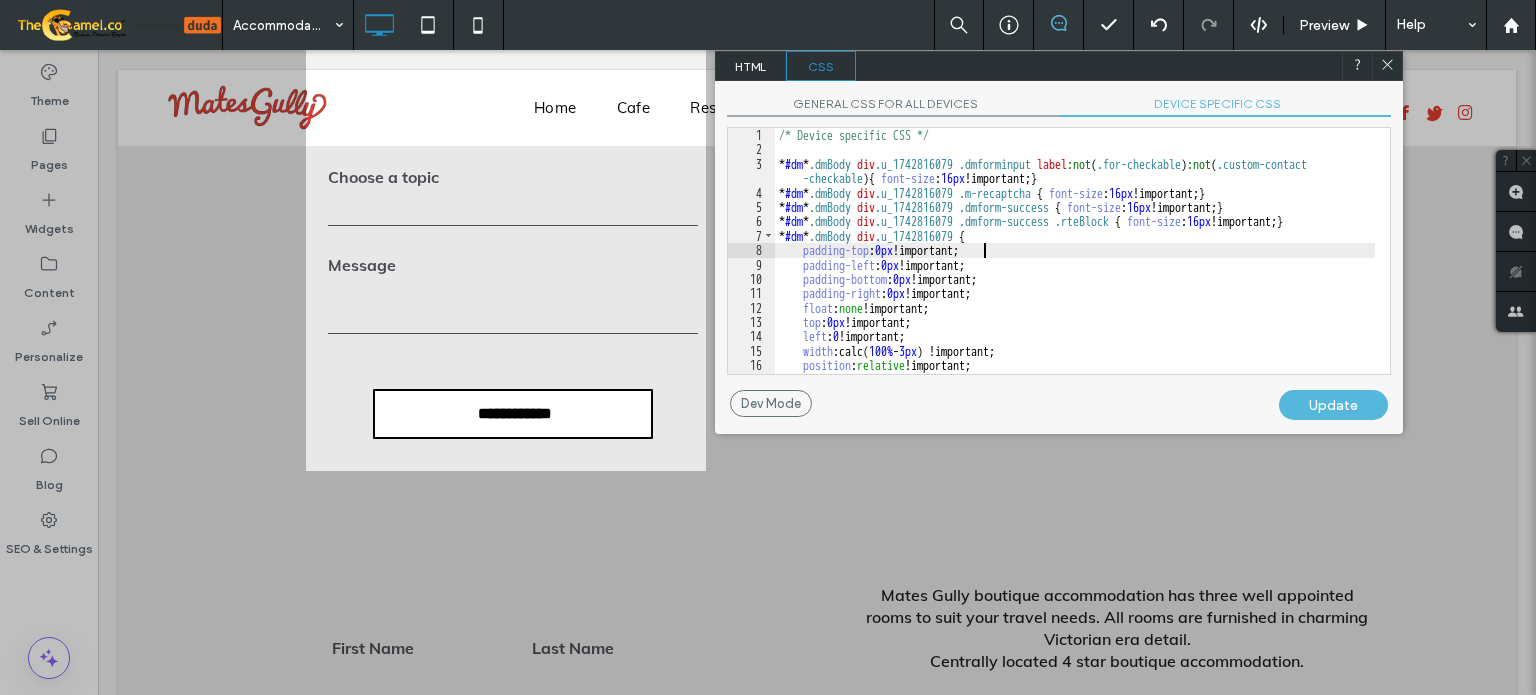 scroll, scrollTop: 0, scrollLeft: 0, axis: both 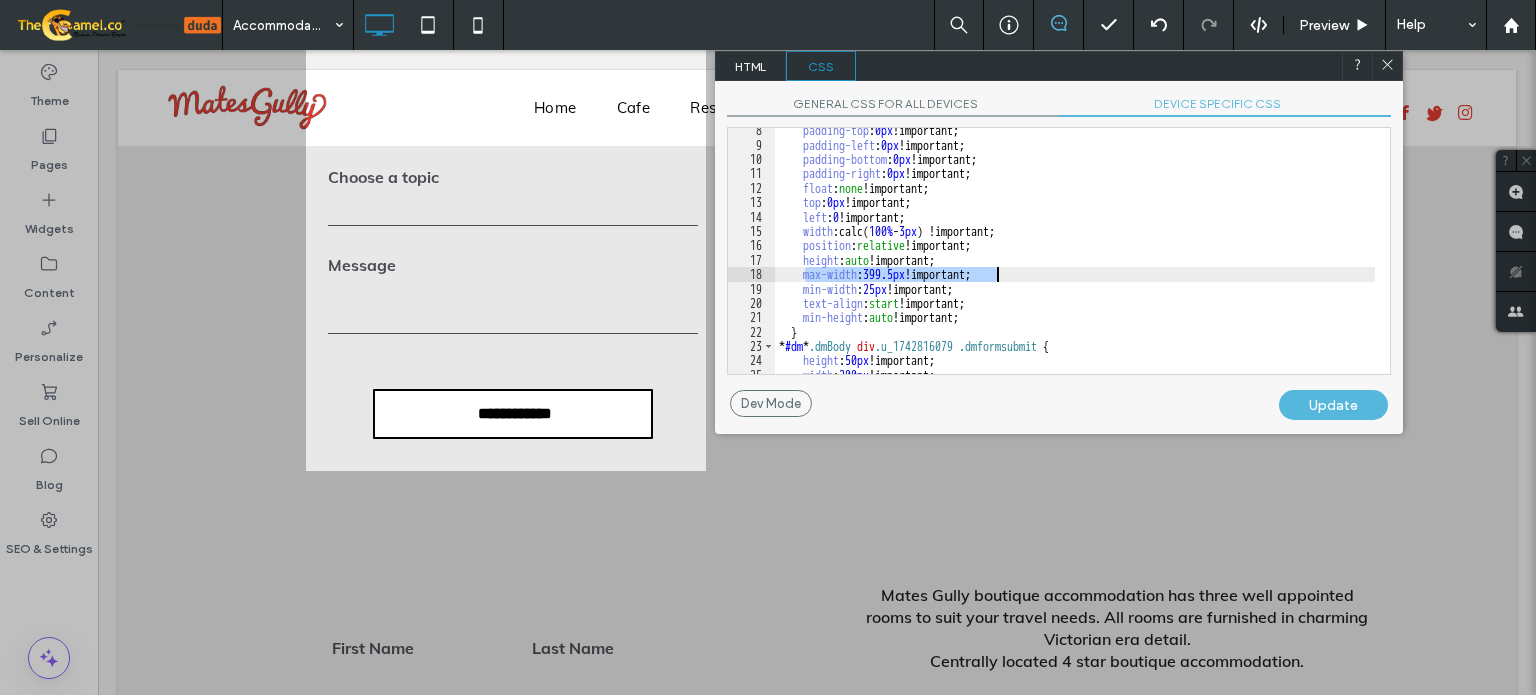 drag, startPoint x: 804, startPoint y: 275, endPoint x: 1011, endPoint y: 268, distance: 207.11832 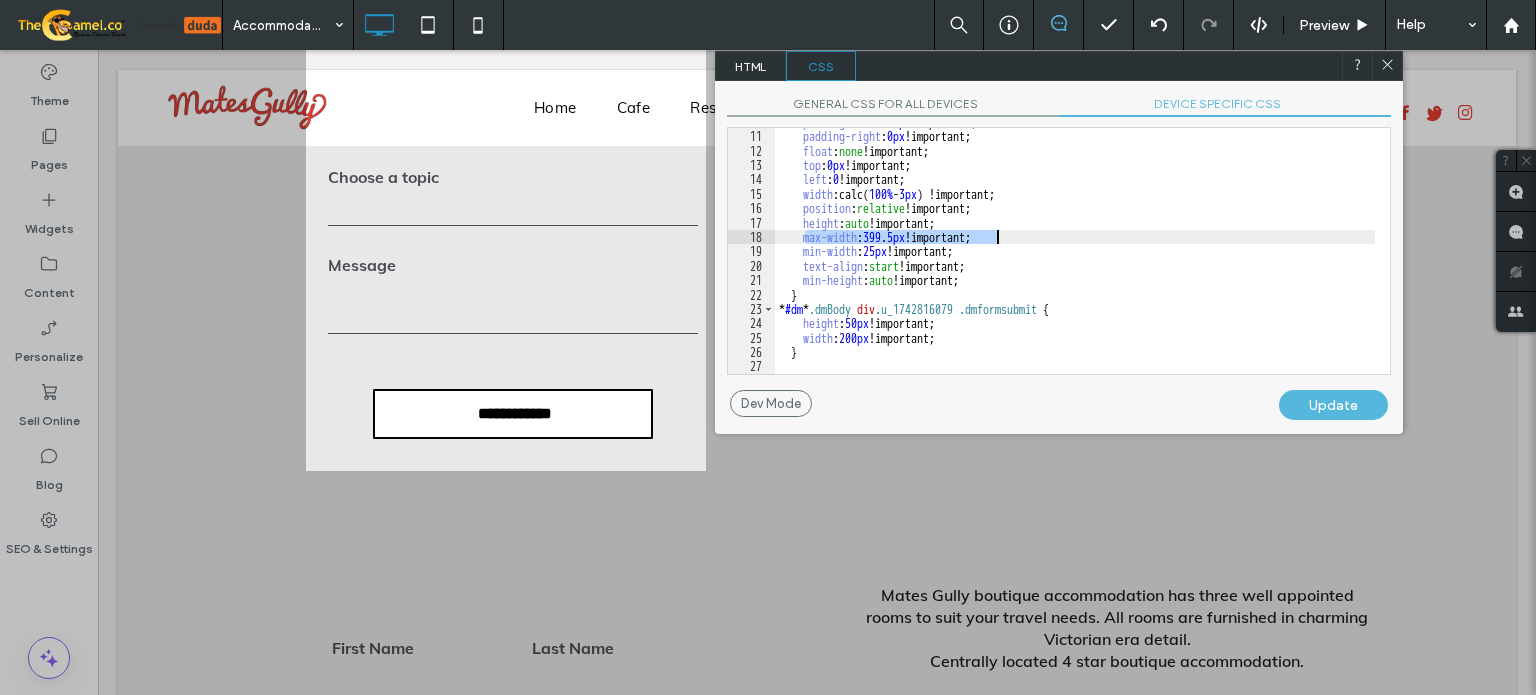 scroll, scrollTop: 156, scrollLeft: 0, axis: vertical 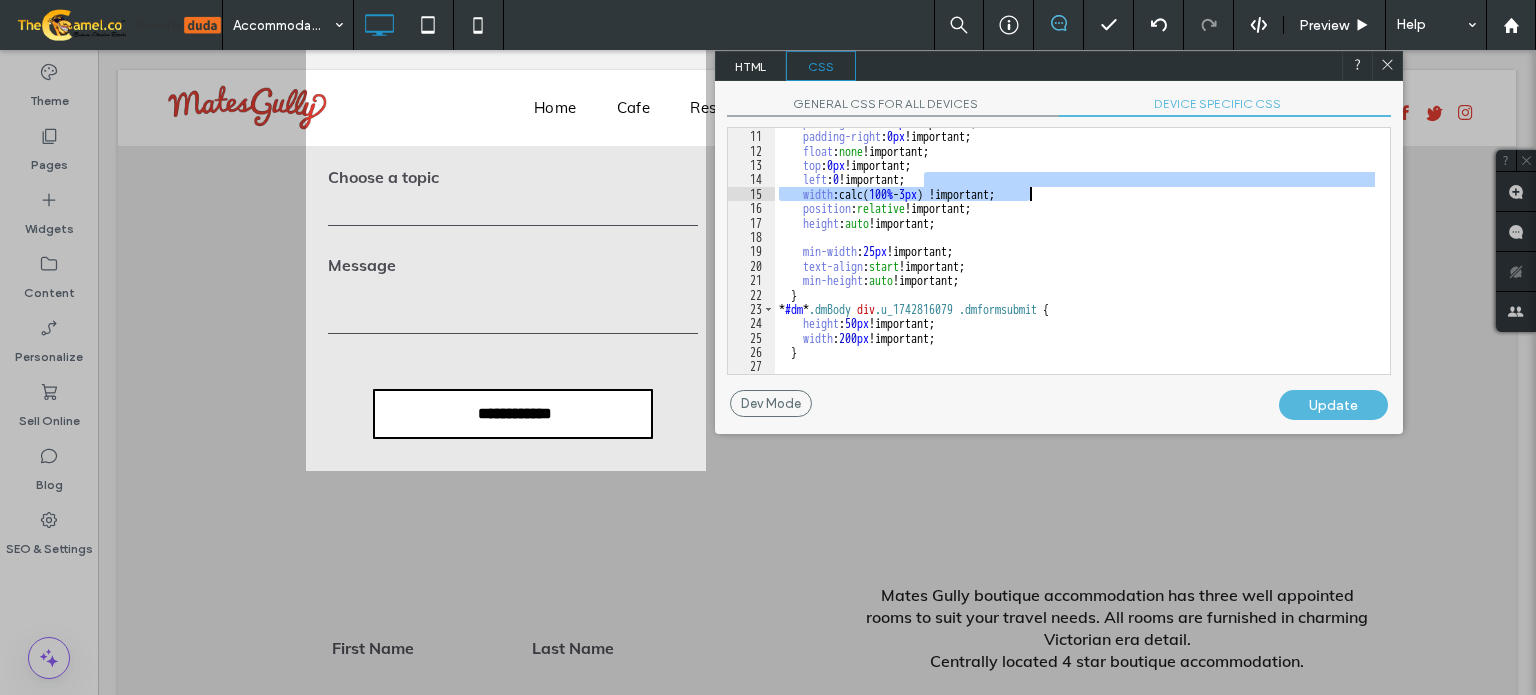 click on "padding-bottom : 0 px  !important;      padding-right : 0 px  !important;      float : none  !important;      top : 0 px  !important;      left : 0  !important;      width :calc( 100 %  -  3 px ) !important;      position : relative  !important;      height : auto  !important;           min-width : 25 px  !important;      text-align : start  !important;      min-height : auto  !important;    } * #dm  * .dmBody   div .u_1742816079   .dmformsubmit   {      height : 50 px  !important;      width : 200 px  !important;    }" at bounding box center [1075, 252] 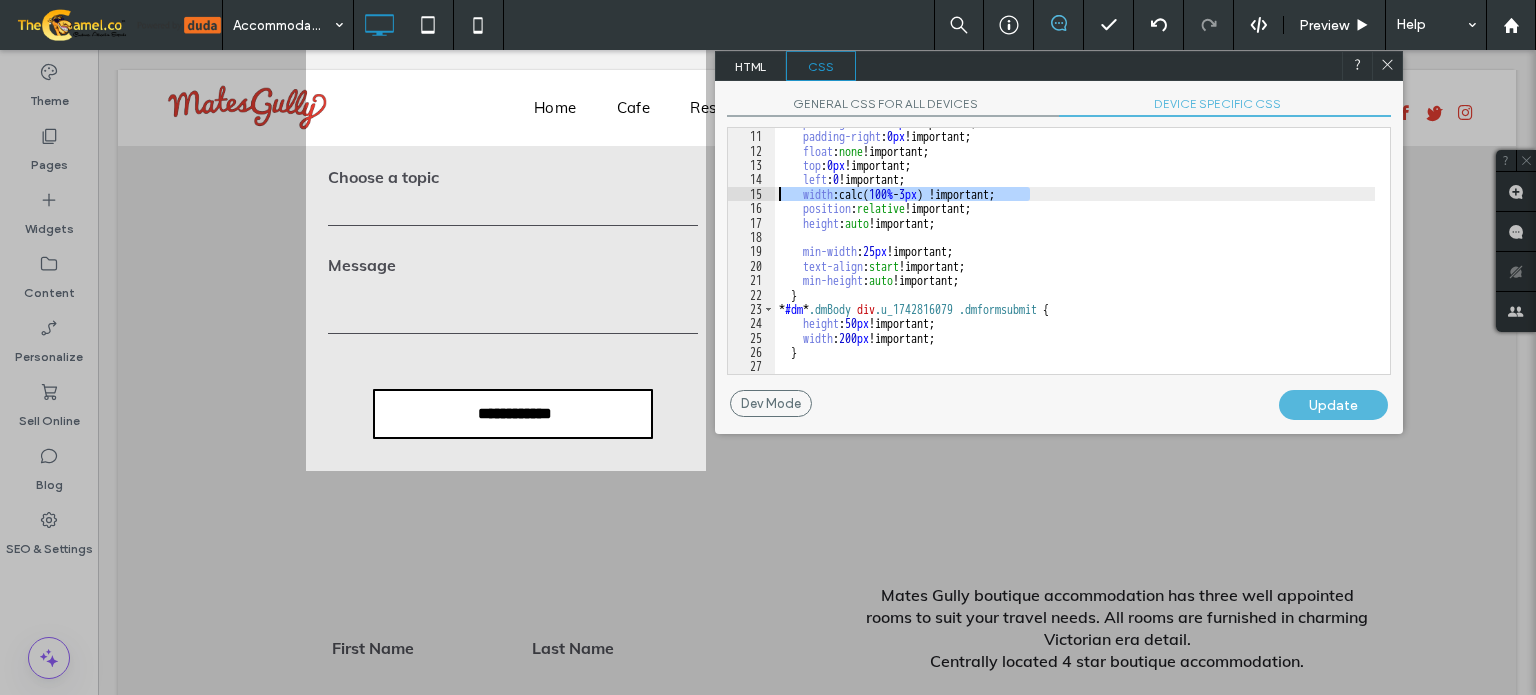 drag, startPoint x: 1051, startPoint y: 197, endPoint x: 767, endPoint y: 187, distance: 284.176 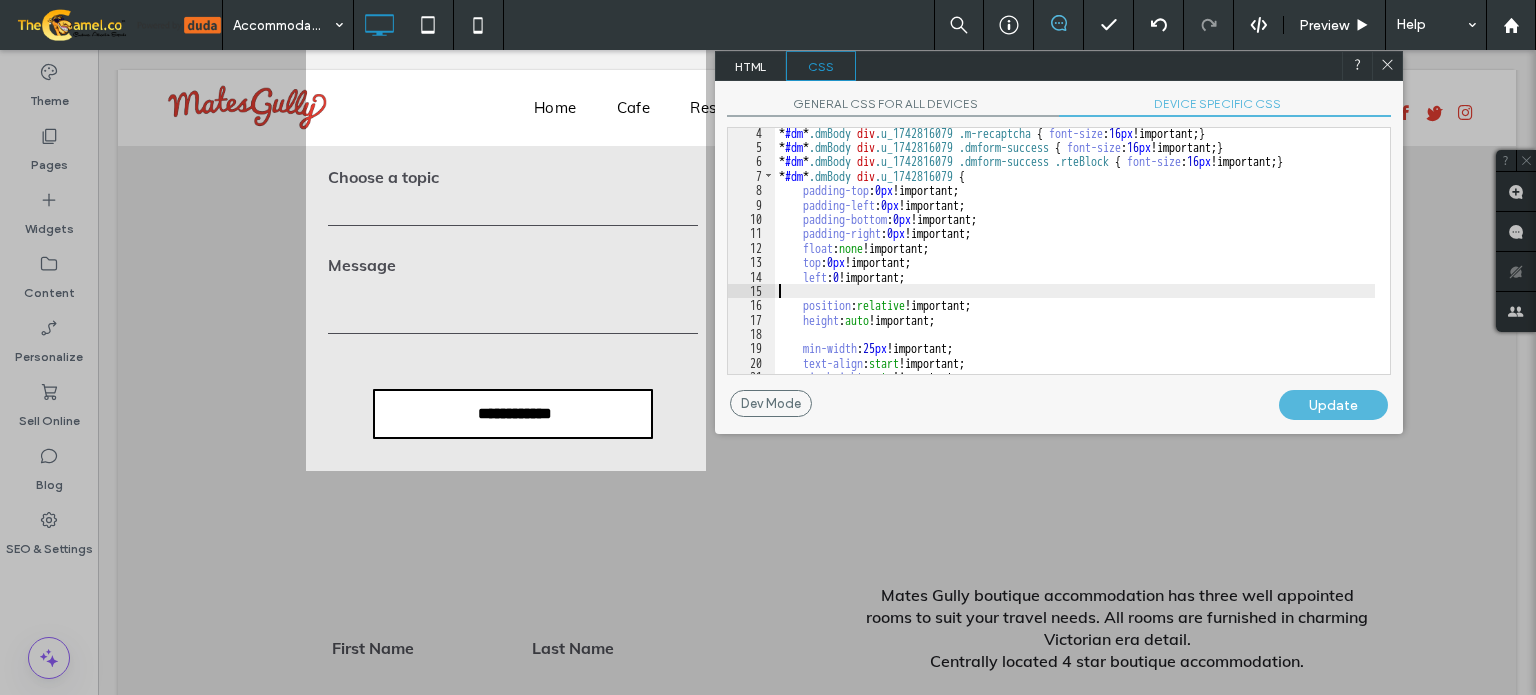 scroll, scrollTop: 120, scrollLeft: 0, axis: vertical 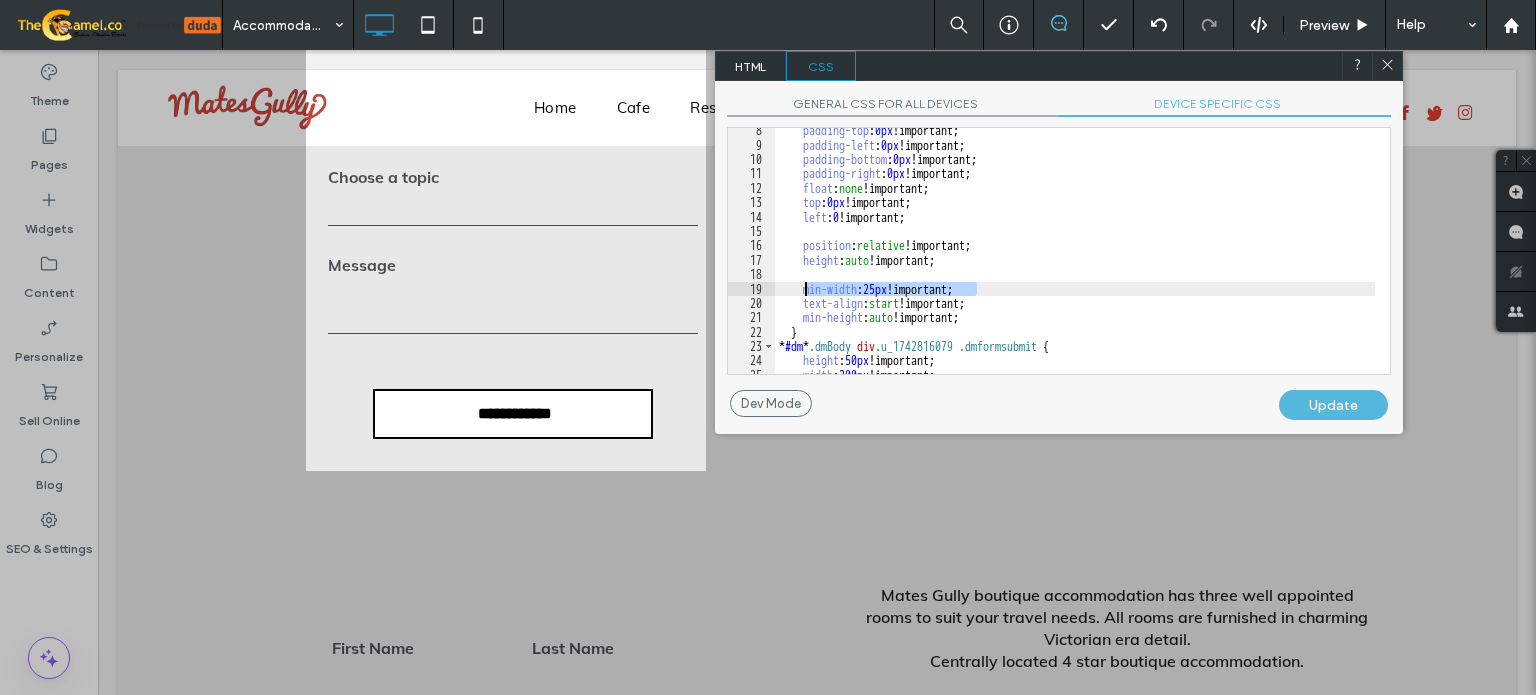 drag, startPoint x: 996, startPoint y: 283, endPoint x: 800, endPoint y: 285, distance: 196.01021 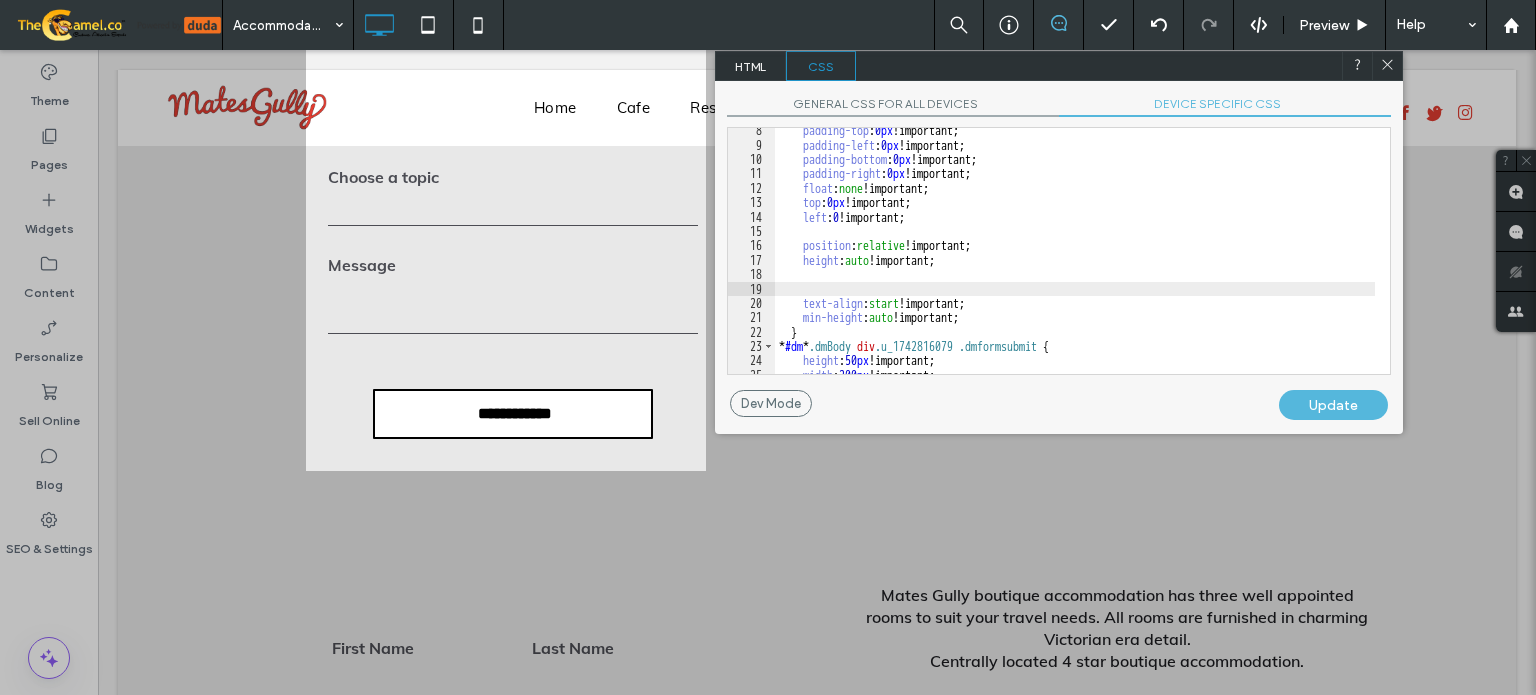 scroll, scrollTop: 156, scrollLeft: 0, axis: vertical 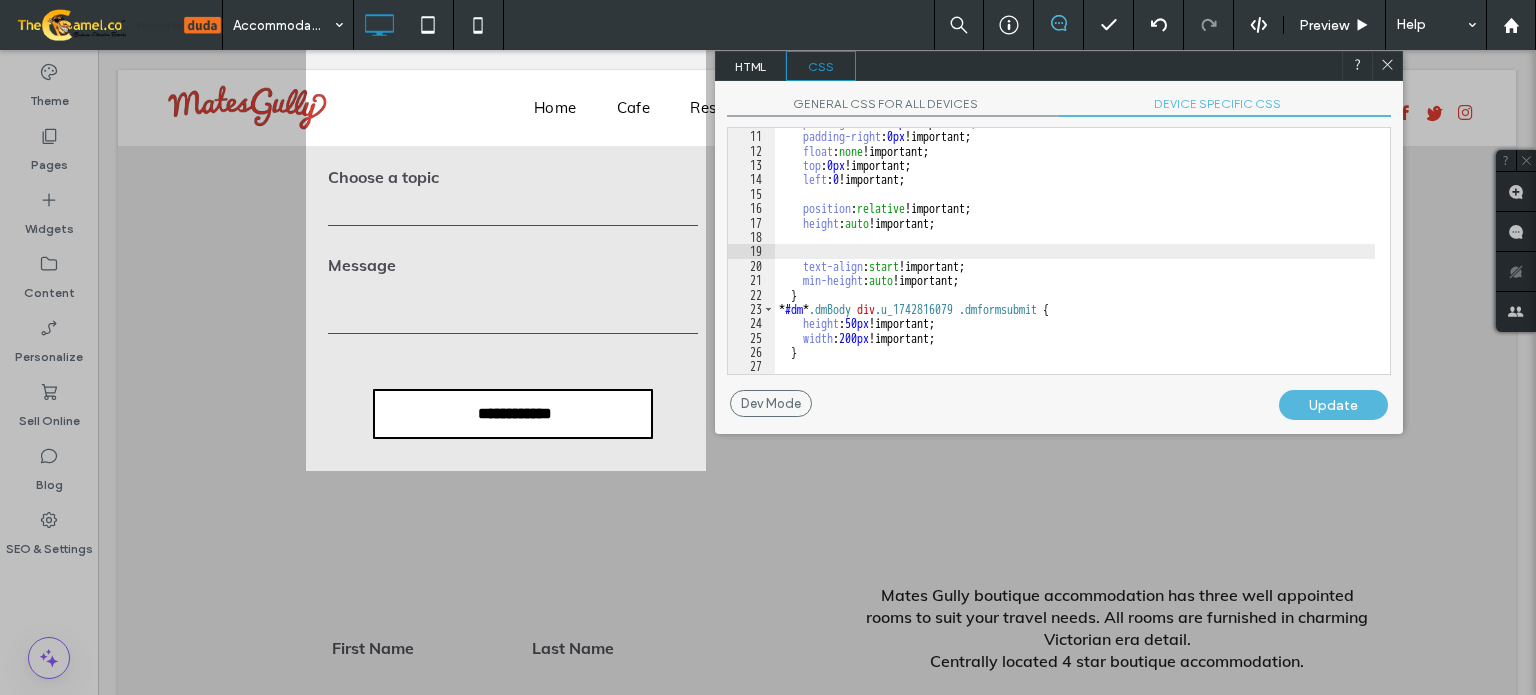 click on "Update" at bounding box center [1333, 405] 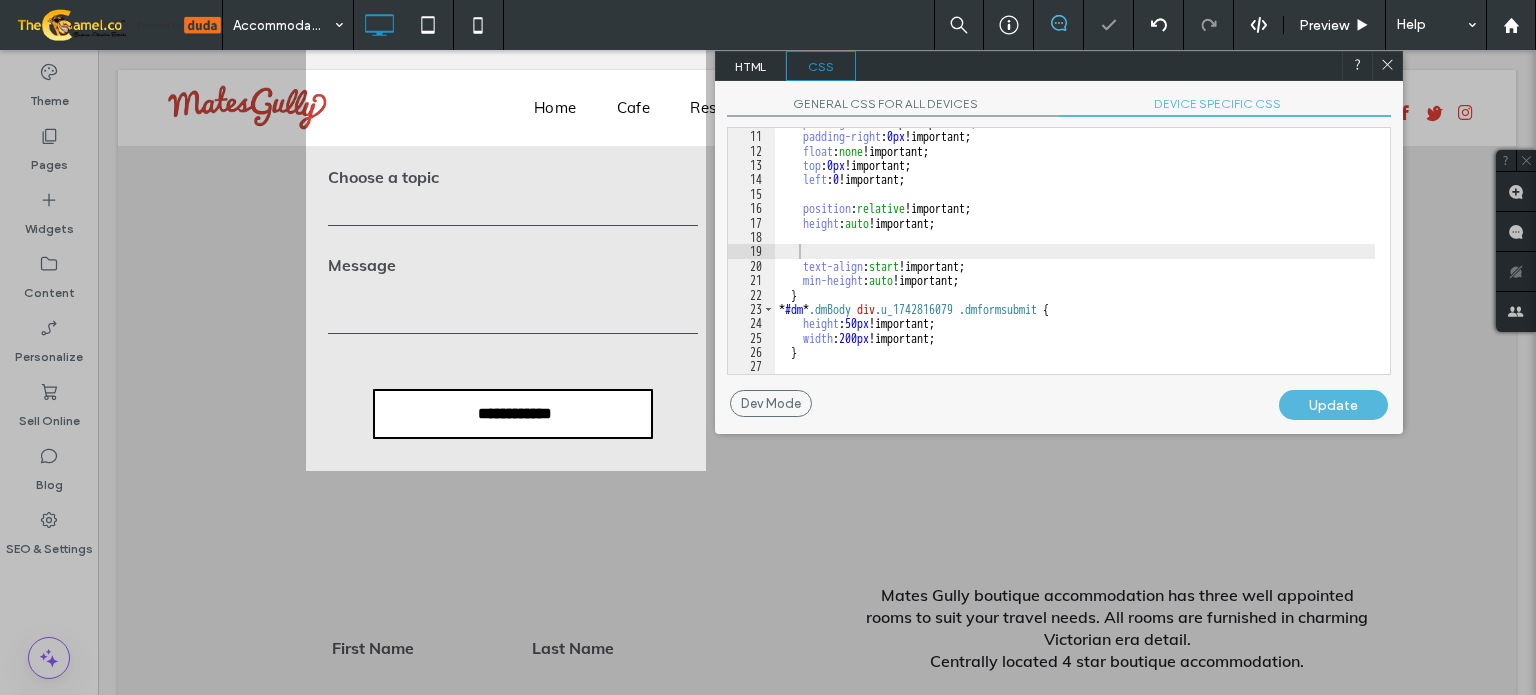 click on "Update" at bounding box center (1333, 405) 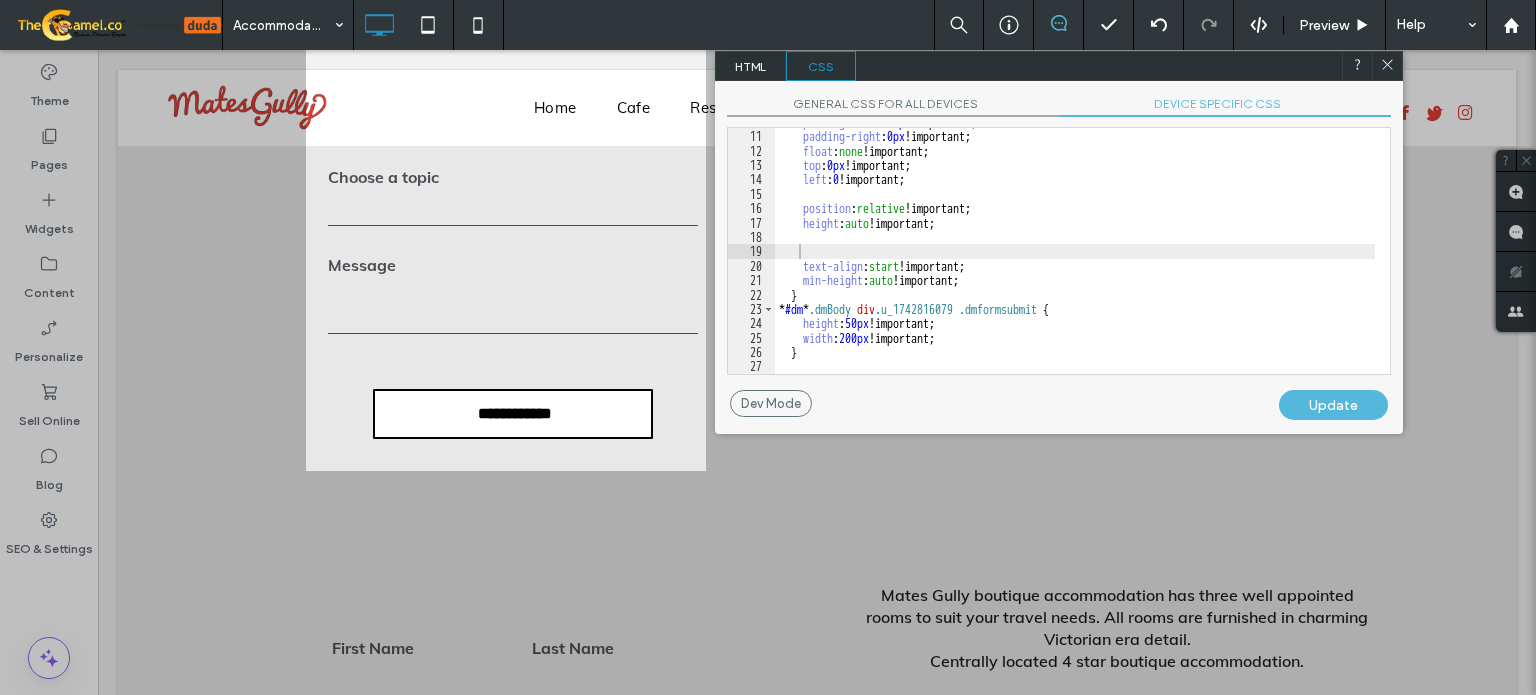 click on "padding-bottom : 0 px  !important;      padding-right : 0 px  !important;      float : none  !important;      top : 0 px  !important;      left : 0  !important;      position : relative  !important;      height : auto  !important;               text-align : start  !important;      min-height : auto  !important;    } * #dm  * .dmBody   div .u_1742816079   .dmformsubmit   {      height : 50 px  !important;      width : 200 px  !important;    }" at bounding box center [1075, 252] 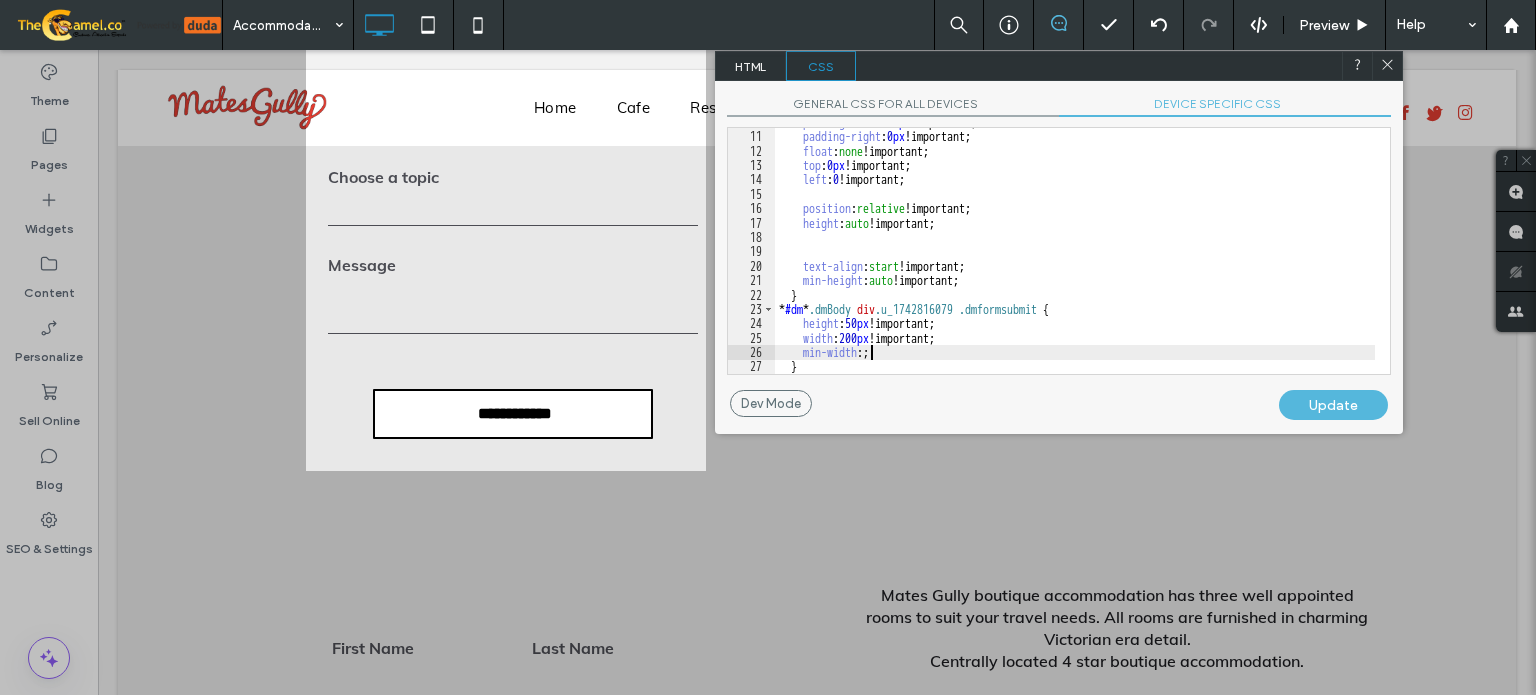 type on "**" 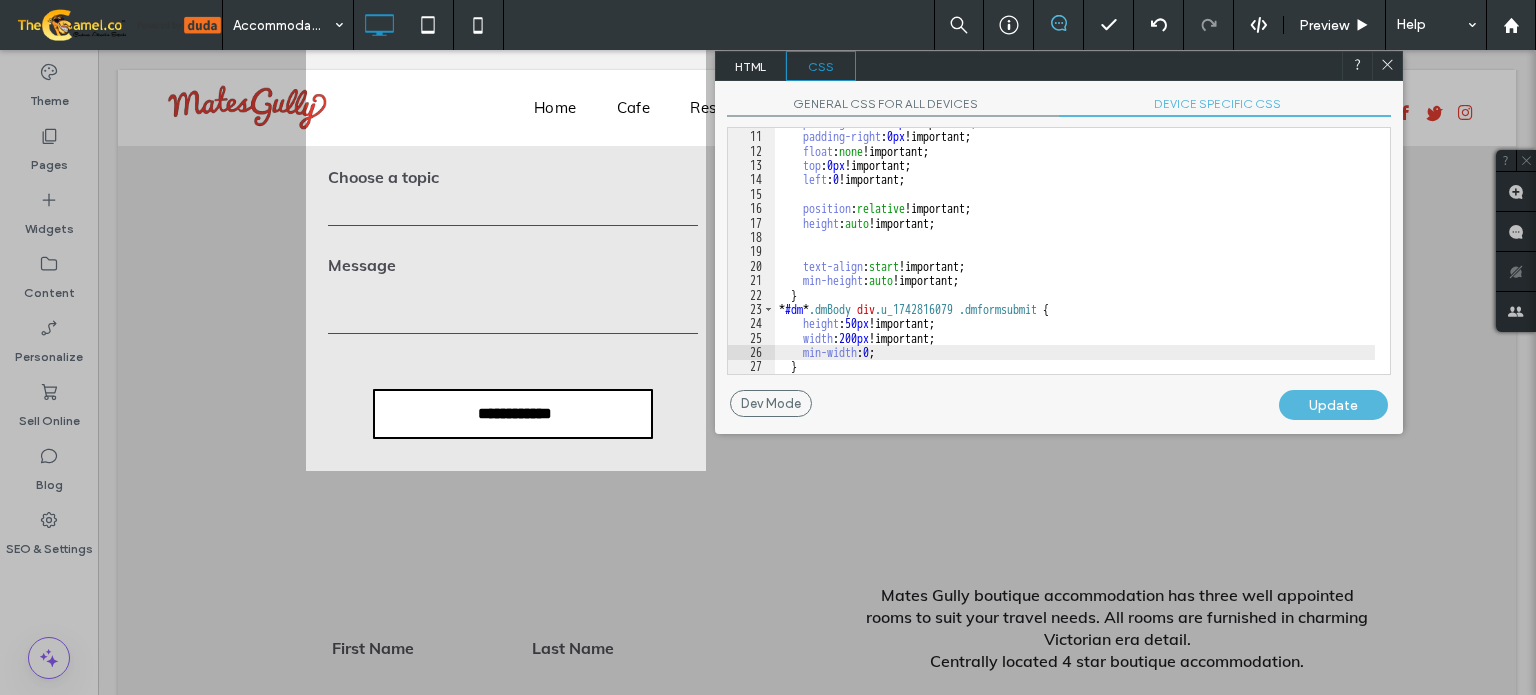 click on "Update" at bounding box center [1333, 405] 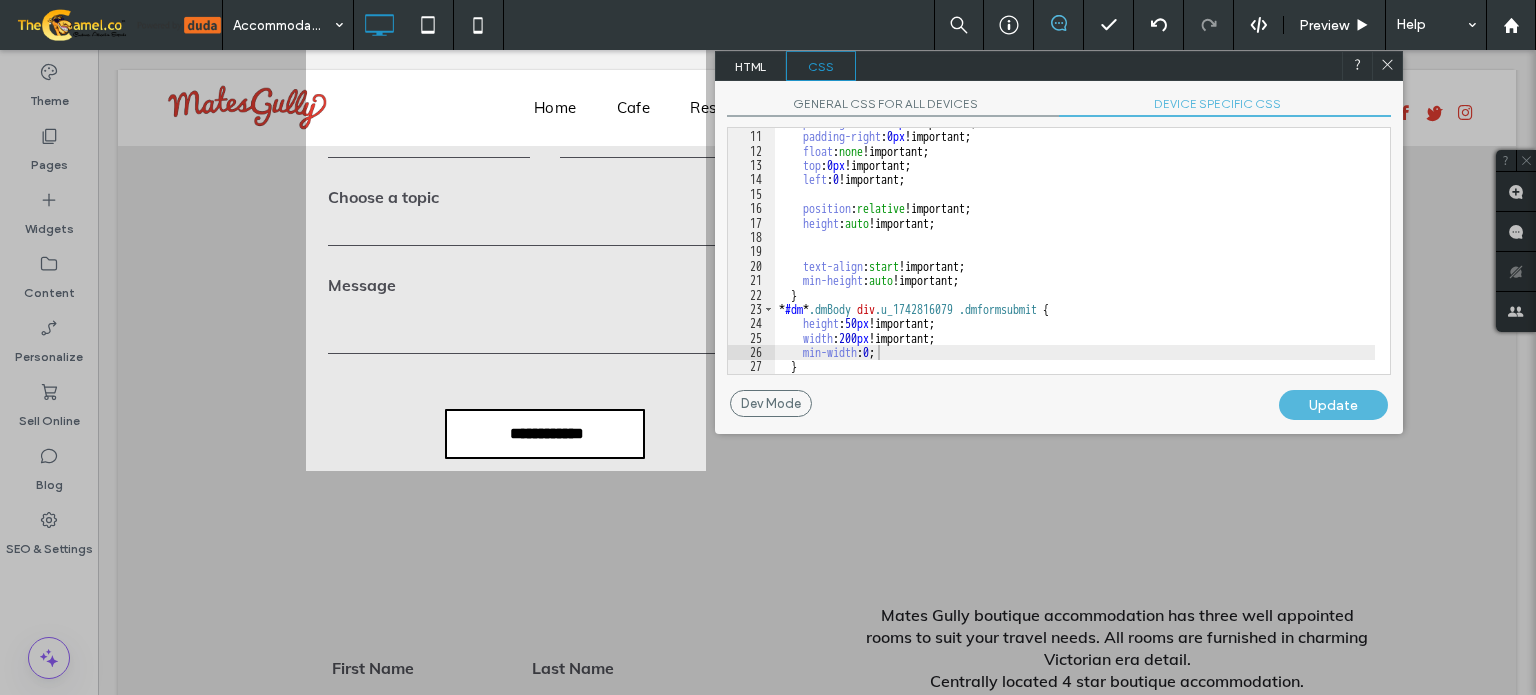 click on "padding-bottom : 0 px  !important;      padding-right : 0 px  !important;      float : none  !important;      top : 0 px  !important;      left : 0  !important;      position : relative  !important;      height : auto  !important;               text-align : start  !important;      min-height : auto  !important;    } * #dm  * .dmBody   div .u_1742816079   .dmformsubmit   {      height : 50 px  !important;      width : 200 px  !important;      min-width : 0 ;    }" at bounding box center [1075, 252] 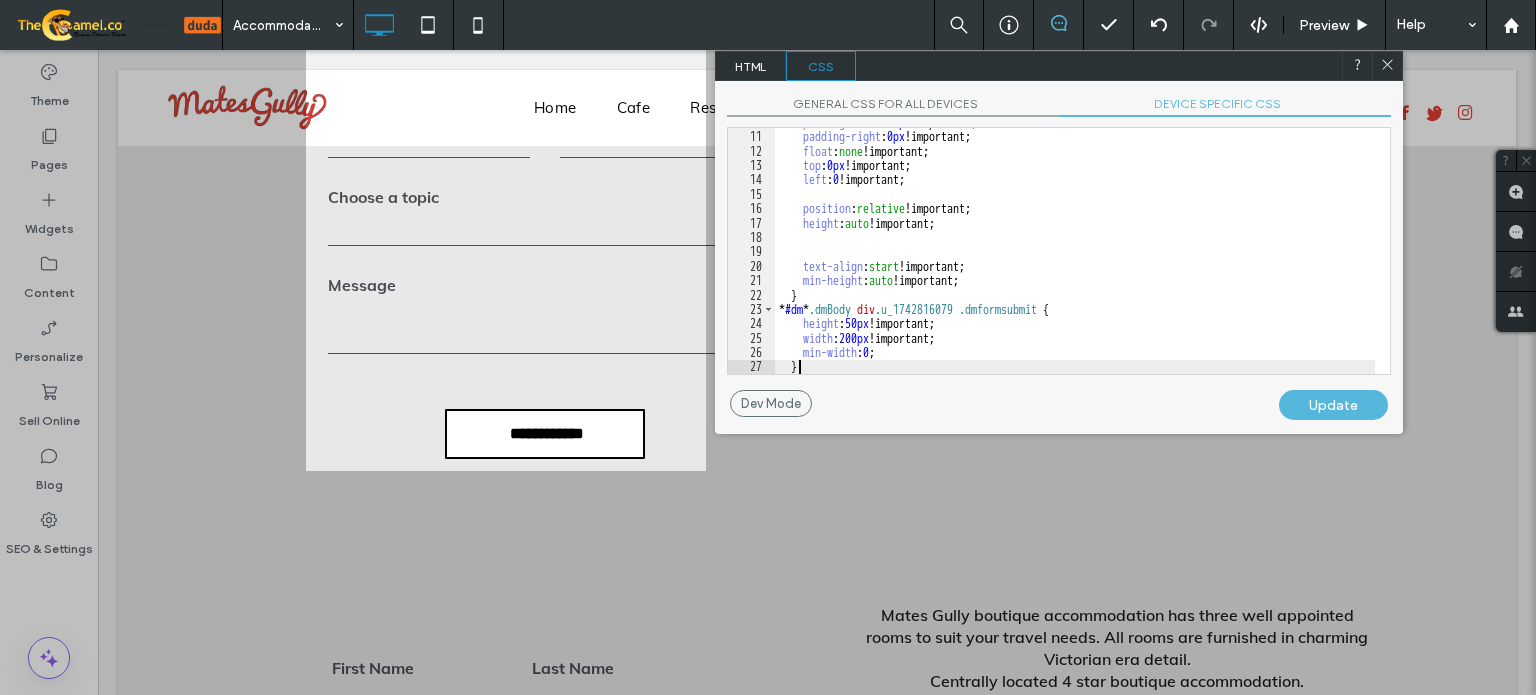 click on "padding-bottom : 0 px  !important;      padding-right : 0 px  !important;      float : none  !important;      top : 0 px  !important;      left : 0  !important;      position : relative  !important;      height : auto  !important;               text-align : start  !important;      min-height : auto  !important;    } * #dm  * .dmBody   div .u_1742816079   .dmformsubmit   {      height : 50 px  !important;      width : 200 px  !important;      min-width : 0 ;    }" at bounding box center [1075, 252] 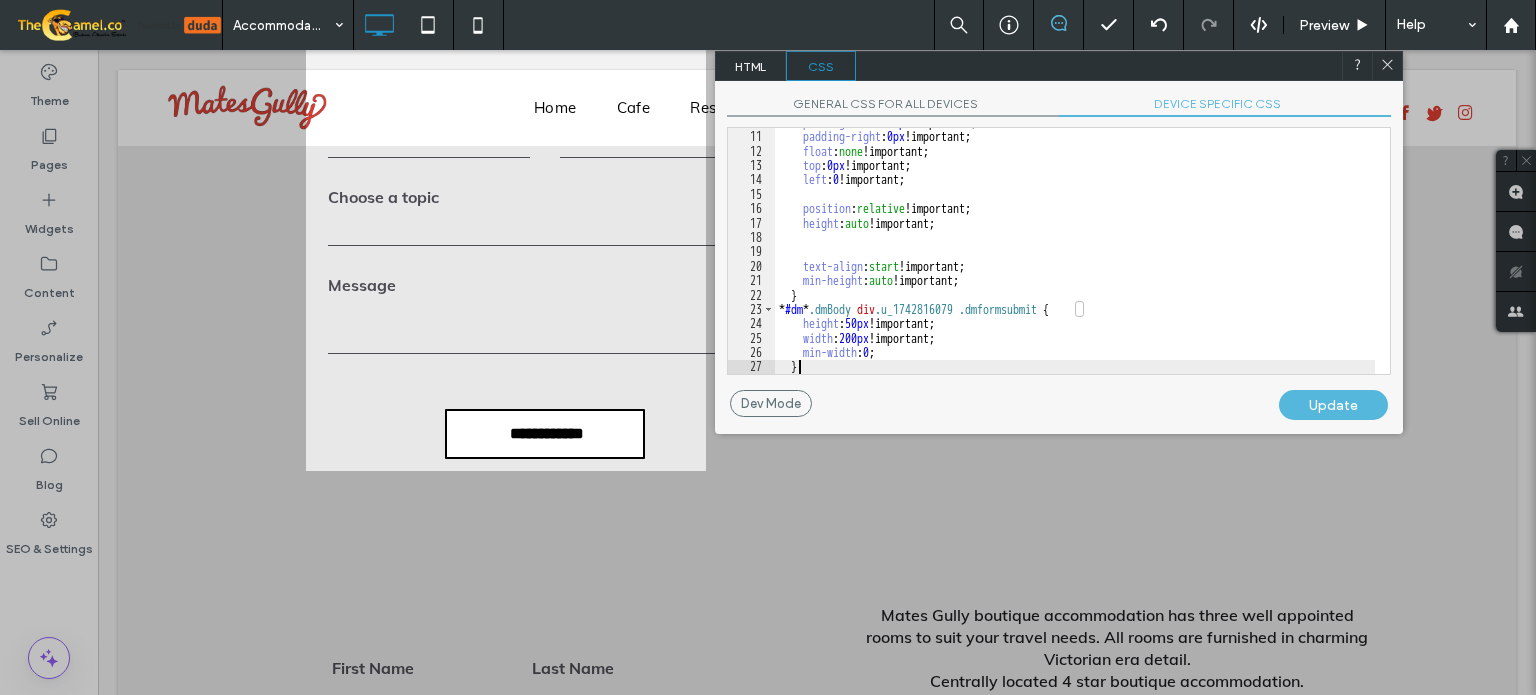 click on "padding-bottom : 0 px  !important;      padding-right : 0 px  !important;      float : none  !important;      top : 0 px  !important;      left : 0  !important;      position : relative  !important;      height : auto  !important;               text-align : start  !important;      min-height : auto  !important;    } * #dm  * .dmBody   div .u_1742816079   .dmformsubmit   {      height : 50 px  !important;      width : 200 px  !important;      min-width : 0 ;    }" at bounding box center [1075, 252] 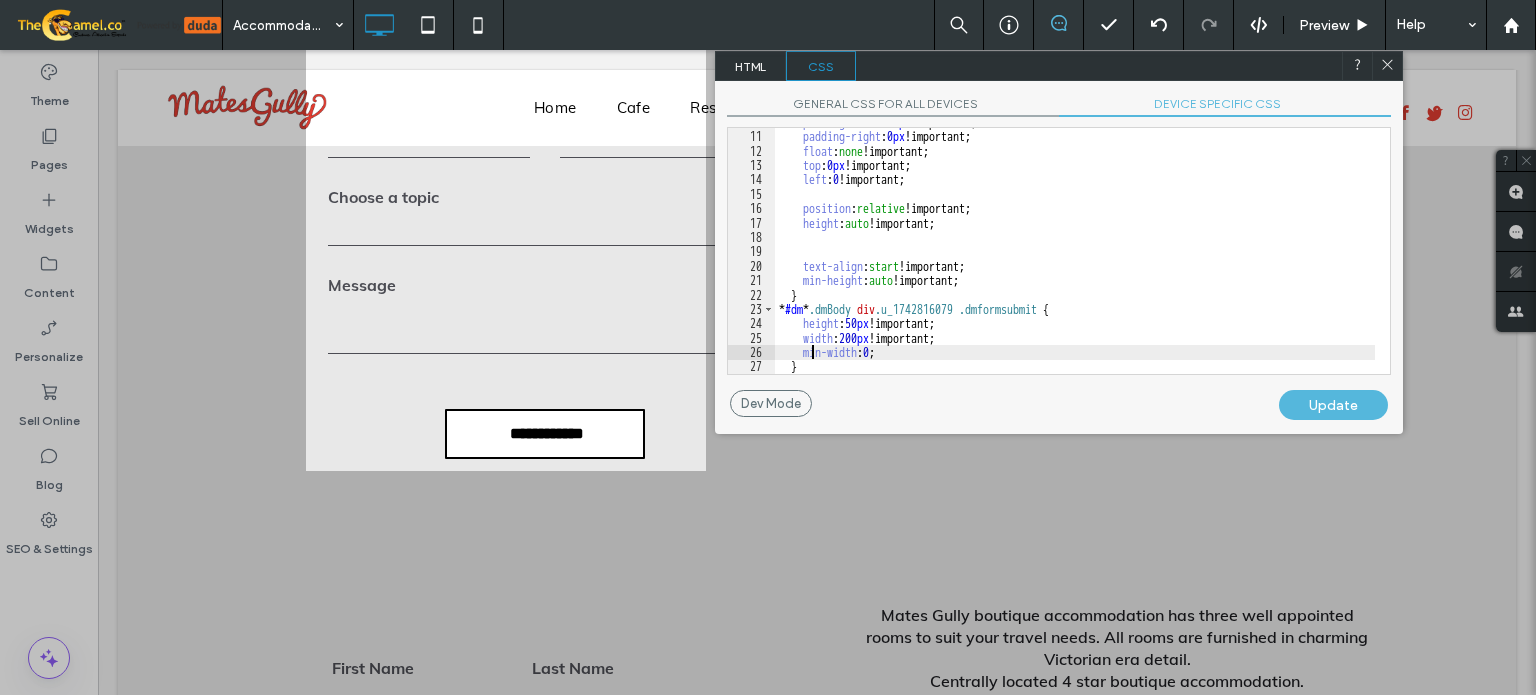click on "padding-bottom : 0 px  !important;      padding-right : 0 px  !important;      float : none  !important;      top : 0 px  !important;      left : 0  !important;      position : relative  !important;      height : auto  !important;               text-align : start  !important;      min-height : auto  !important;    } * #dm  * .dmBody   div .u_1742816079   .dmformsubmit   {      height : 50 px  !important;      width : 200 px  !important;      min-width : 0 ;    }" at bounding box center (1075, 252) 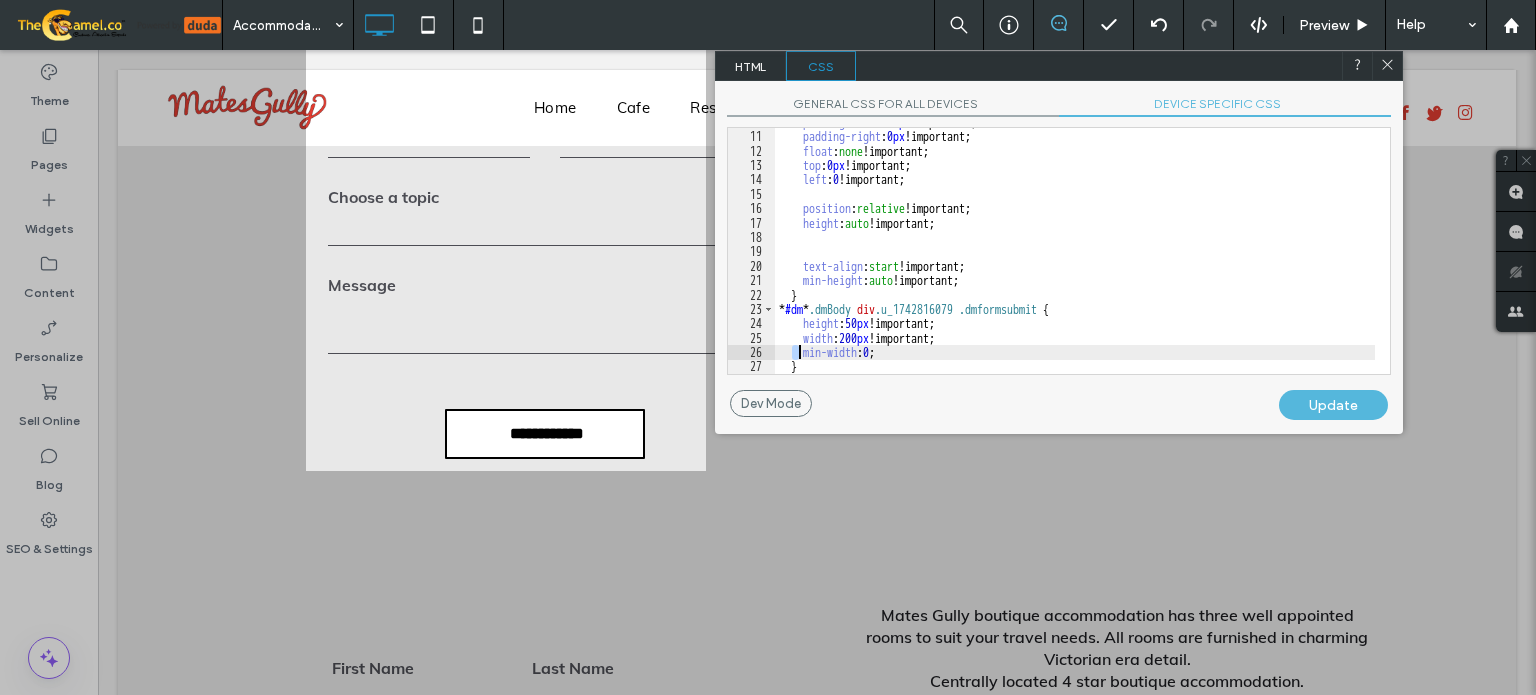 drag, startPoint x: 793, startPoint y: 352, endPoint x: 919, endPoint y: 344, distance: 126.253716 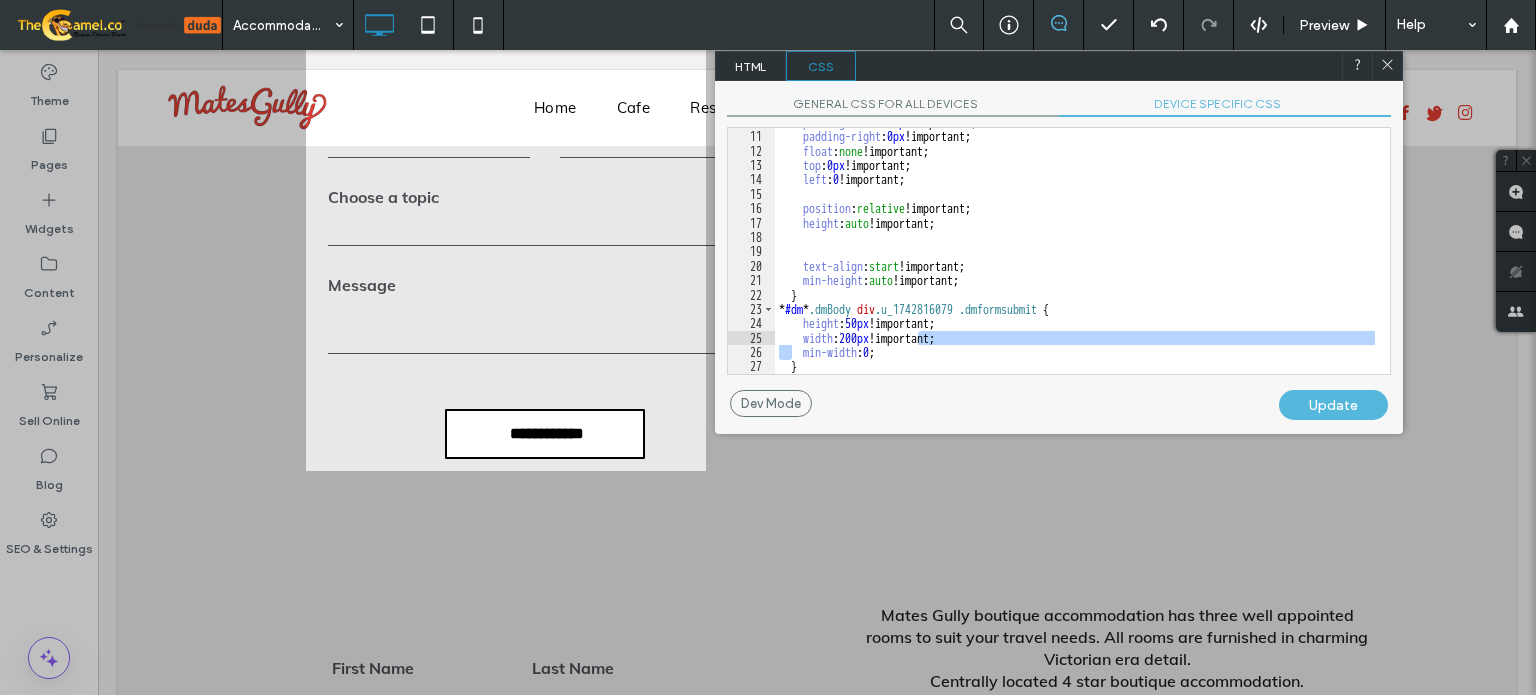 drag, startPoint x: 1395, startPoint y: 59, endPoint x: 1211, endPoint y: 174, distance: 216.98157 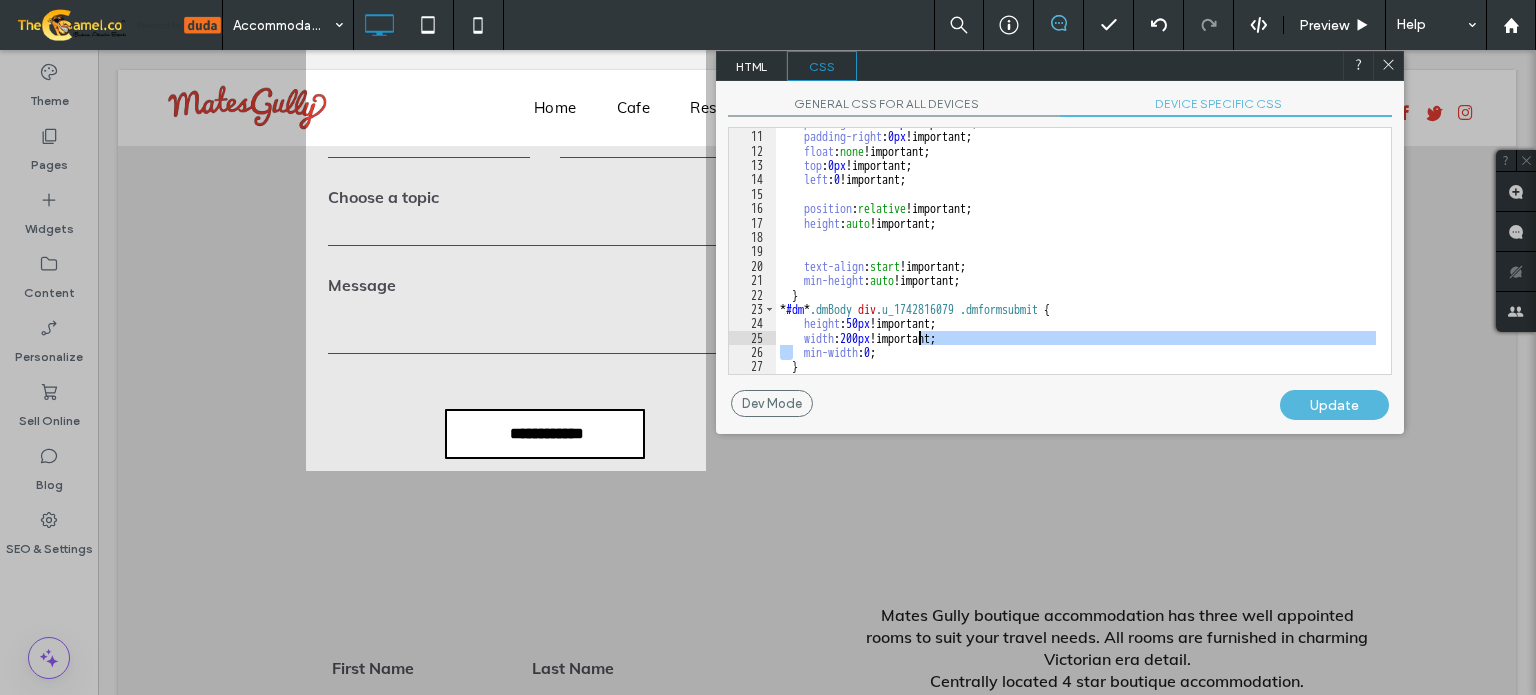 click 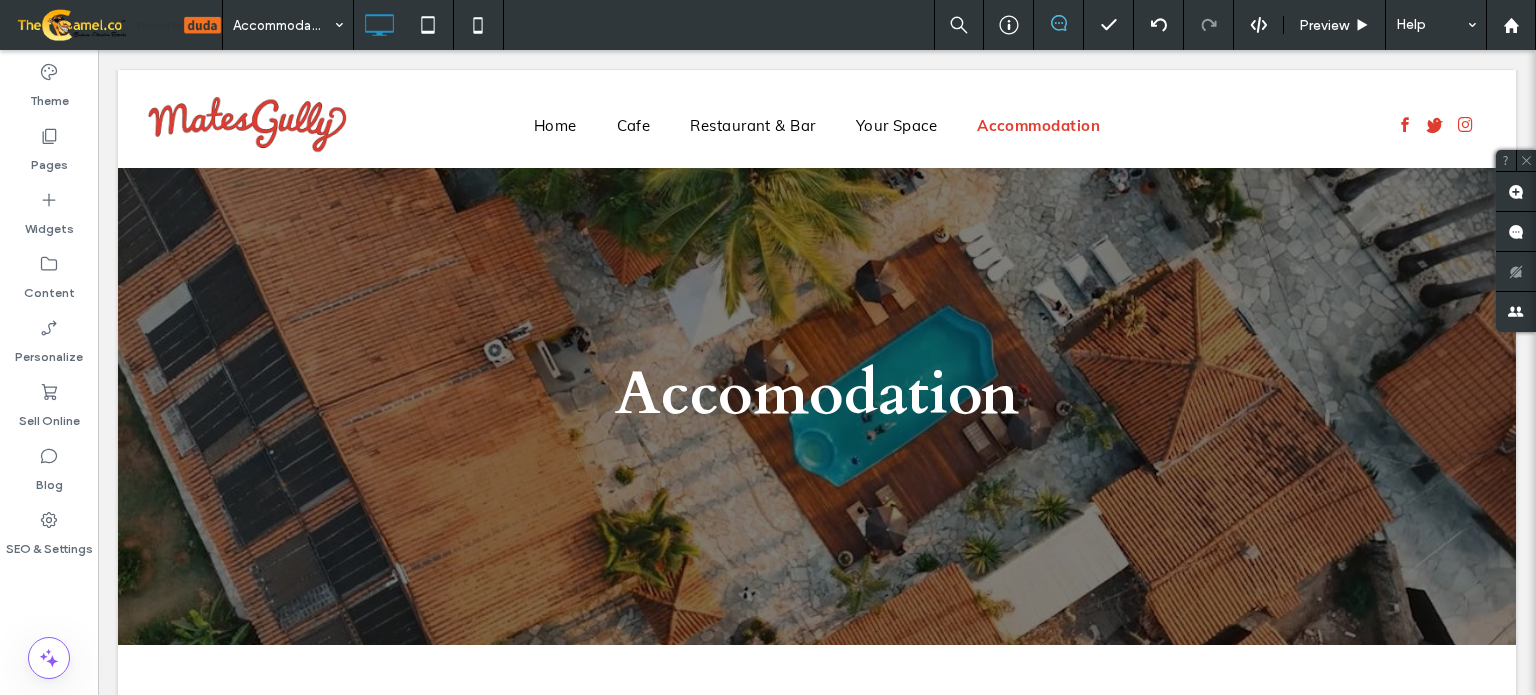 scroll, scrollTop: 0, scrollLeft: 0, axis: both 